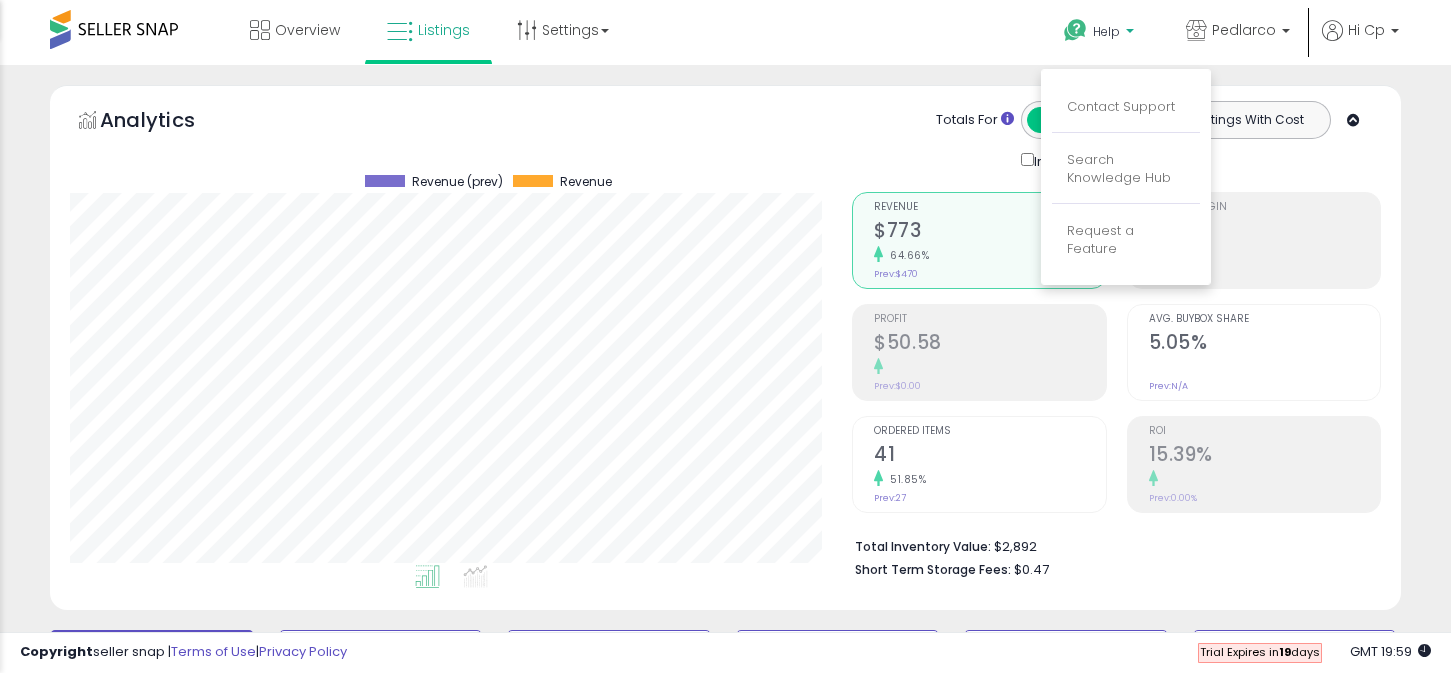 scroll, scrollTop: 0, scrollLeft: 0, axis: both 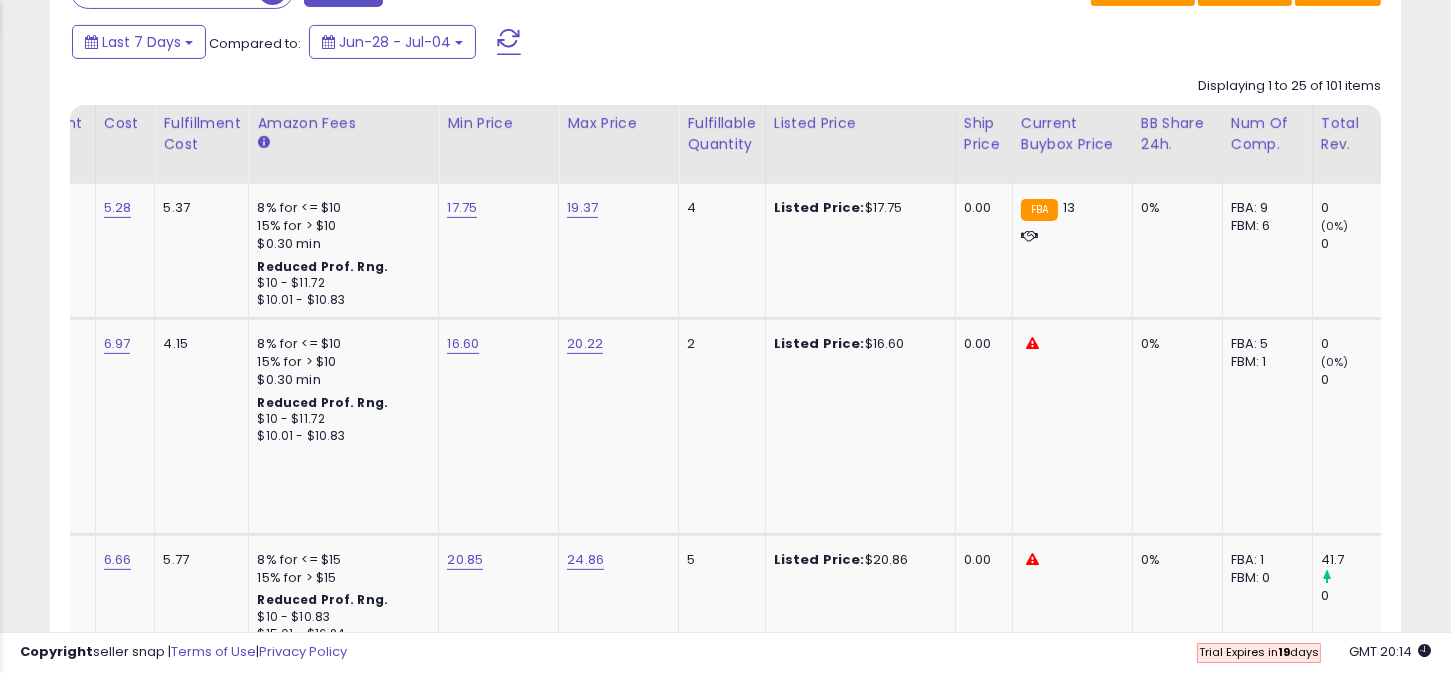 drag, startPoint x: 734, startPoint y: 637, endPoint x: 821, endPoint y: 637, distance: 87 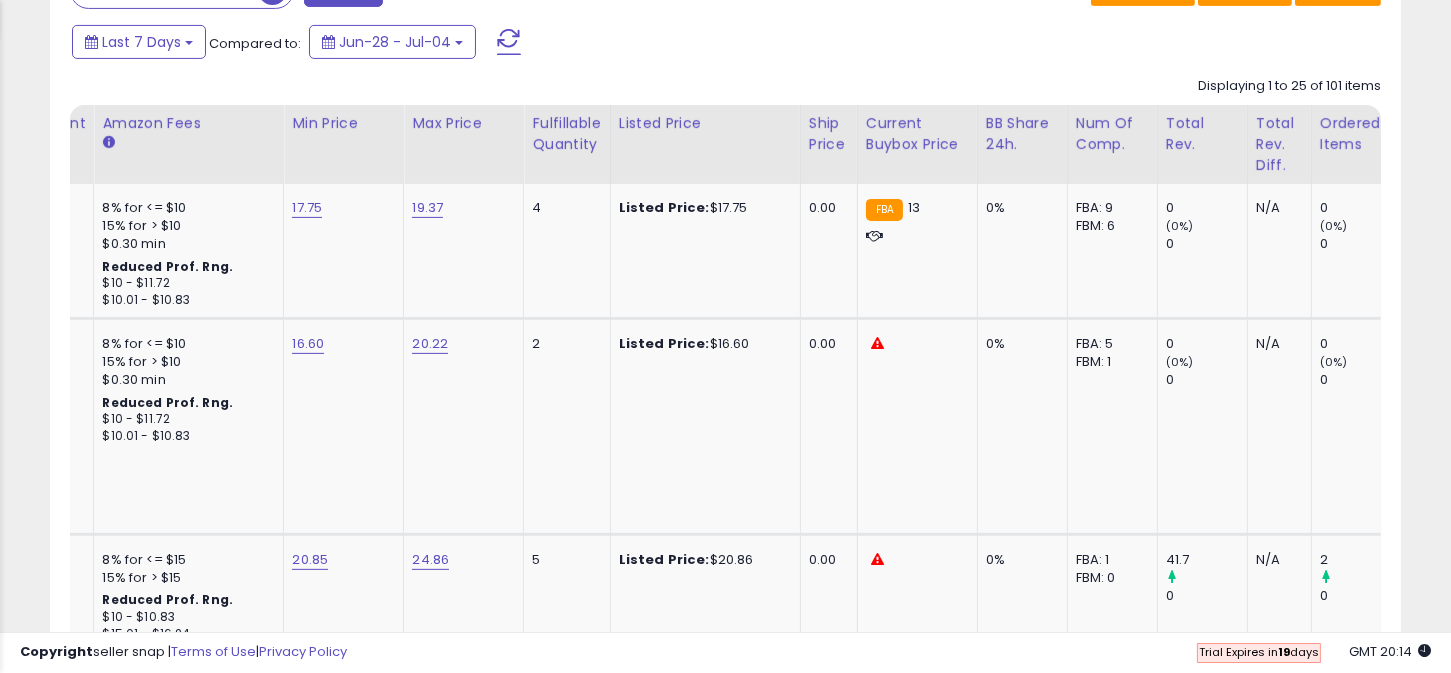 scroll, scrollTop: 0, scrollLeft: 844, axis: horizontal 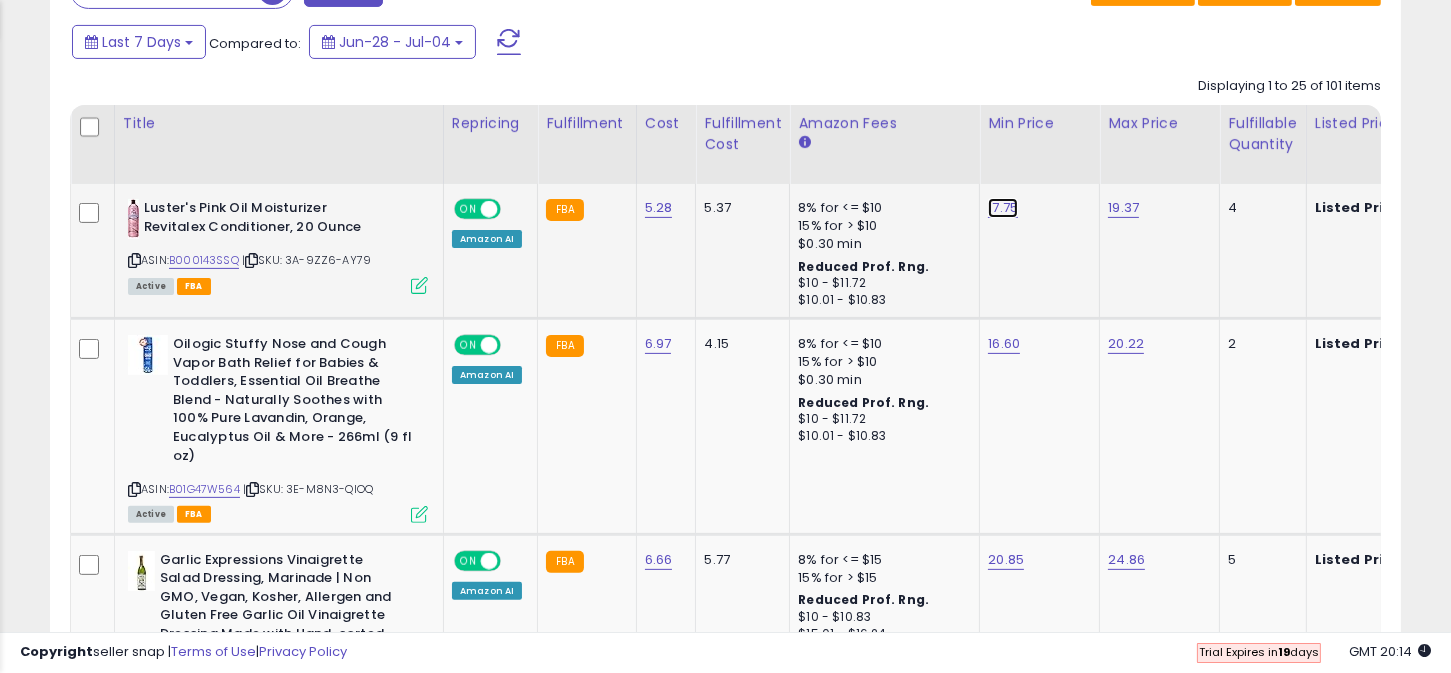 click on "17.75" at bounding box center (1003, 208) 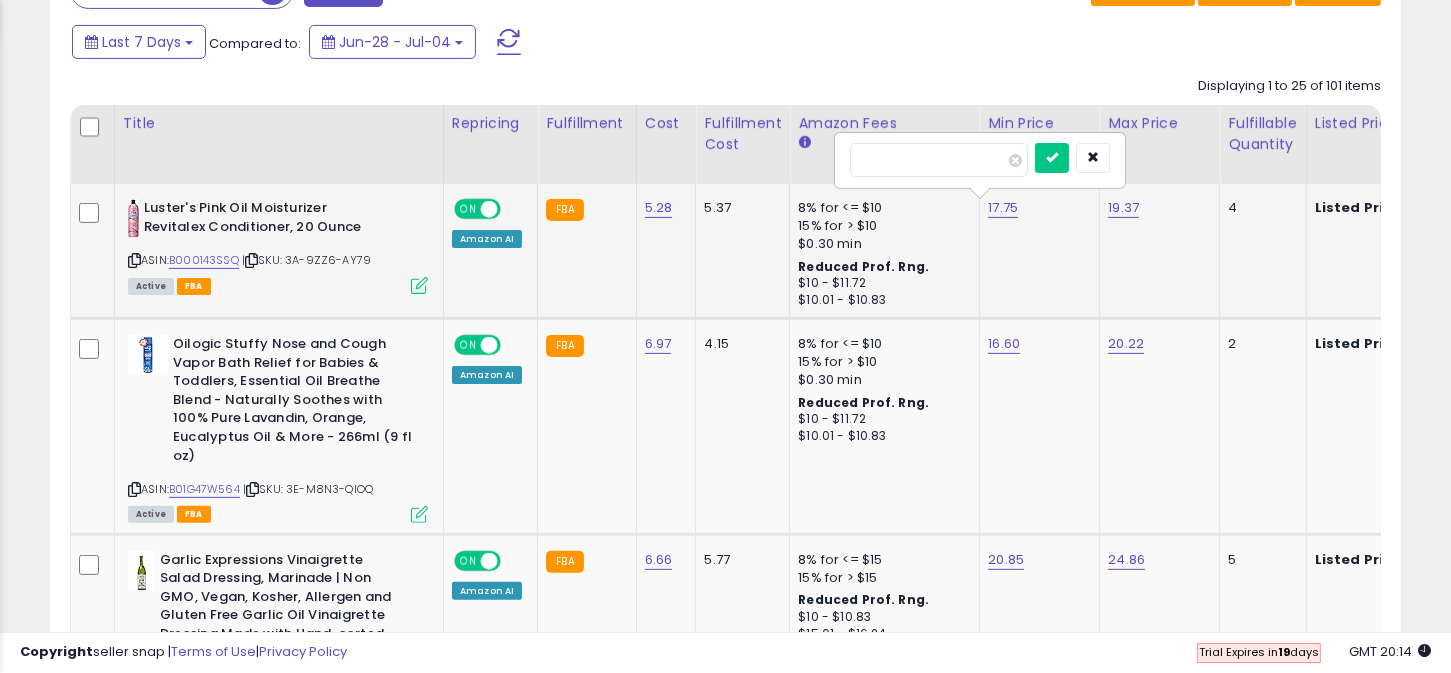 click at bounding box center (419, 285) 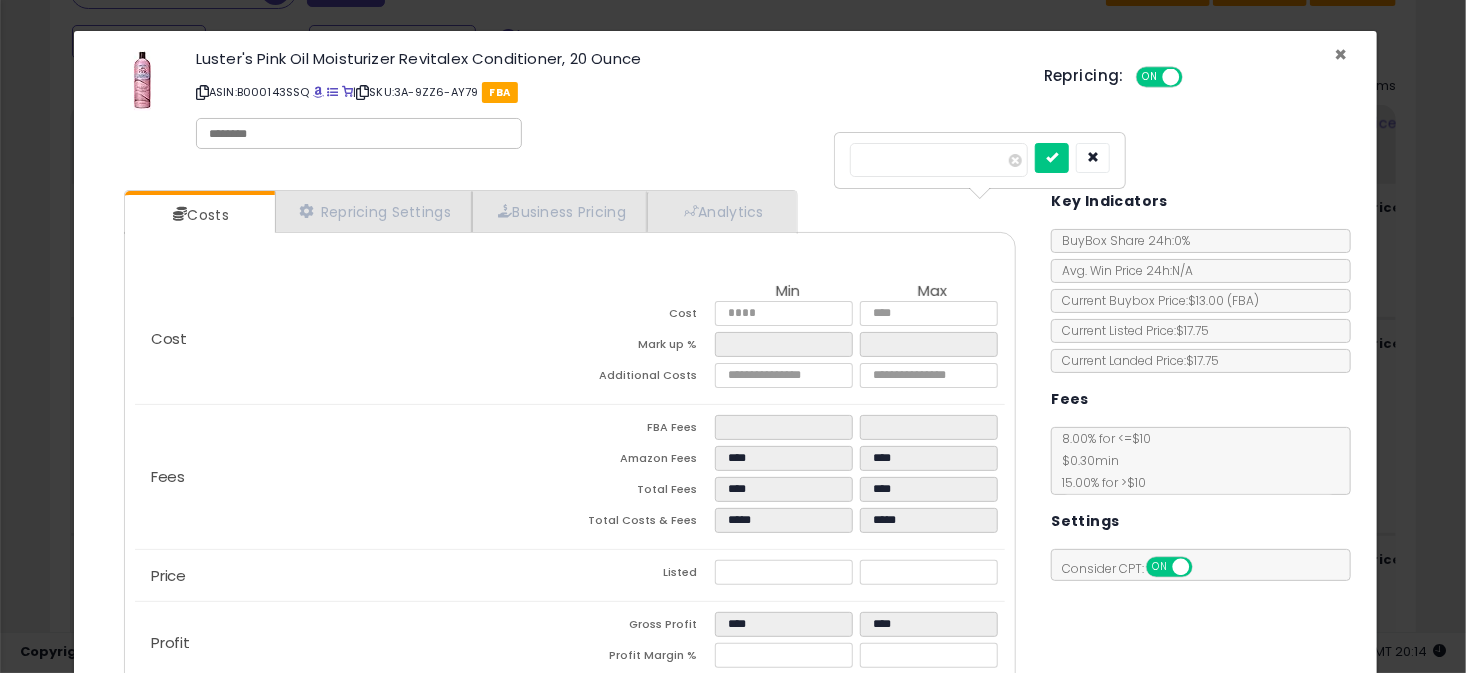 click on "×" at bounding box center [1340, 54] 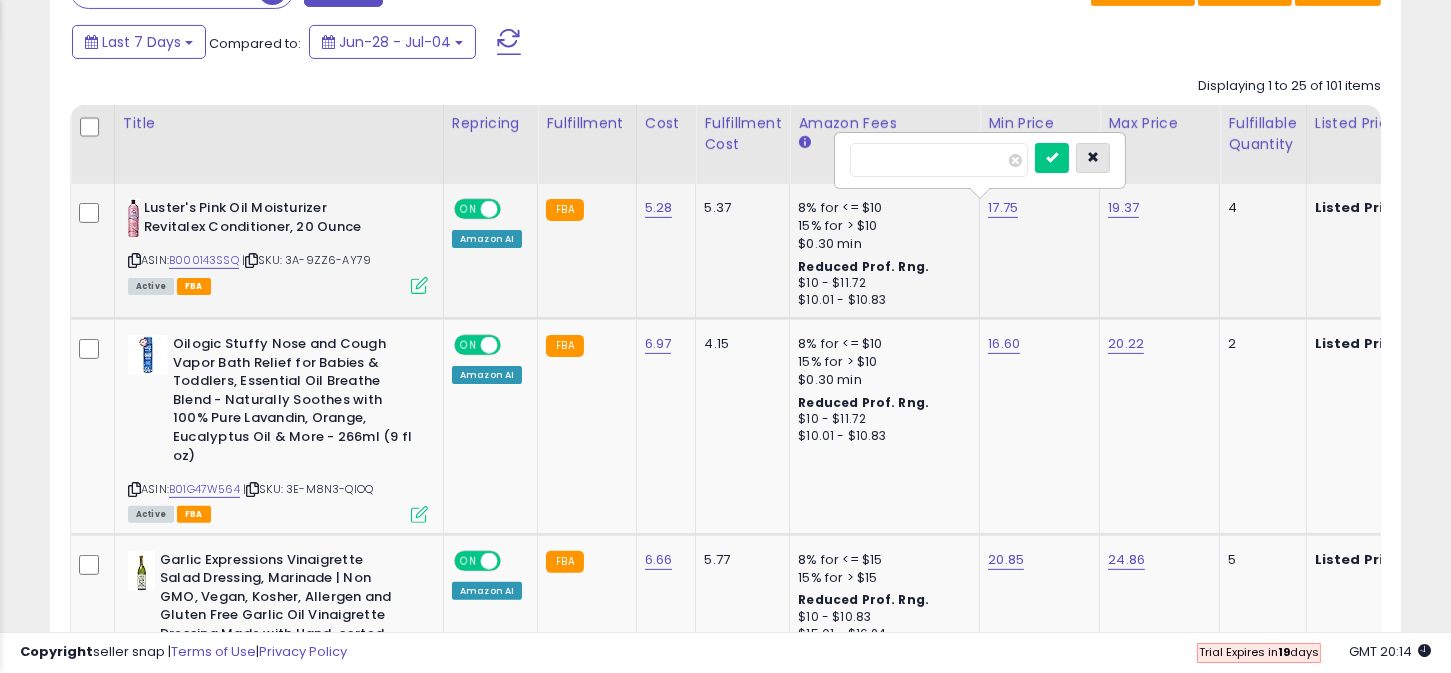 click at bounding box center [1093, 158] 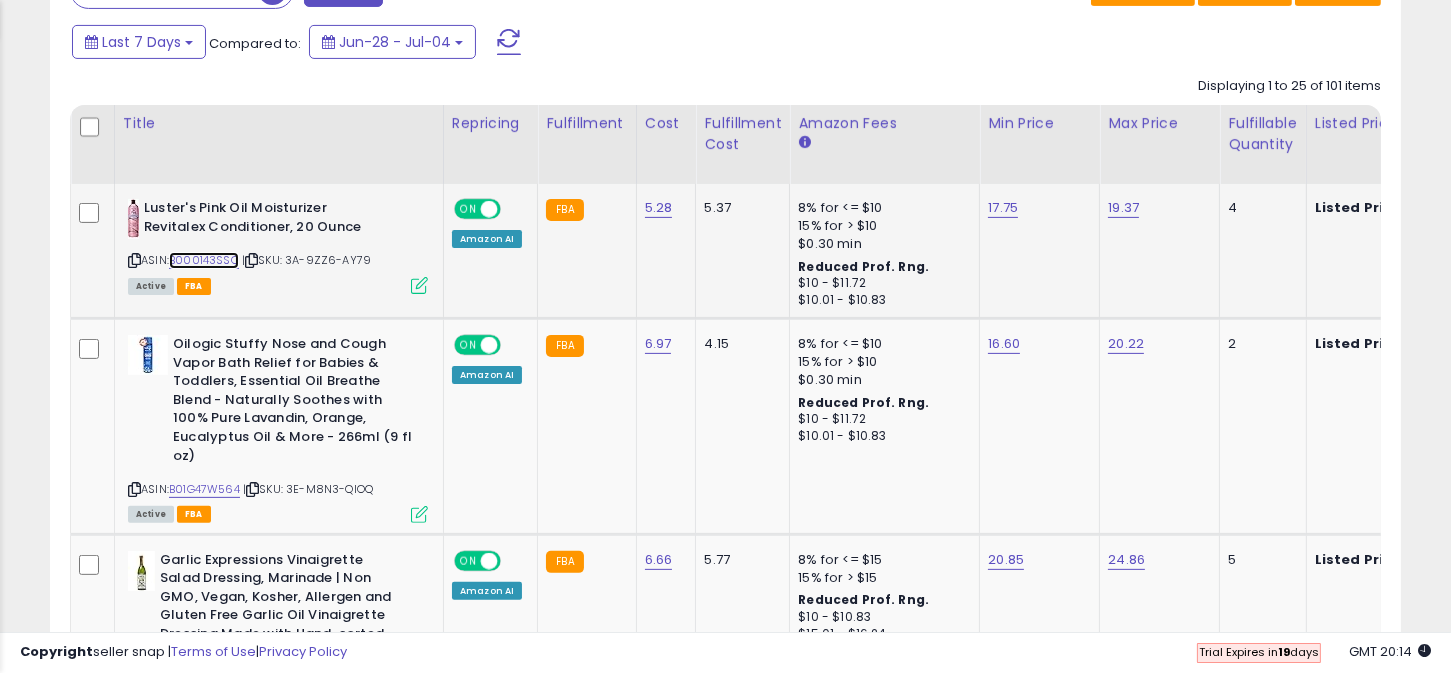 click on "B000143SSQ" at bounding box center (204, 260) 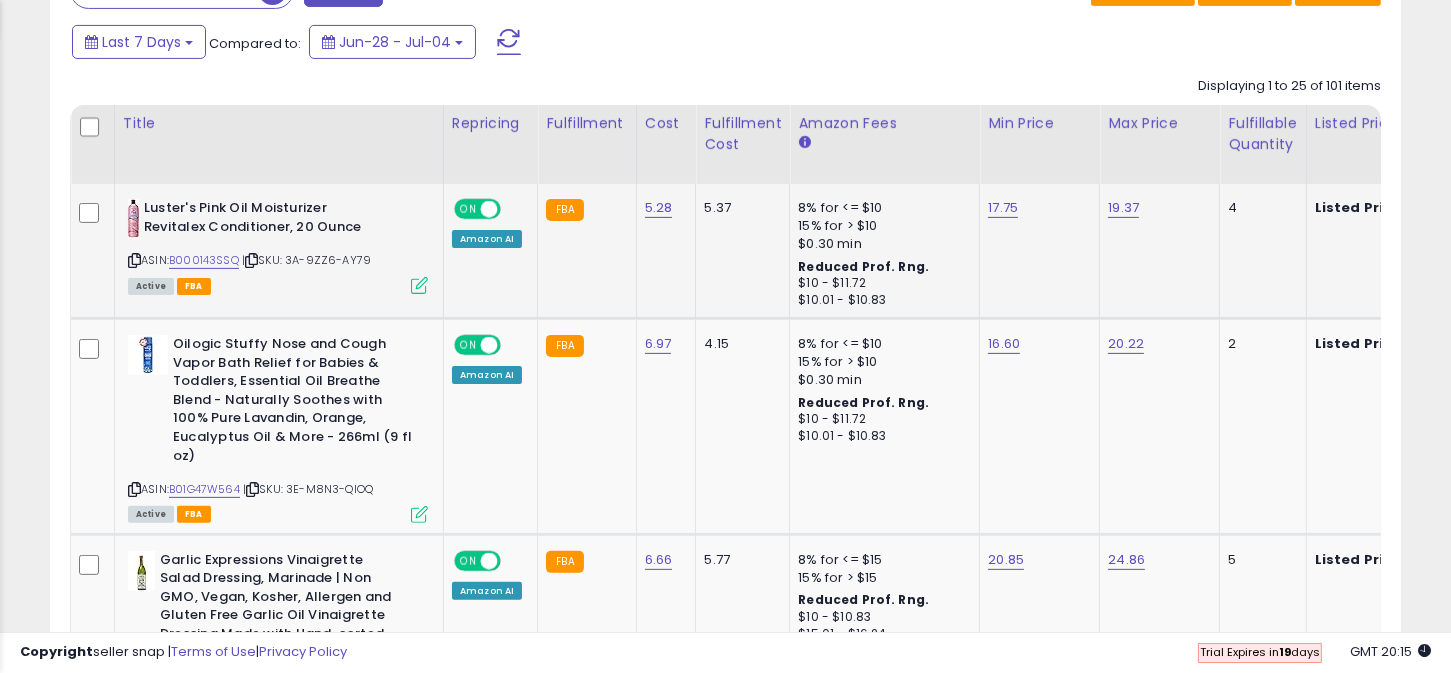 click at bounding box center [419, 285] 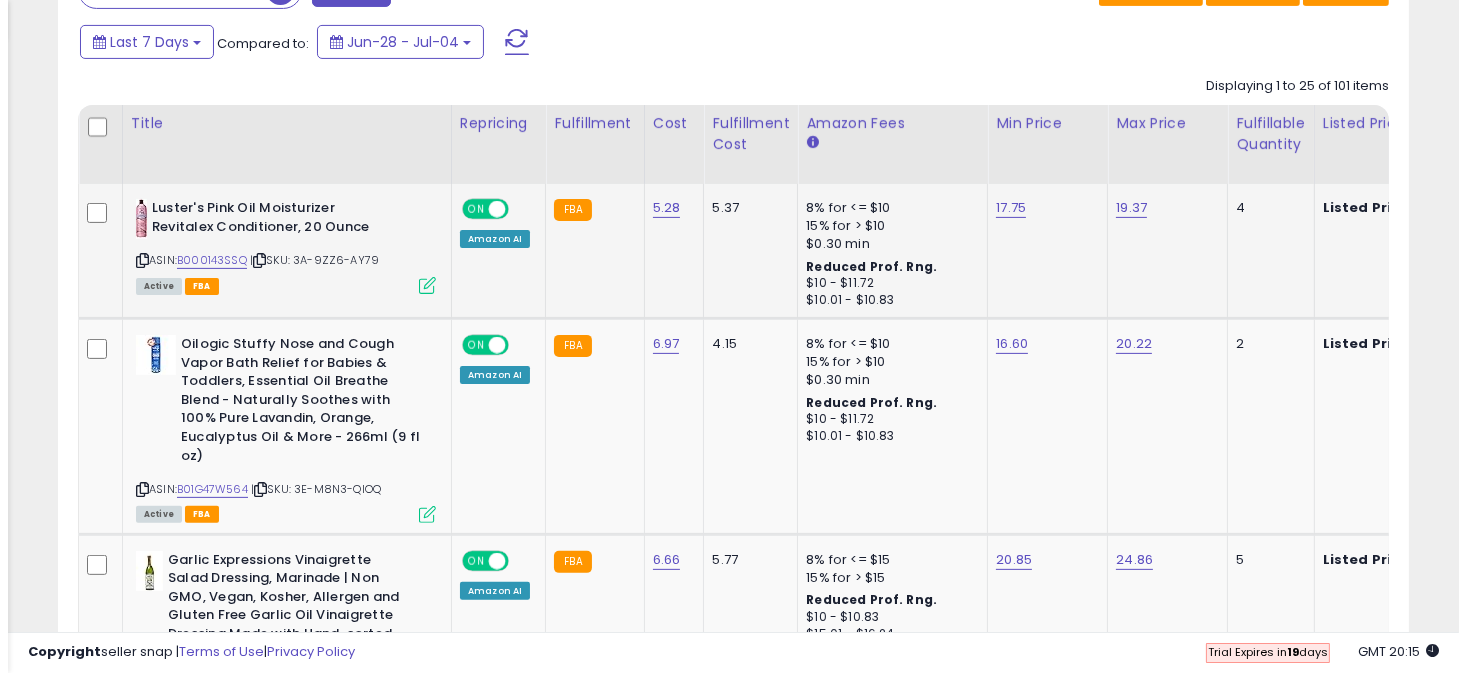 scroll, scrollTop: 999590, scrollLeft: 999208, axis: both 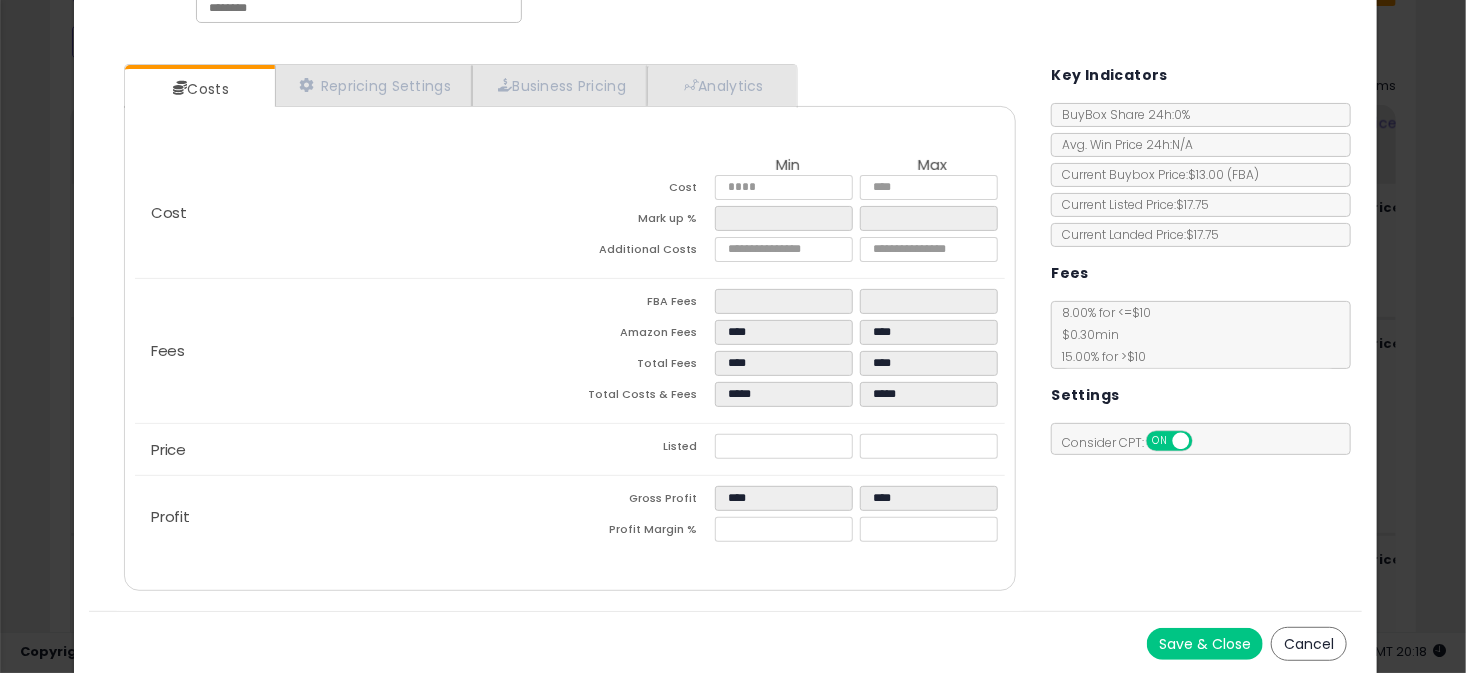 click on "Cancel" at bounding box center [1309, 644] 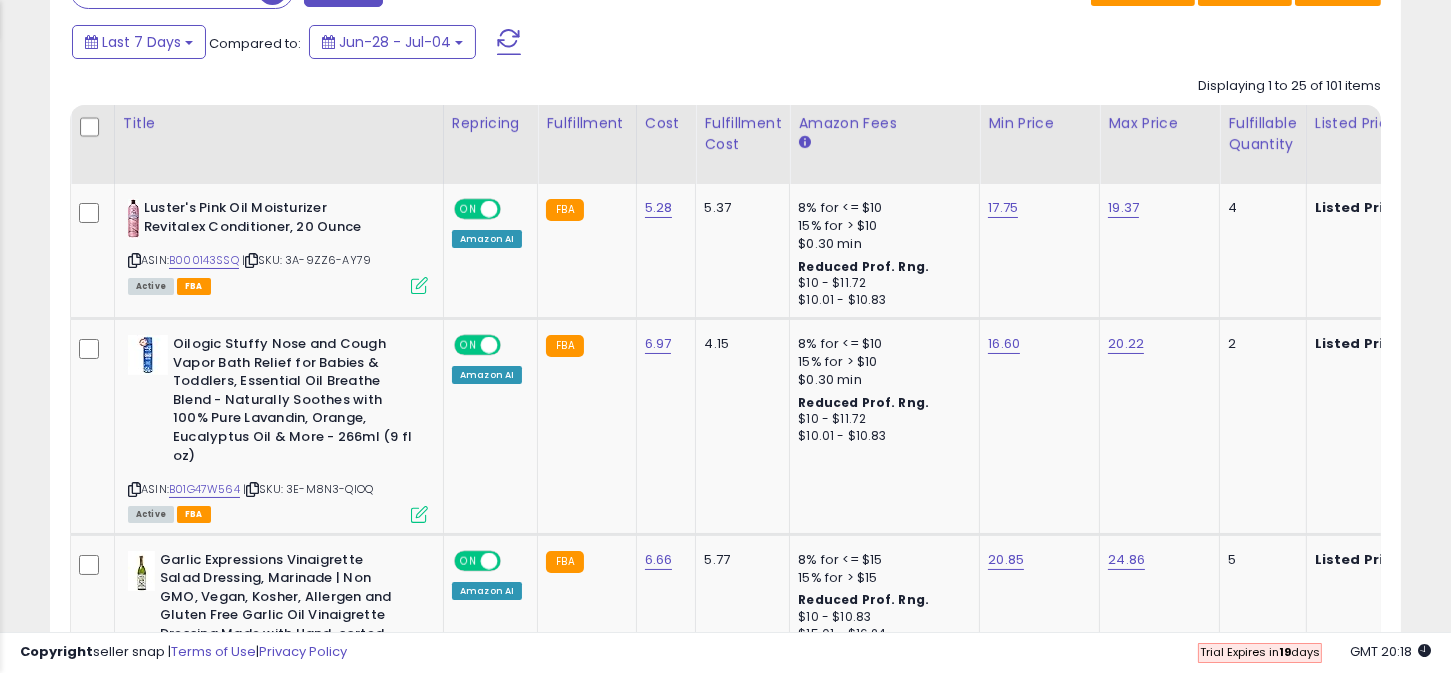 scroll, scrollTop: 409, scrollLeft: 782, axis: both 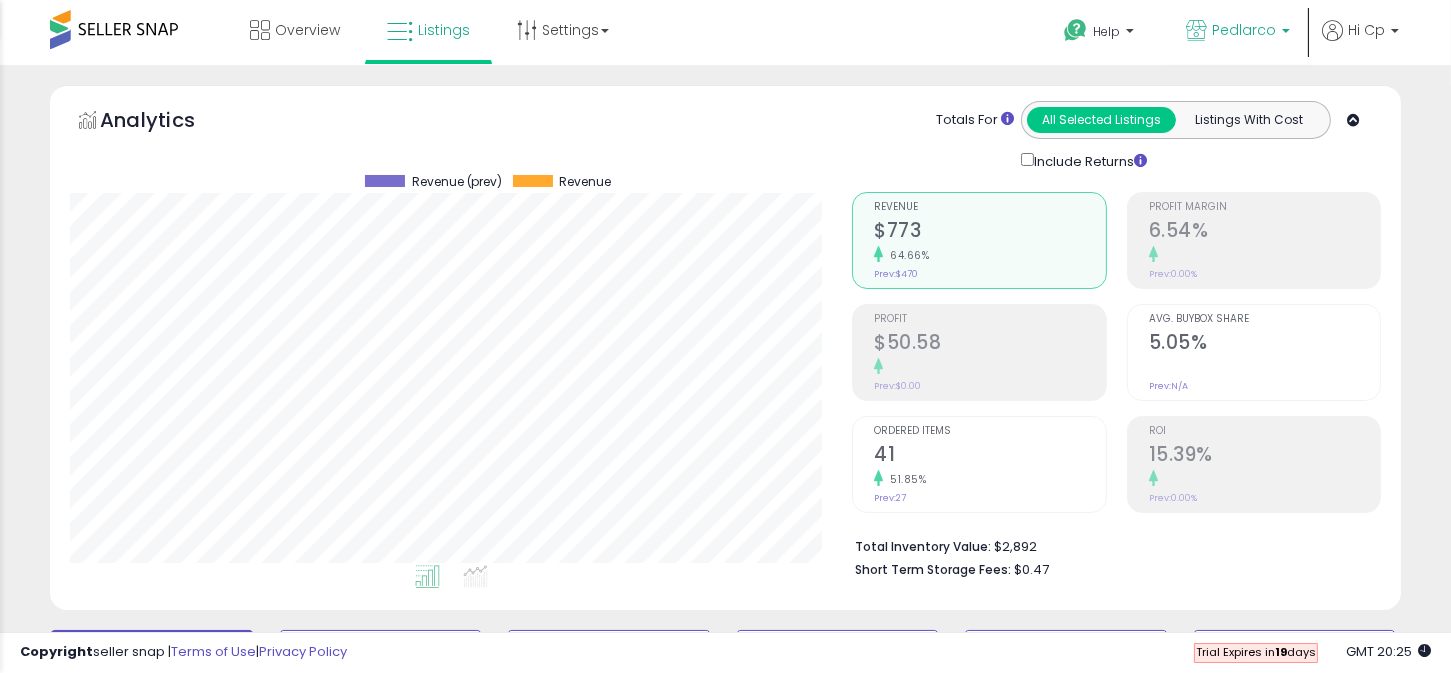 click at bounding box center [1286, 36] 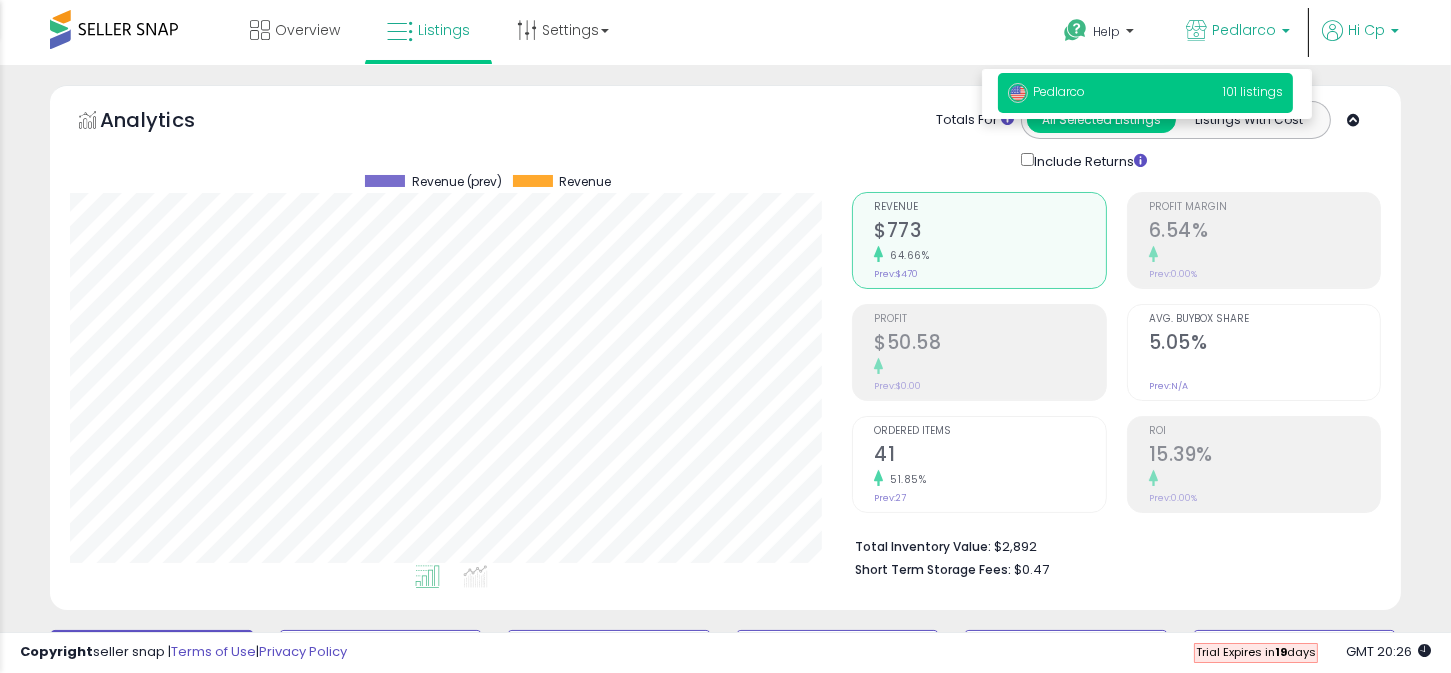 click at bounding box center (1395, 36) 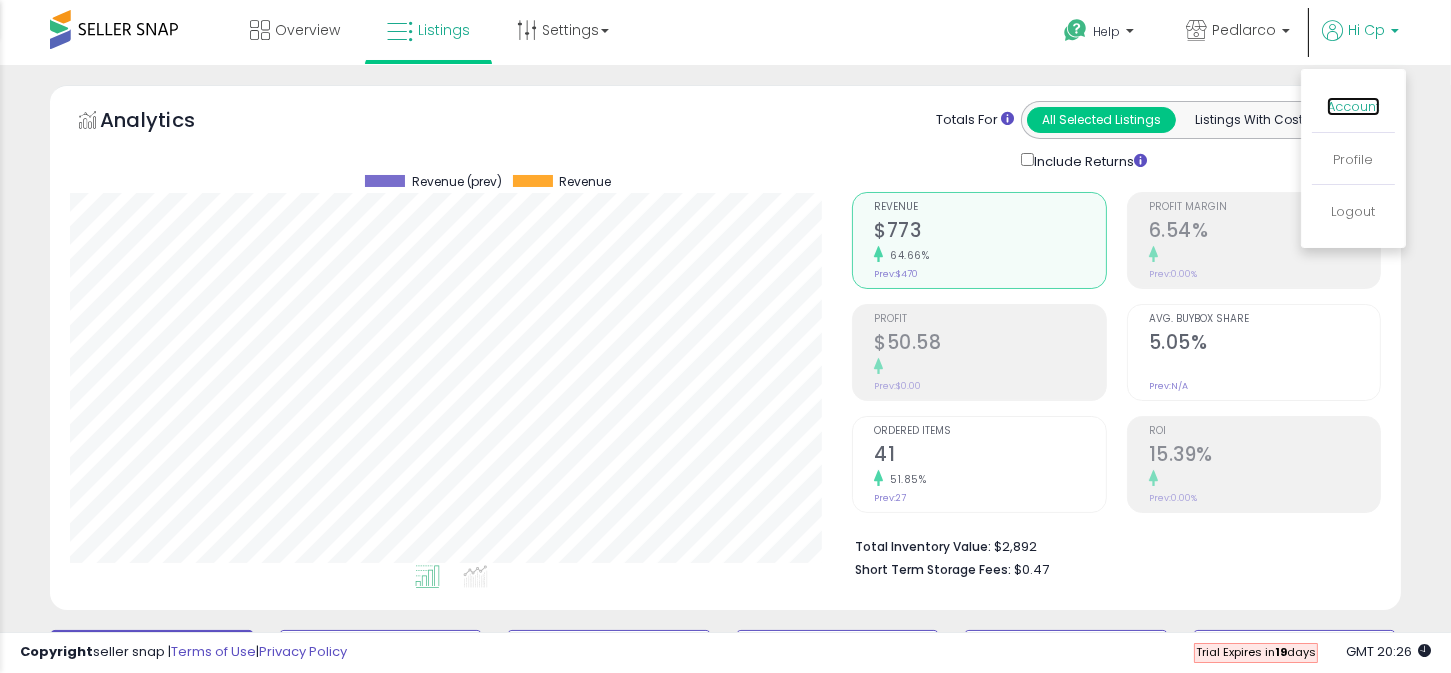 click on "Account" at bounding box center [1353, 106] 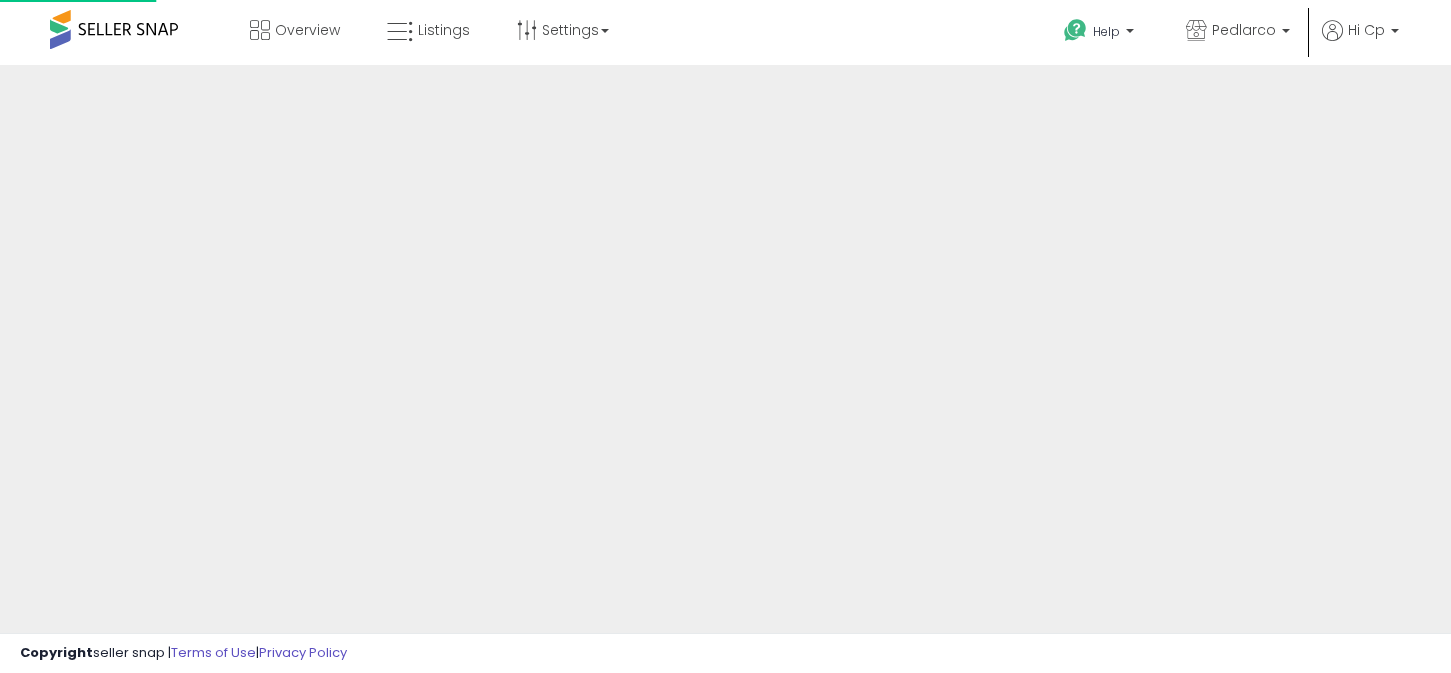 scroll, scrollTop: 0, scrollLeft: 0, axis: both 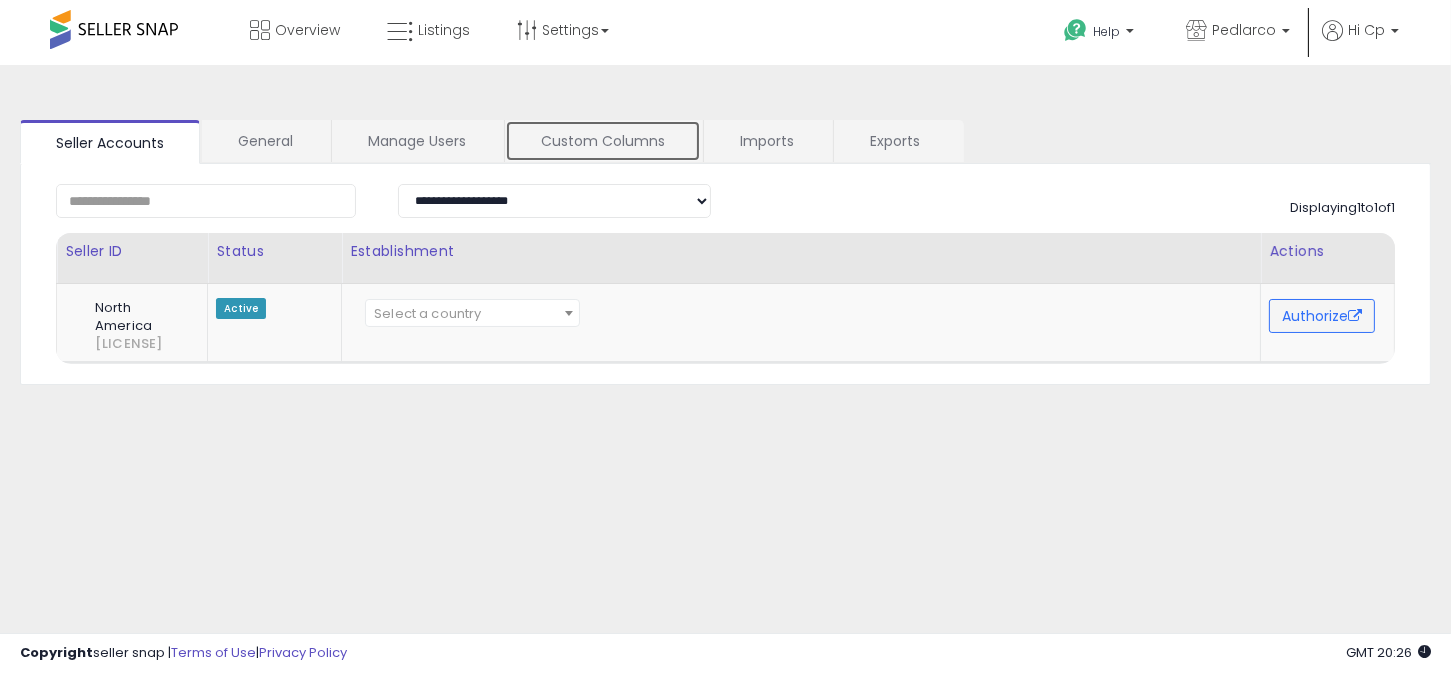 click on "Custom Columns" at bounding box center (603, 141) 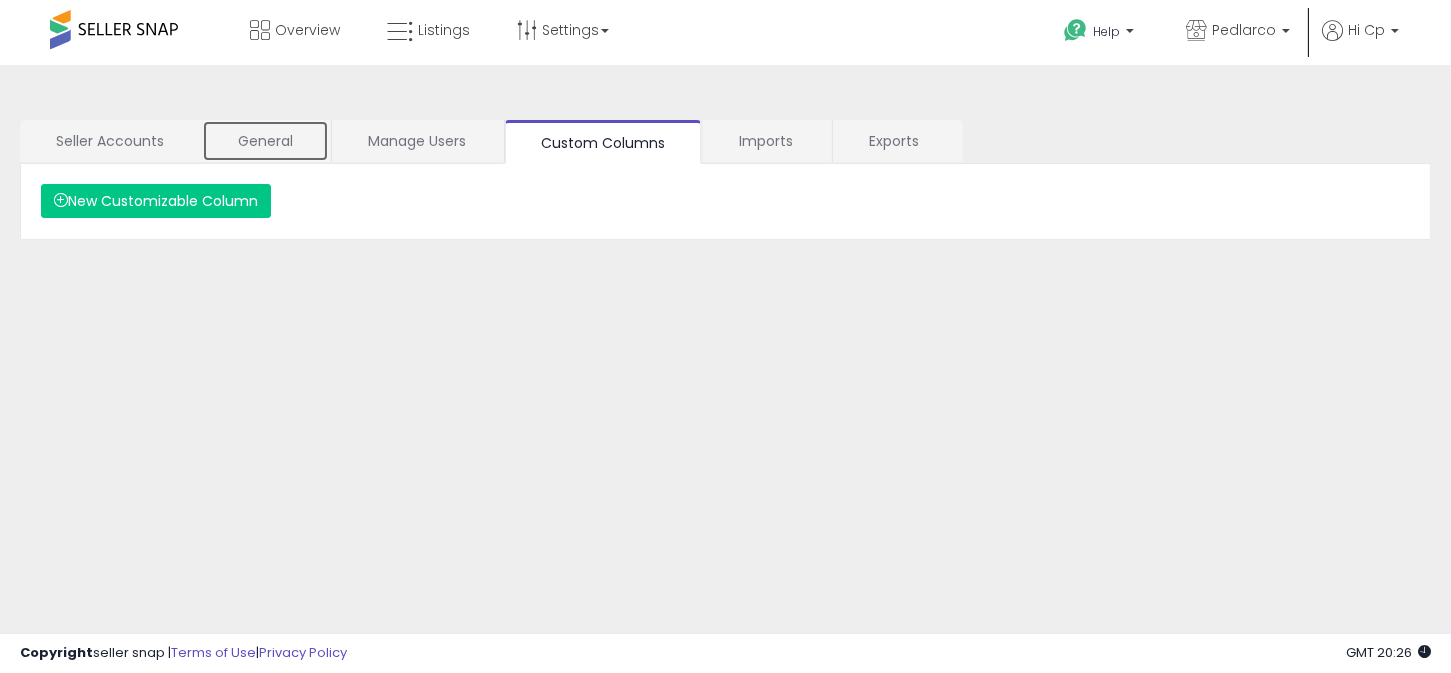 click on "General" at bounding box center (265, 141) 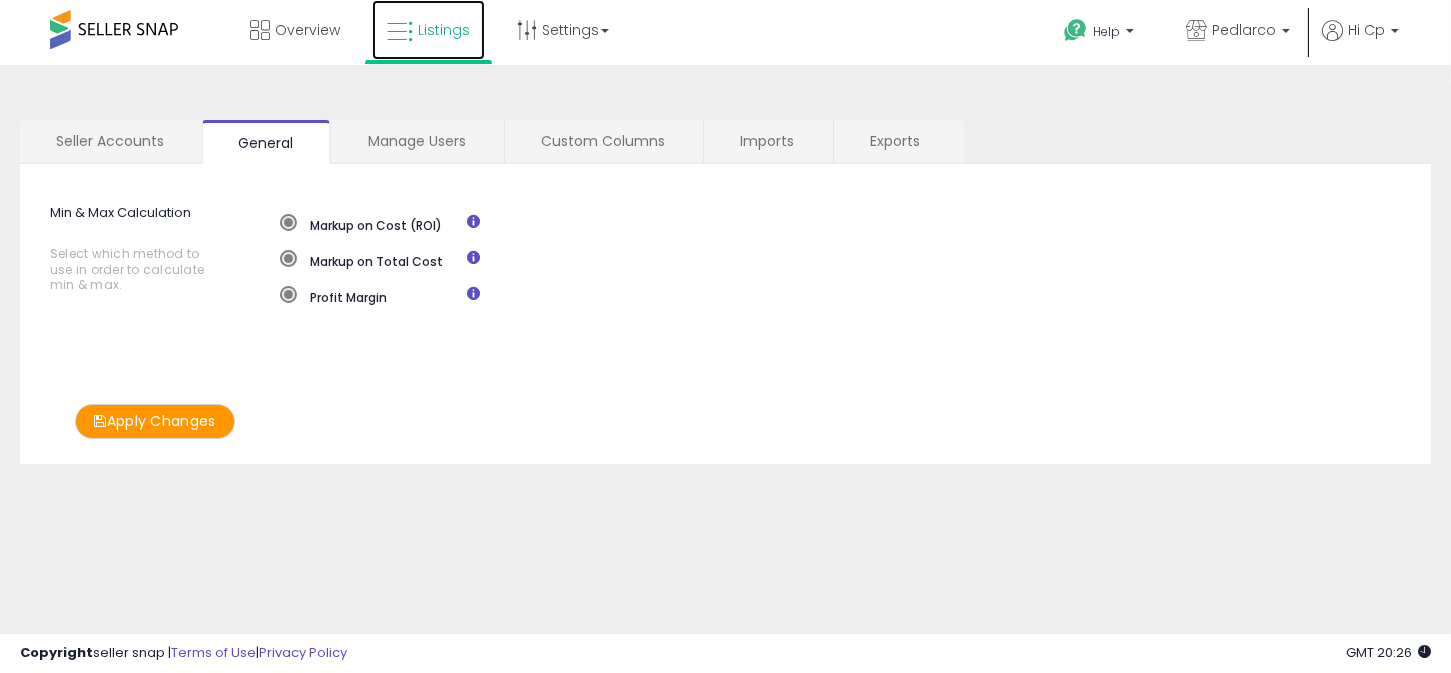 click on "Listings" at bounding box center [444, 30] 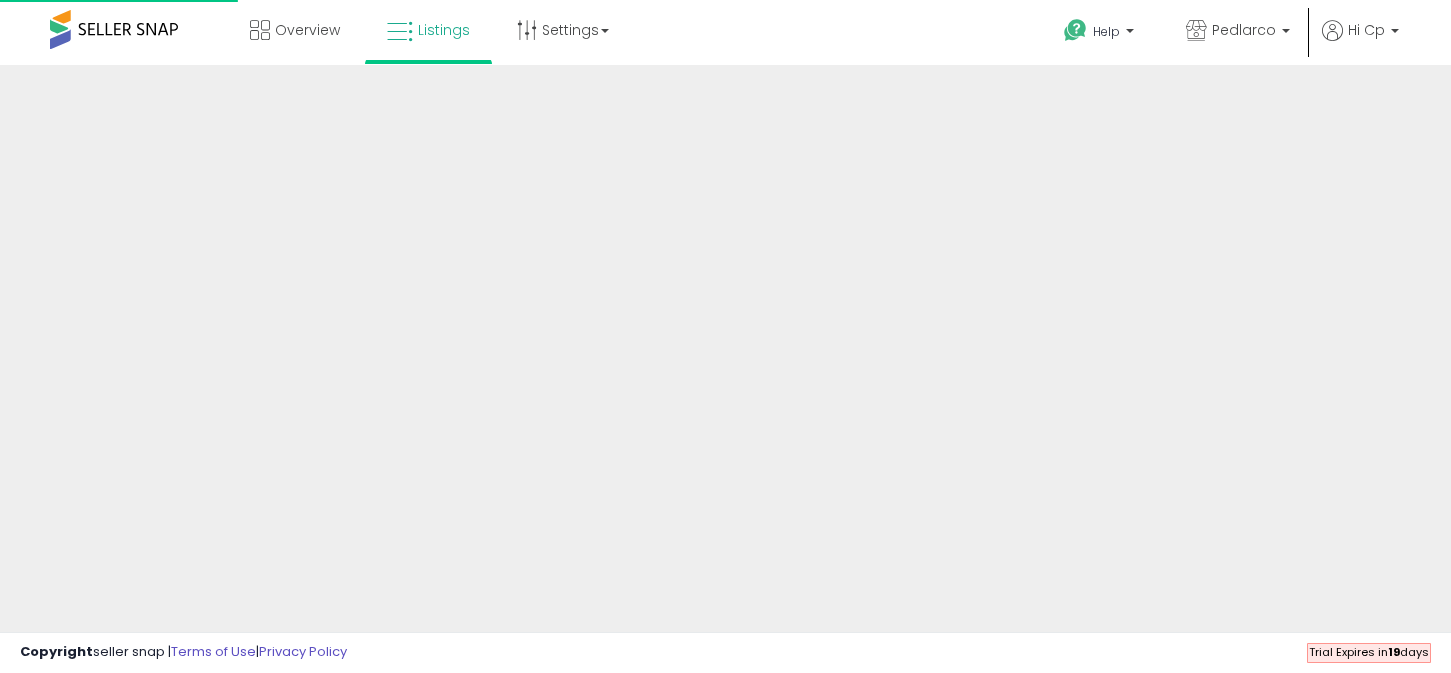 scroll, scrollTop: 0, scrollLeft: 0, axis: both 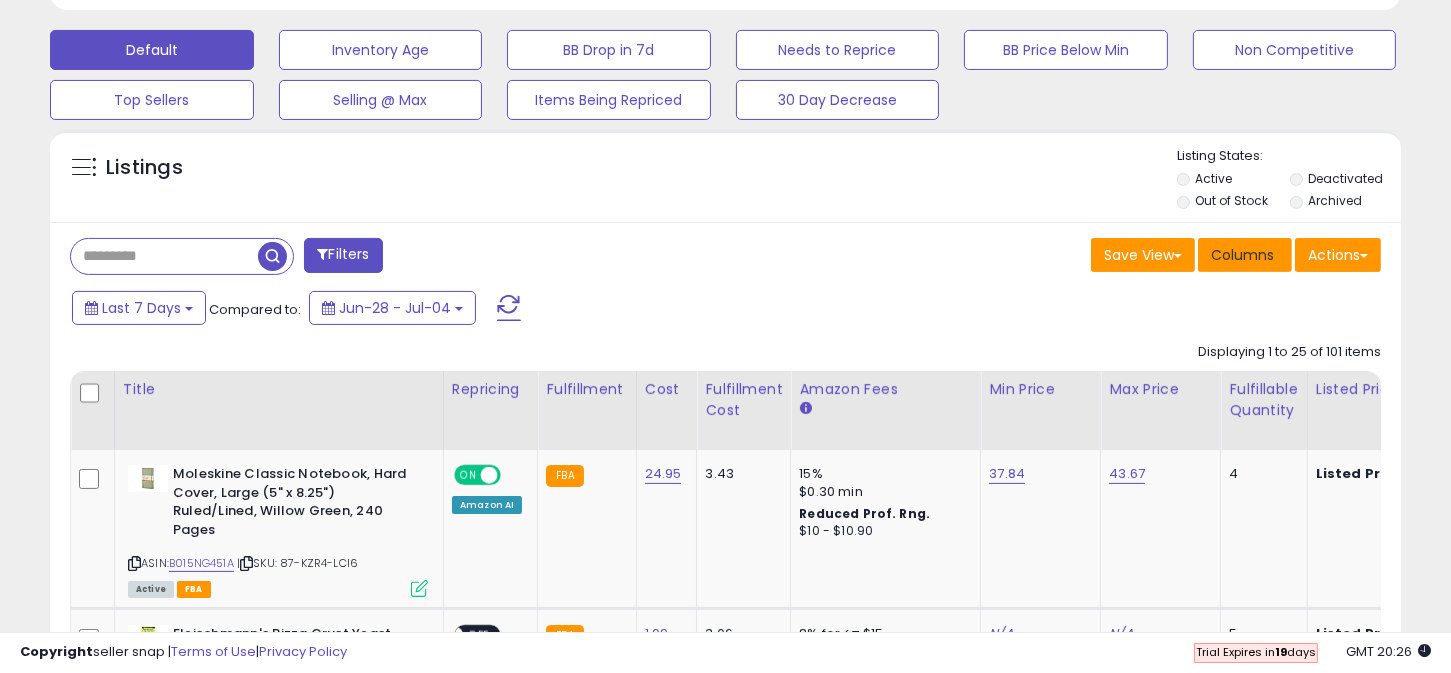 click on "Columns" at bounding box center (1242, 255) 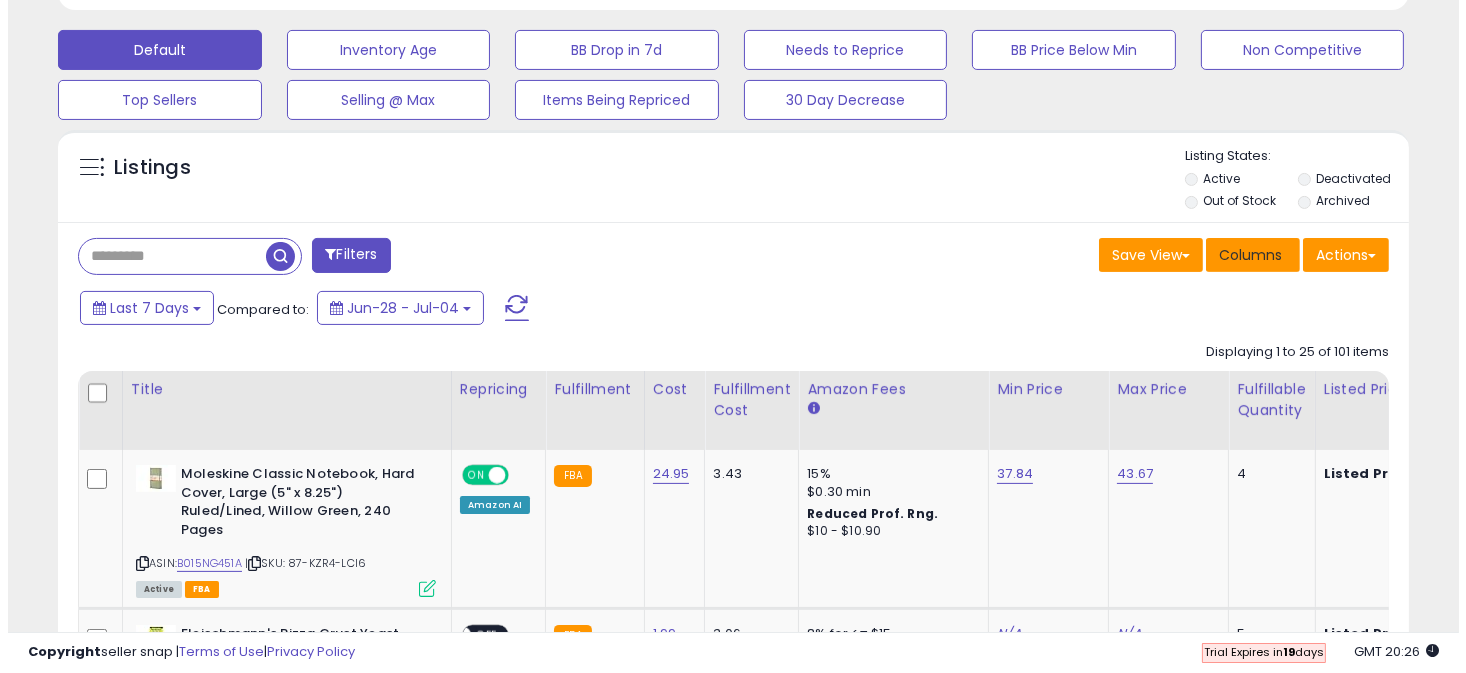 scroll, scrollTop: 999590, scrollLeft: 999208, axis: both 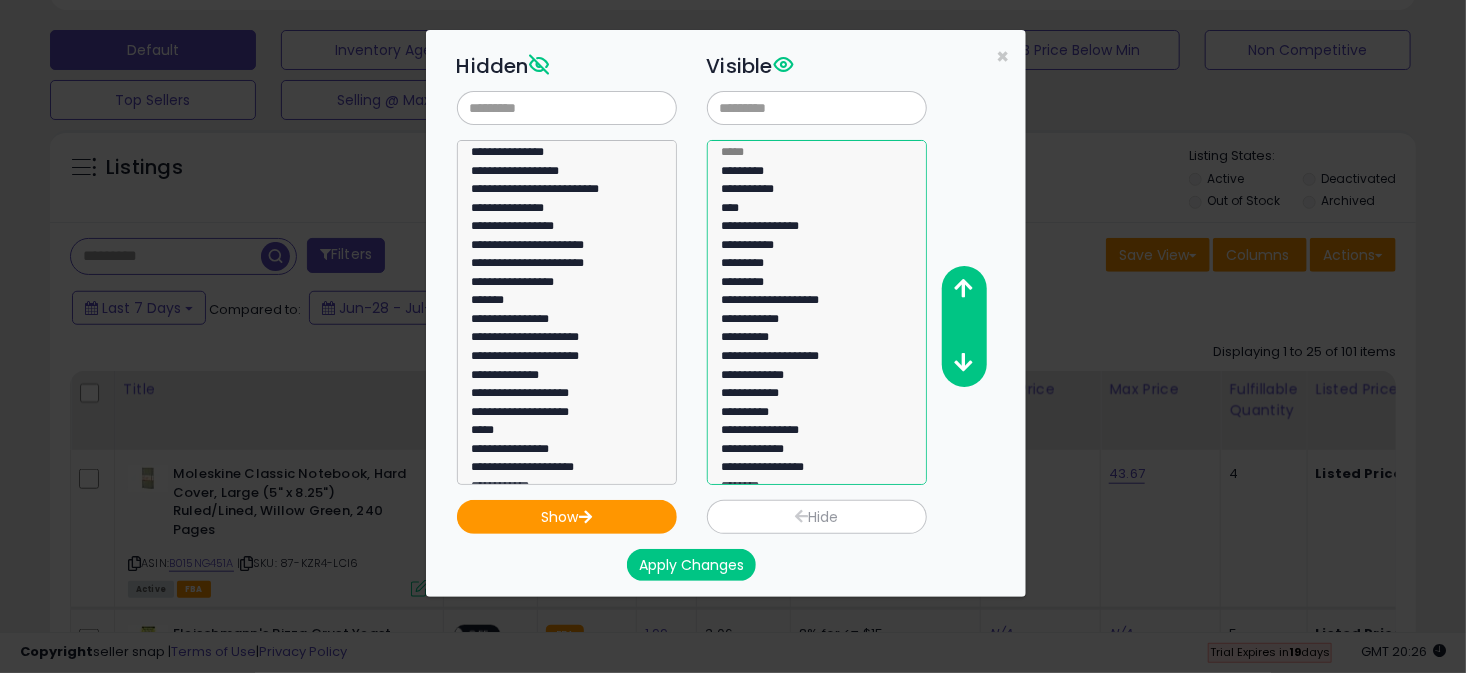 click on "**********" 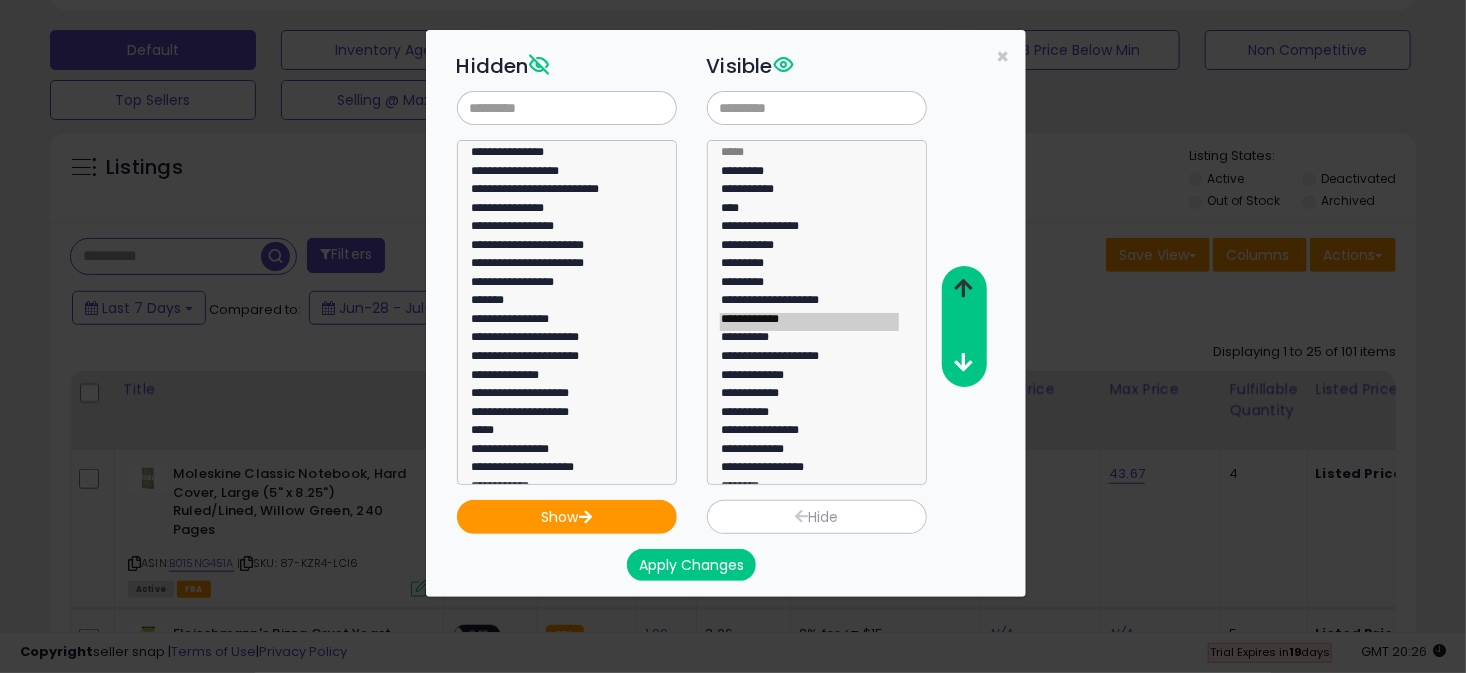 click at bounding box center [963, 288] 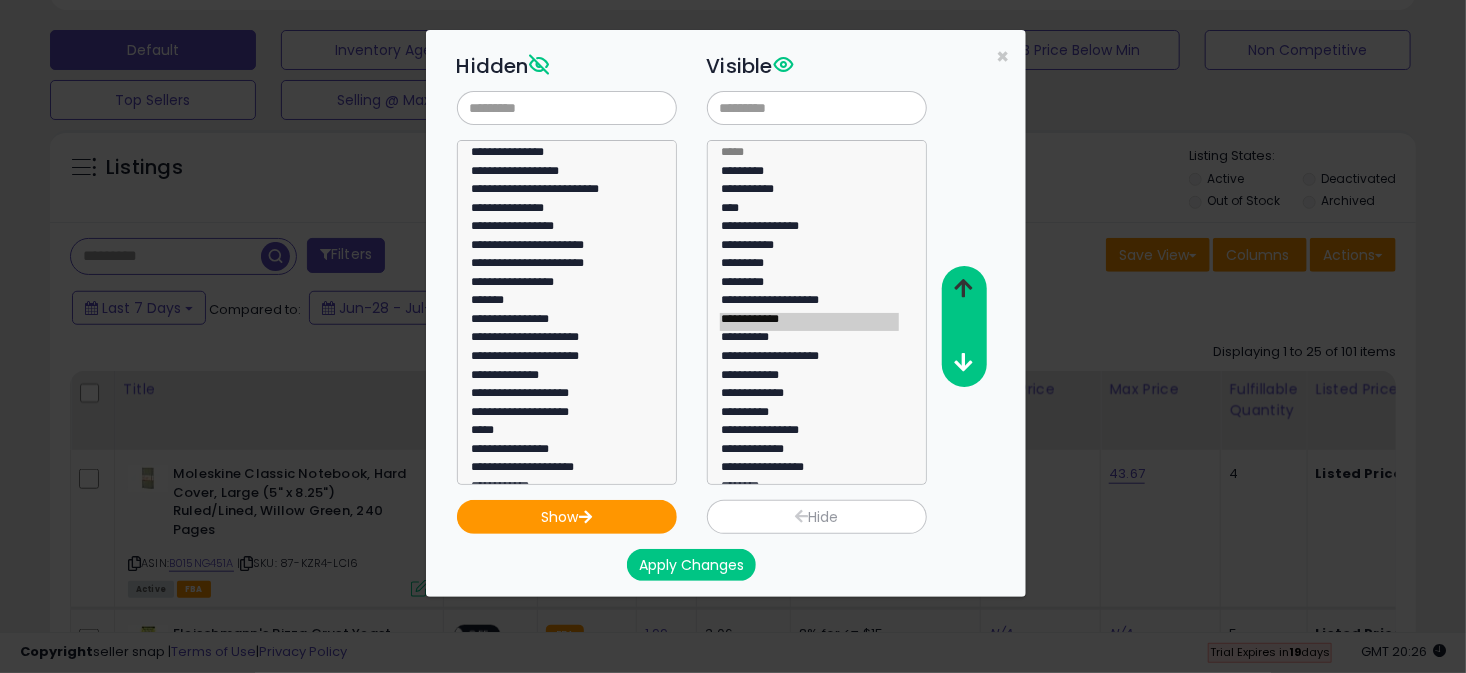 click at bounding box center [963, 288] 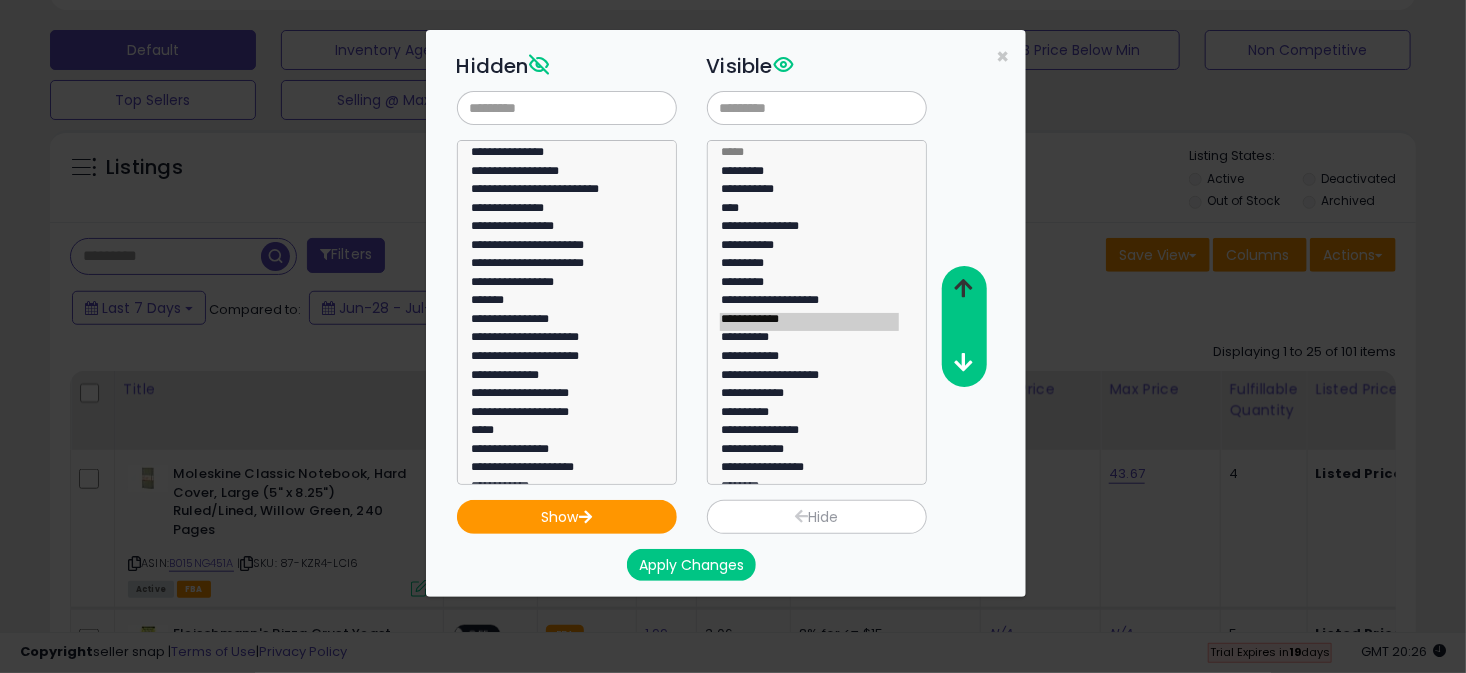 click at bounding box center [963, 288] 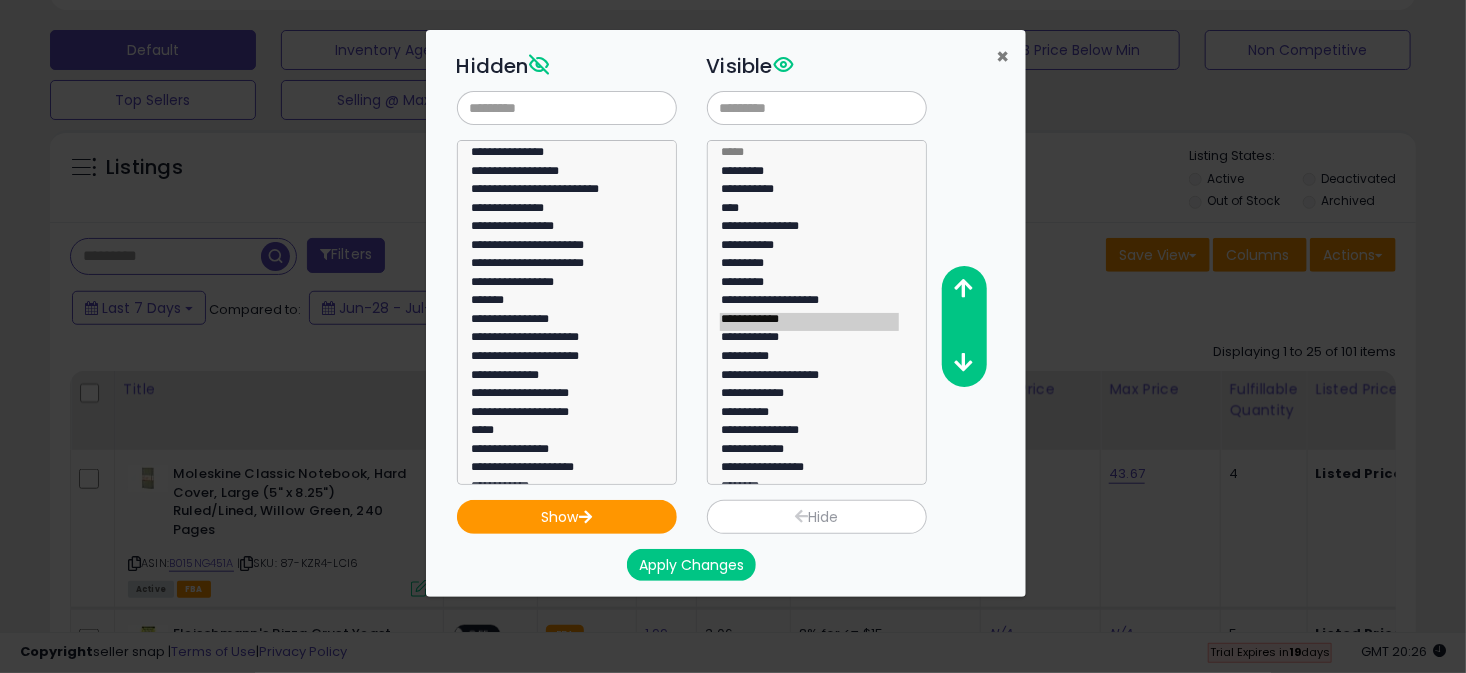 click on "×" at bounding box center (1003, 56) 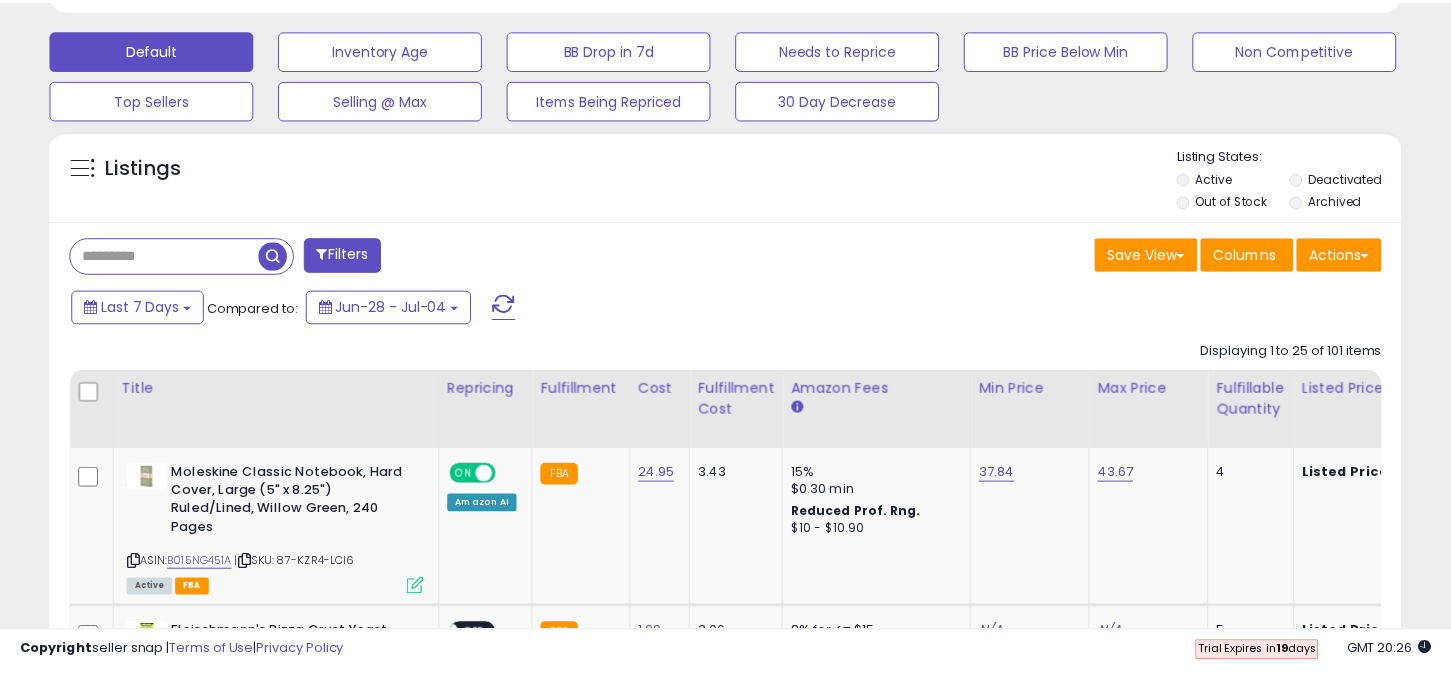 scroll, scrollTop: 409, scrollLeft: 782, axis: both 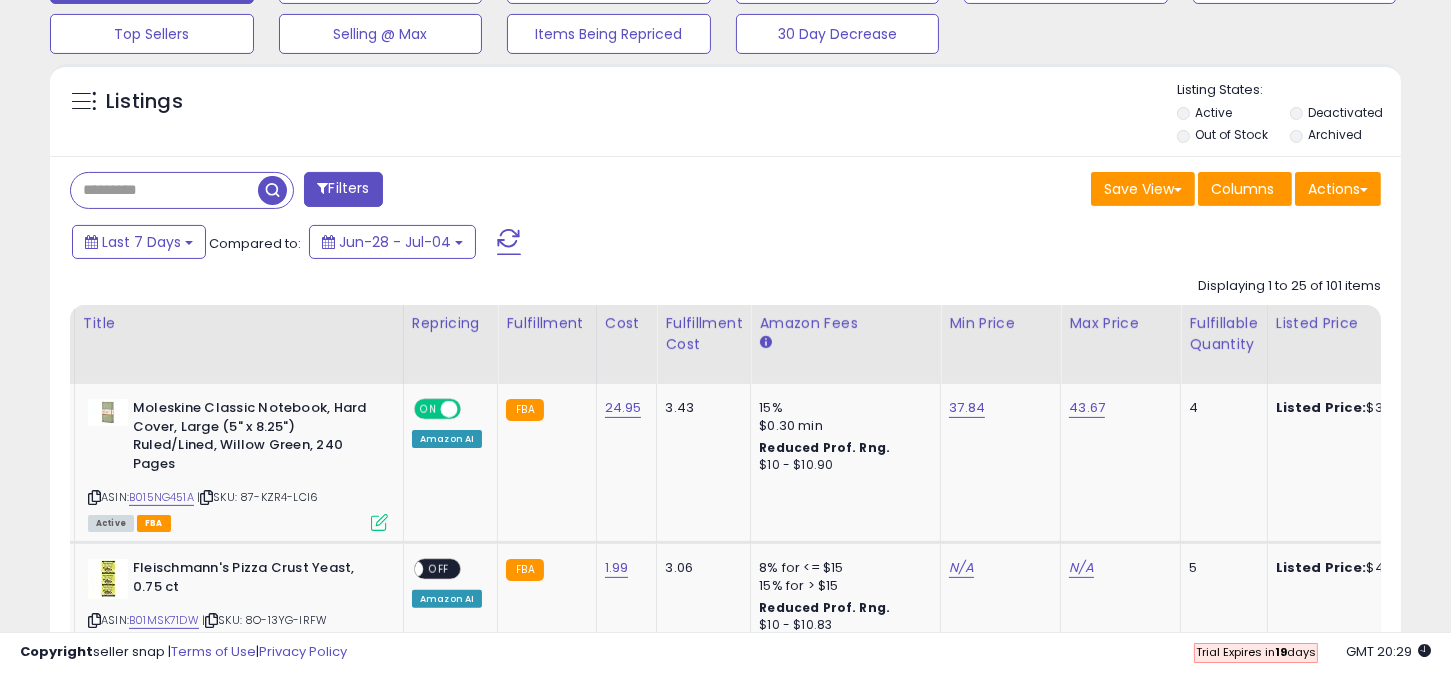 drag, startPoint x: 812, startPoint y: 633, endPoint x: 896, endPoint y: 634, distance: 84.00595 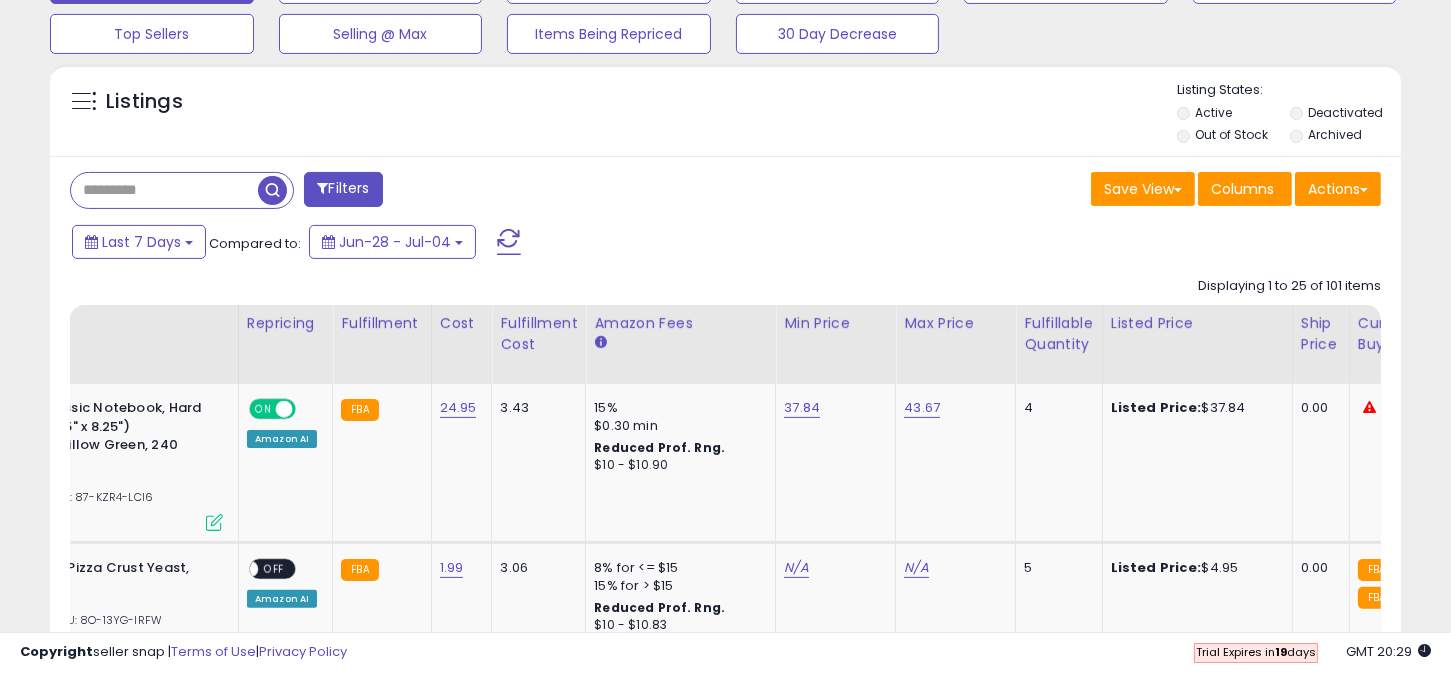 scroll, scrollTop: 0, scrollLeft: 292, axis: horizontal 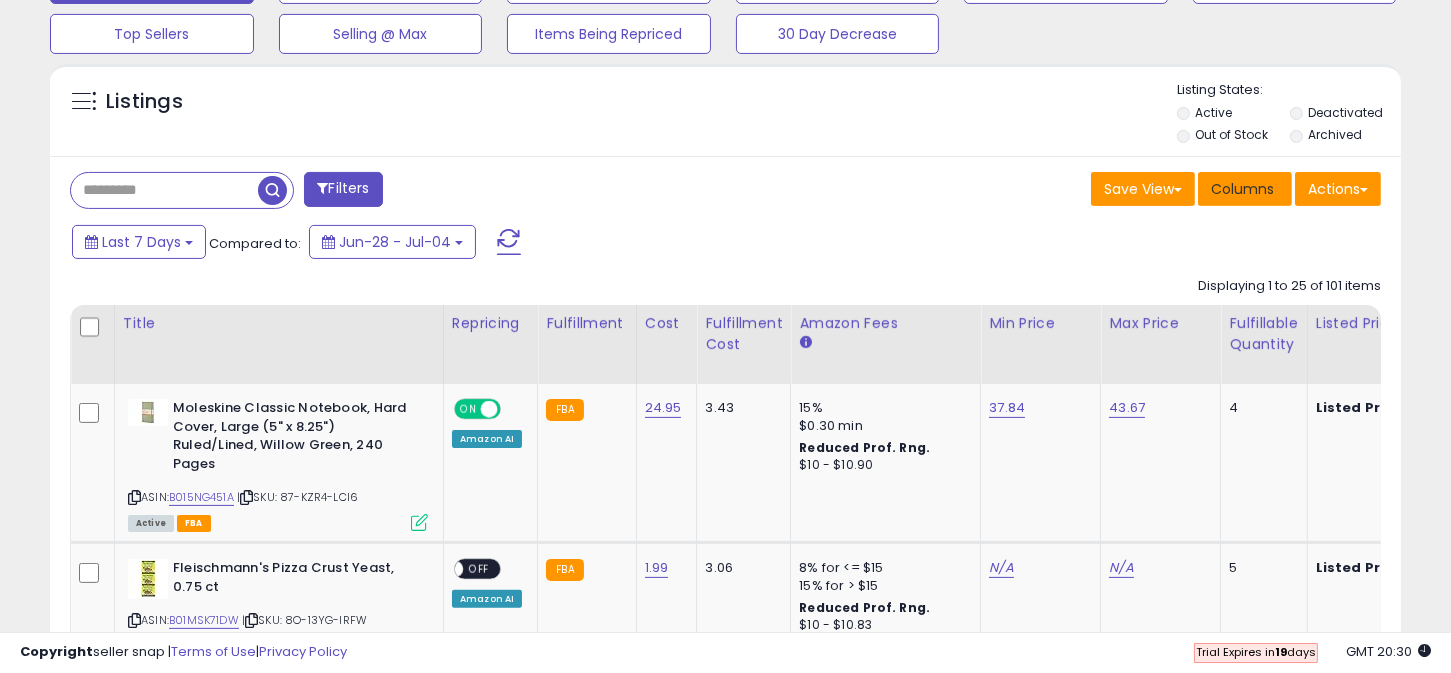 click on "Columns" at bounding box center (1242, 189) 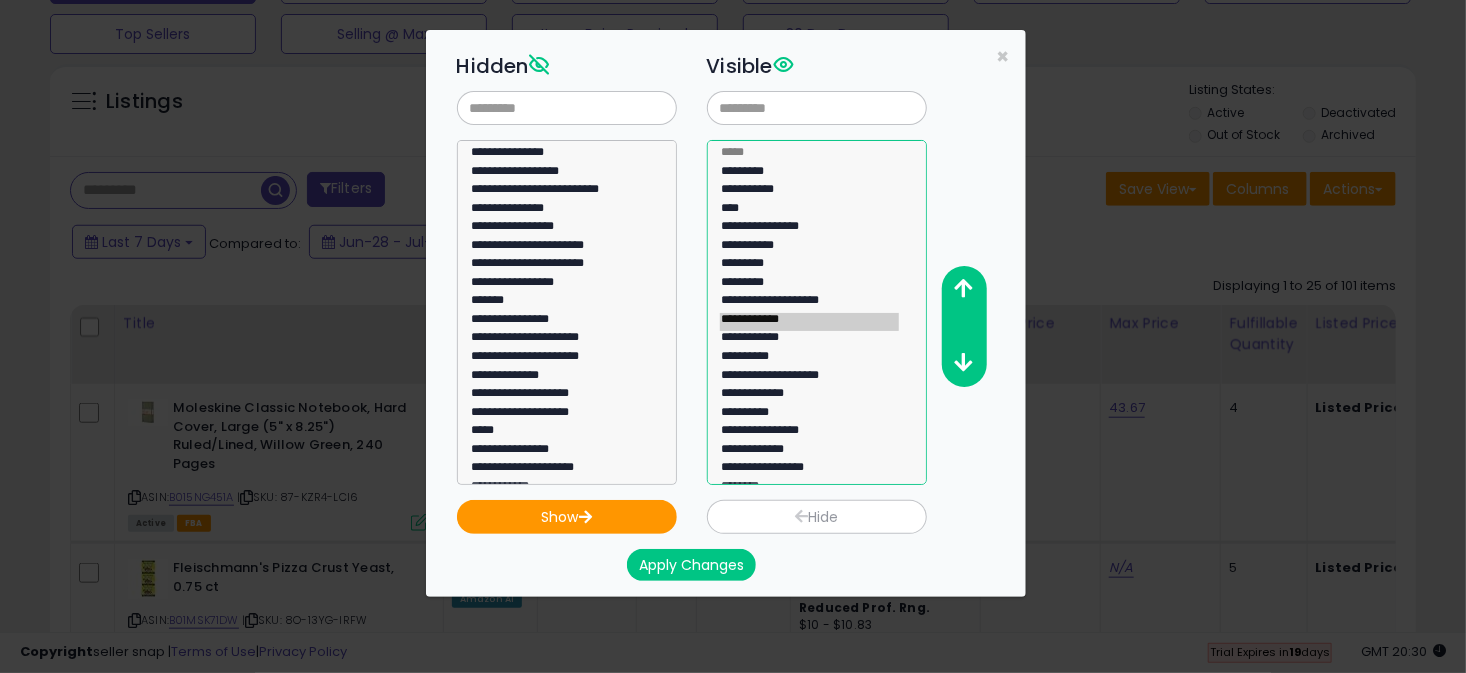 click on "*********" 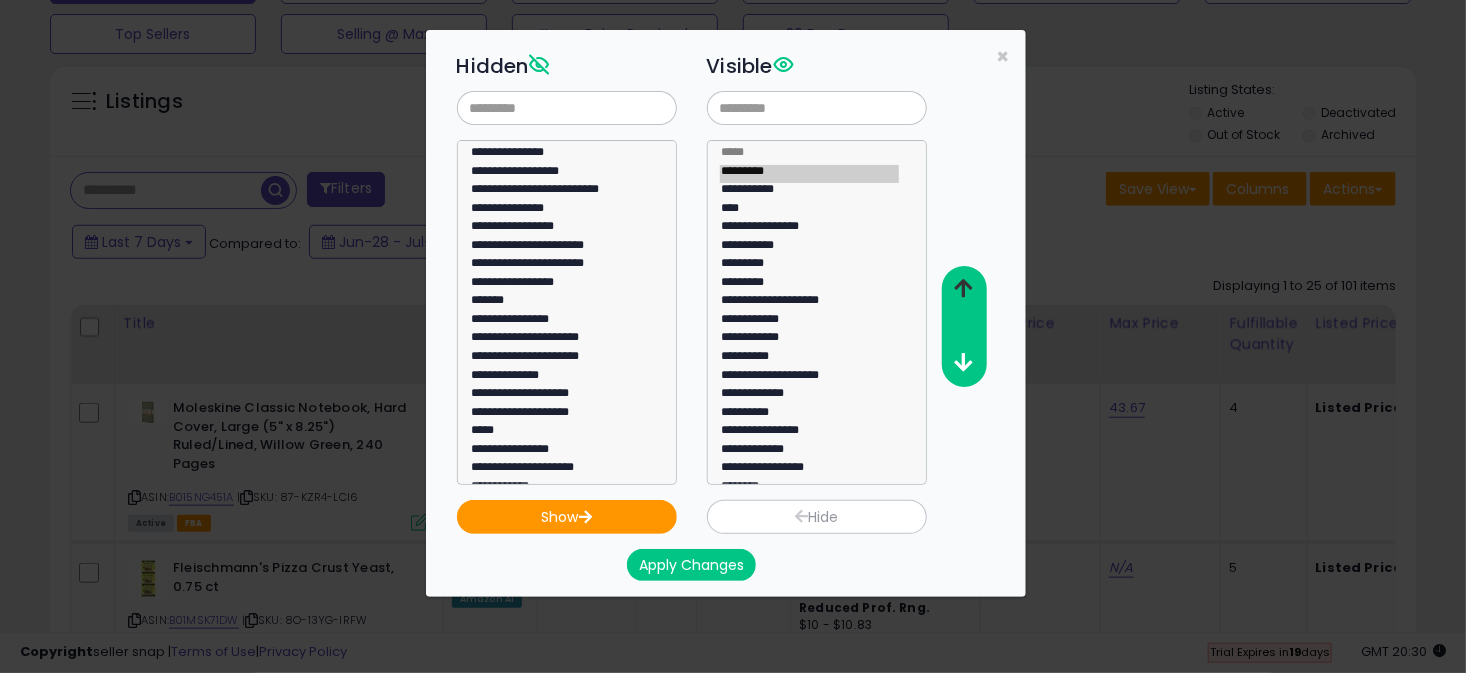 click at bounding box center (963, 288) 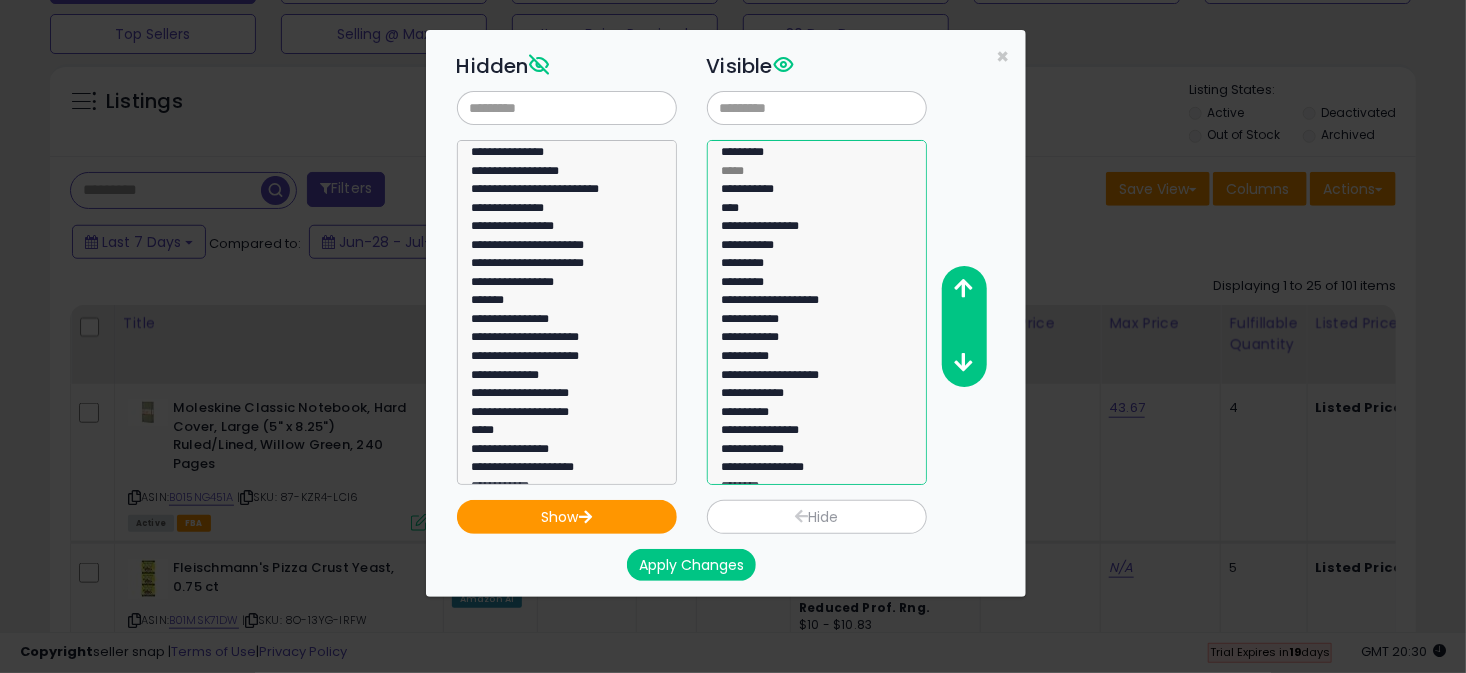 click on "**********" 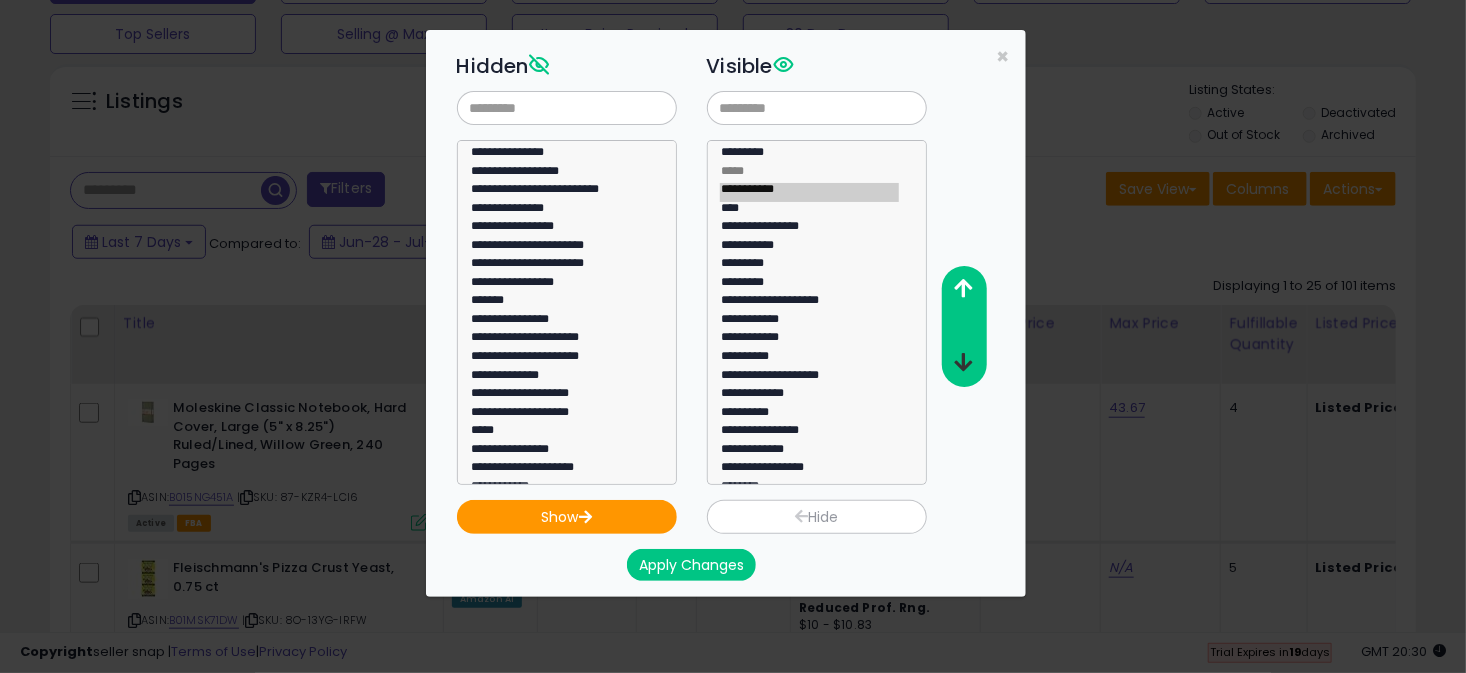 click at bounding box center [963, 362] 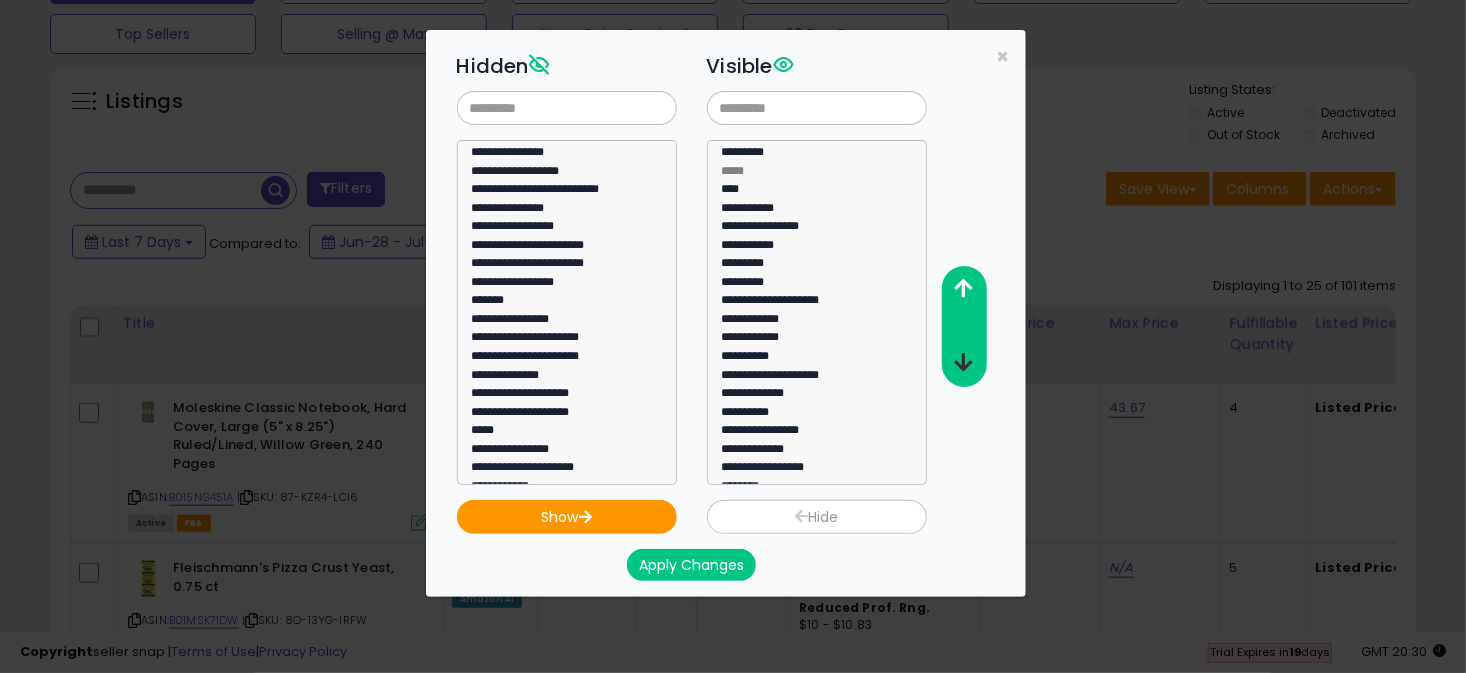 click at bounding box center (963, 362) 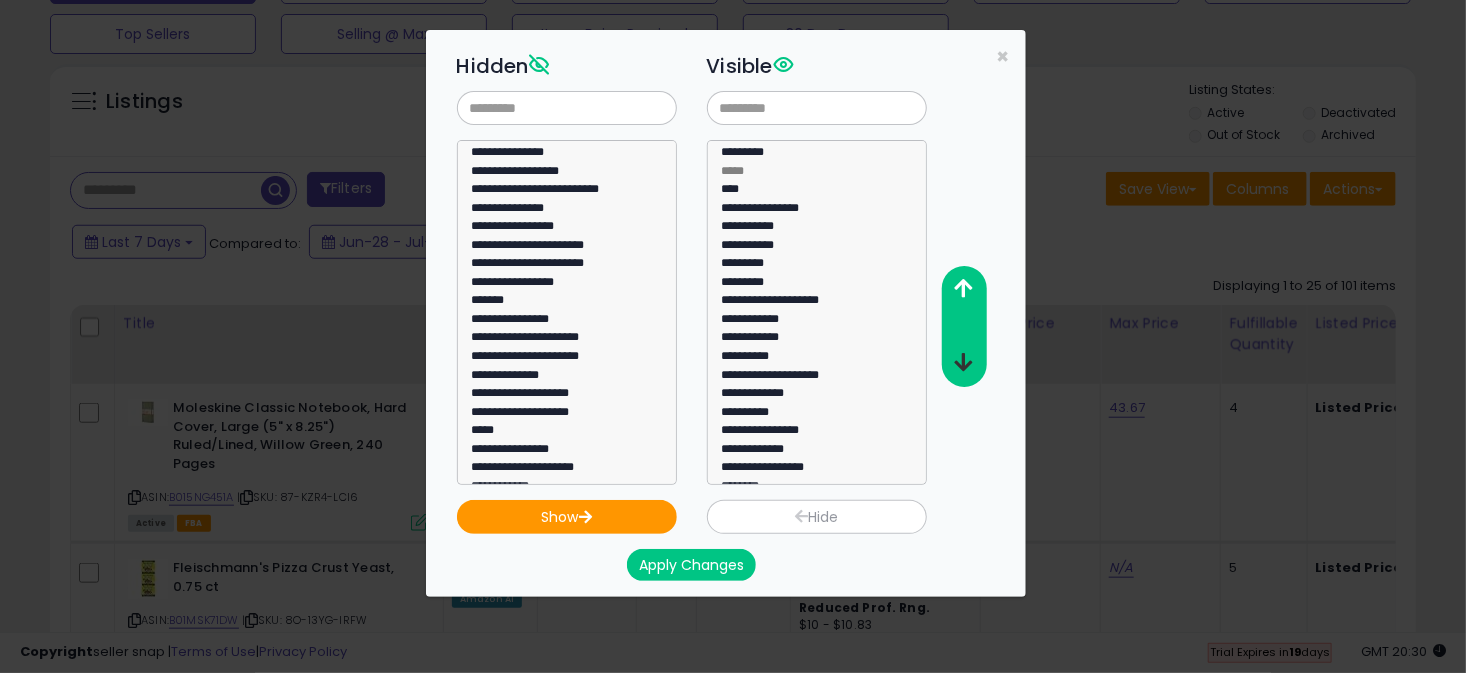 click at bounding box center (963, 362) 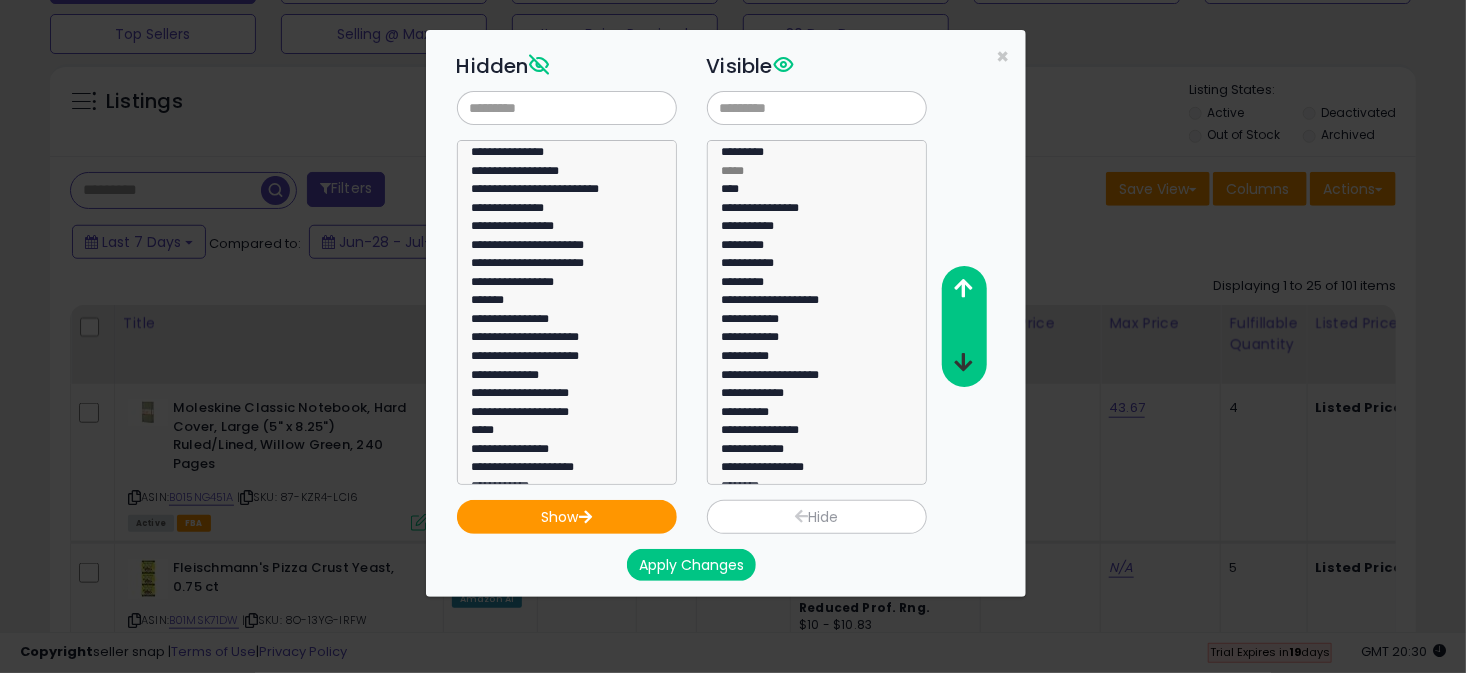 click at bounding box center (963, 362) 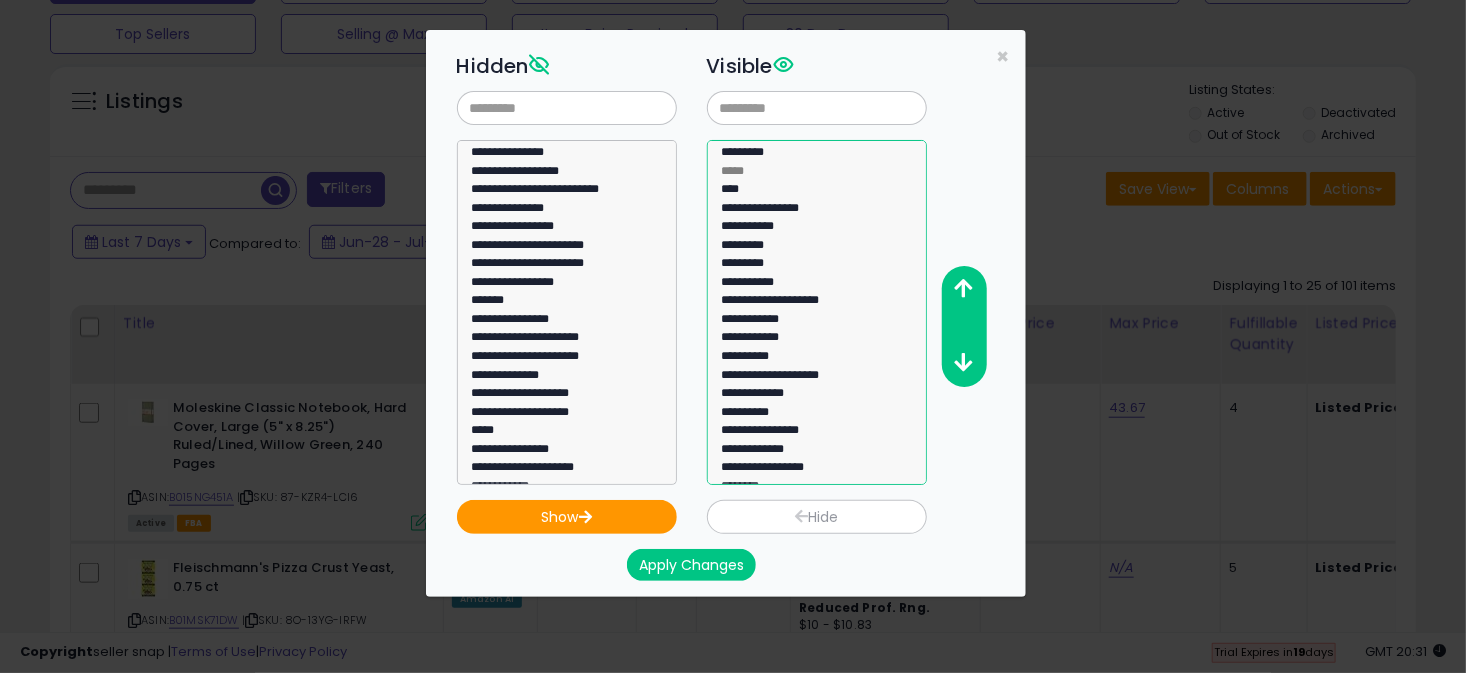 click on "*********" 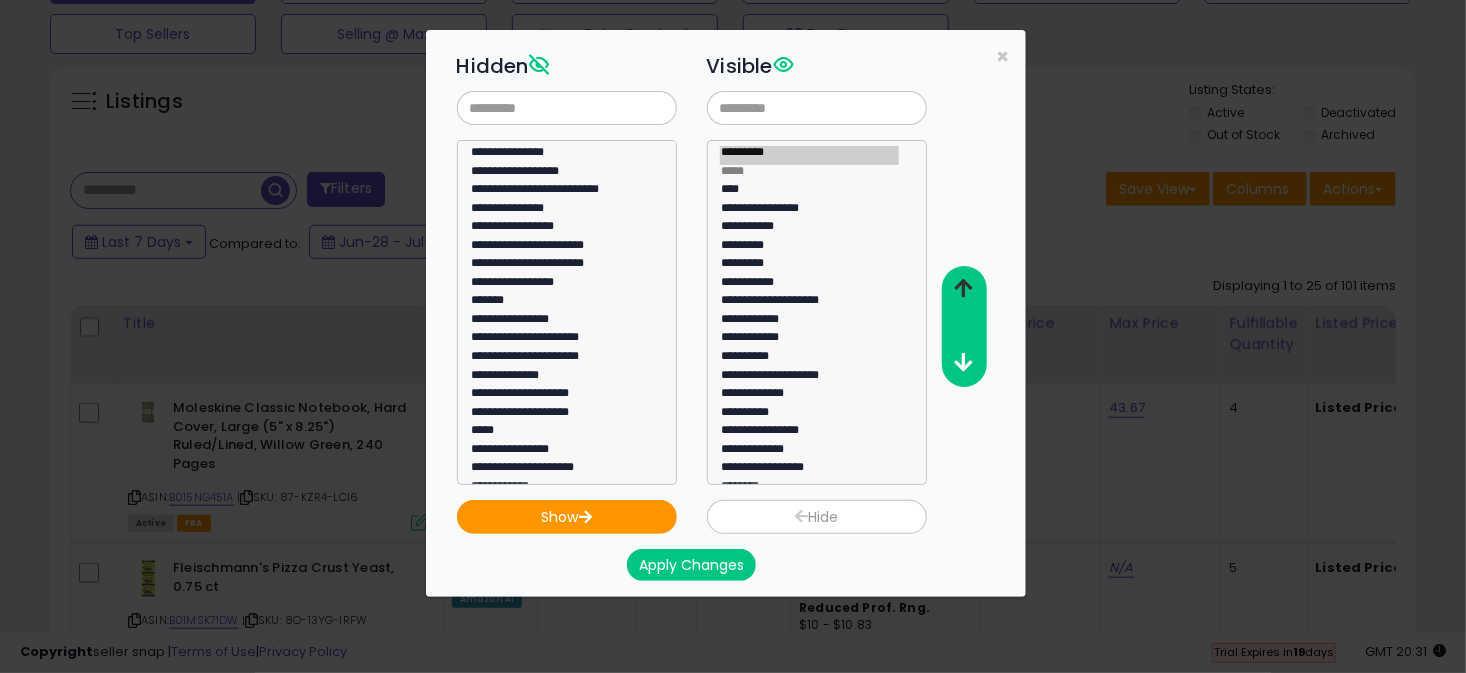 click at bounding box center [963, 288] 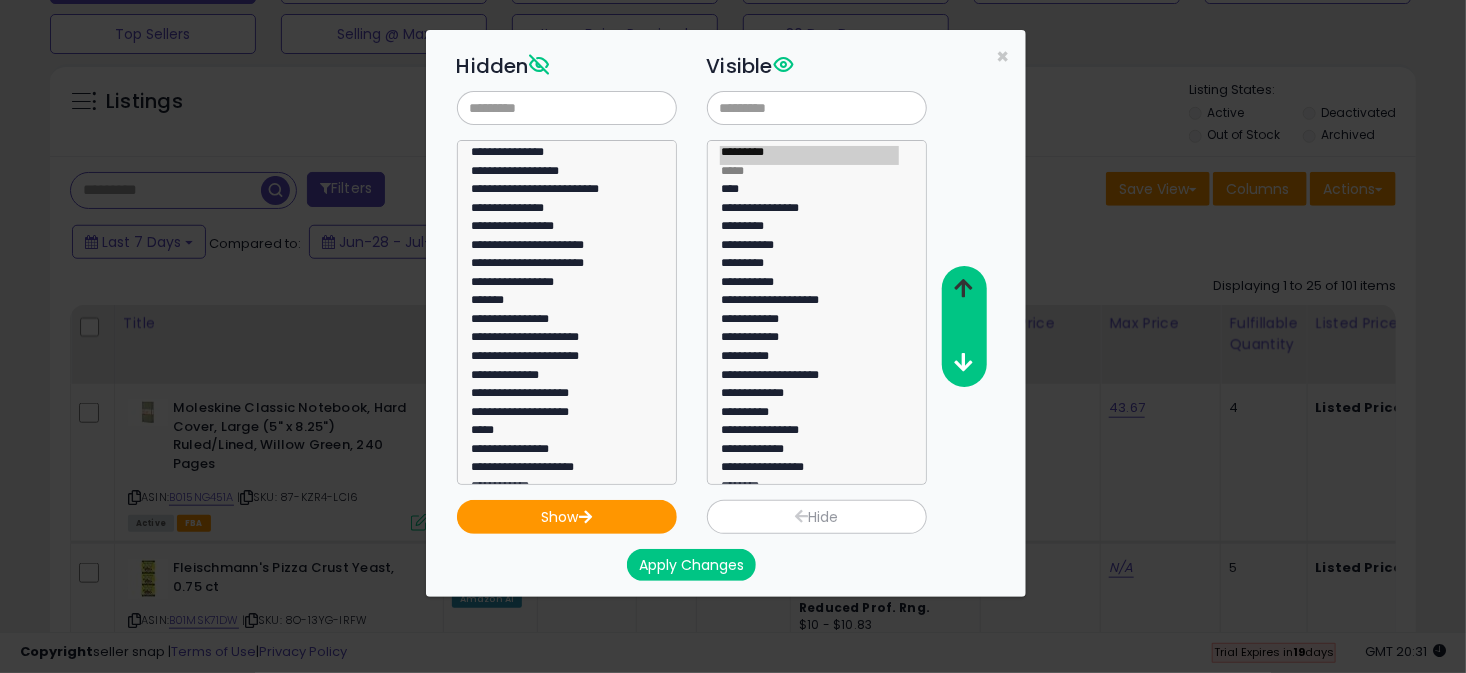 click at bounding box center (963, 288) 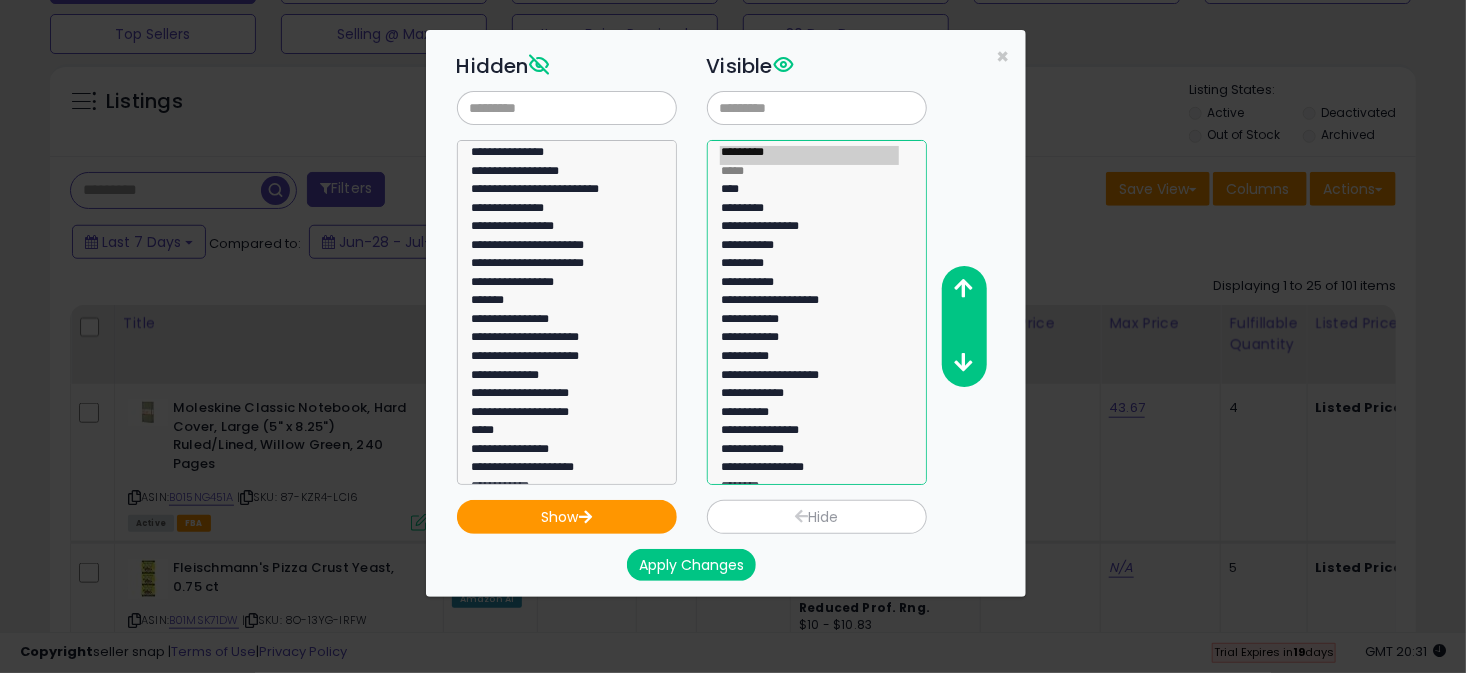 click on "*********" 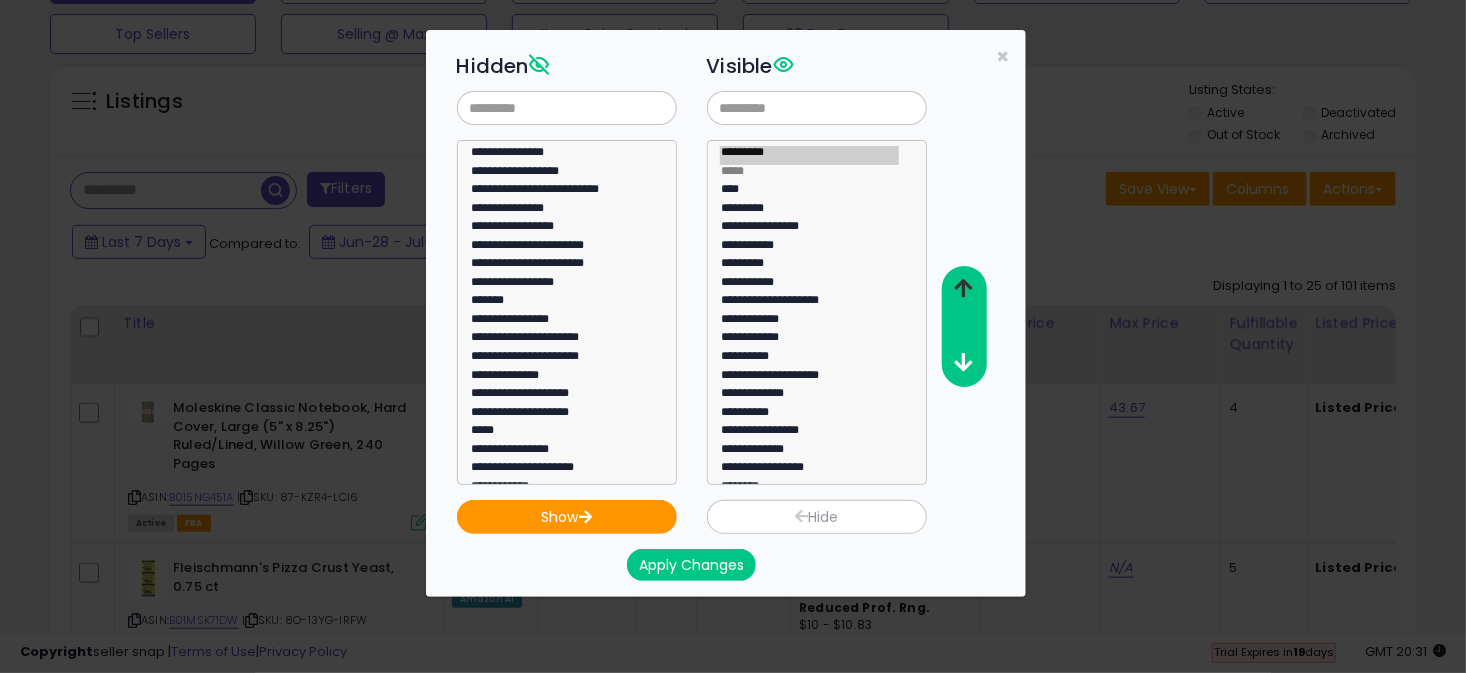 click at bounding box center [963, 288] 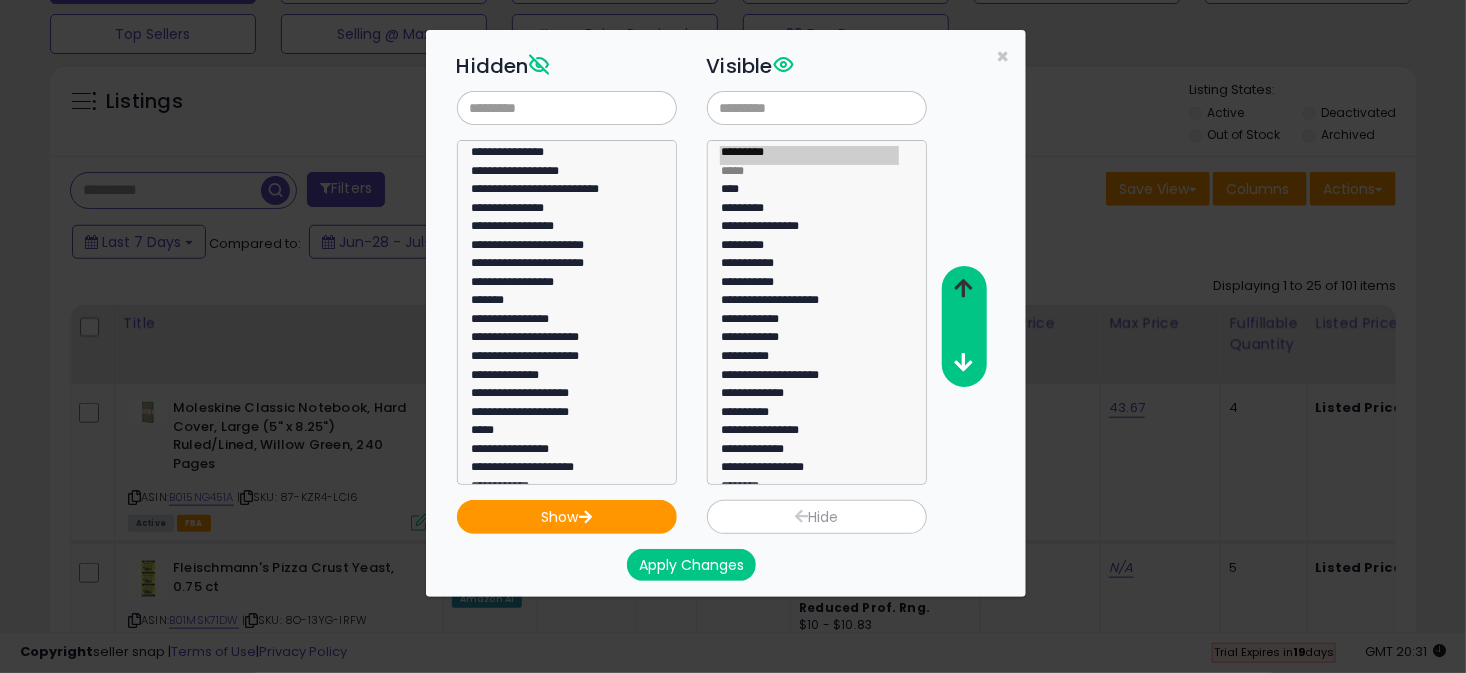 click at bounding box center [963, 288] 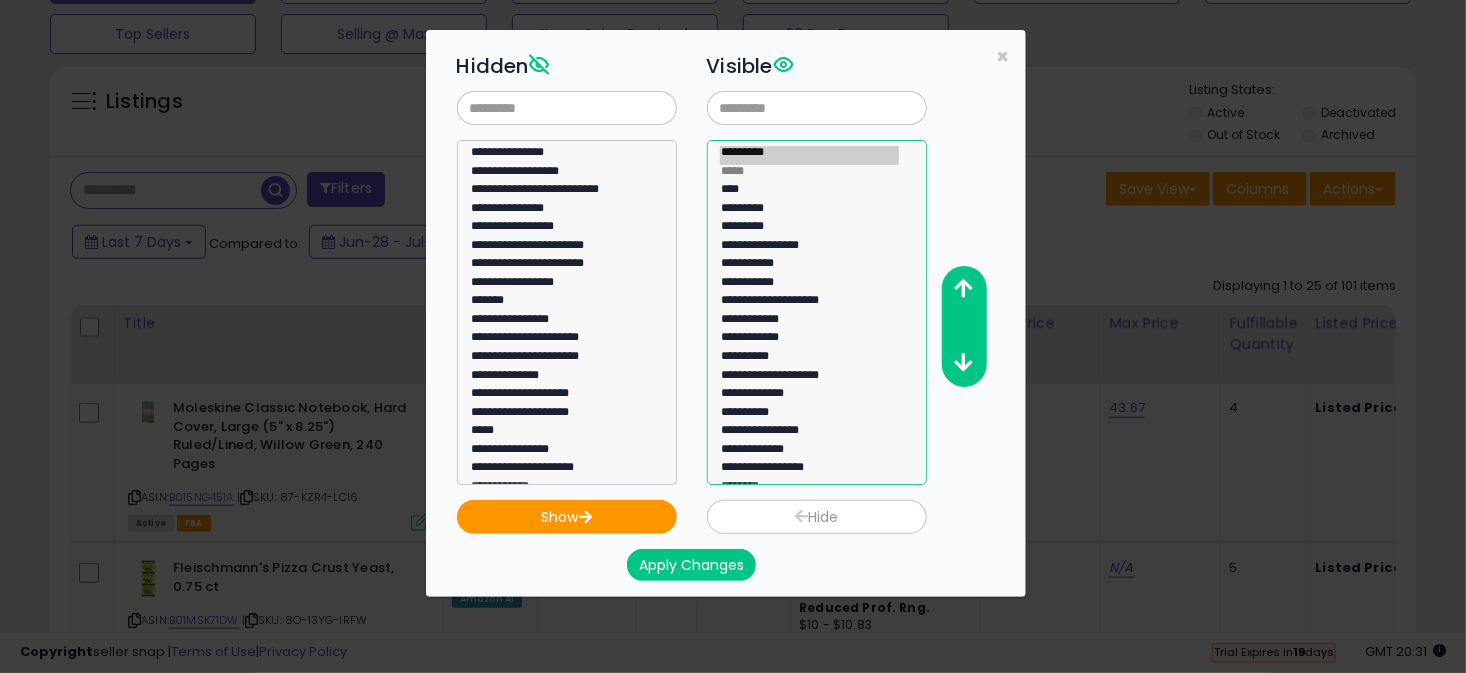 click on "**********" 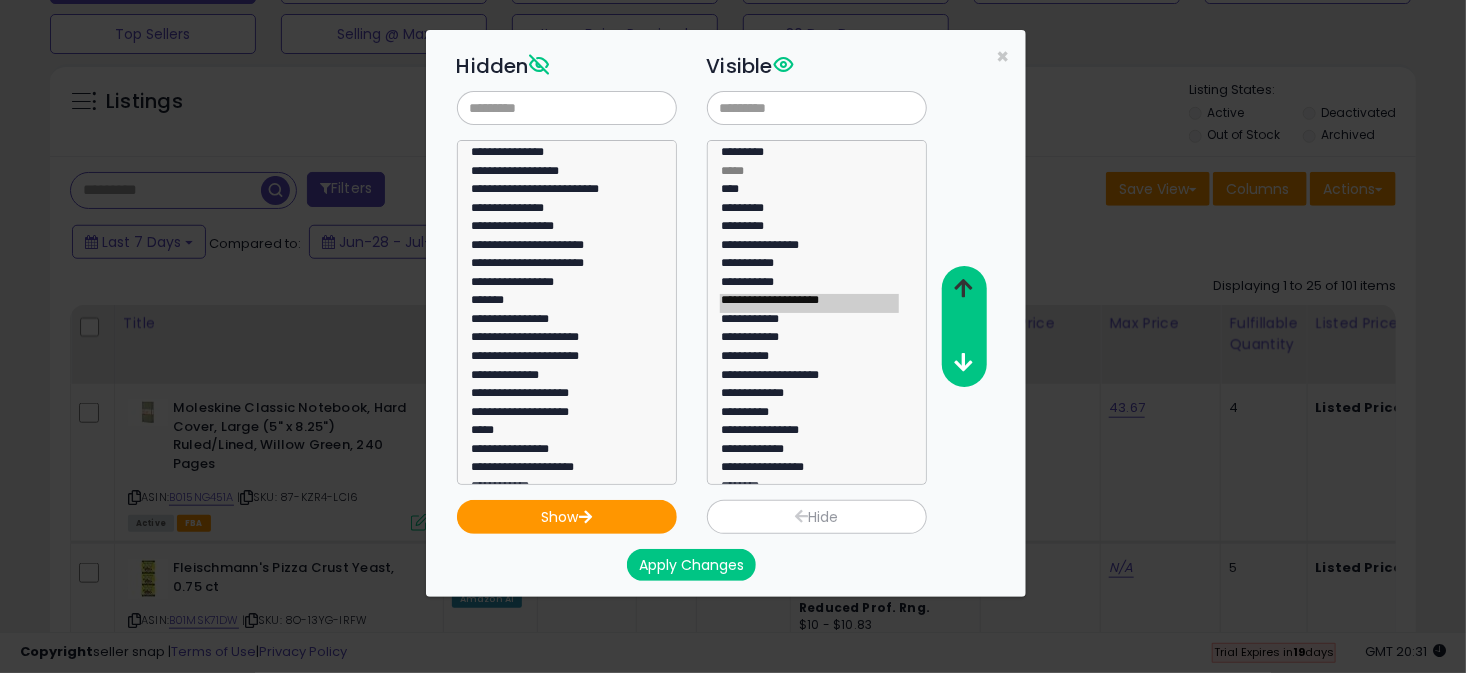 click at bounding box center [963, 288] 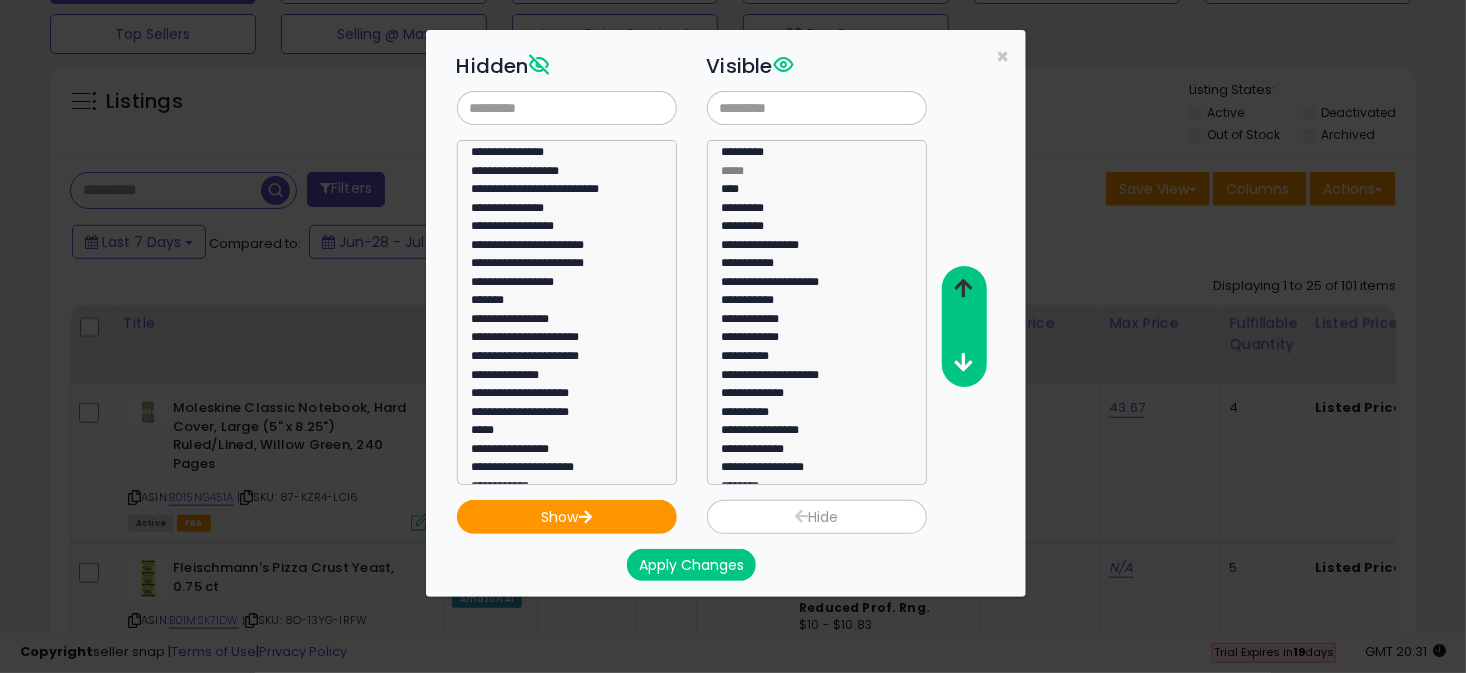 click at bounding box center (963, 288) 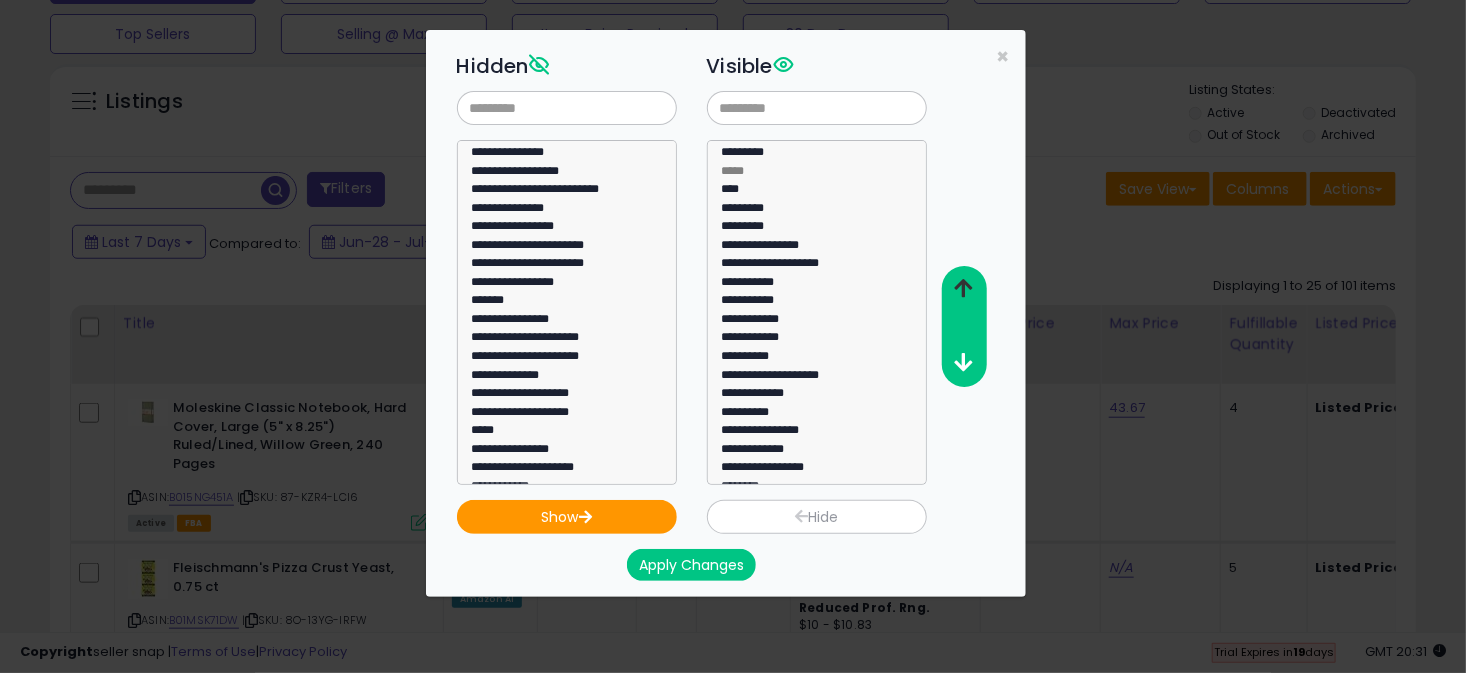 click at bounding box center [963, 288] 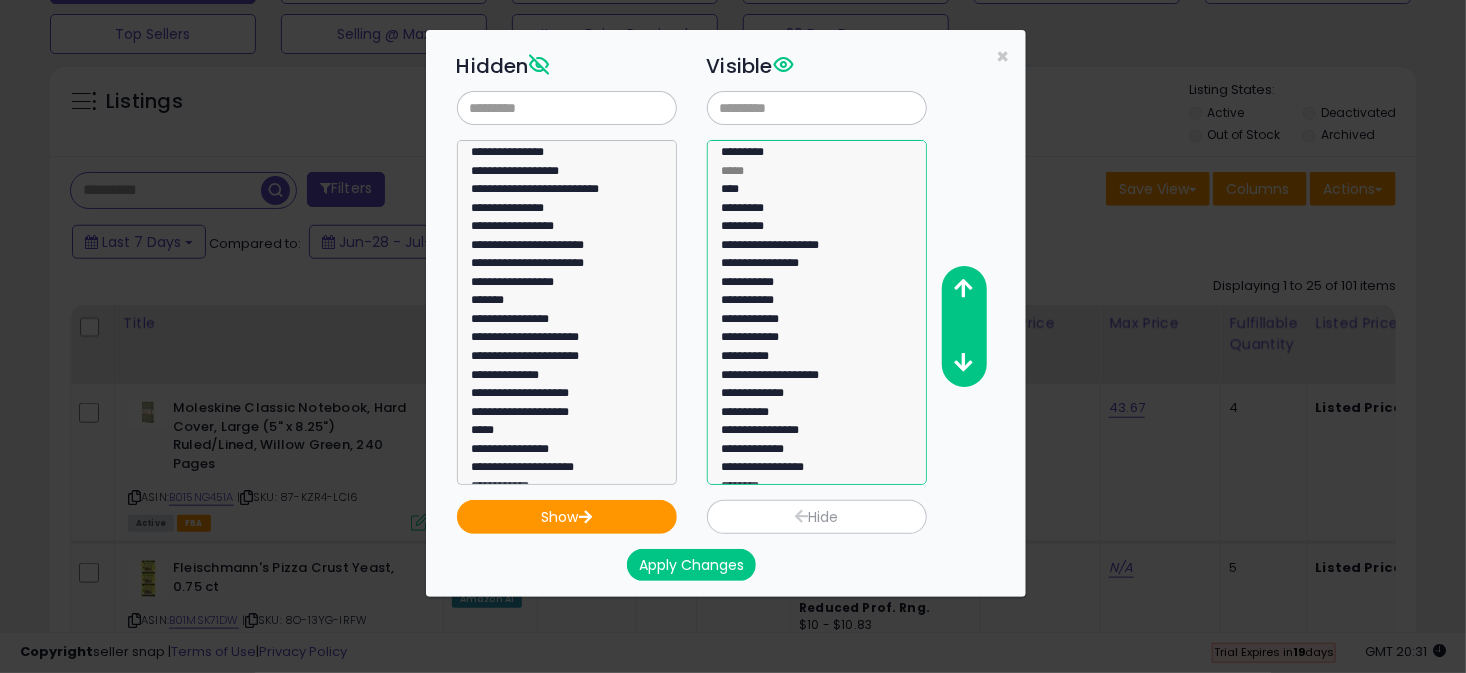 click on "**********" 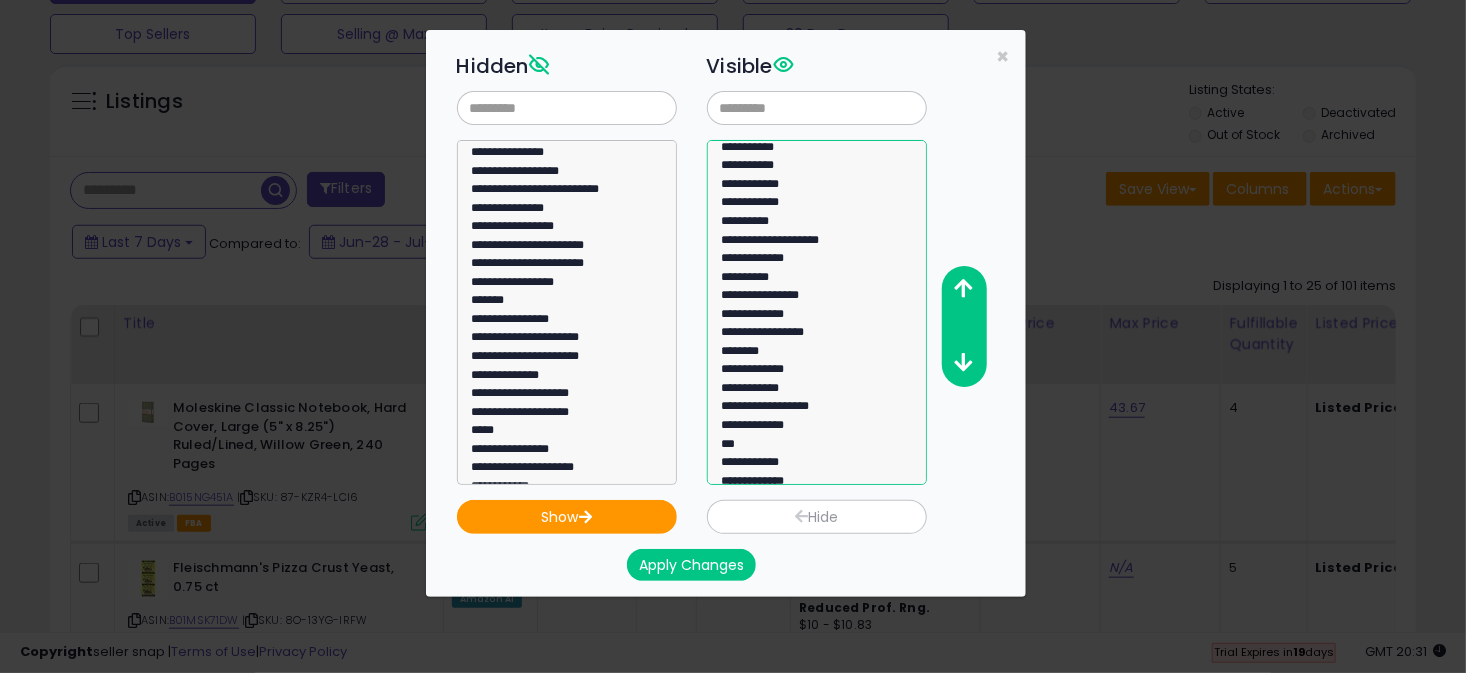 scroll, scrollTop: 148, scrollLeft: 0, axis: vertical 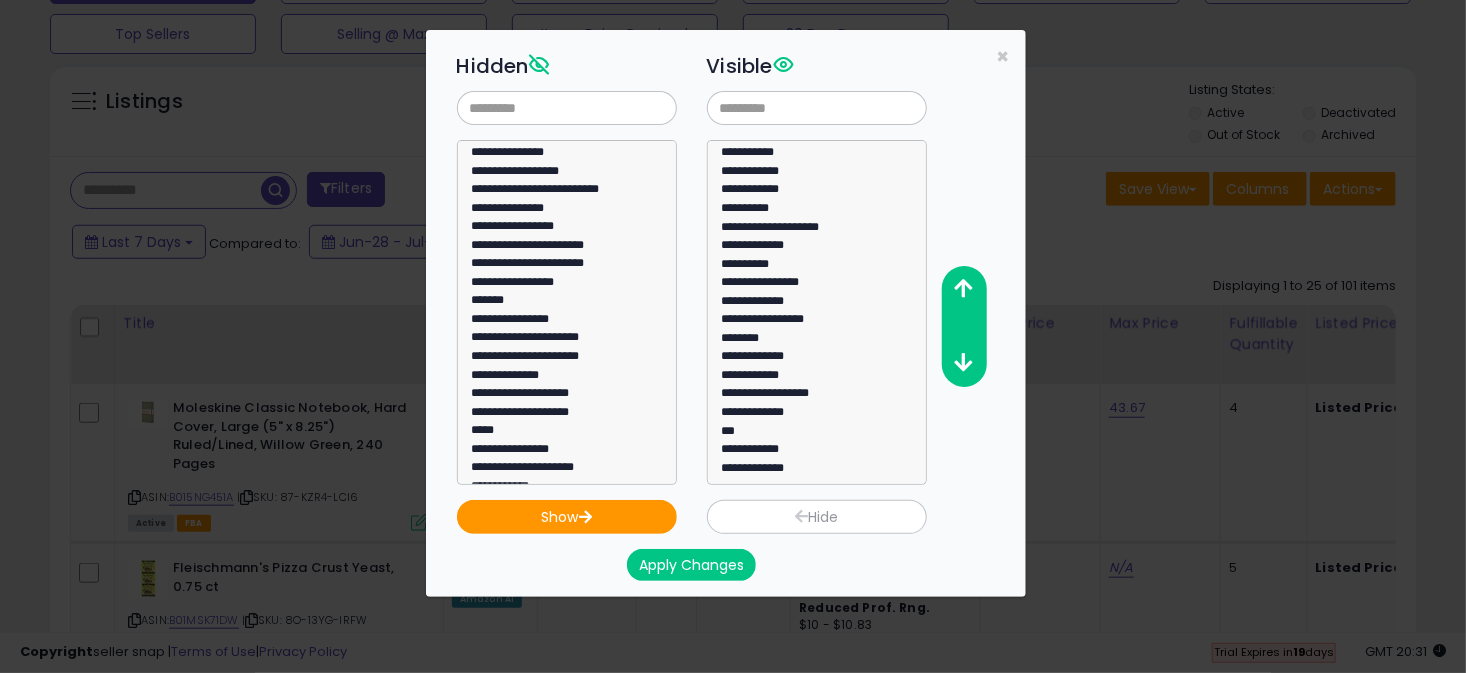 click on "**********" at bounding box center (817, 265) 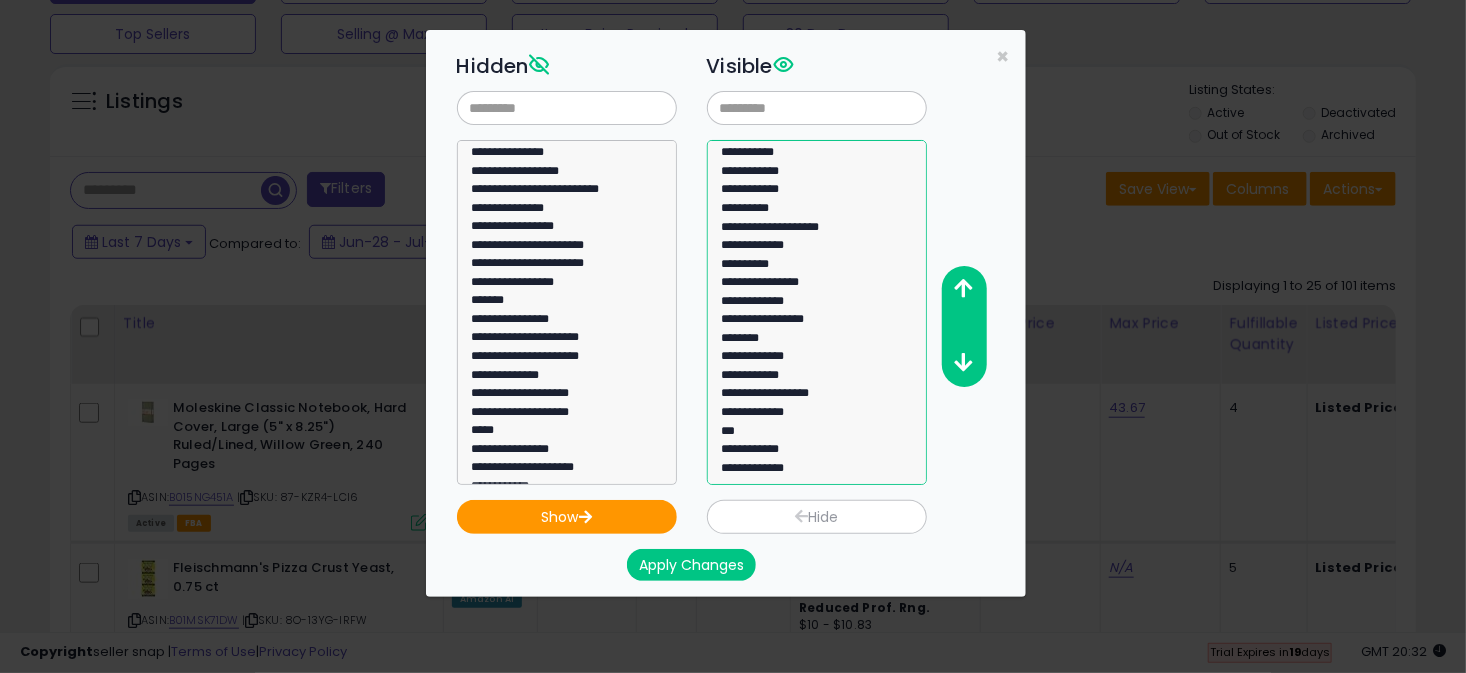 click on "**********" 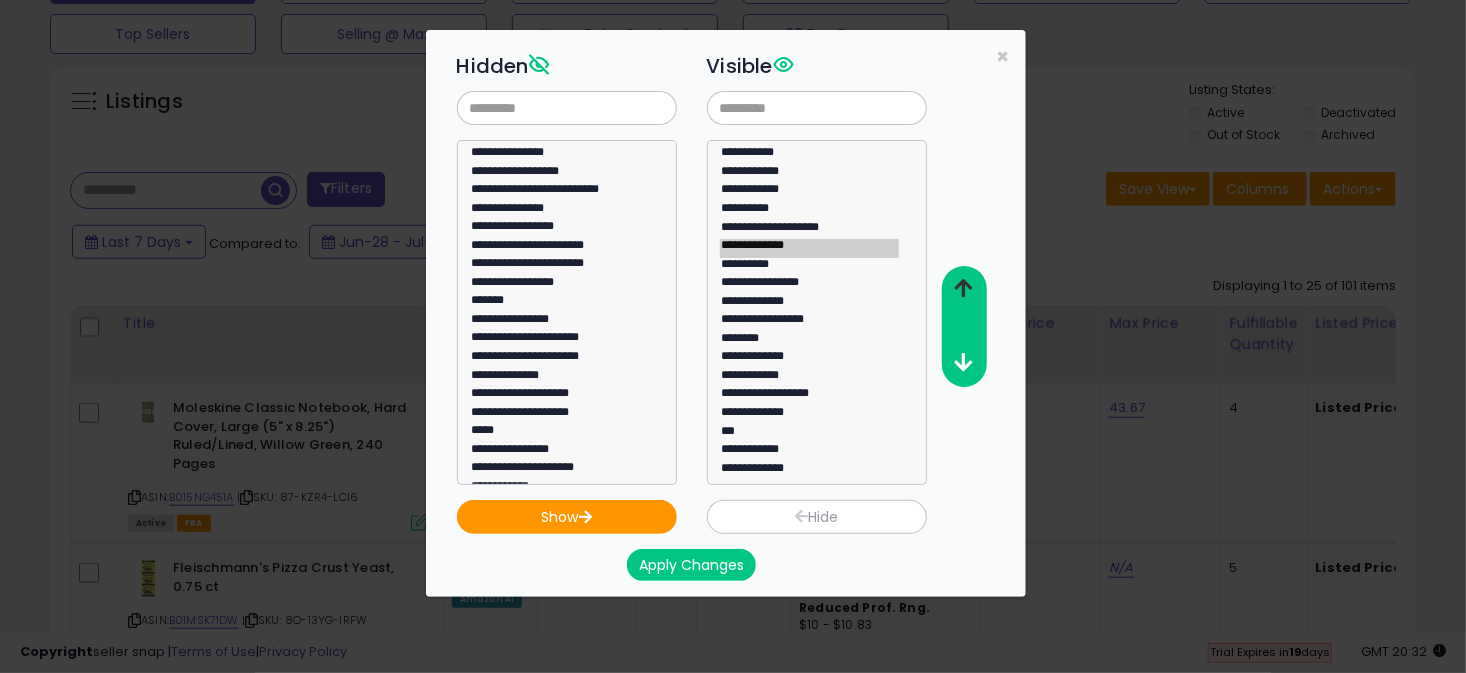 click at bounding box center [963, 288] 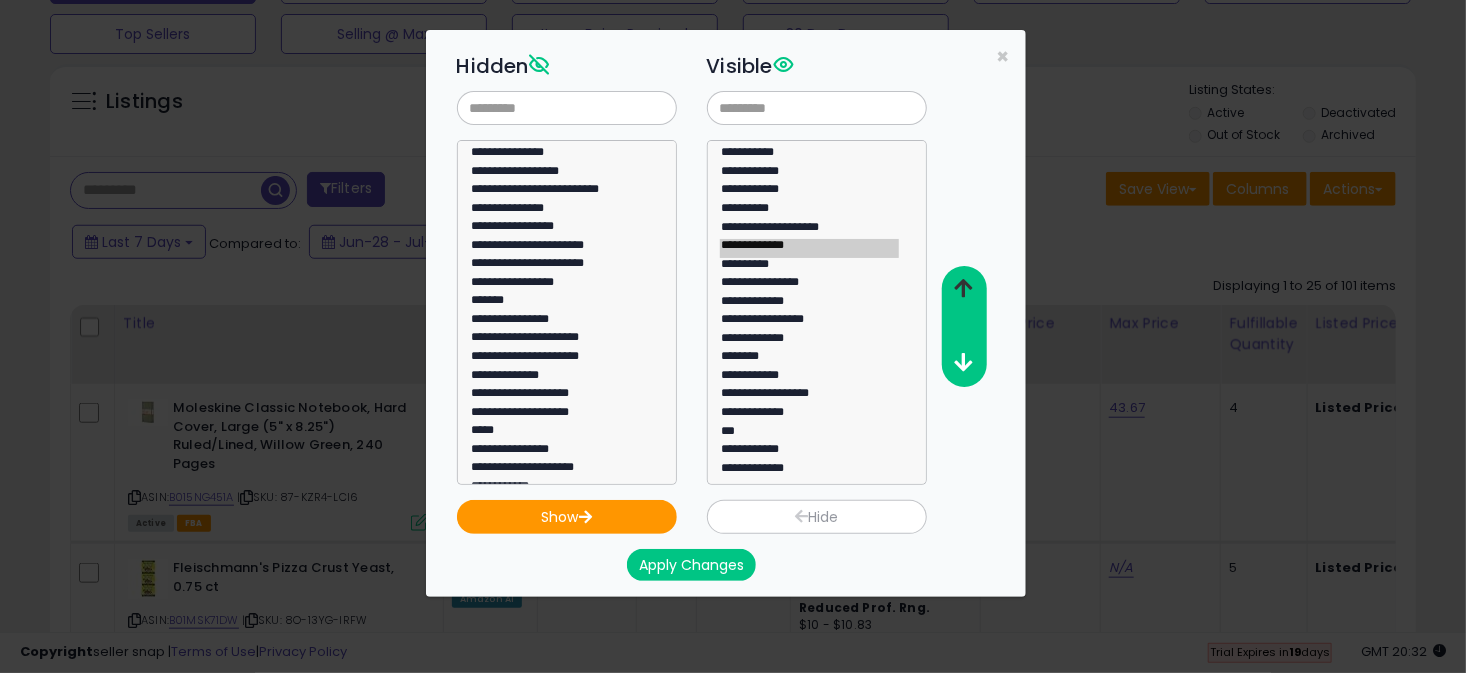 click at bounding box center (963, 288) 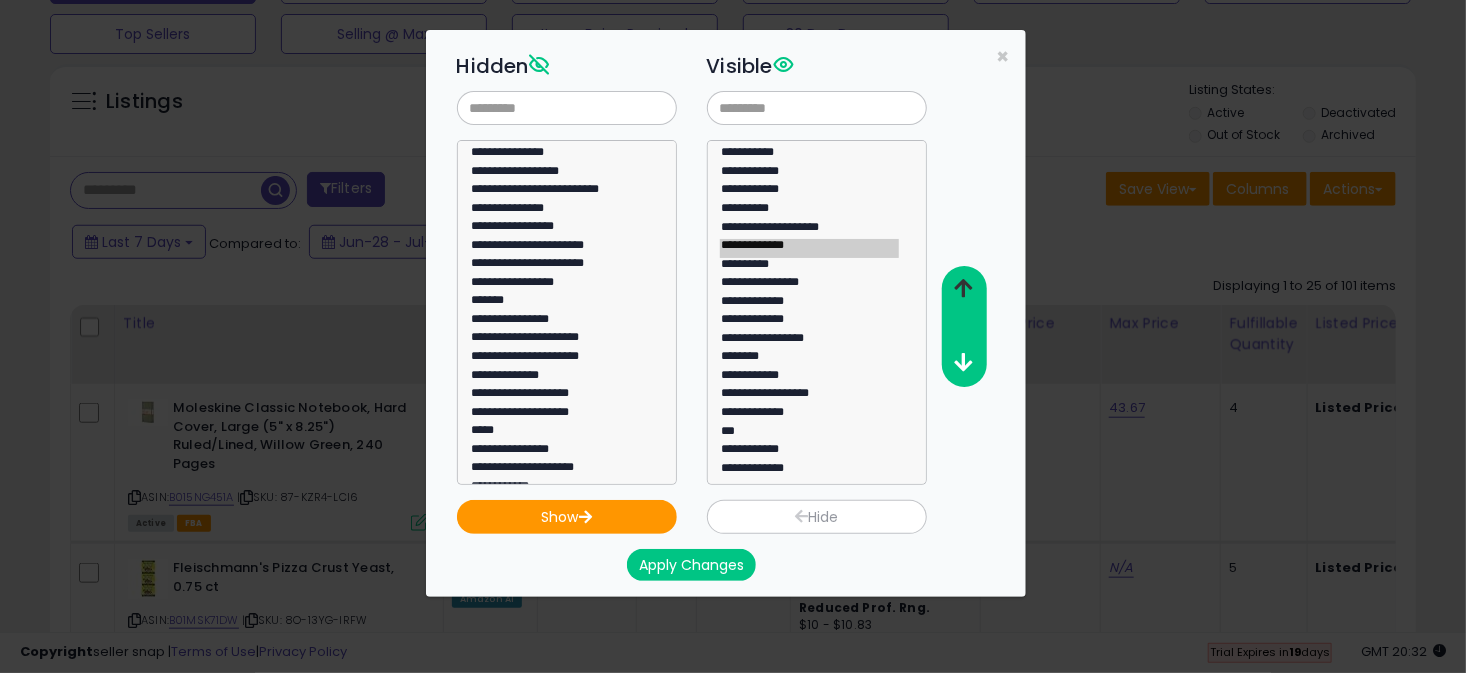 click at bounding box center (963, 288) 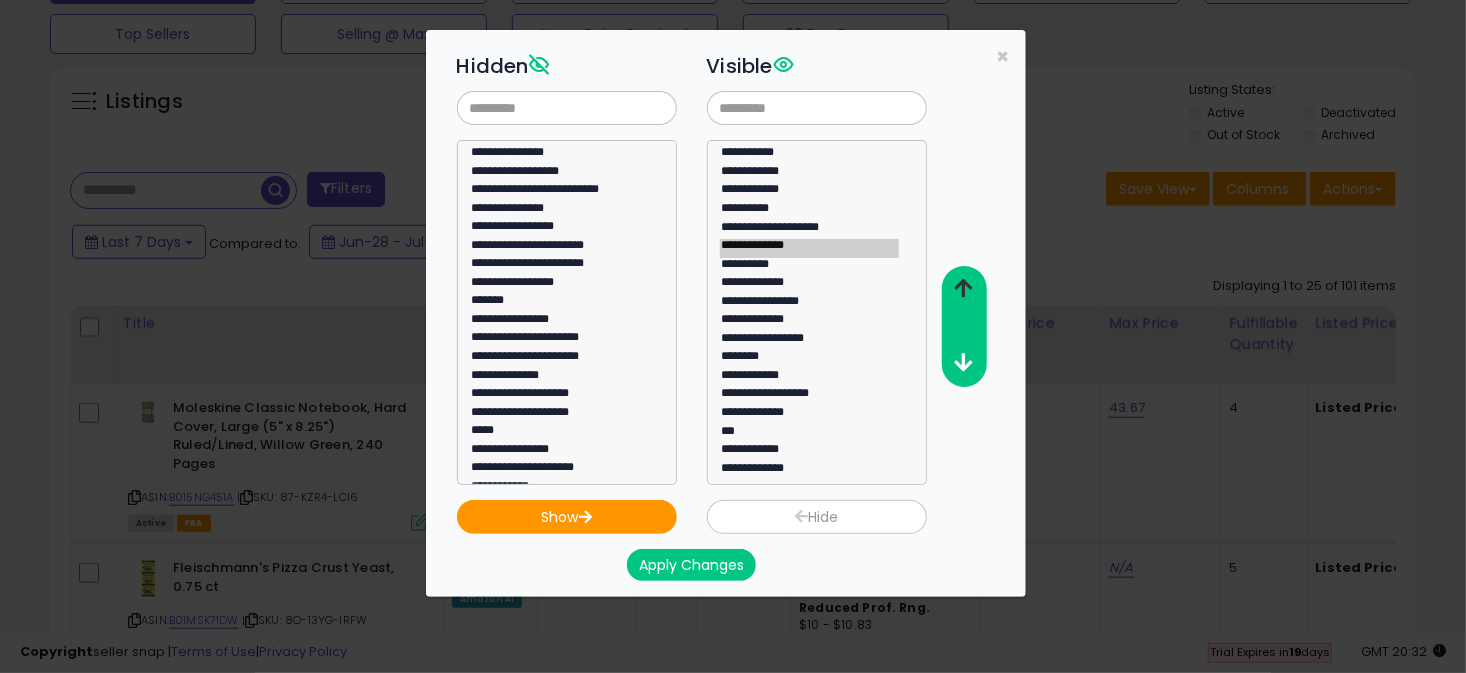 click at bounding box center [963, 288] 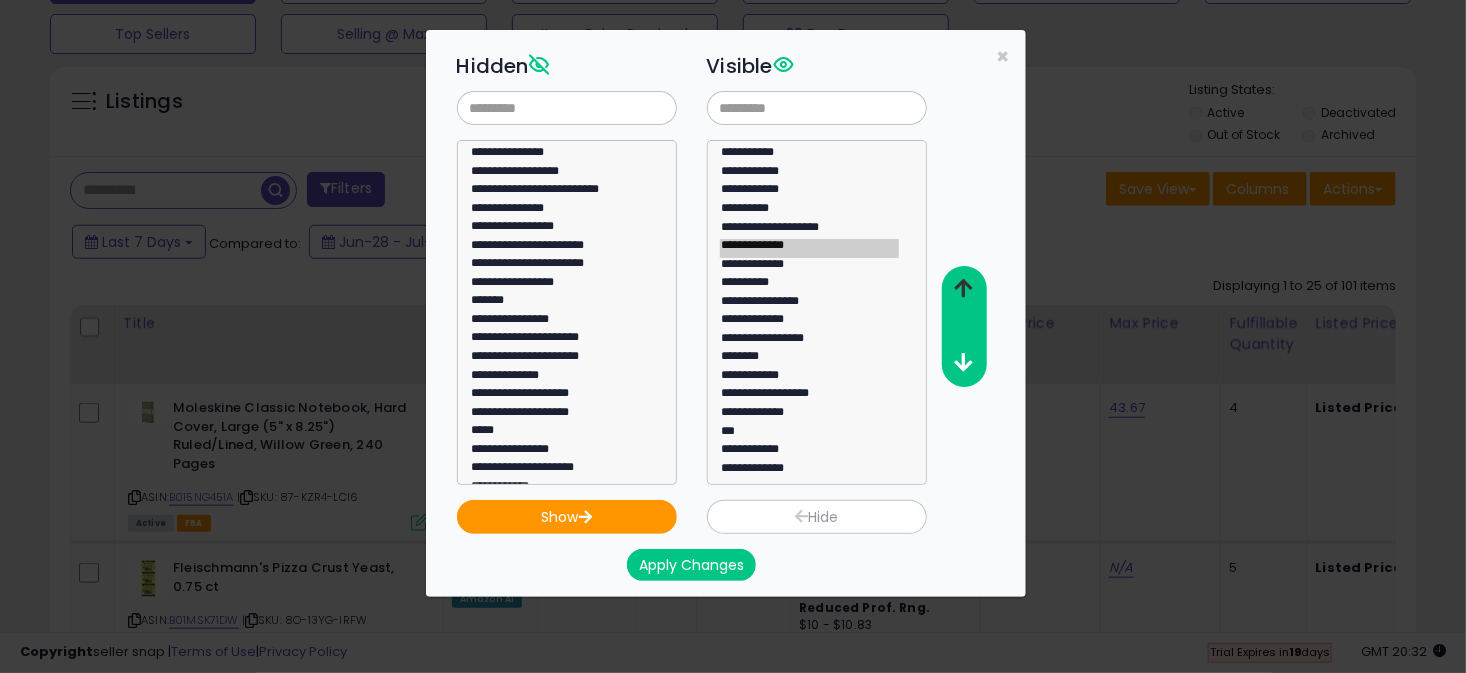 click at bounding box center (963, 288) 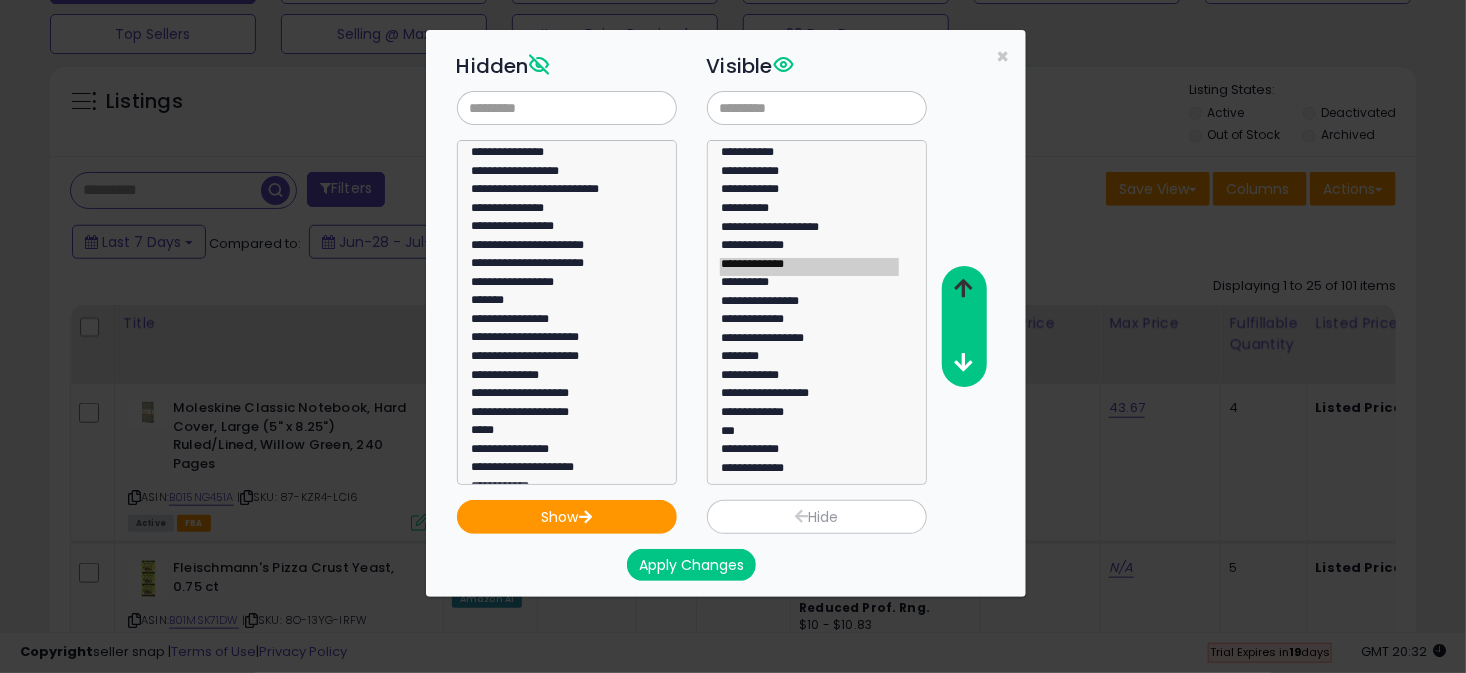 click at bounding box center (963, 288) 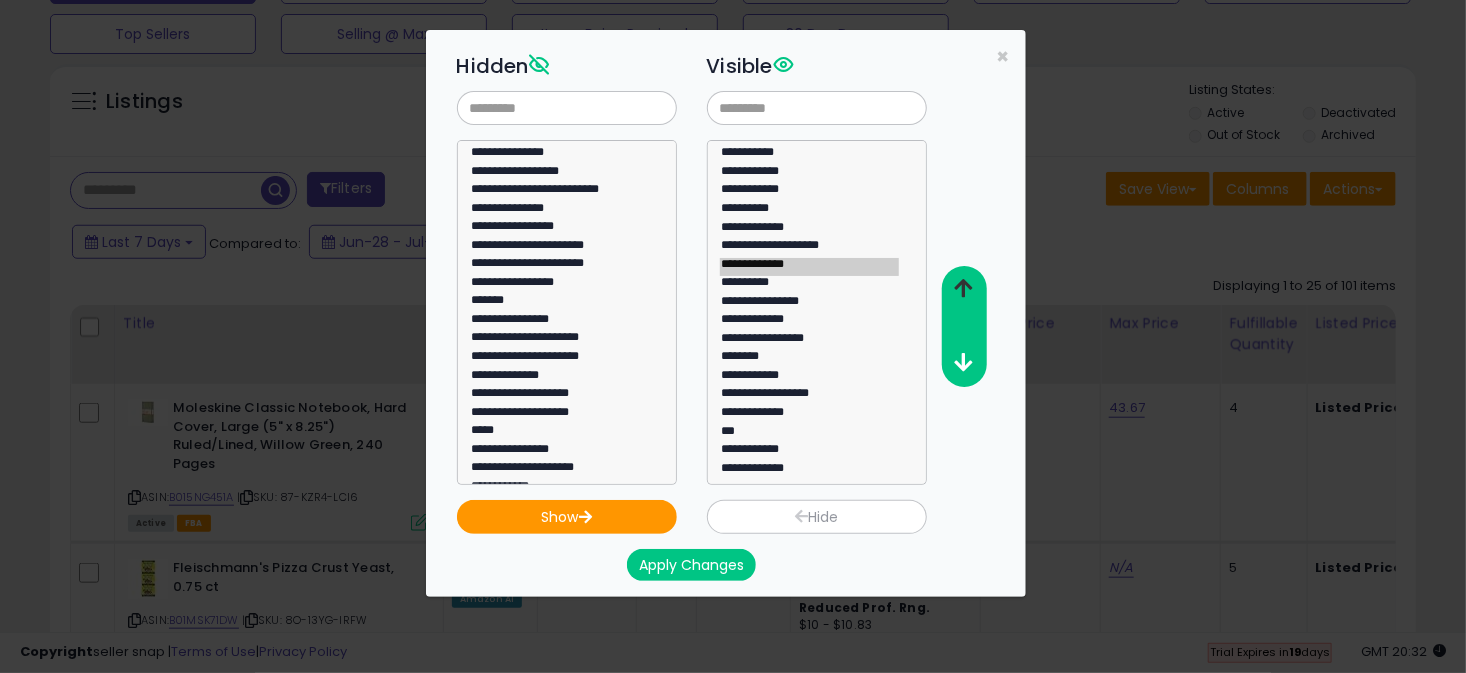 click at bounding box center (963, 288) 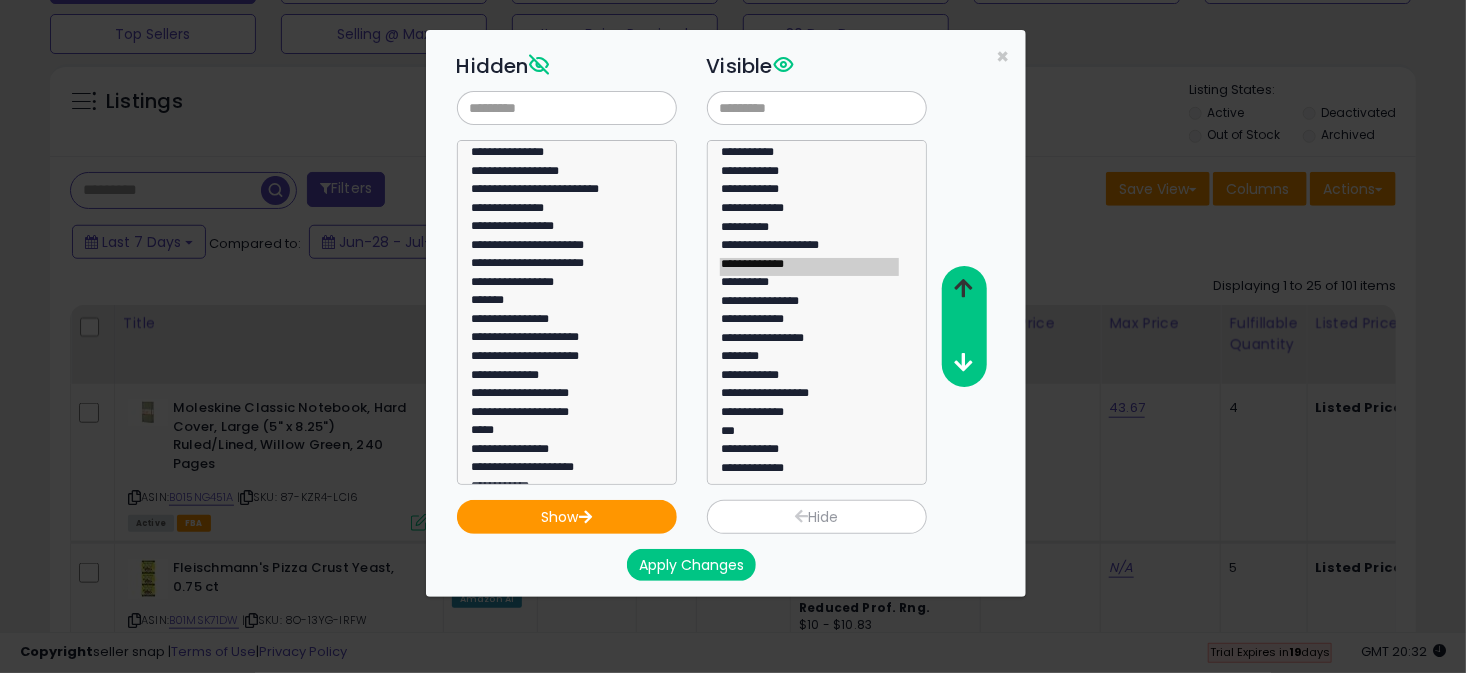 click at bounding box center (963, 288) 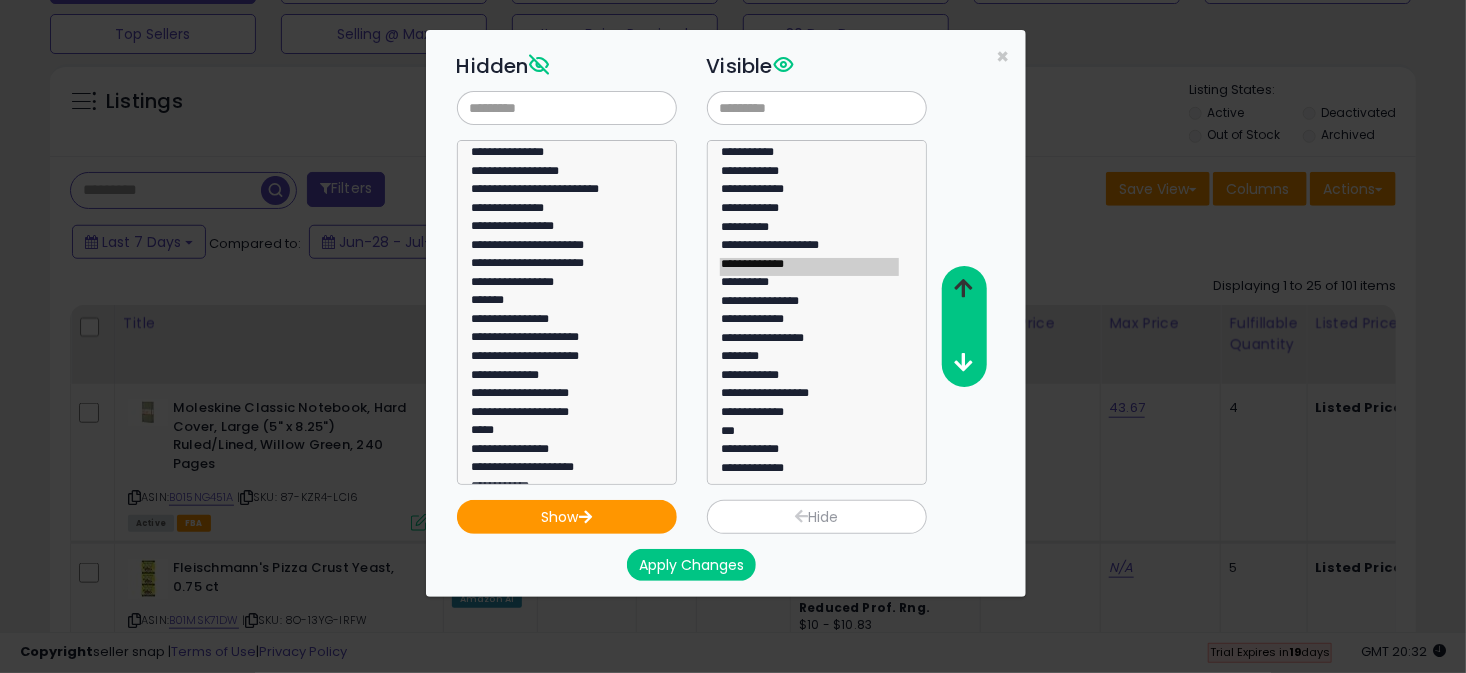 click at bounding box center [963, 288] 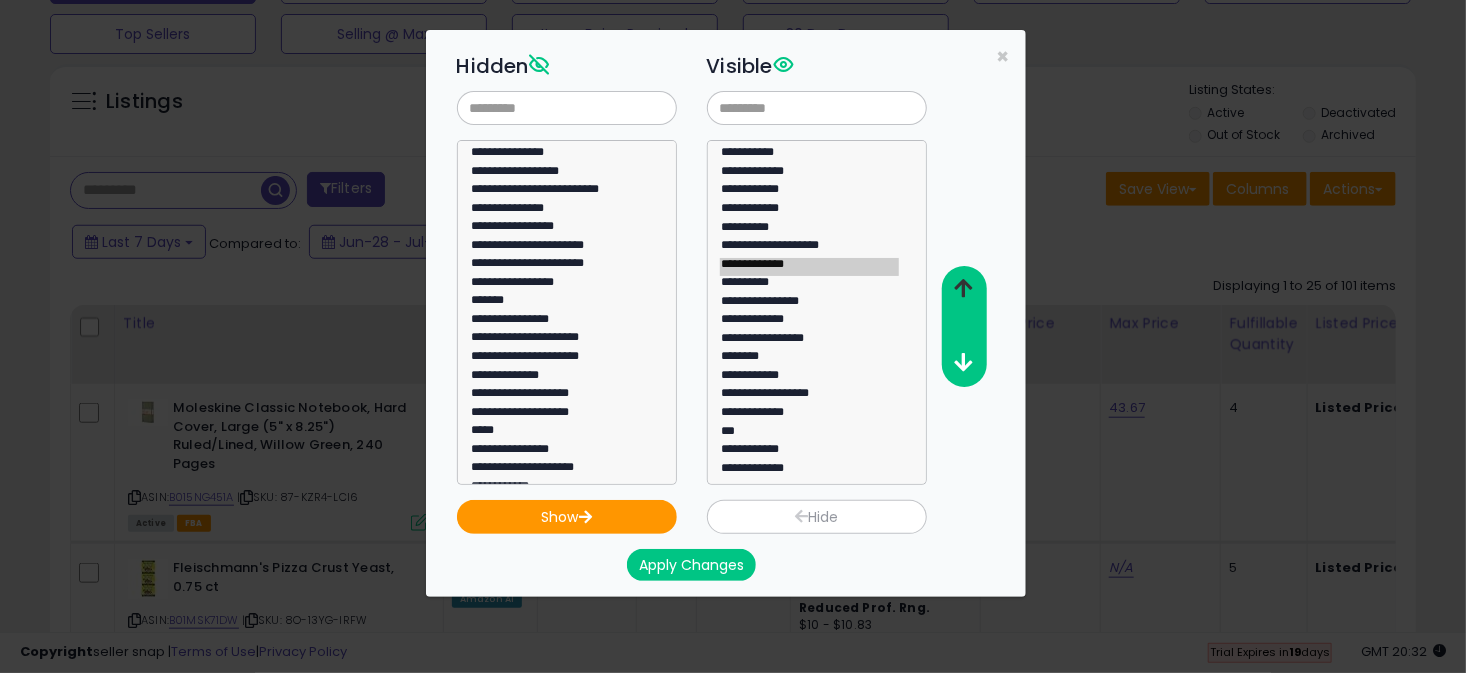 click at bounding box center [963, 288] 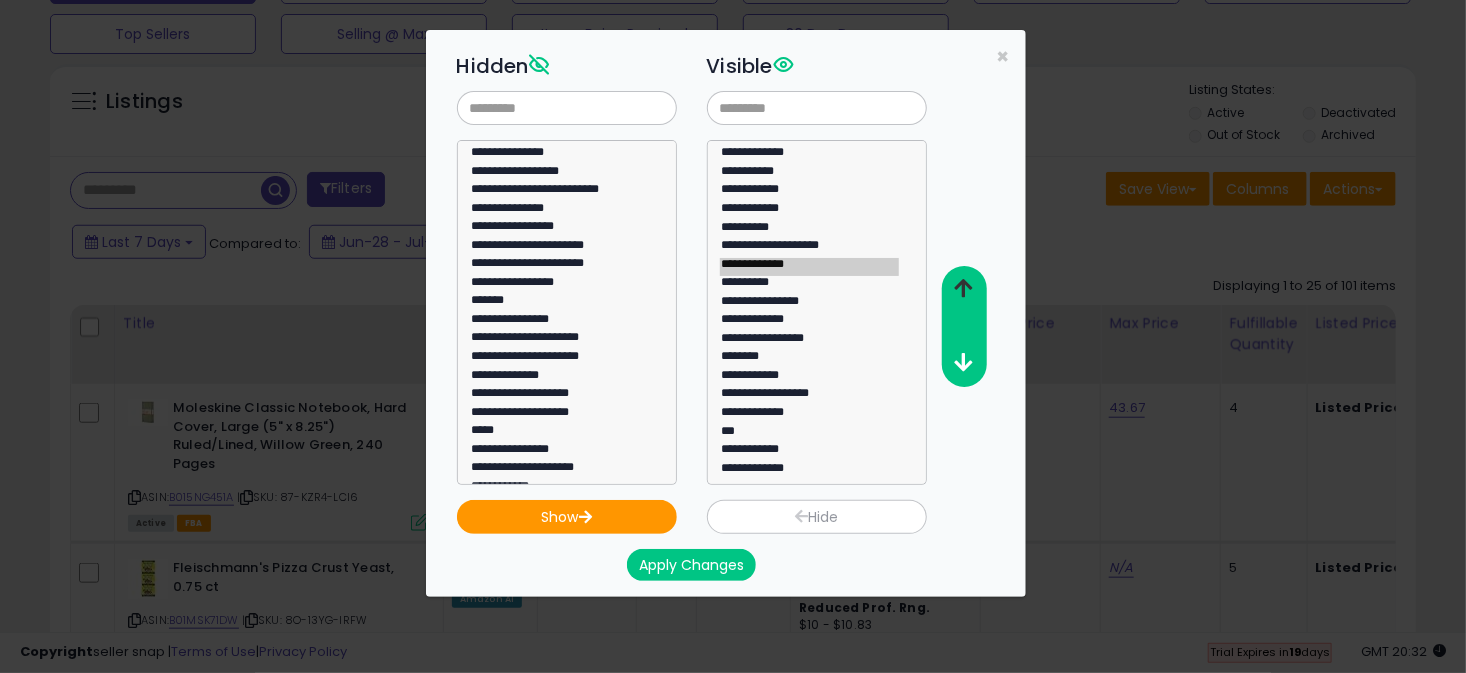 click at bounding box center [963, 288] 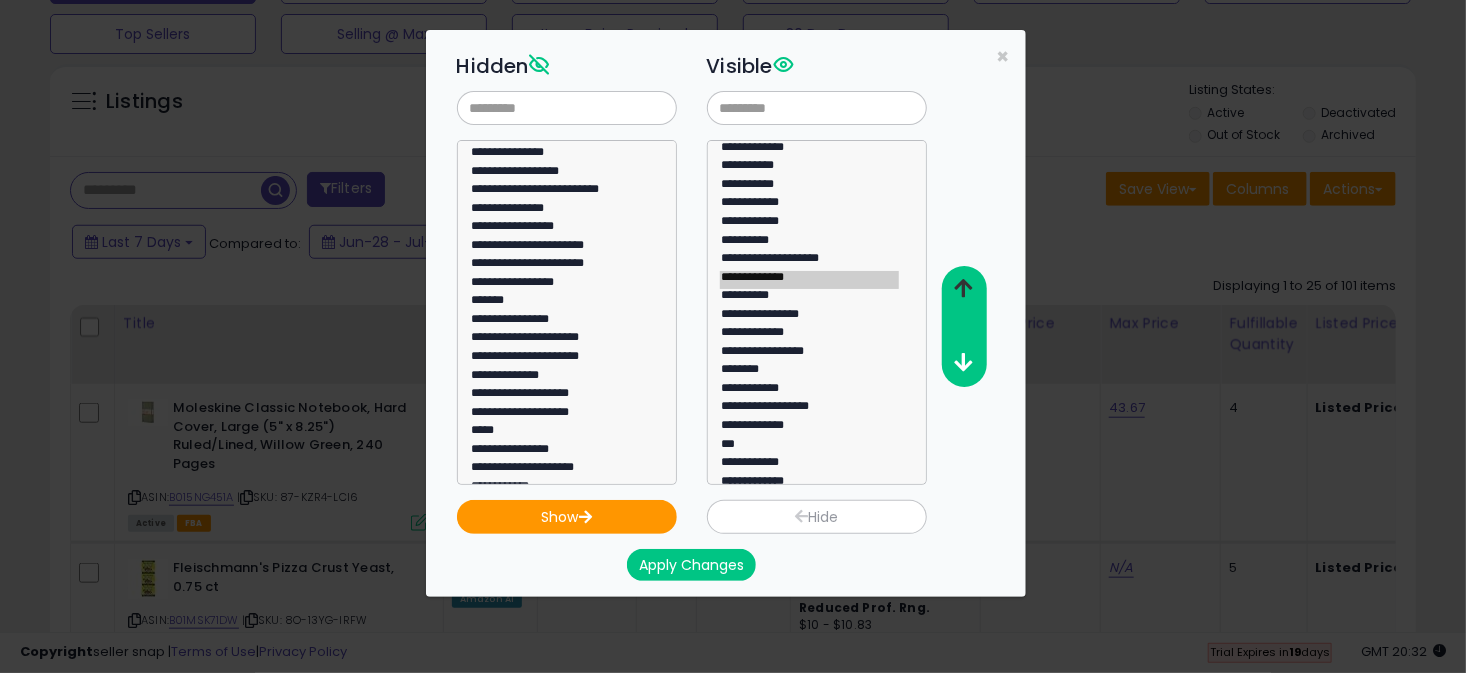 click at bounding box center (963, 288) 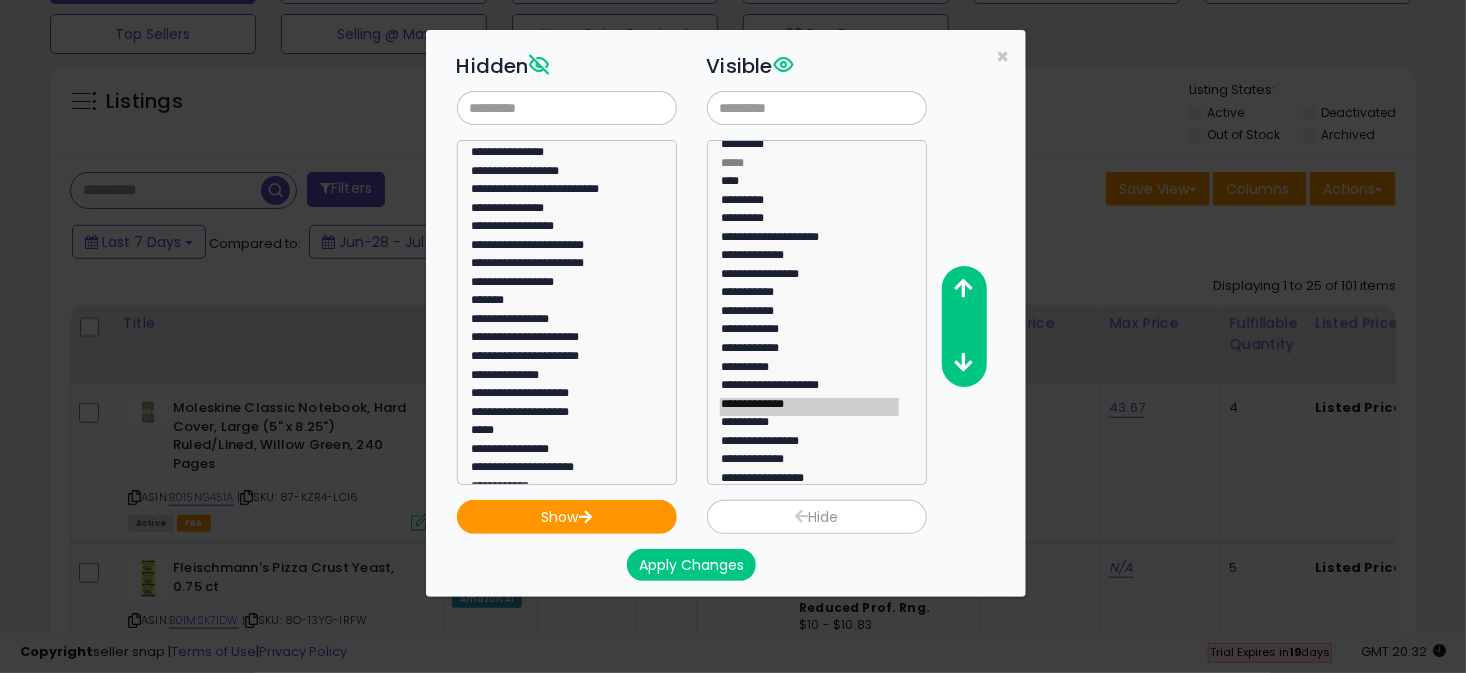 scroll, scrollTop: 0, scrollLeft: 0, axis: both 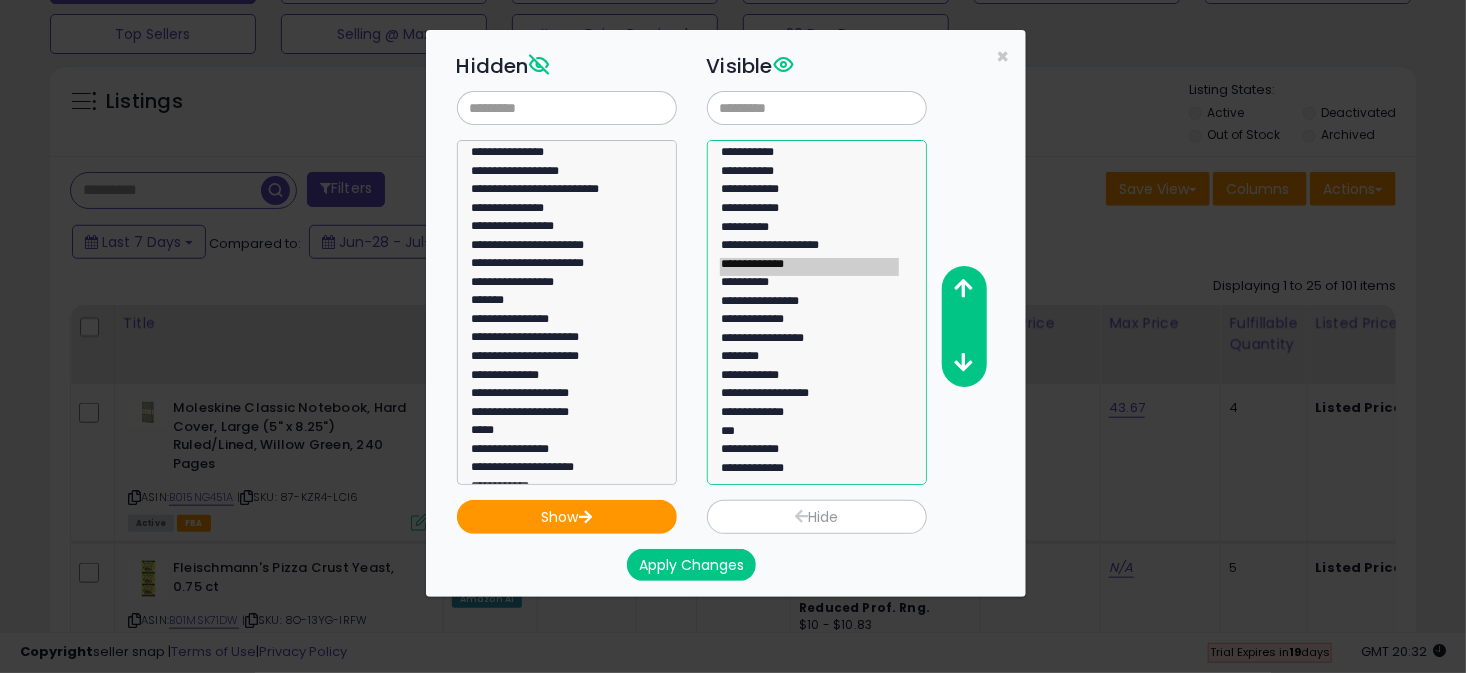 click on "**********" 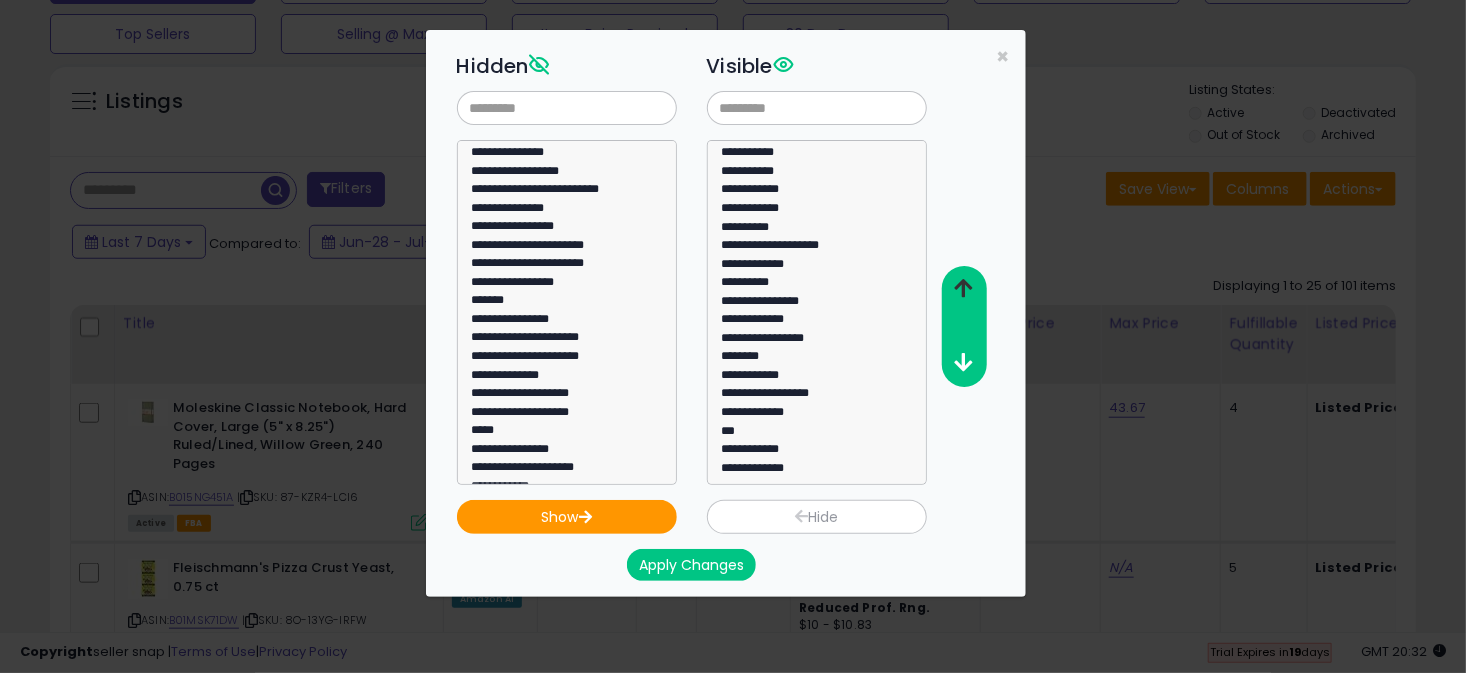 click at bounding box center [963, 288] 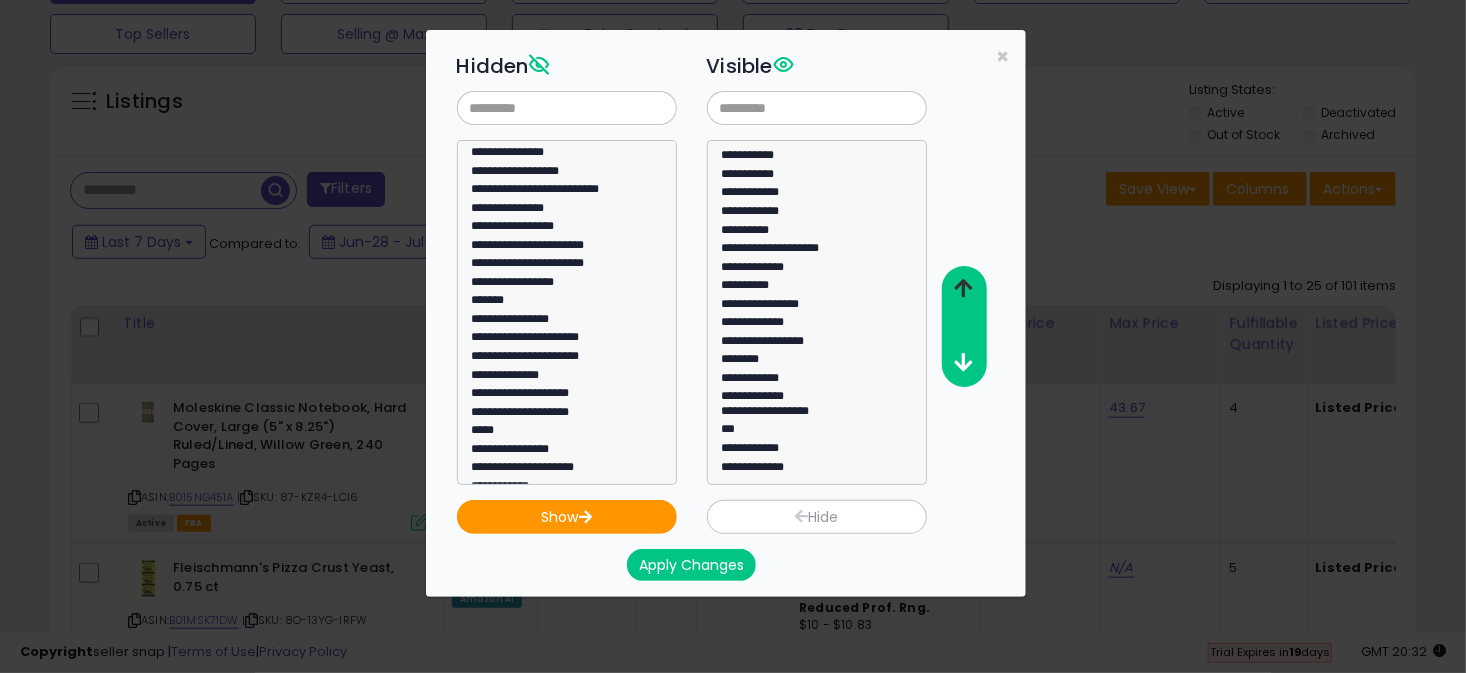click at bounding box center (963, 288) 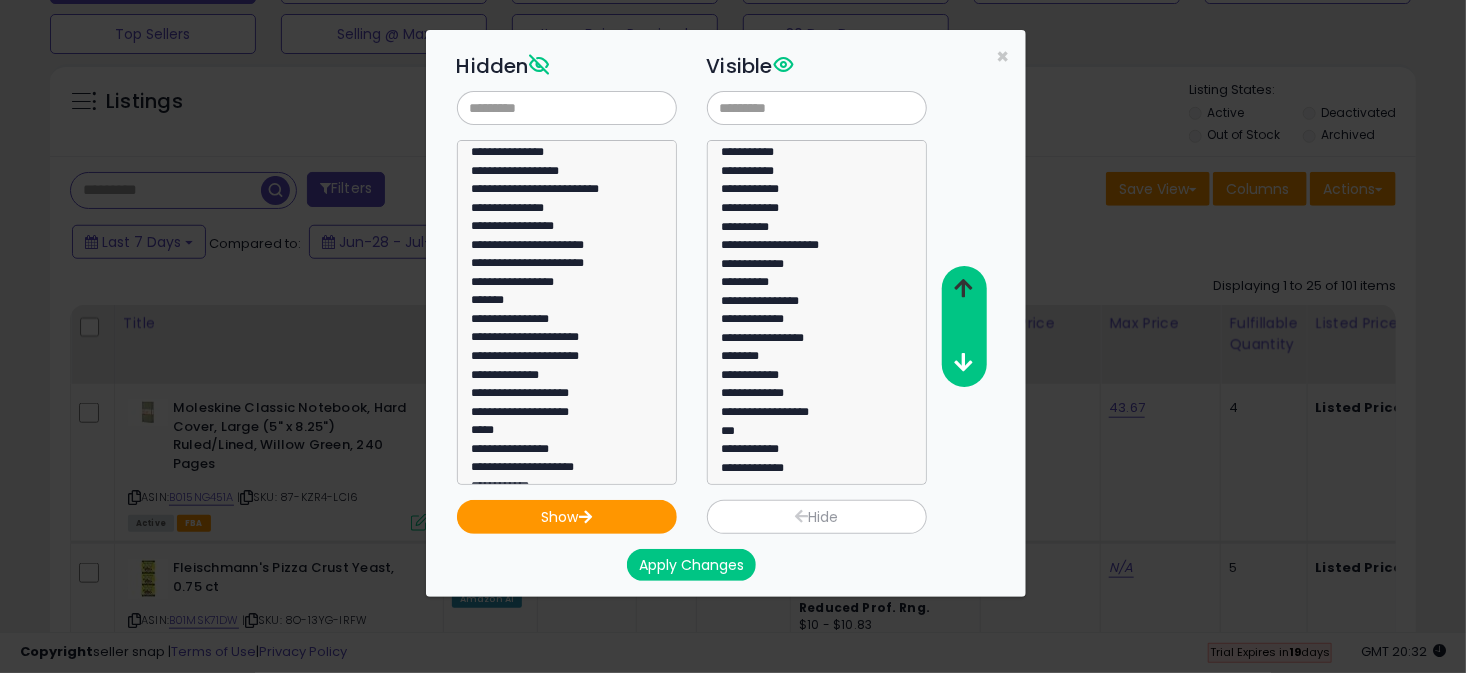 click at bounding box center (963, 288) 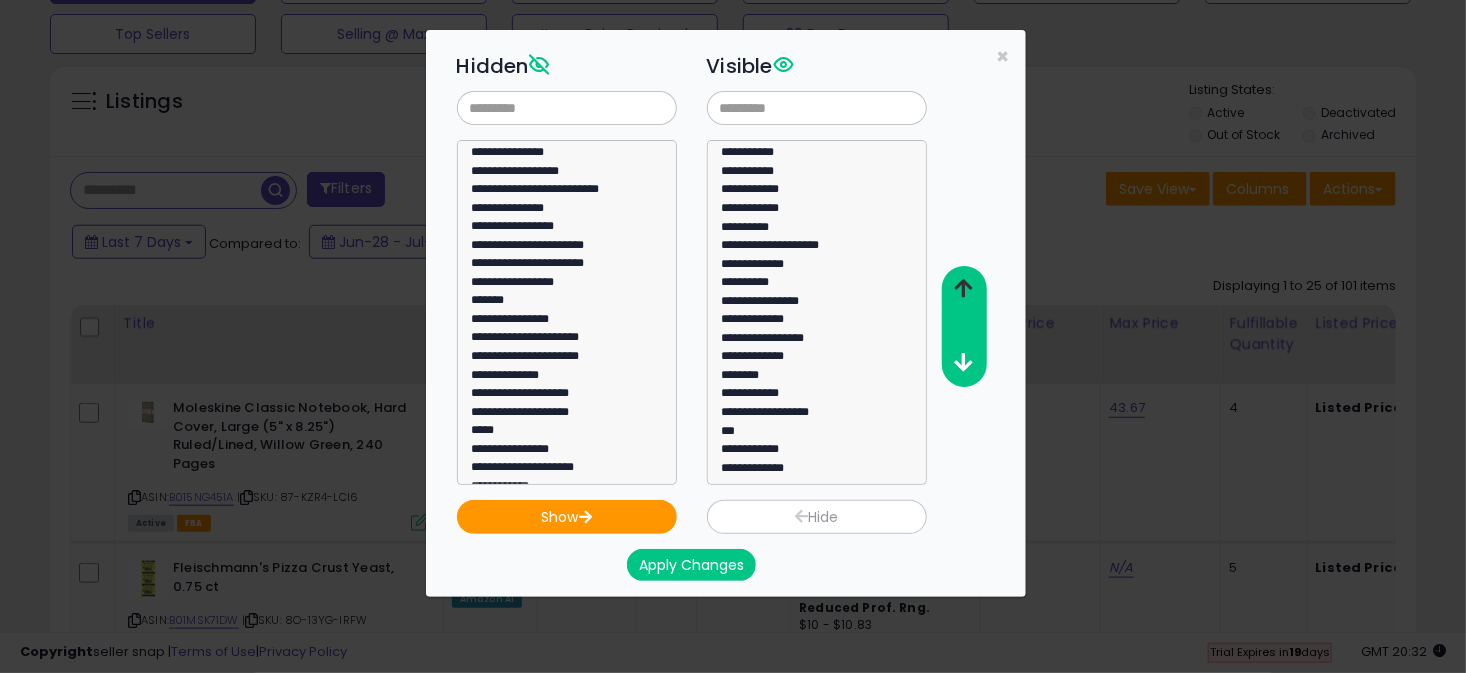 click at bounding box center [963, 288] 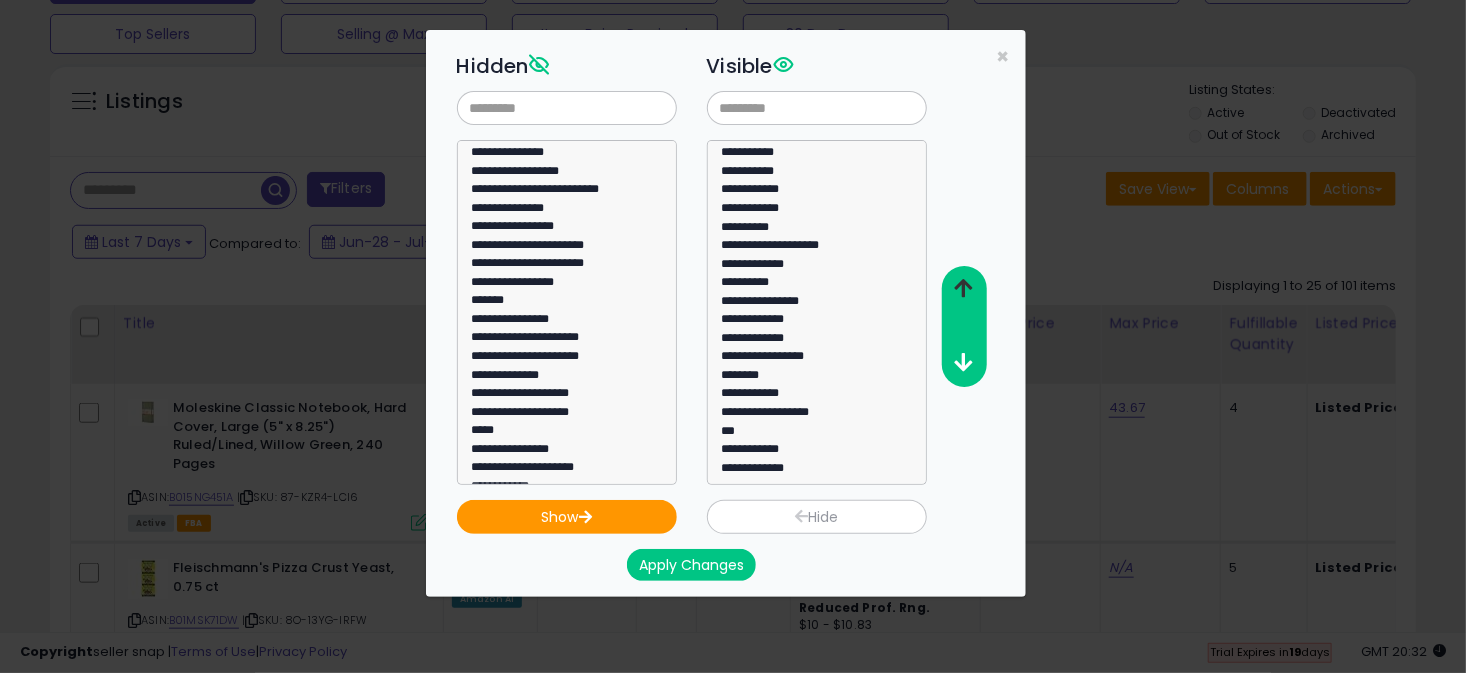 click at bounding box center (963, 288) 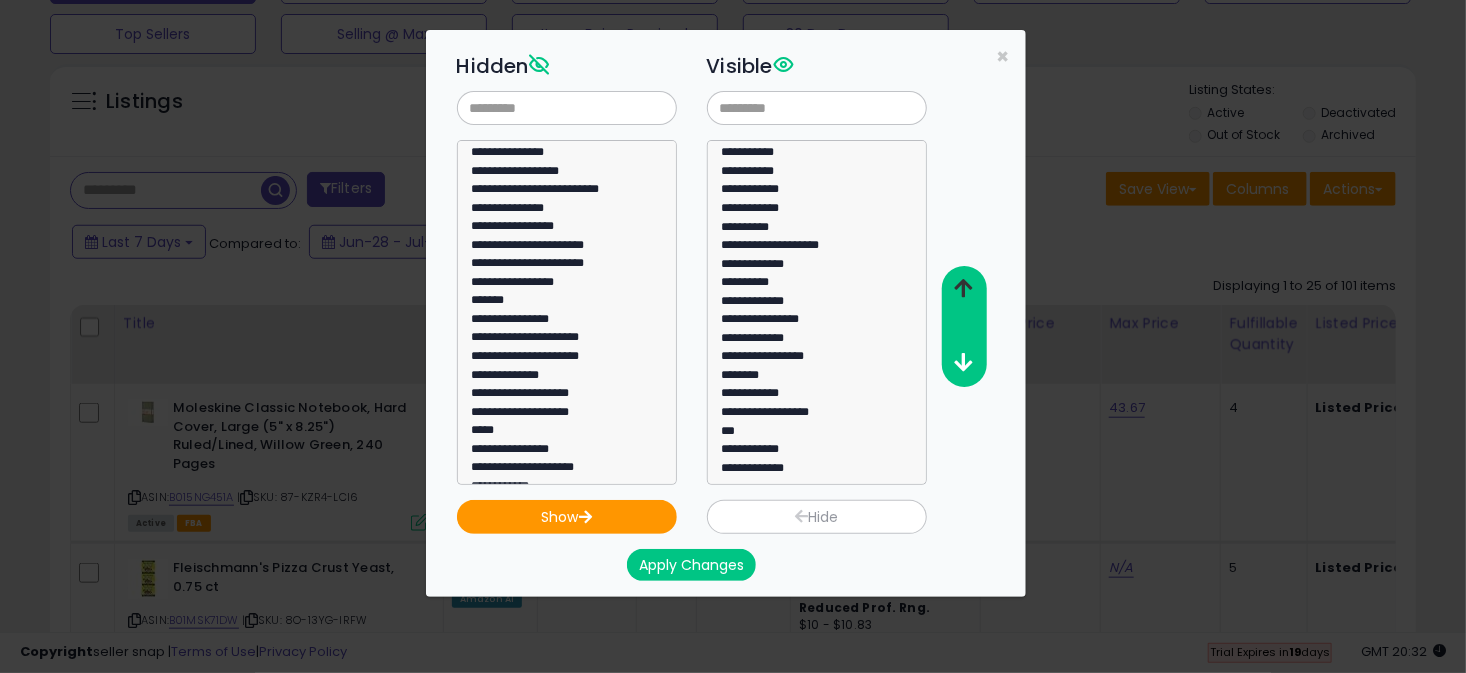 click at bounding box center [963, 288] 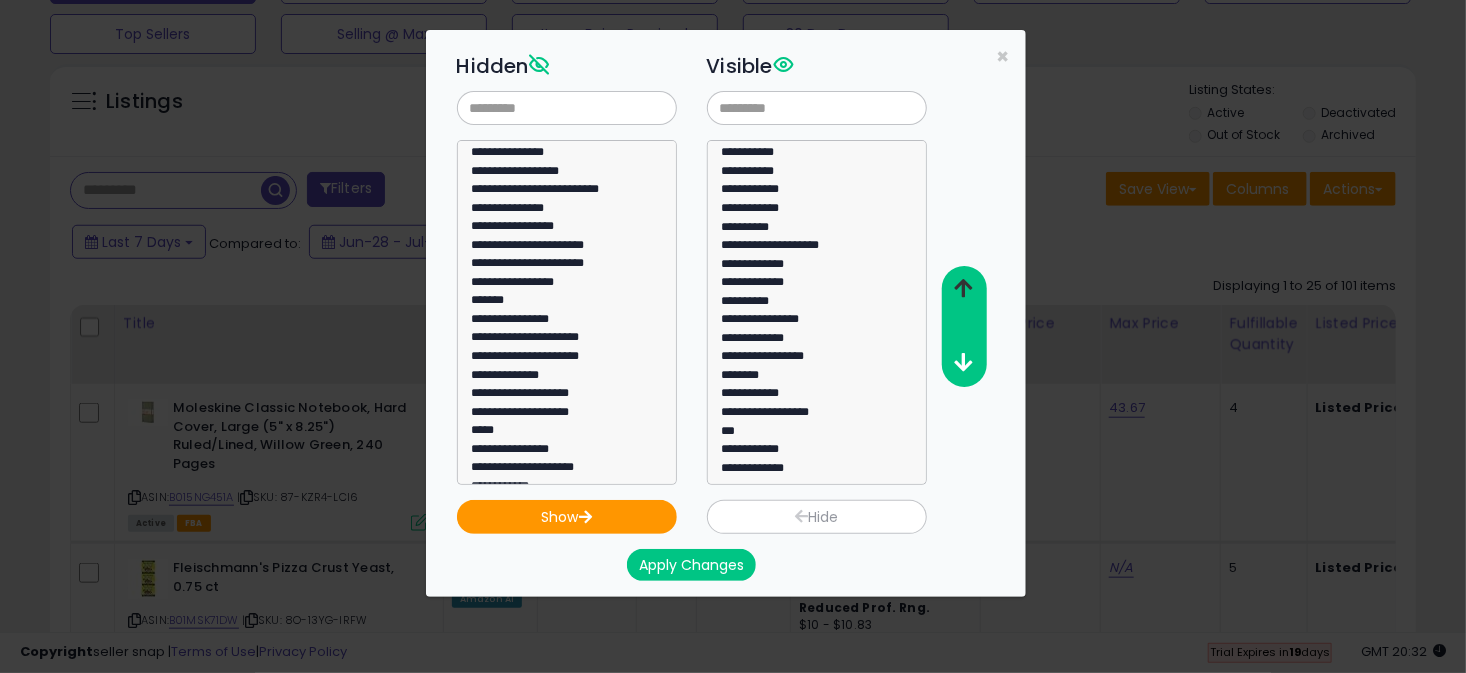 click at bounding box center [963, 288] 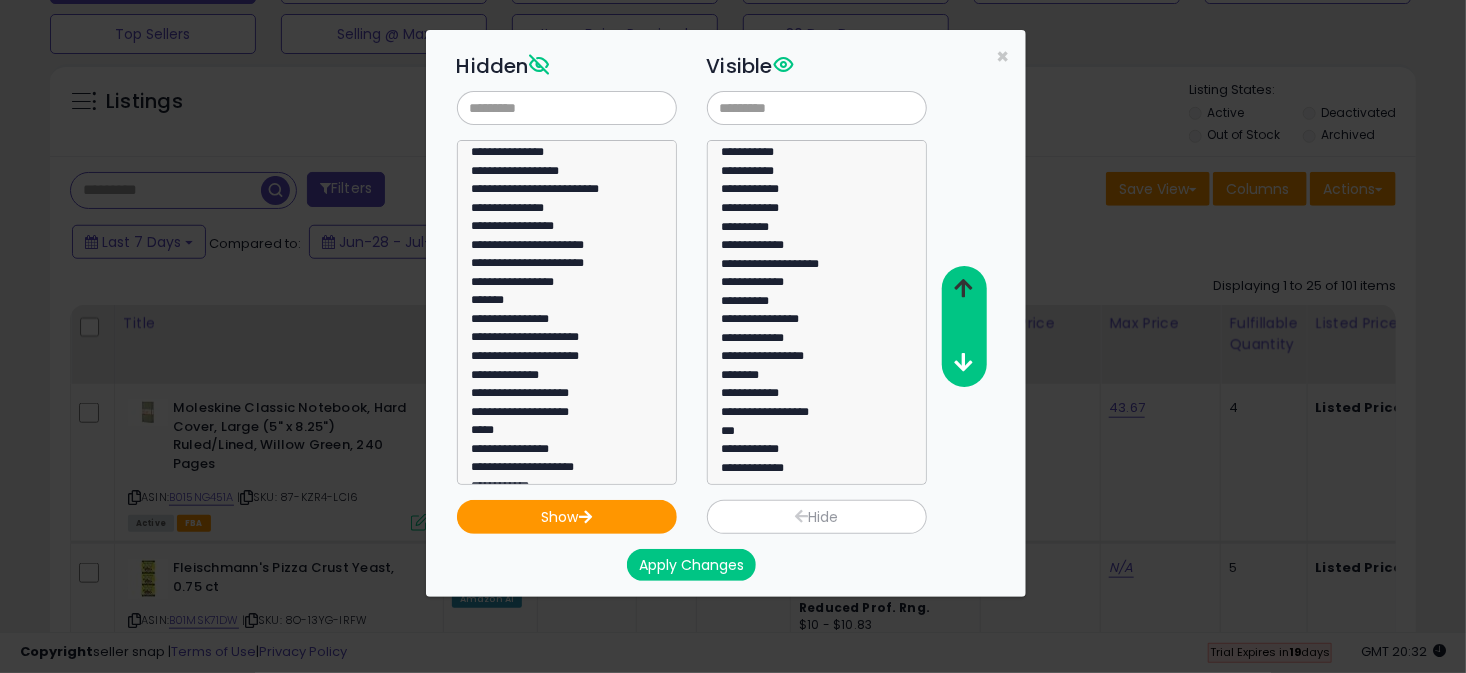 click at bounding box center (963, 288) 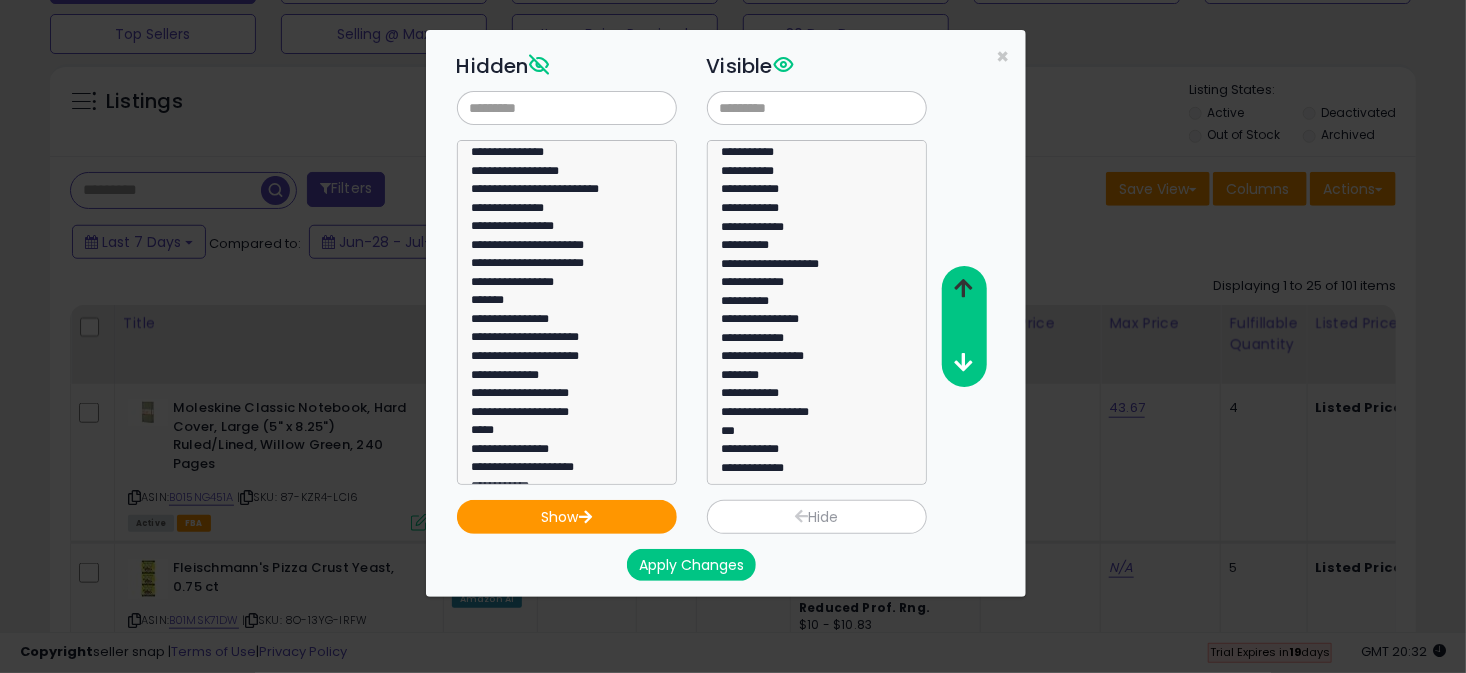click at bounding box center [963, 288] 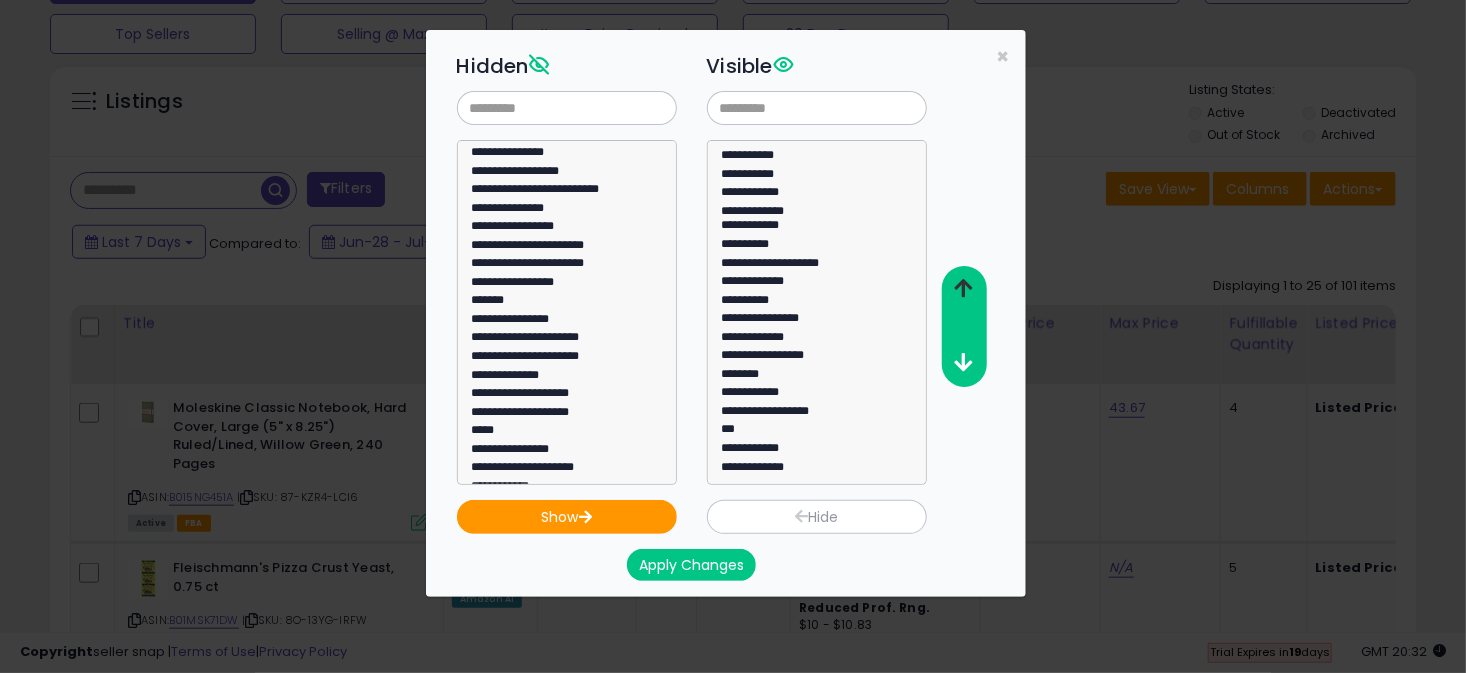 click at bounding box center (963, 288) 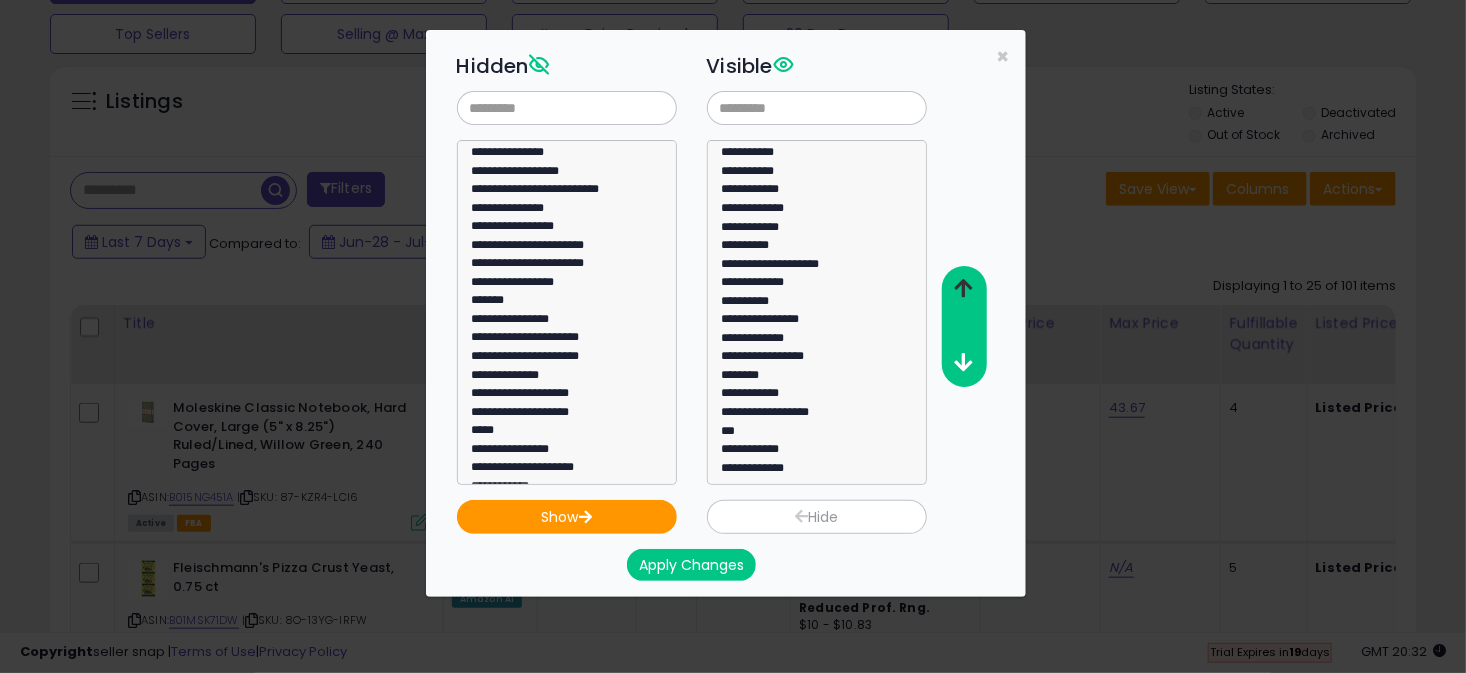click at bounding box center [963, 288] 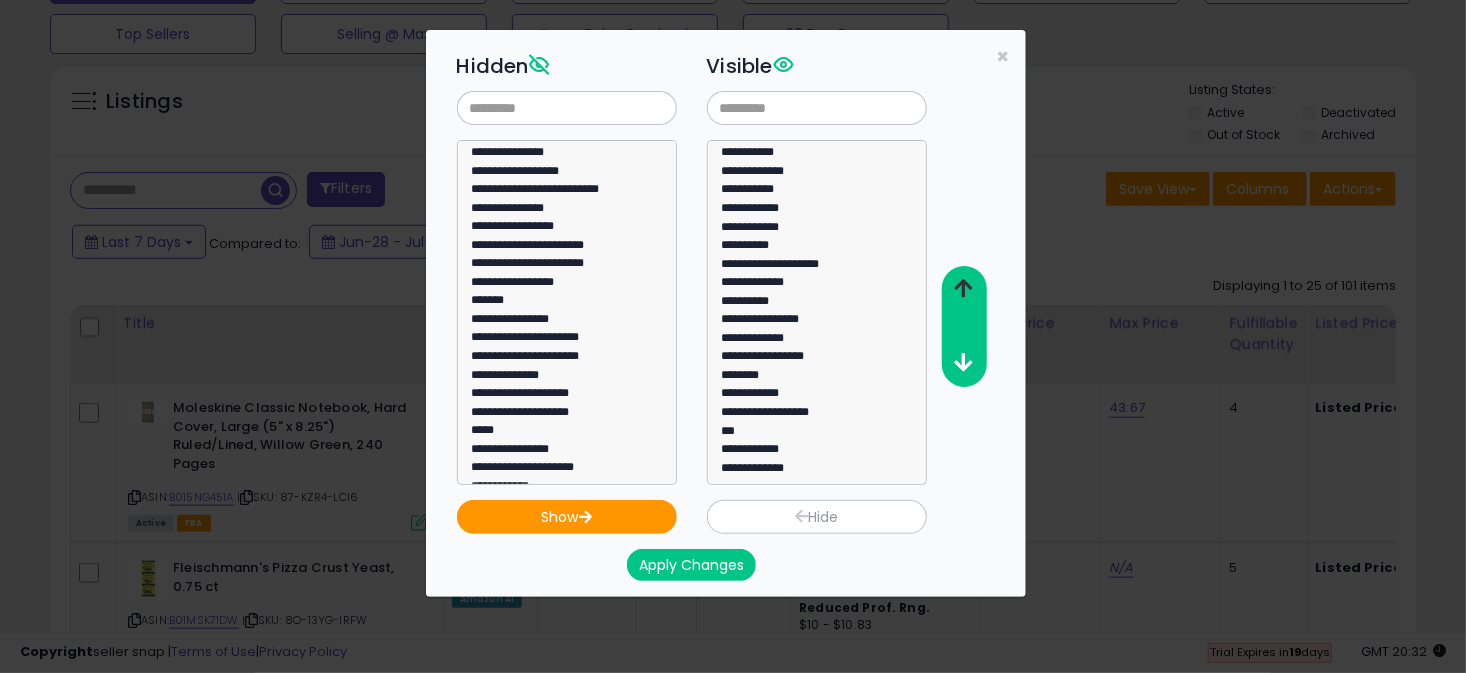click at bounding box center [963, 288] 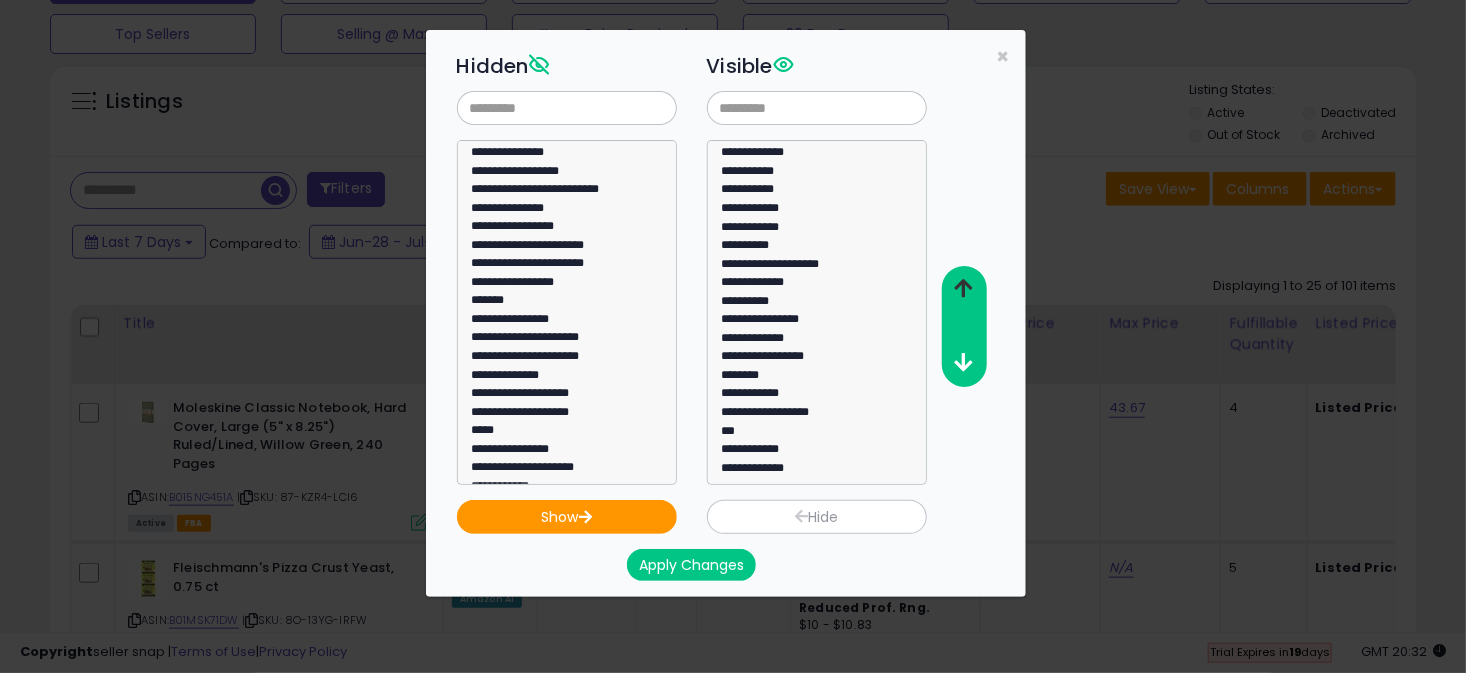 click at bounding box center (963, 288) 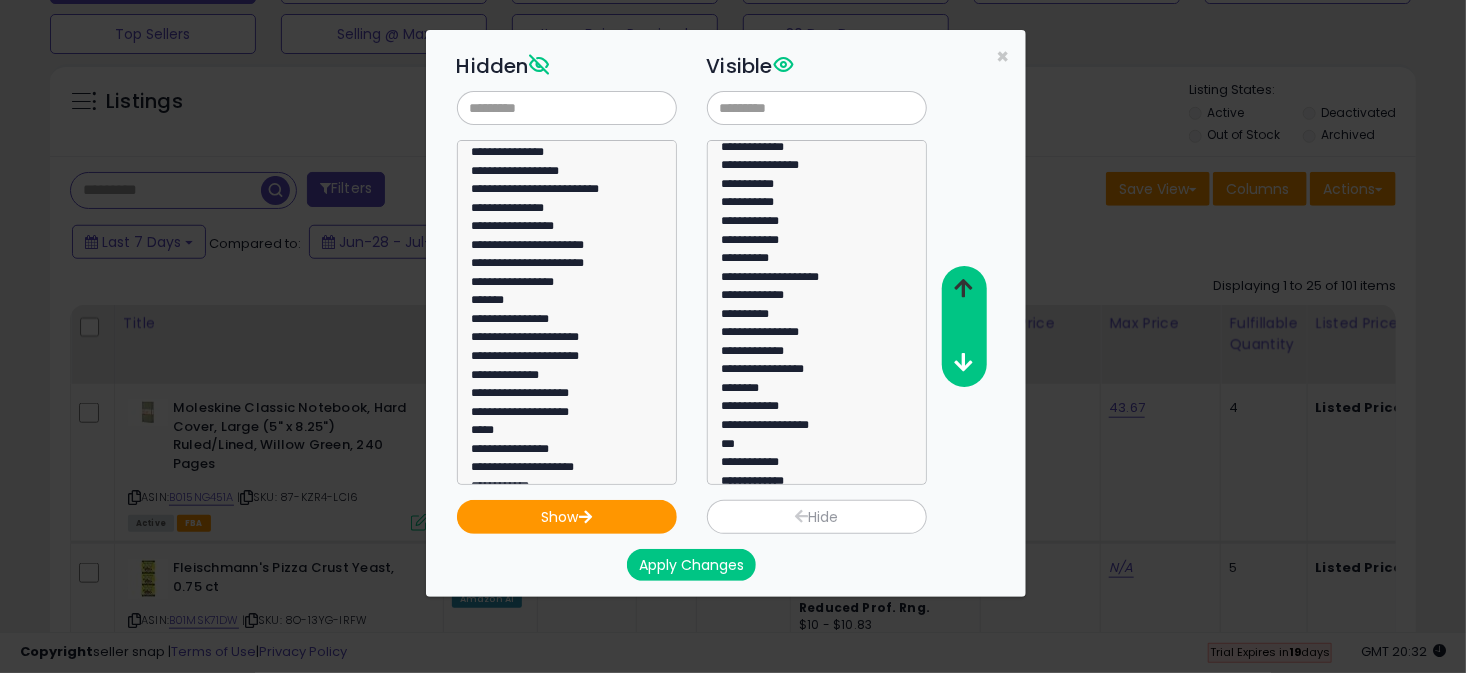 click at bounding box center [963, 288] 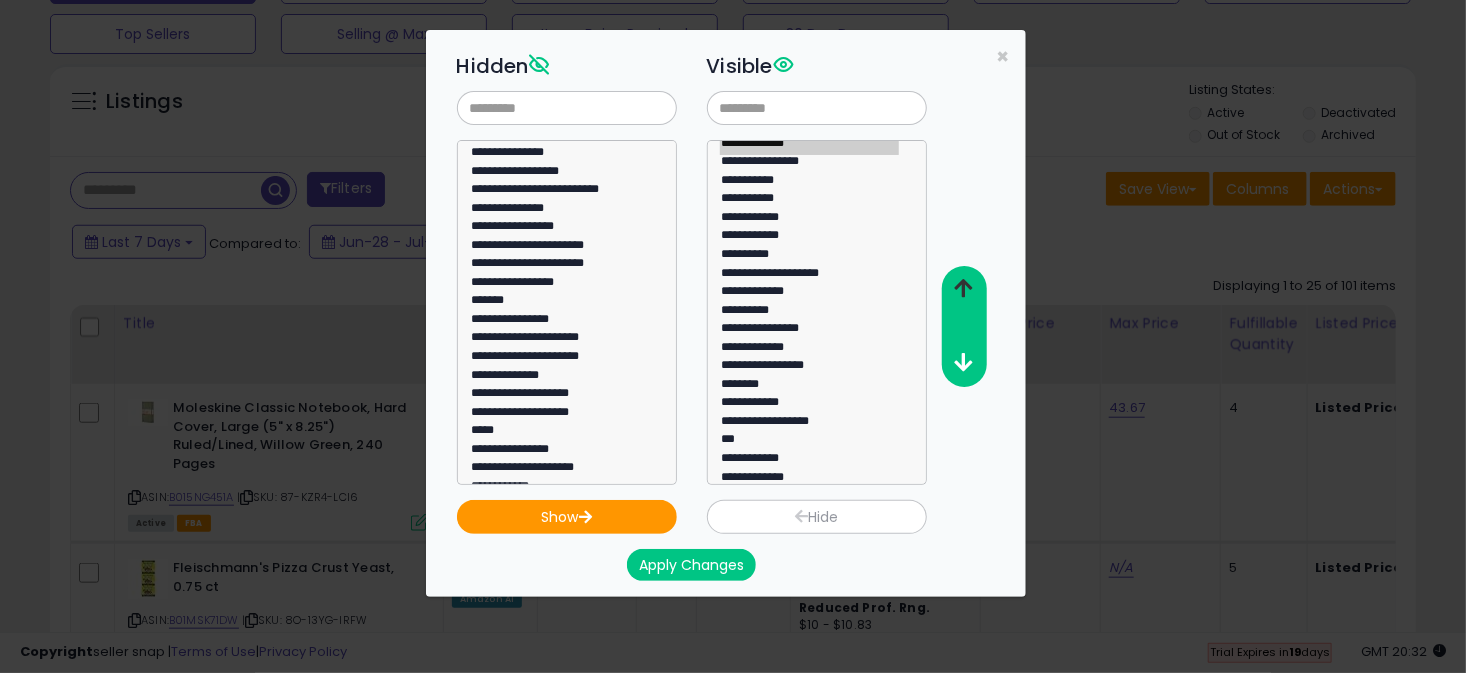 scroll, scrollTop: 116, scrollLeft: 0, axis: vertical 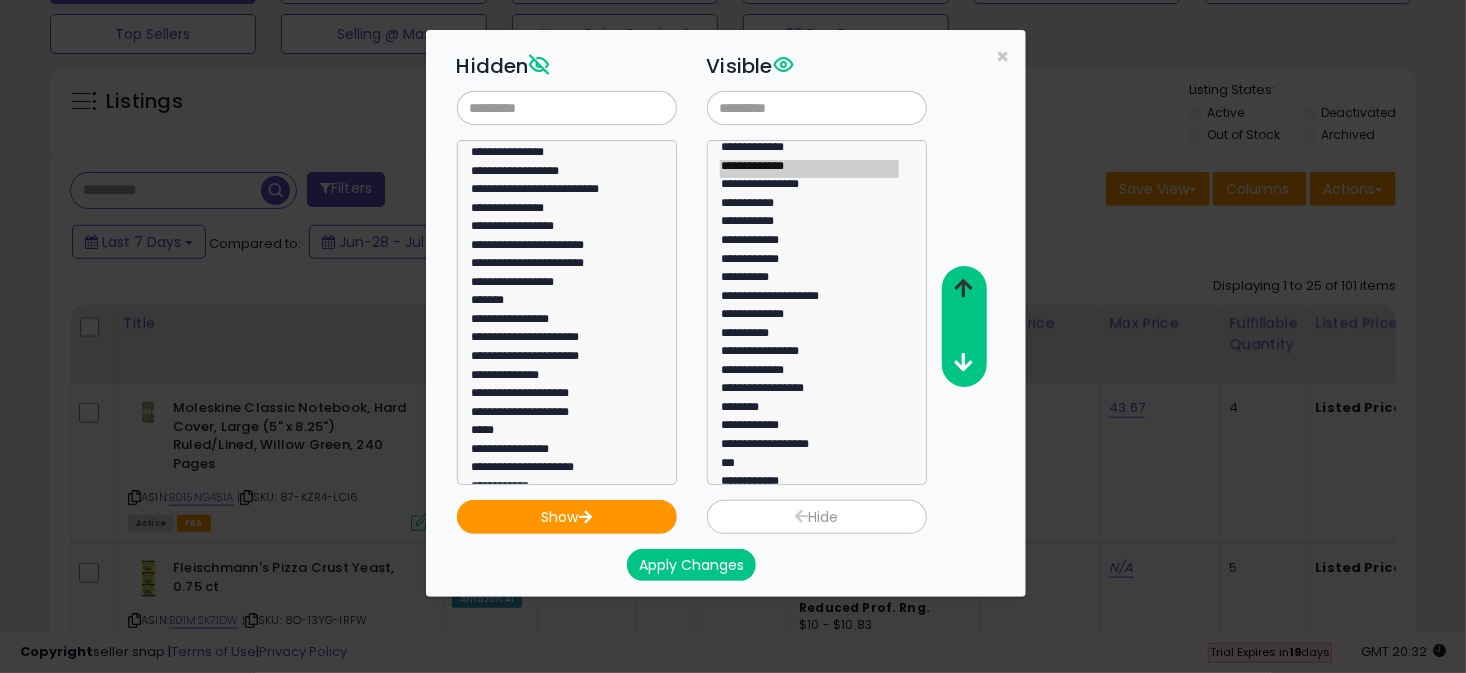click at bounding box center [963, 288] 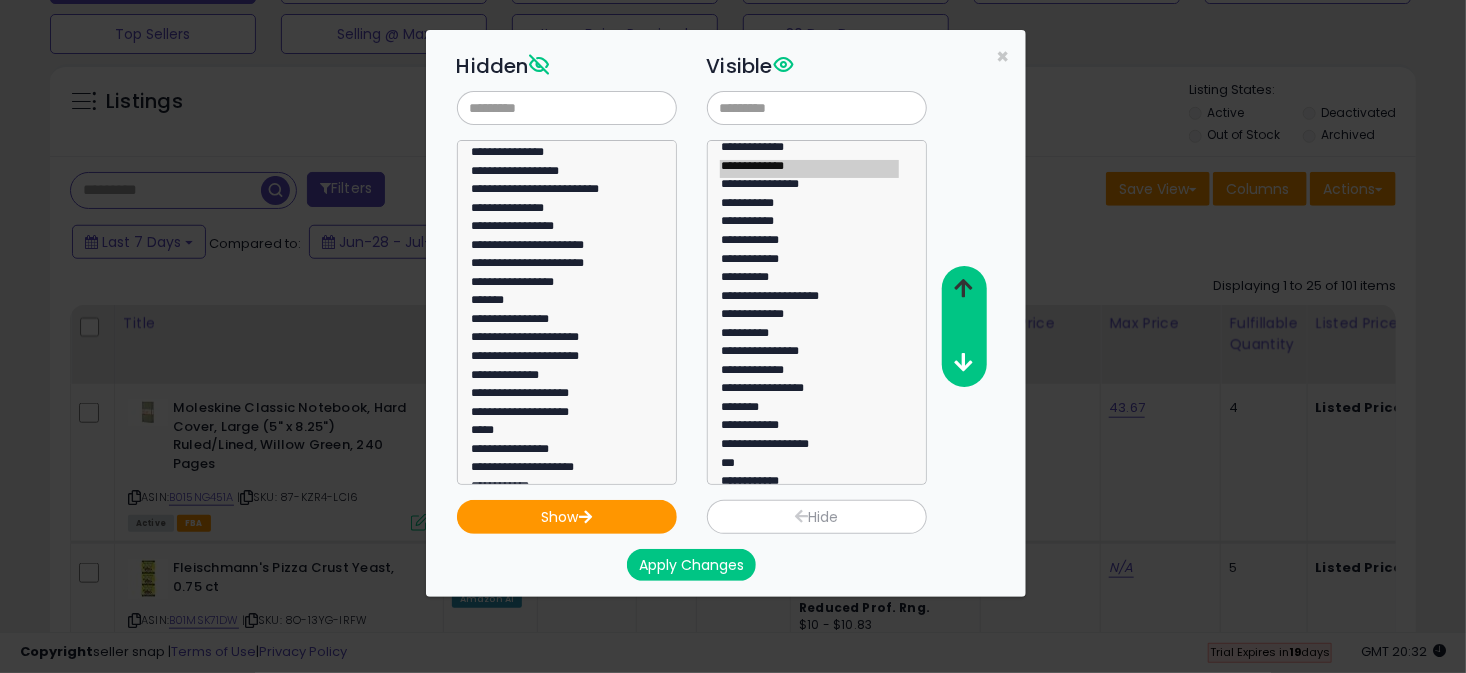 scroll, scrollTop: 97, scrollLeft: 0, axis: vertical 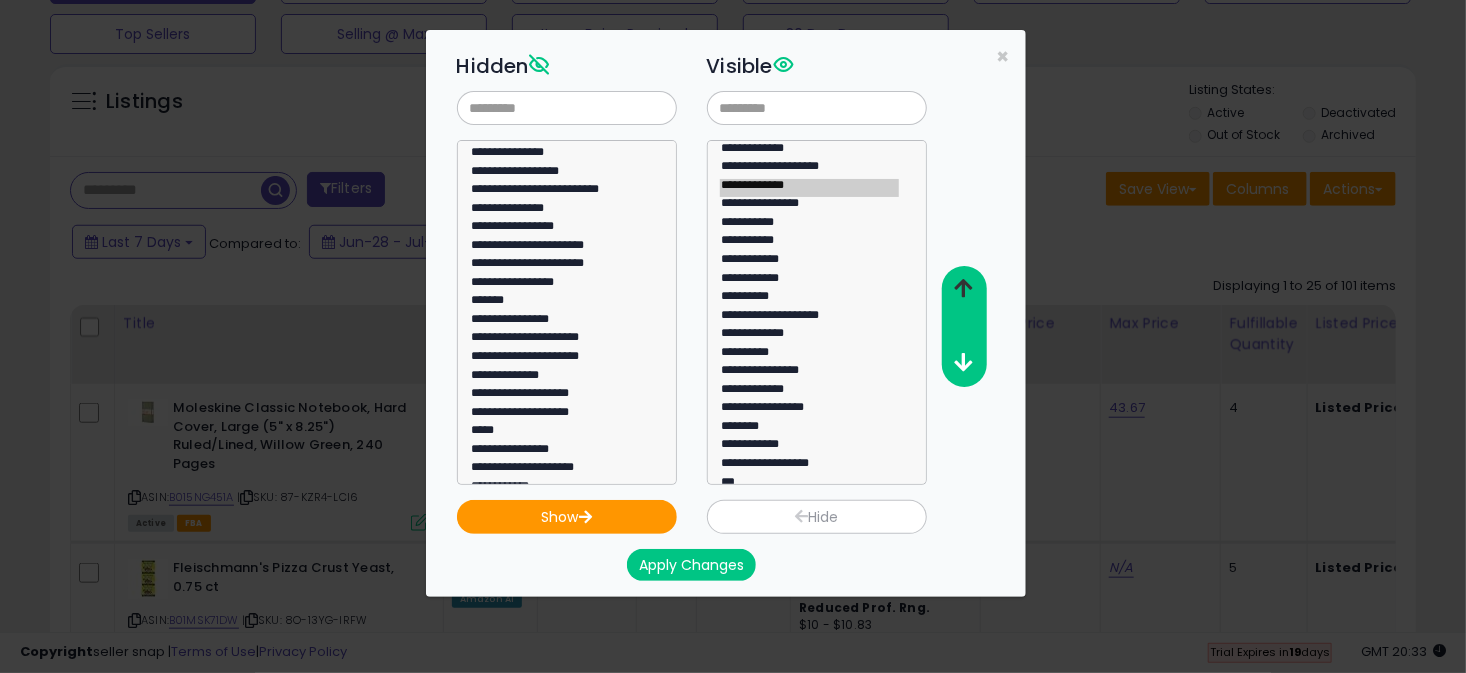 click at bounding box center [963, 288] 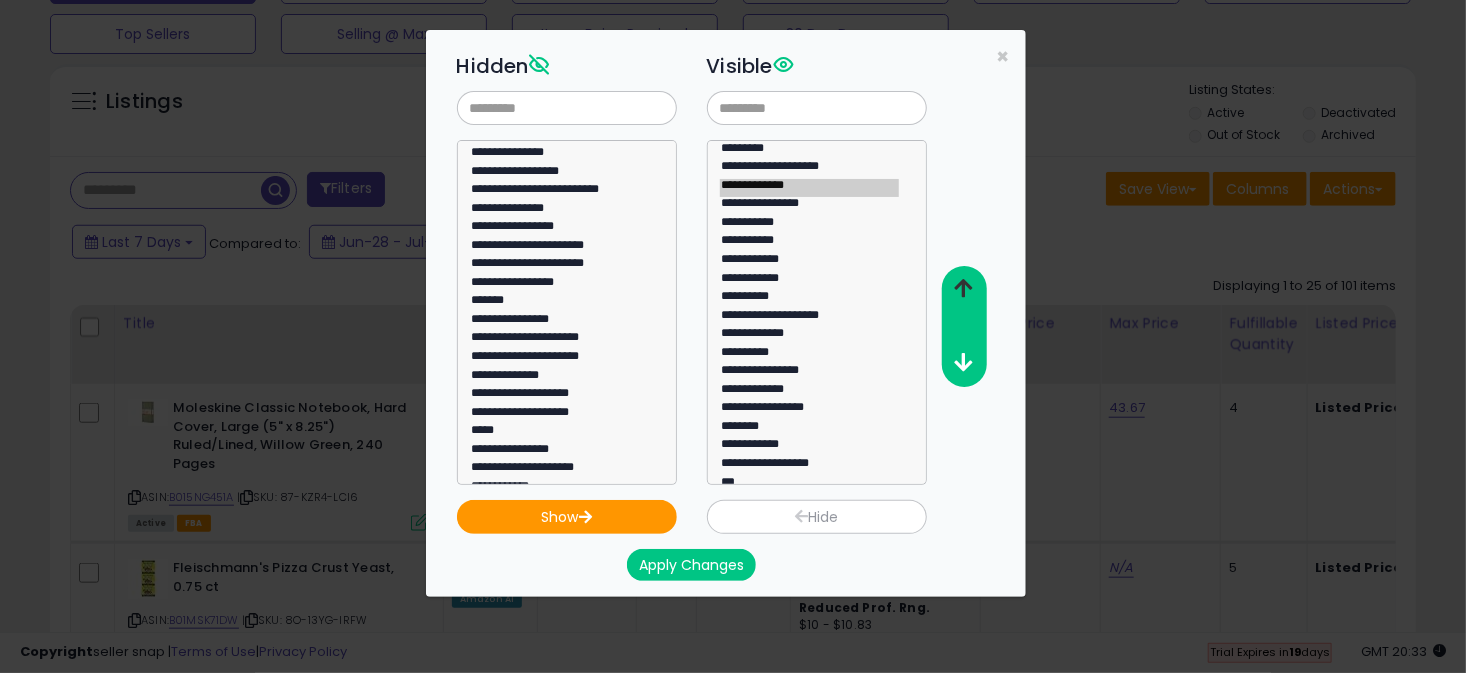 scroll, scrollTop: 79, scrollLeft: 0, axis: vertical 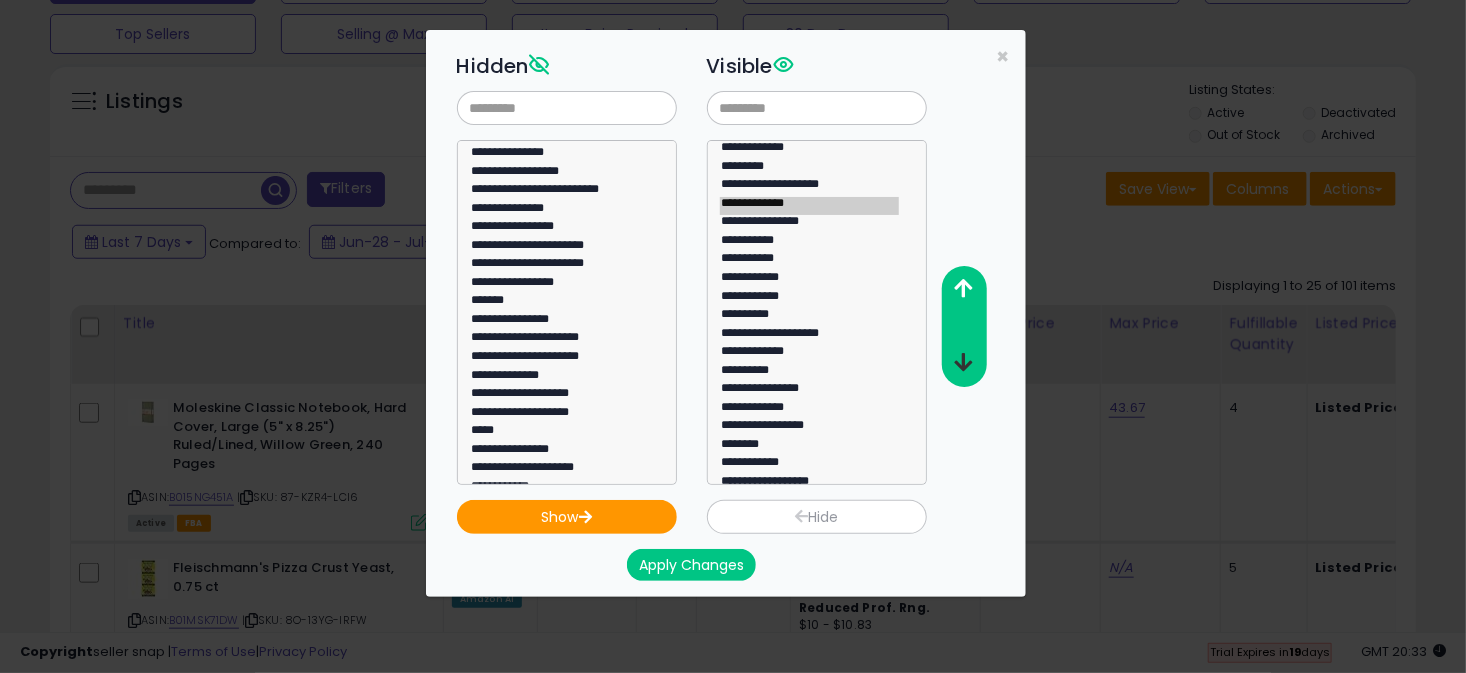 click at bounding box center [963, 362] 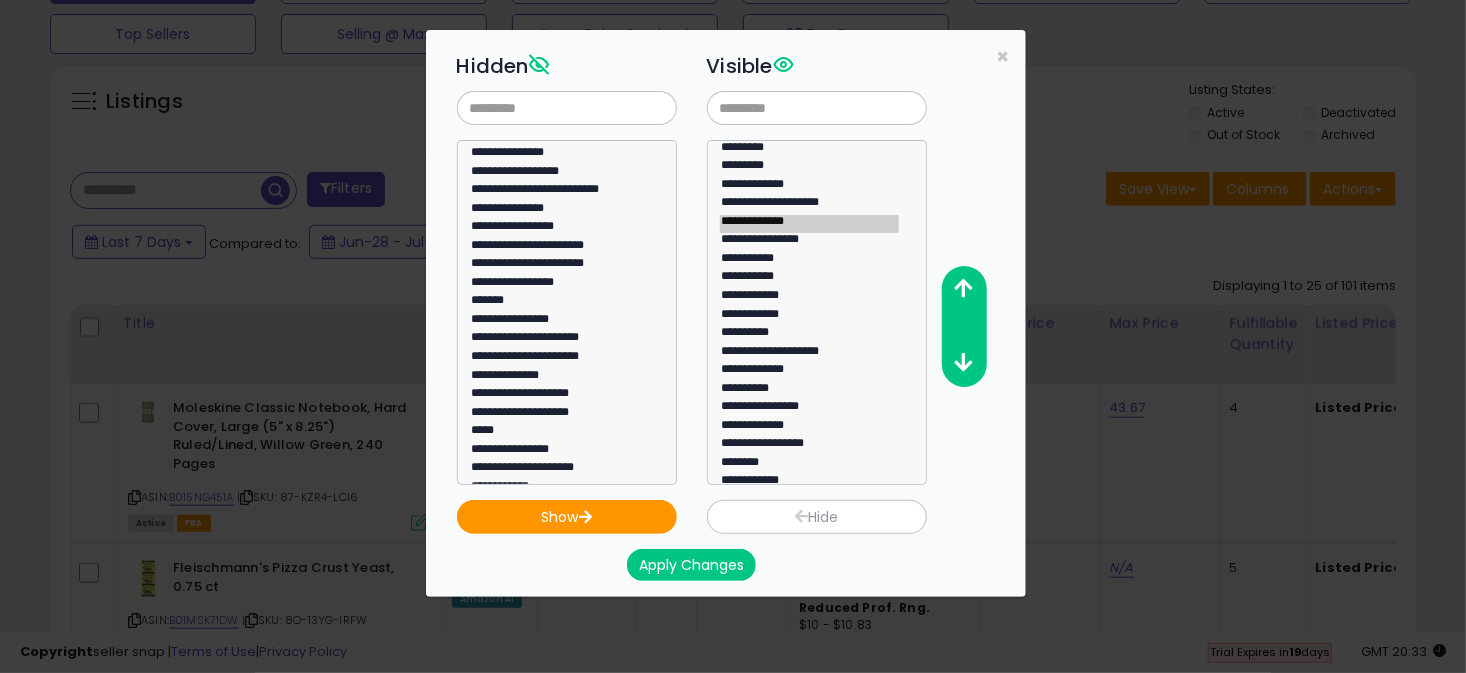scroll, scrollTop: 127, scrollLeft: 0, axis: vertical 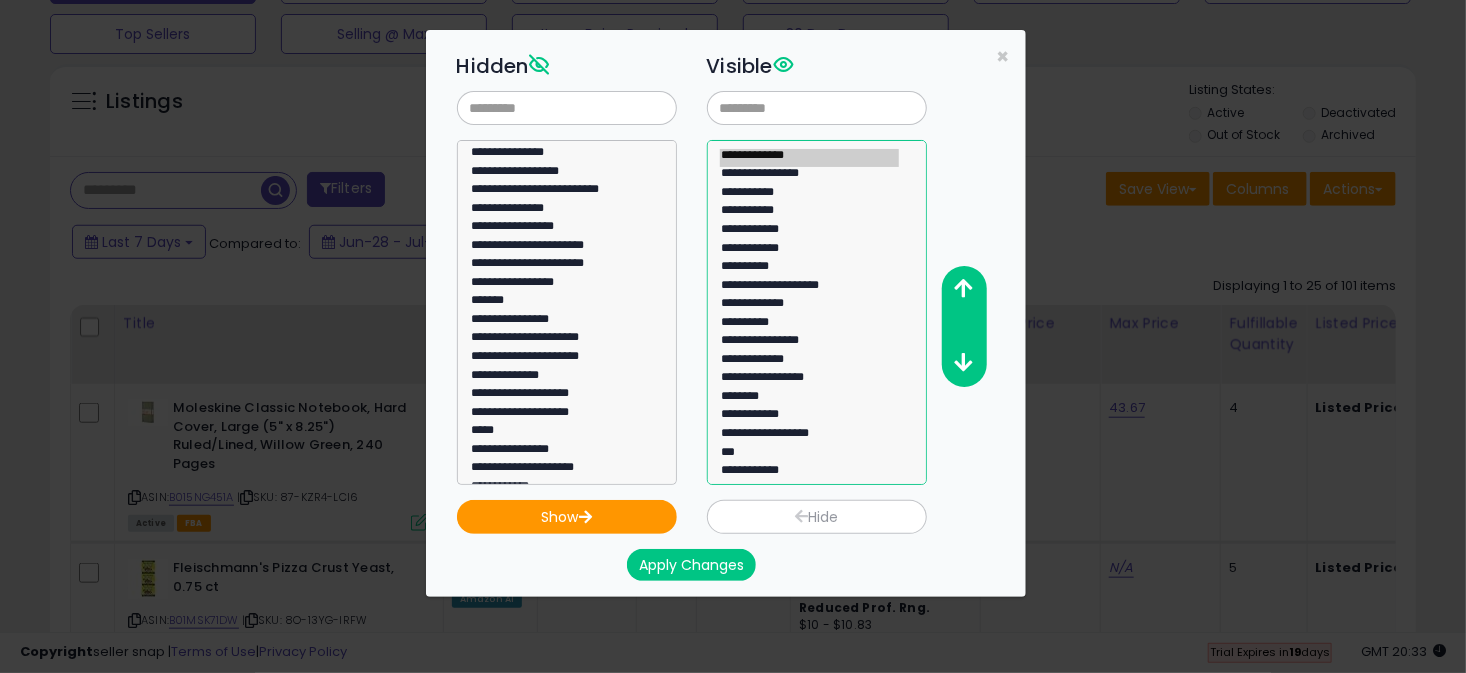 select on "***" 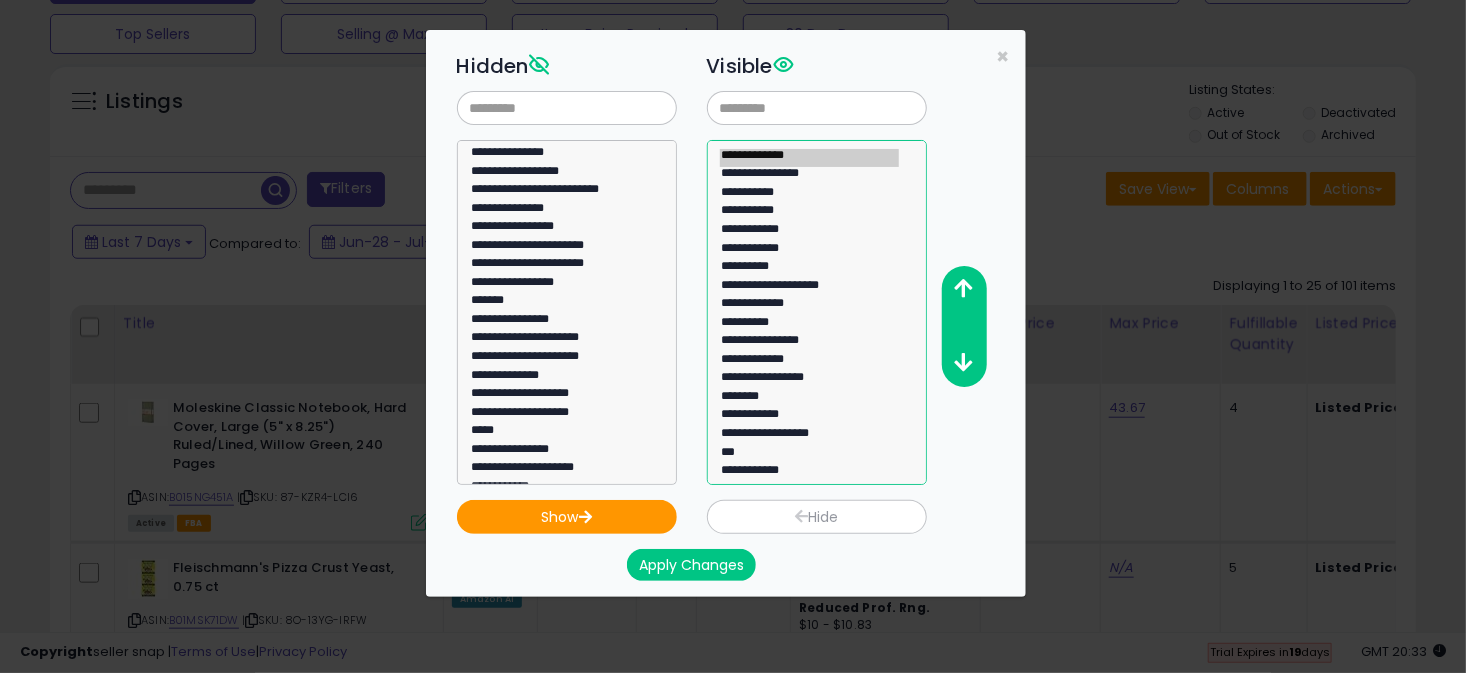 click on "***" 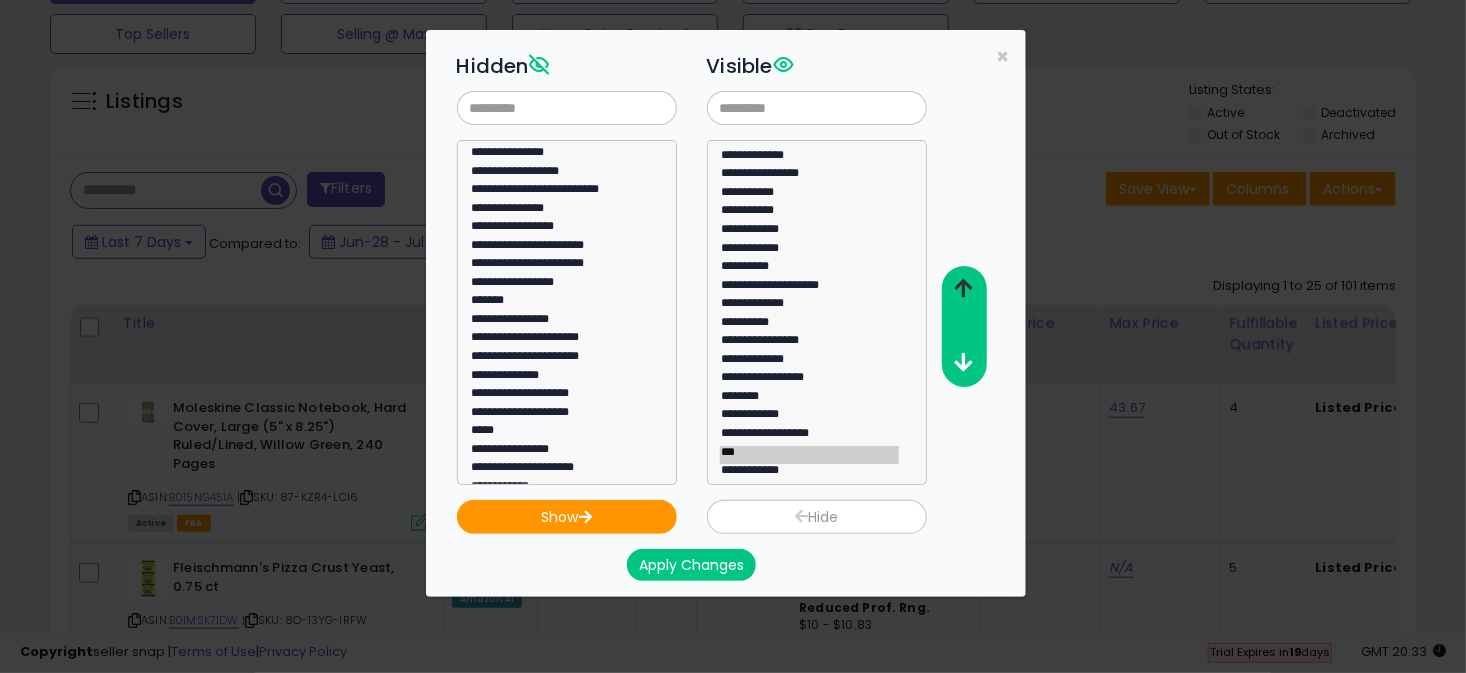 click at bounding box center (963, 288) 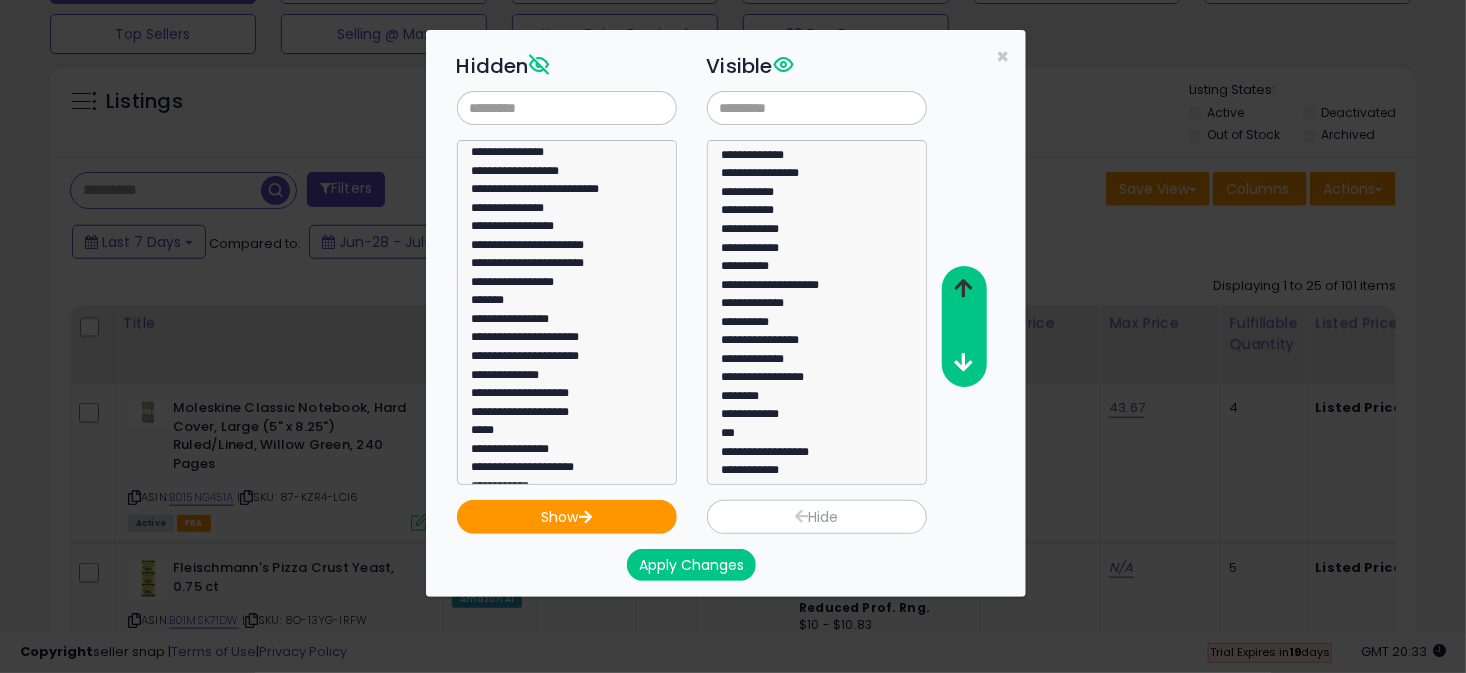 click at bounding box center (963, 288) 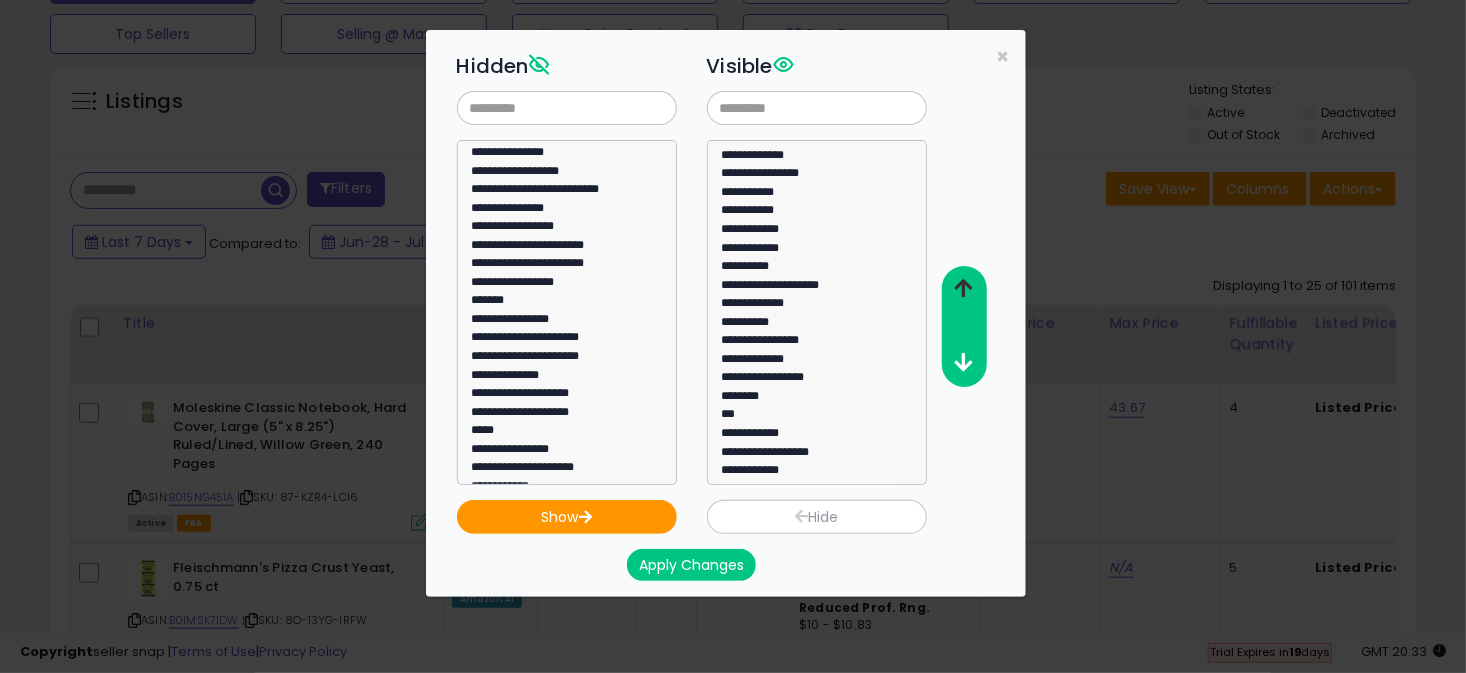 click at bounding box center (963, 288) 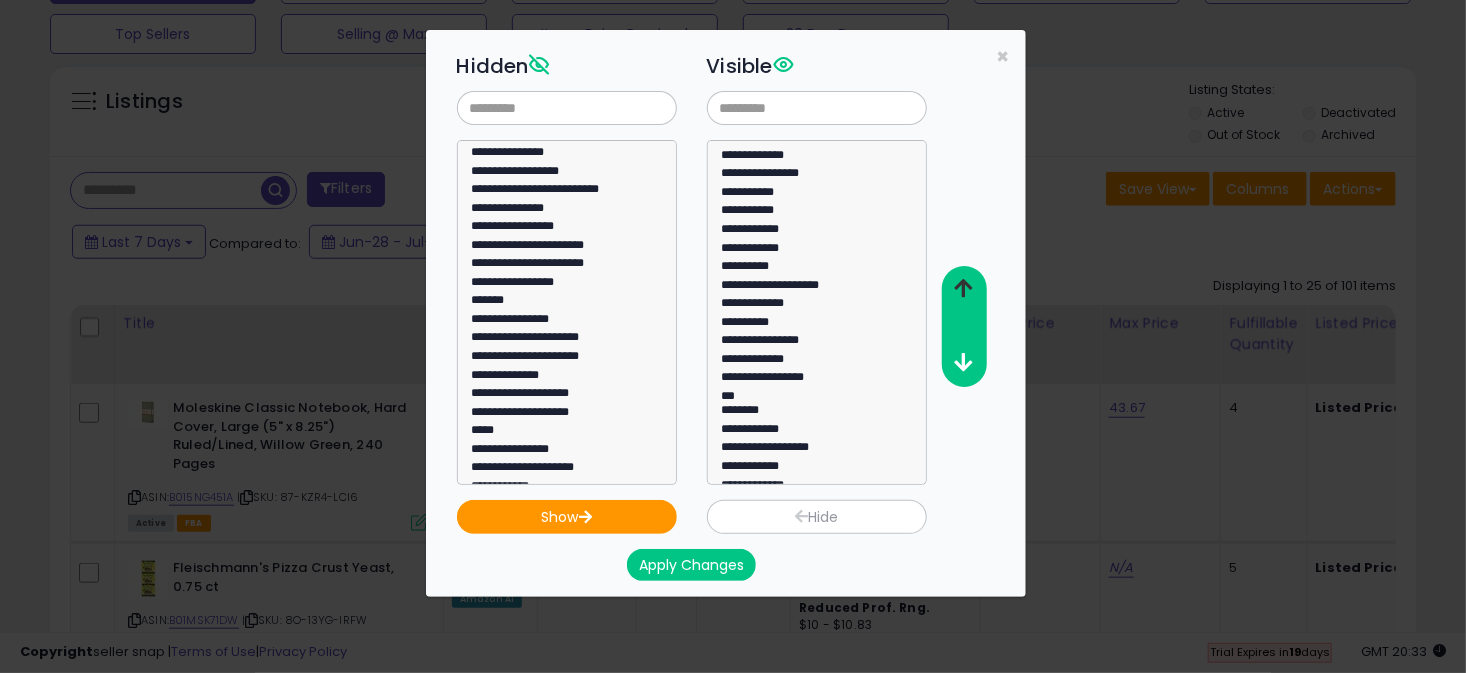 click at bounding box center (963, 288) 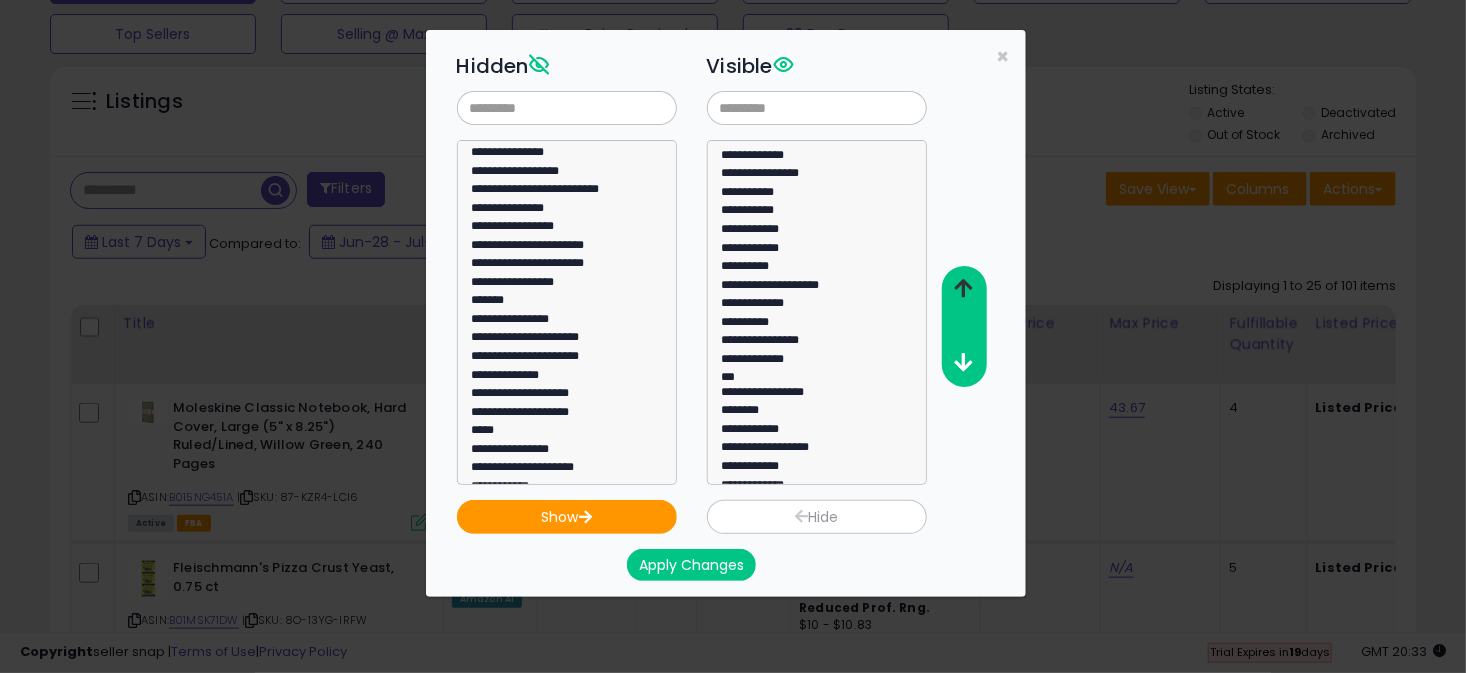 click at bounding box center [963, 288] 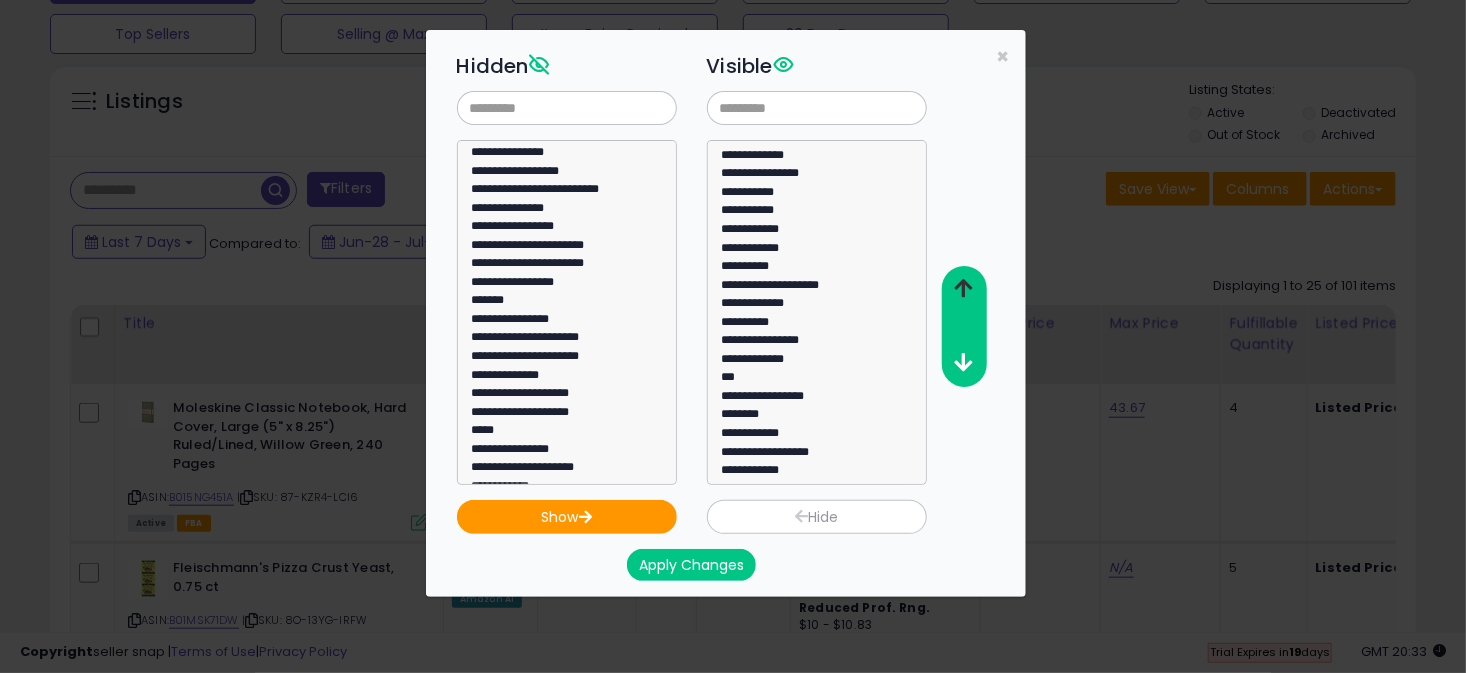 click at bounding box center (963, 288) 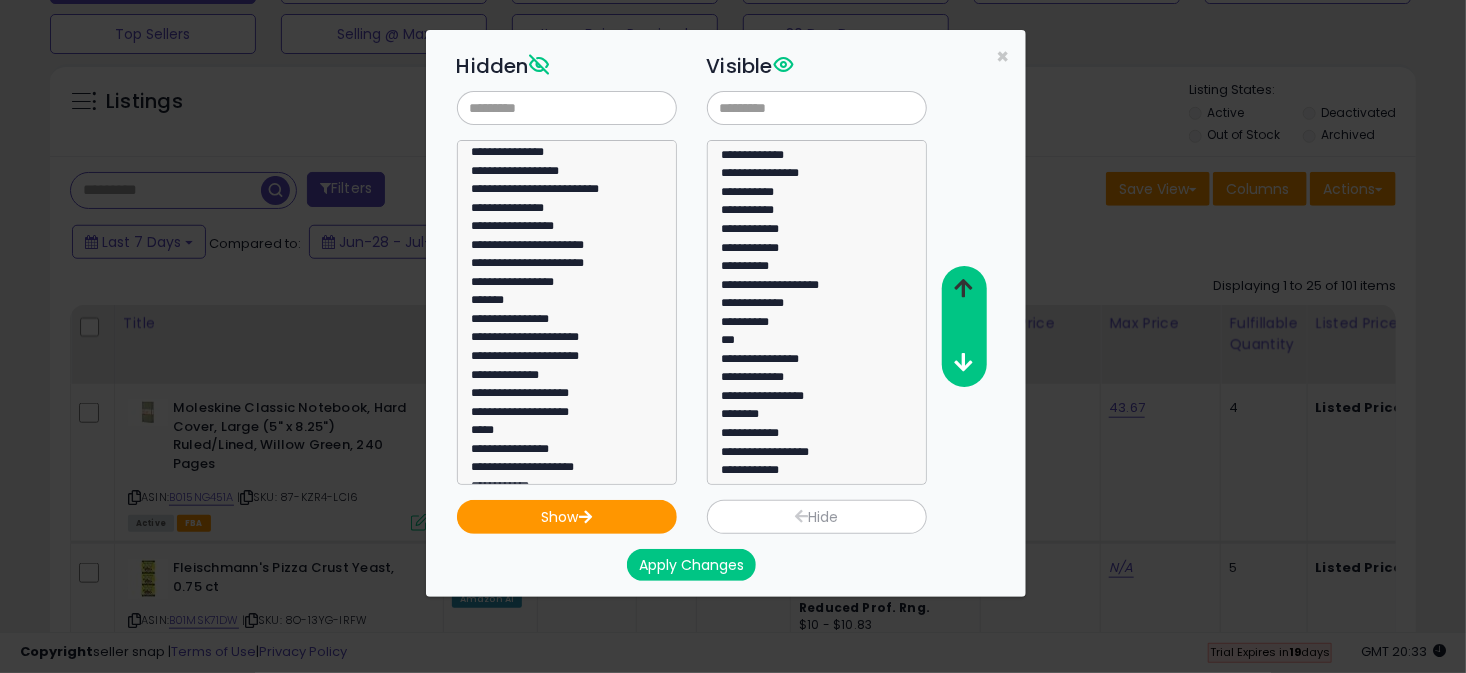 click at bounding box center [963, 288] 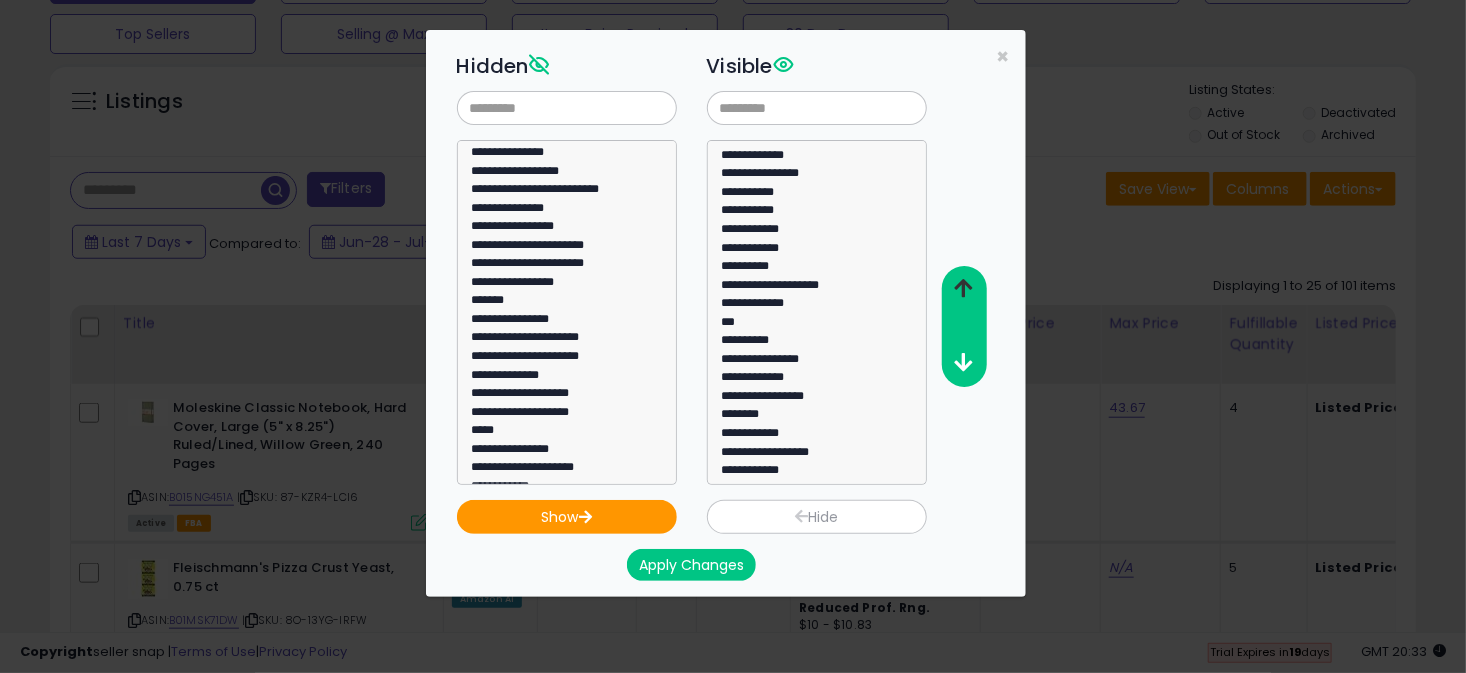 click at bounding box center [963, 288] 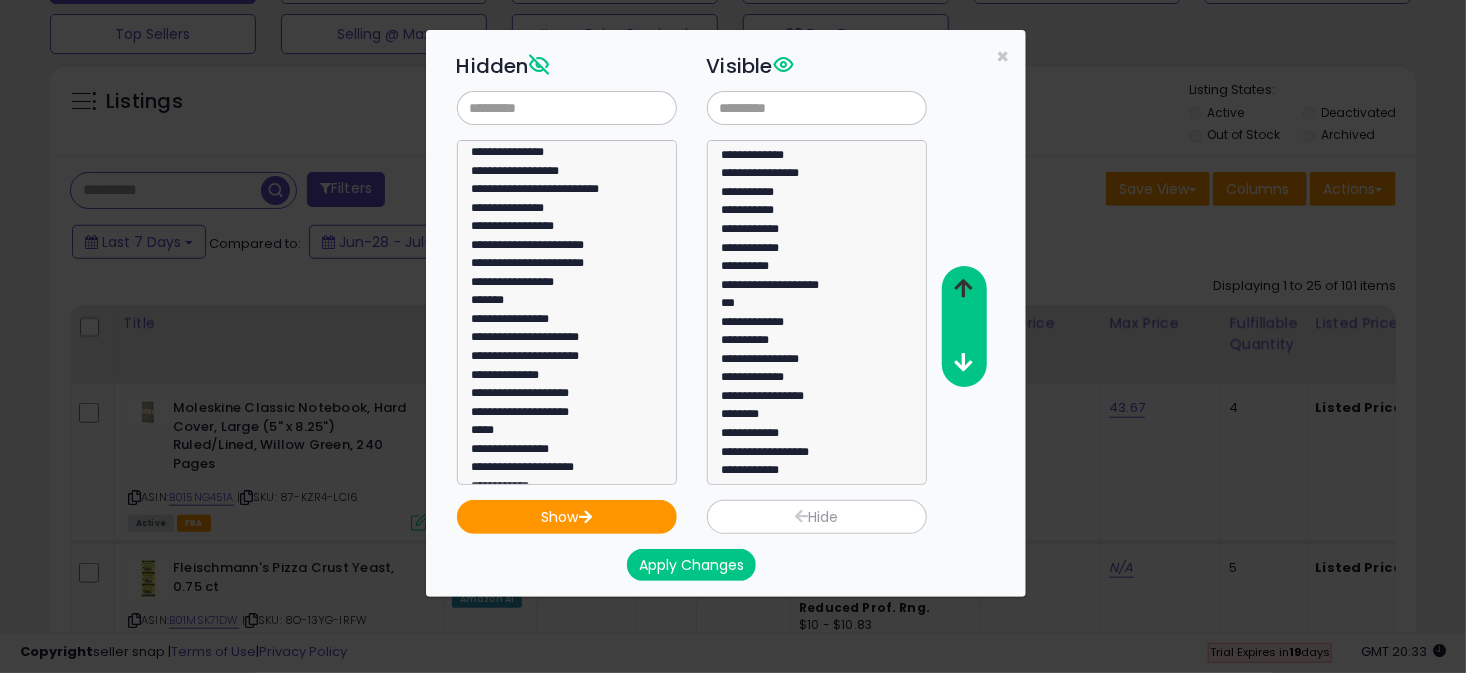 click at bounding box center (963, 288) 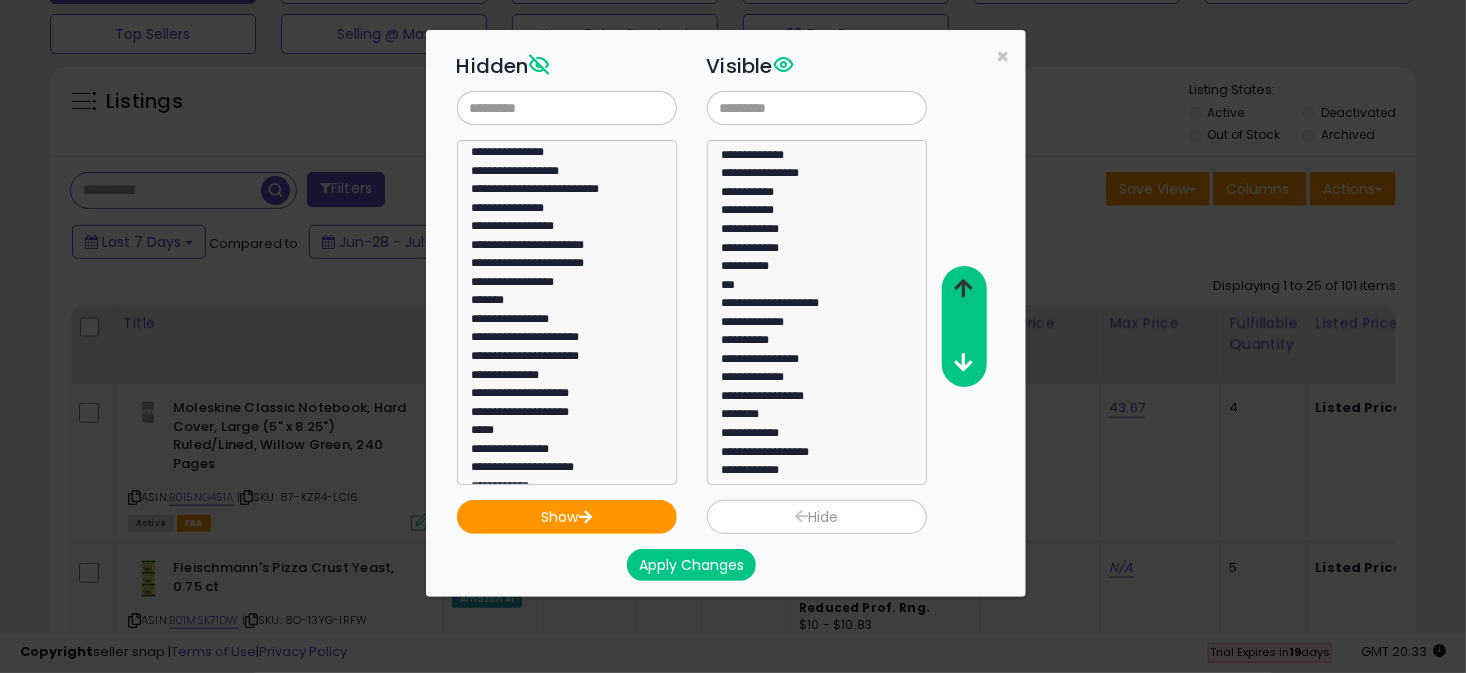 click at bounding box center [963, 288] 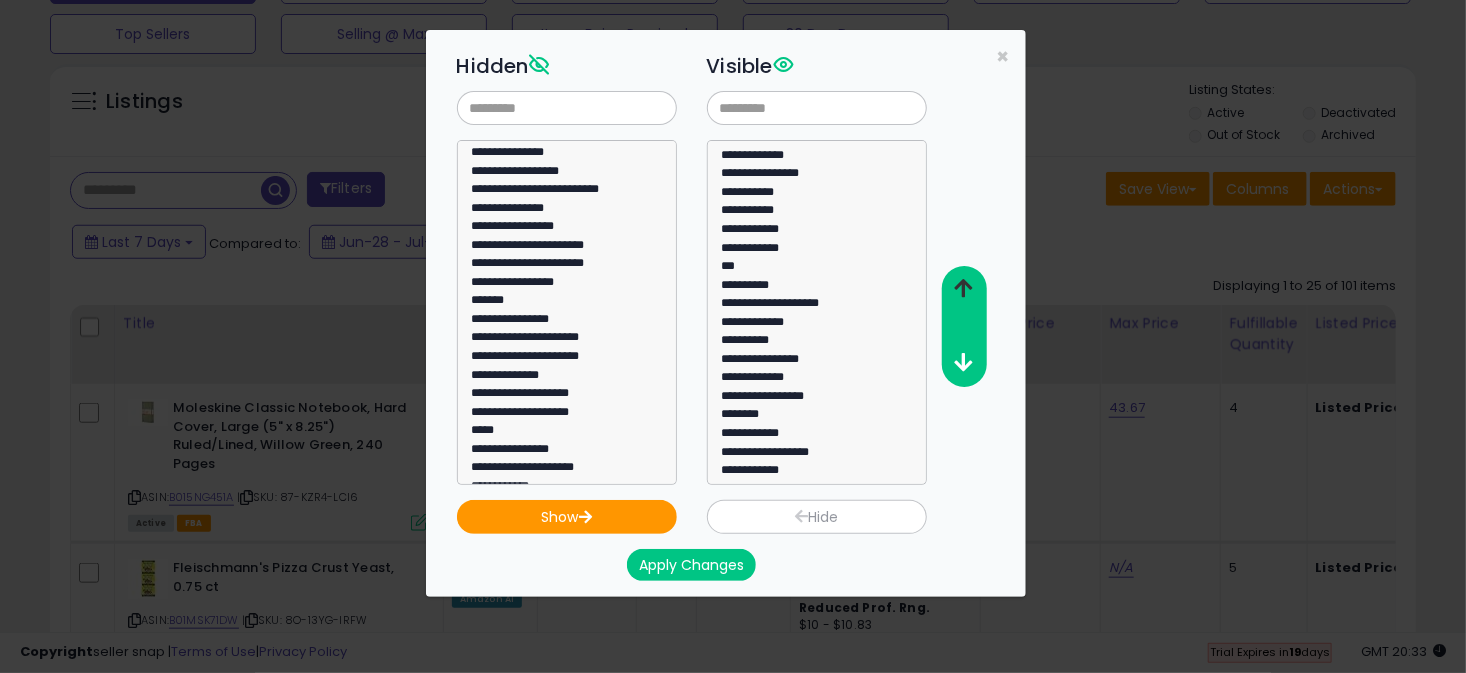 click at bounding box center [963, 288] 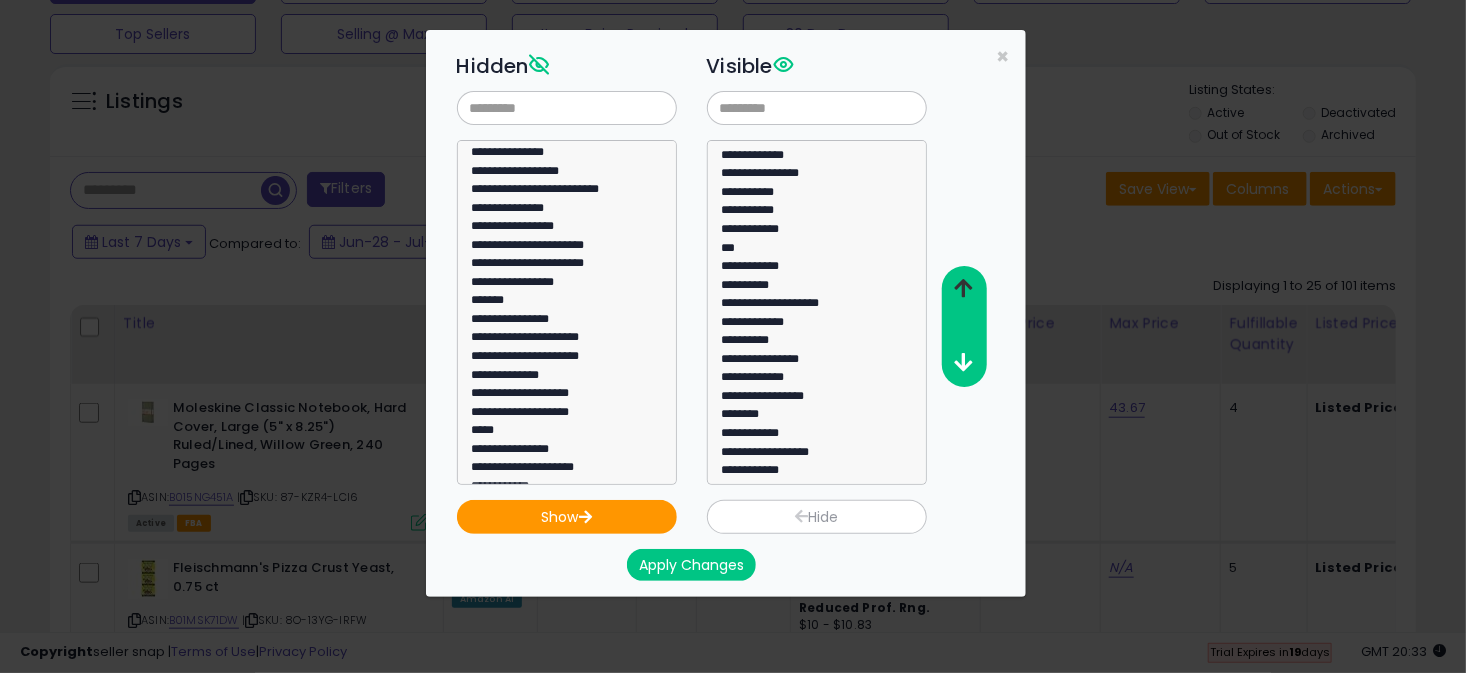 click at bounding box center (963, 288) 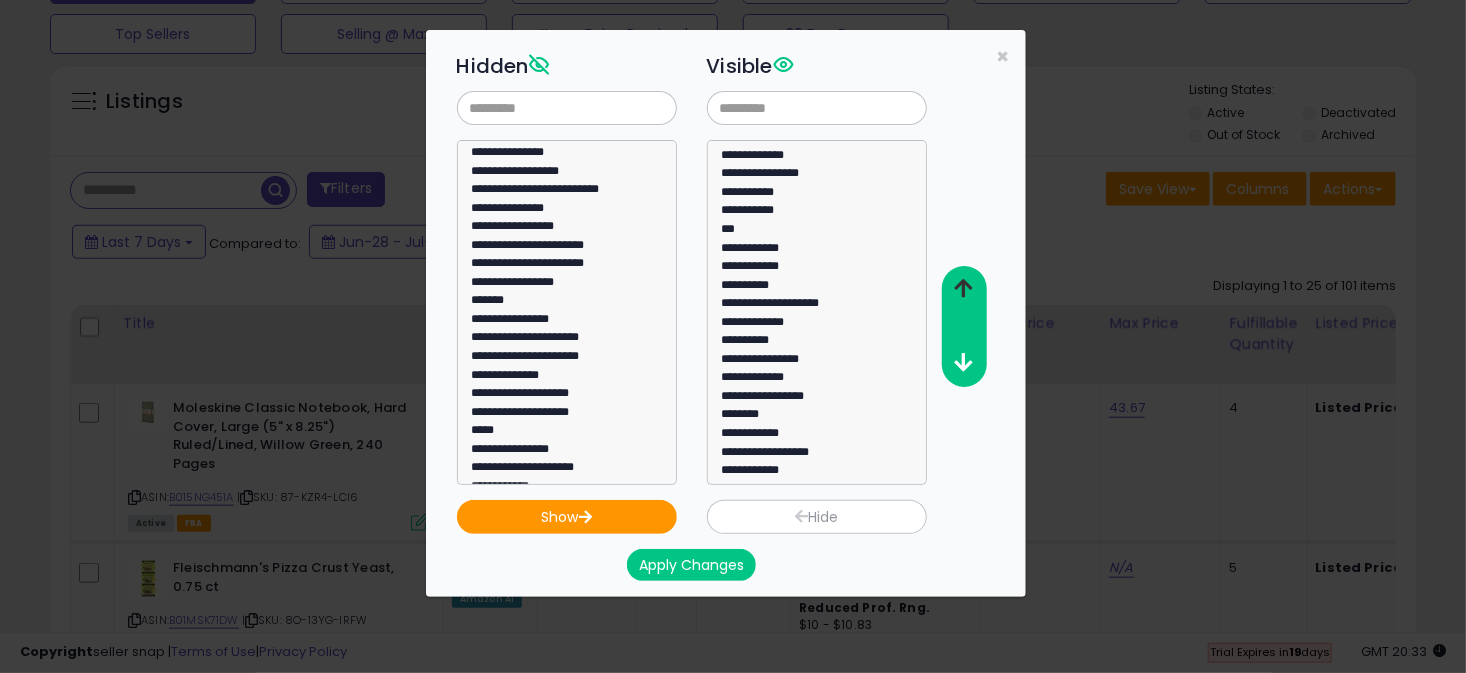 click at bounding box center [963, 288] 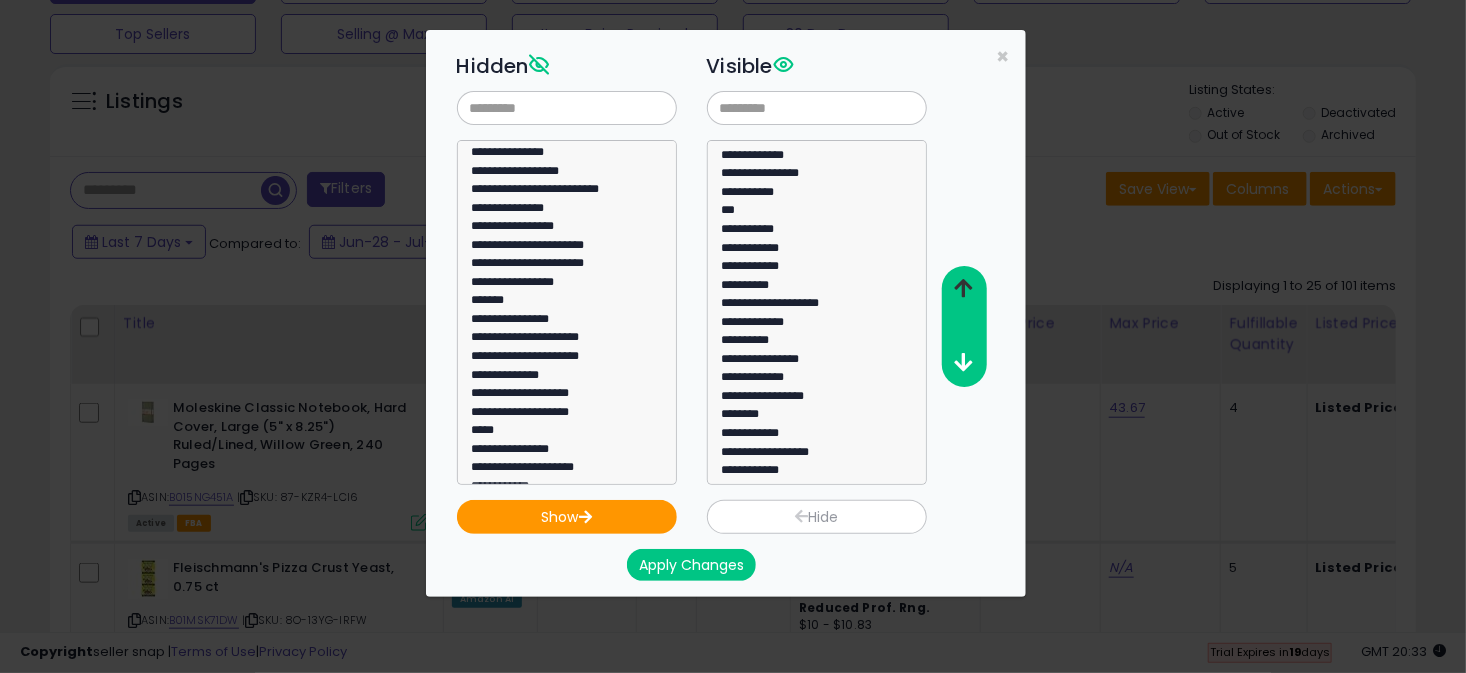 click at bounding box center (963, 288) 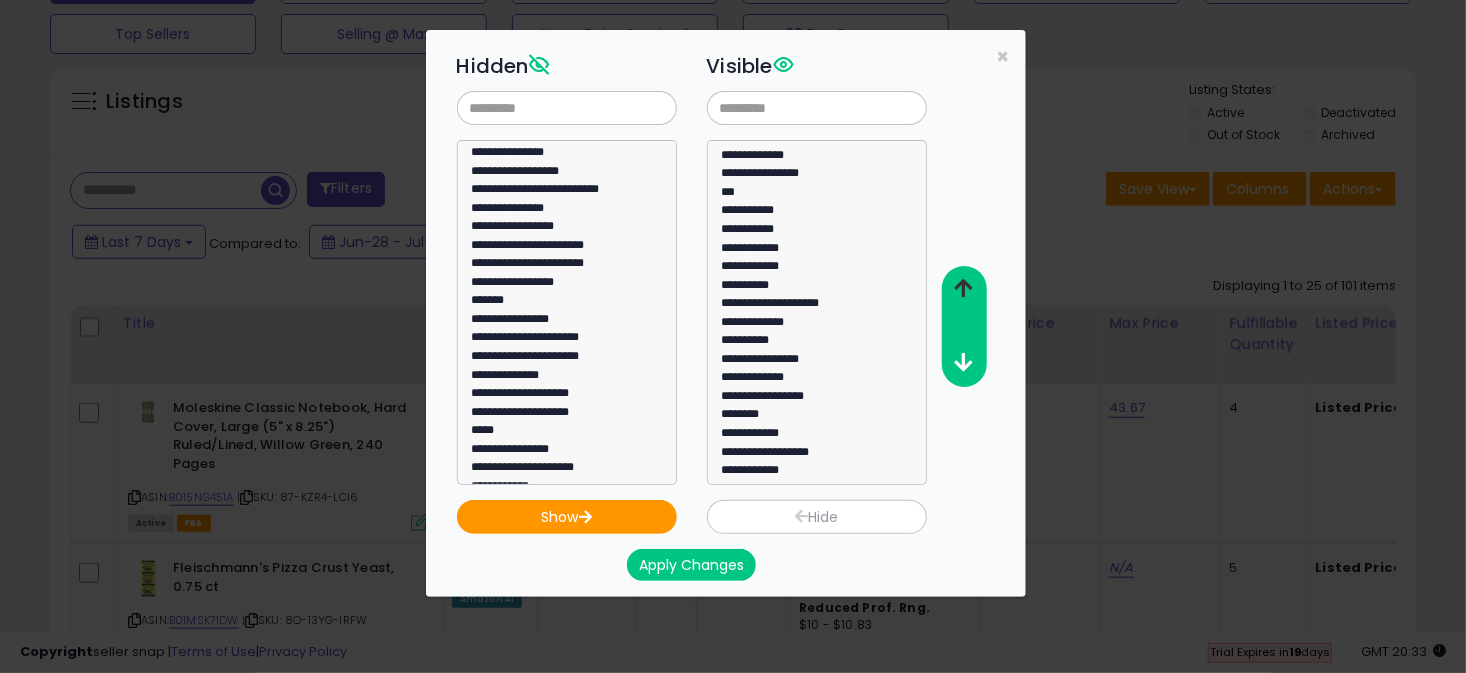 click at bounding box center (963, 288) 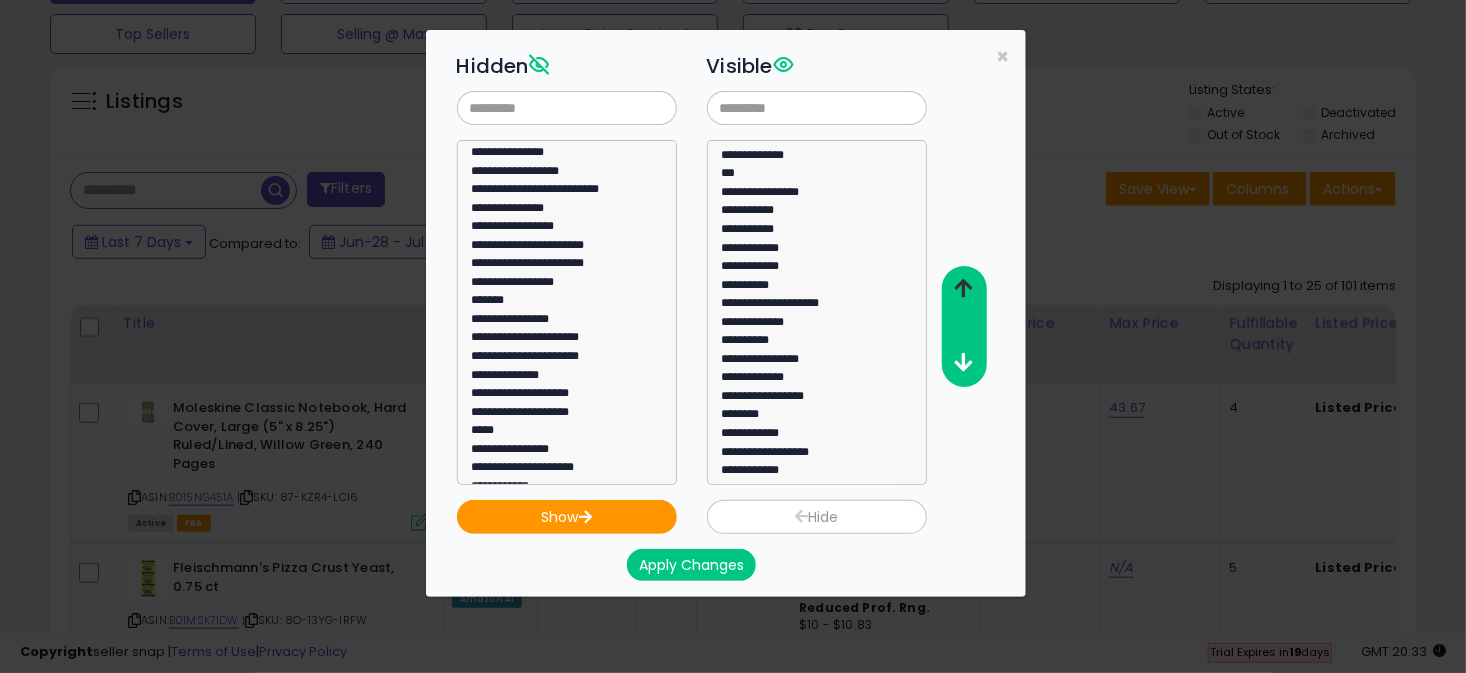 click at bounding box center (963, 288) 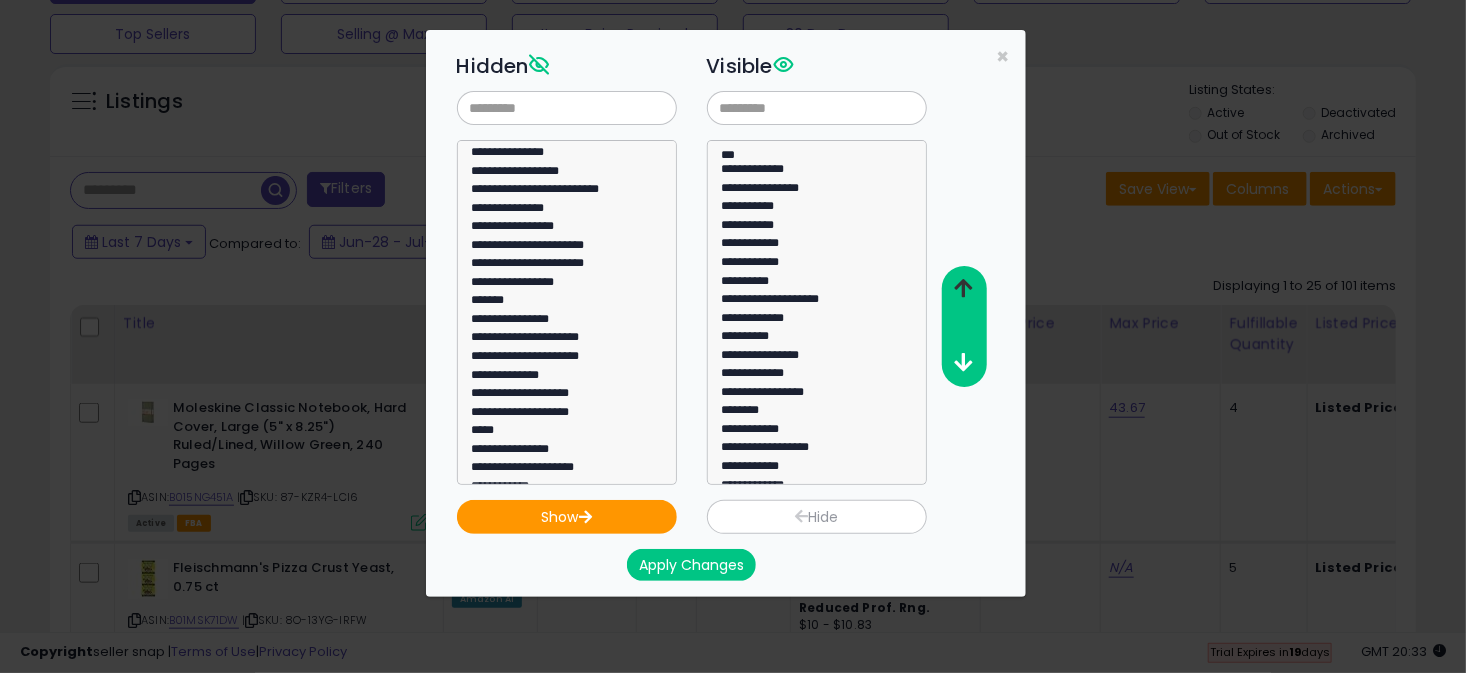 click at bounding box center (963, 288) 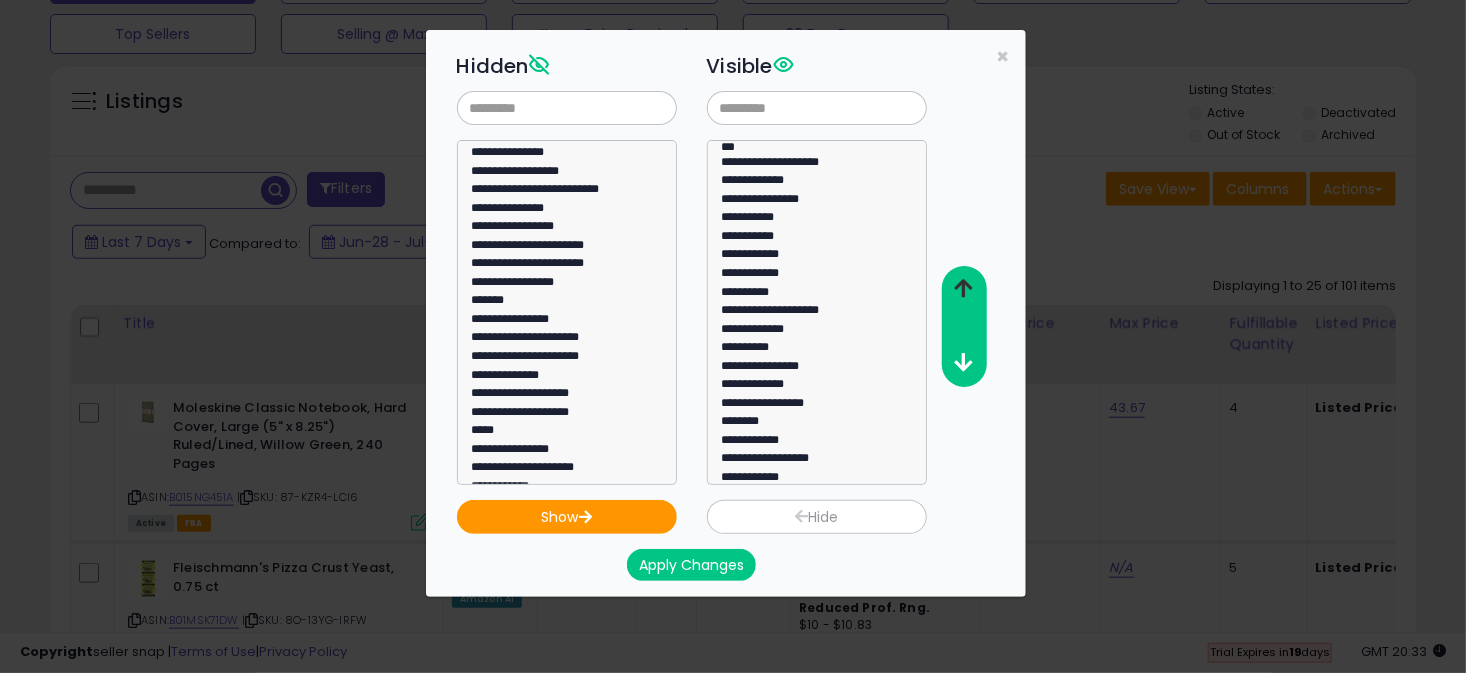 click at bounding box center (963, 288) 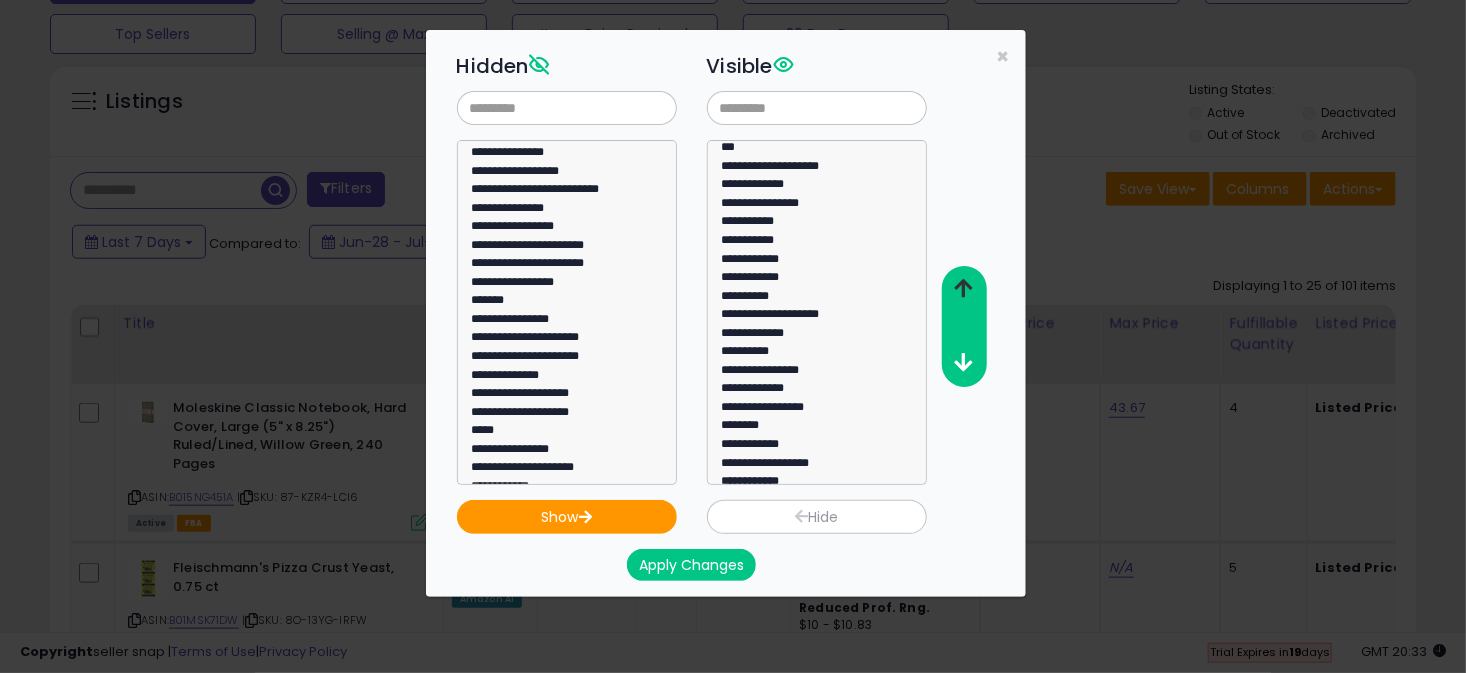 scroll, scrollTop: 97, scrollLeft: 0, axis: vertical 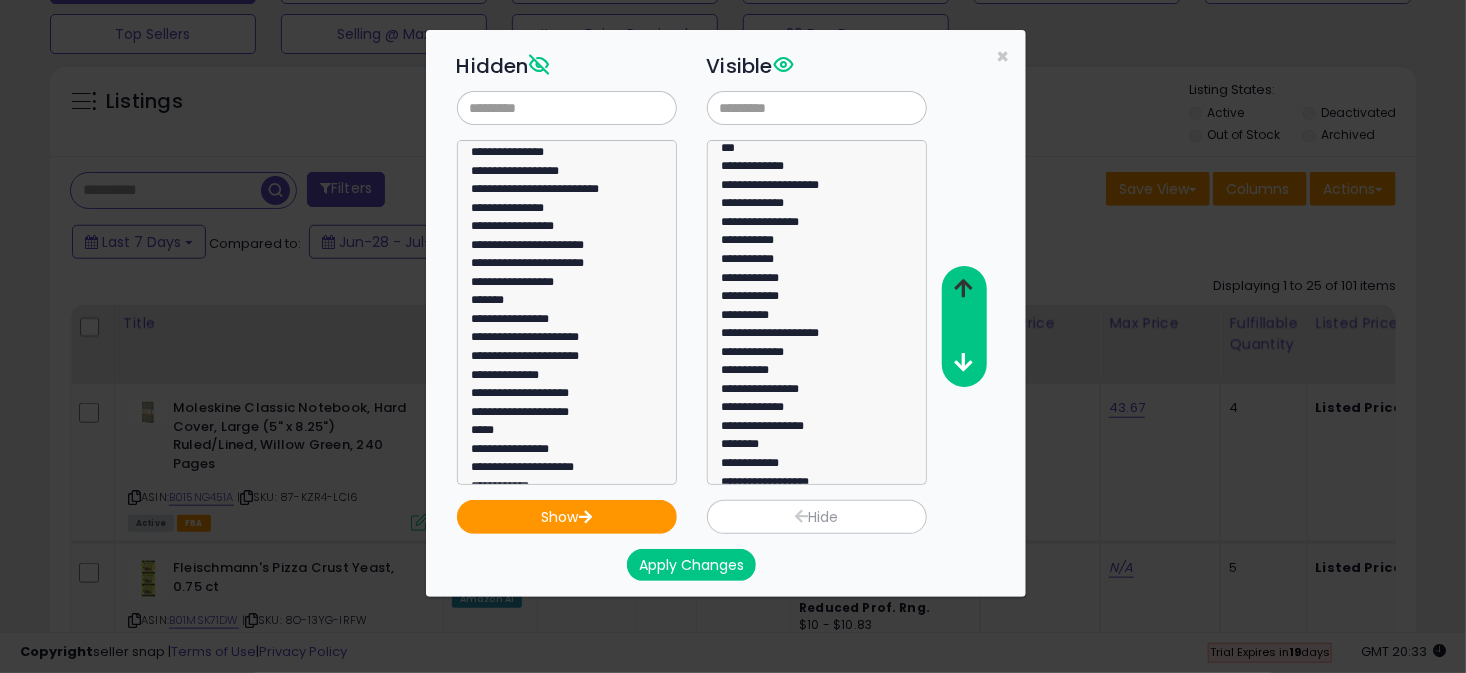 click at bounding box center (963, 288) 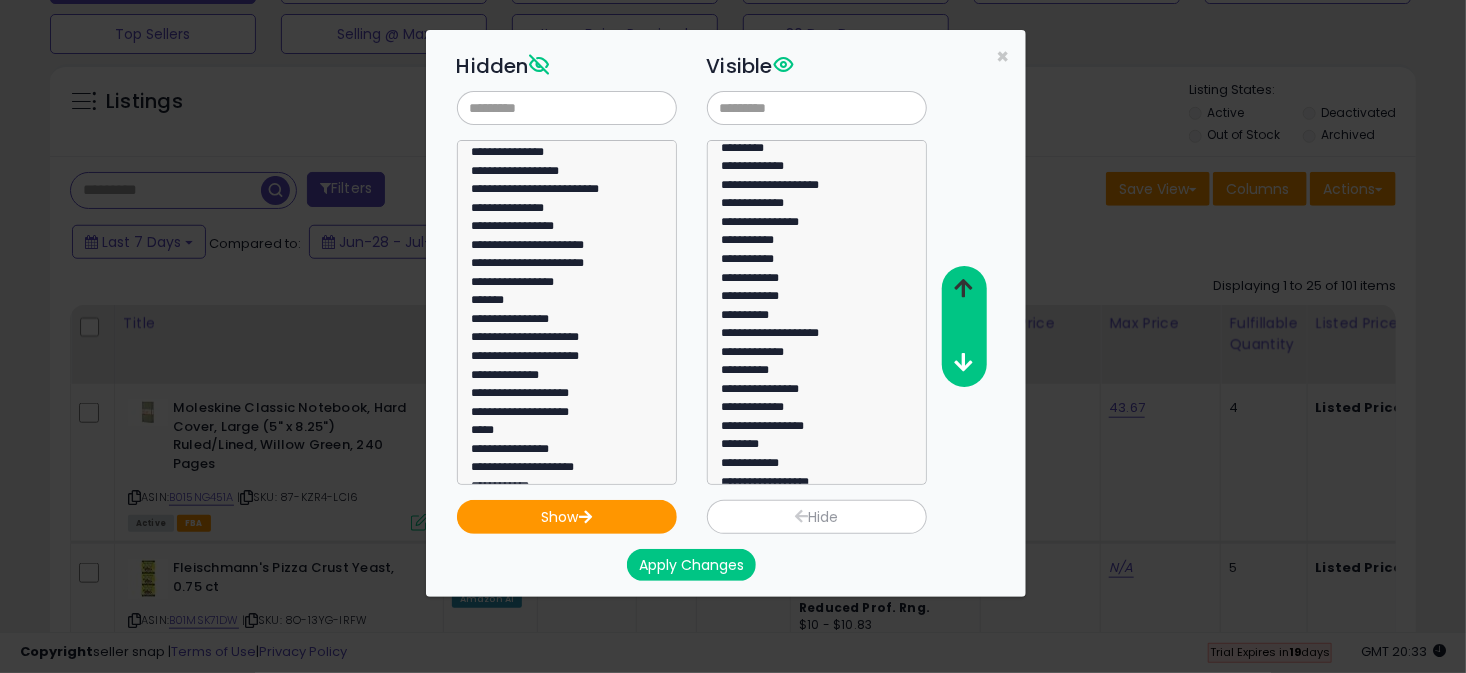 scroll, scrollTop: 79, scrollLeft: 0, axis: vertical 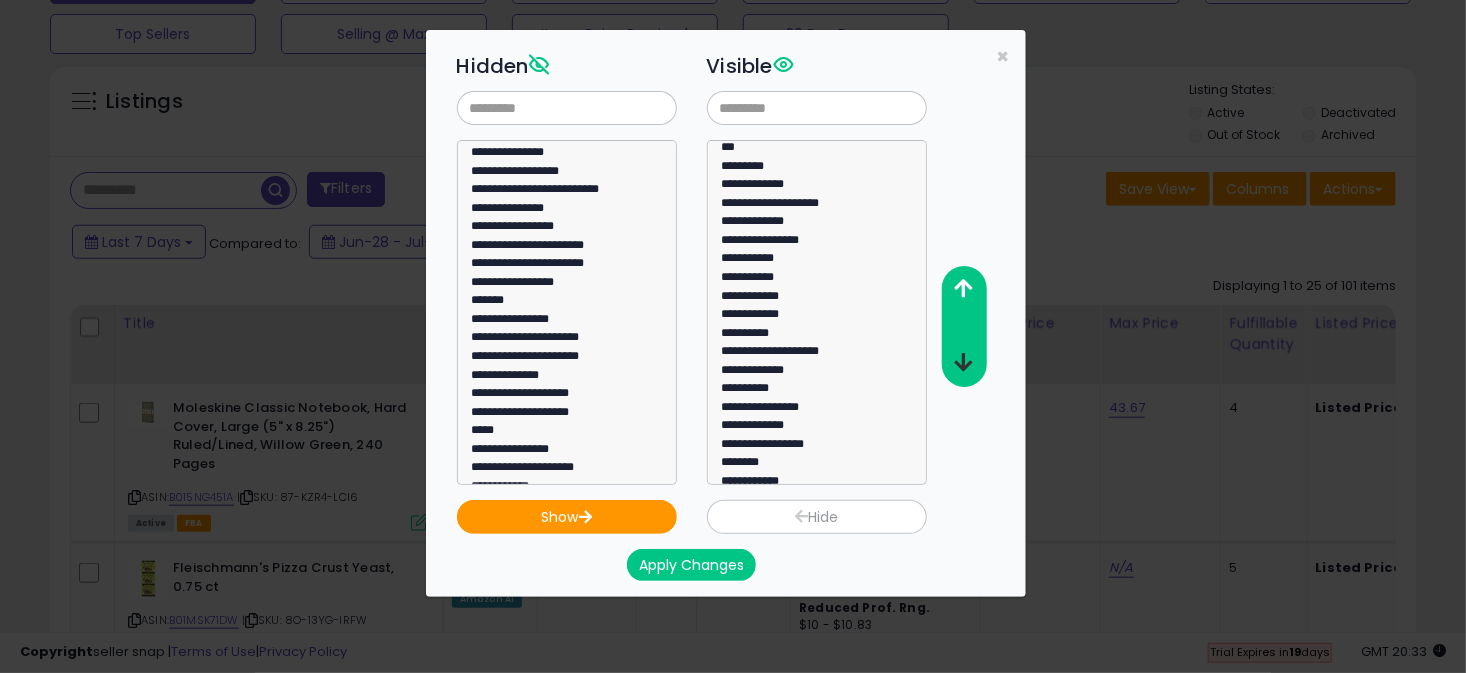 click at bounding box center [963, 362] 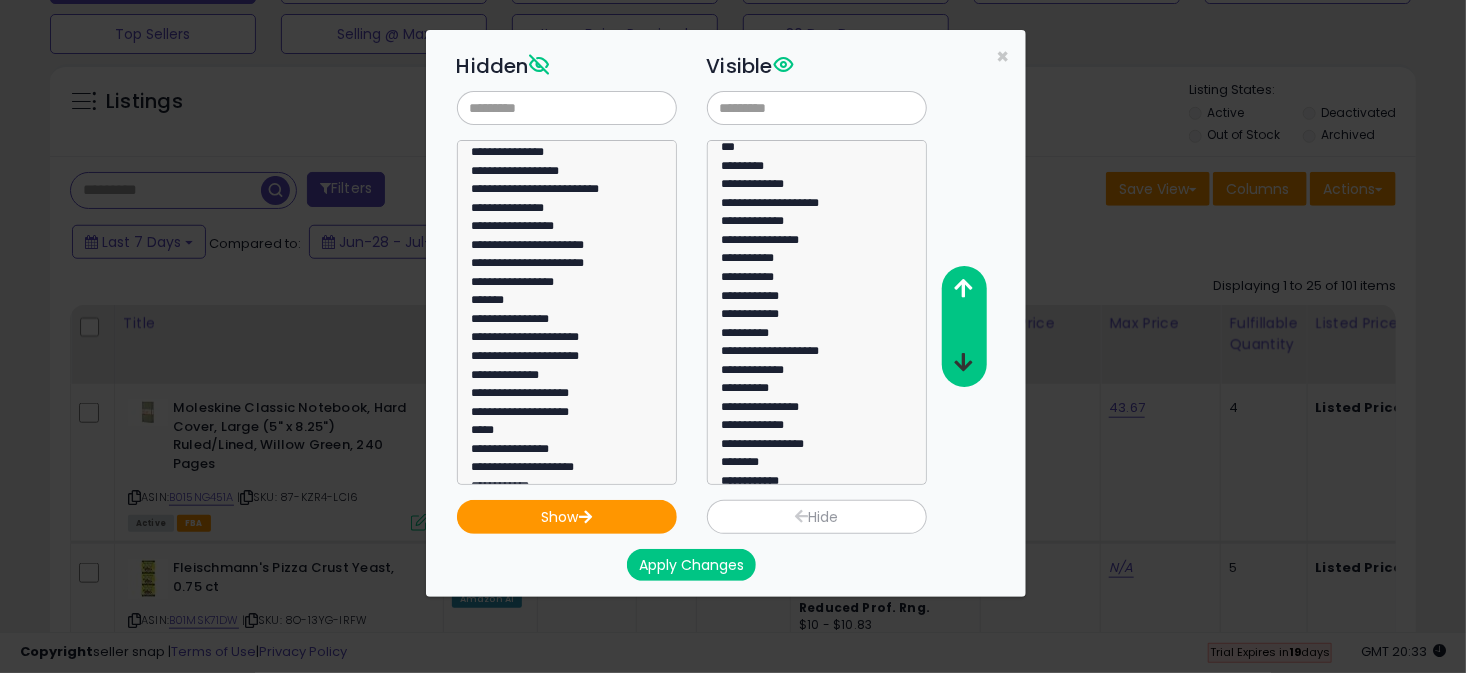 scroll, scrollTop: 61, scrollLeft: 0, axis: vertical 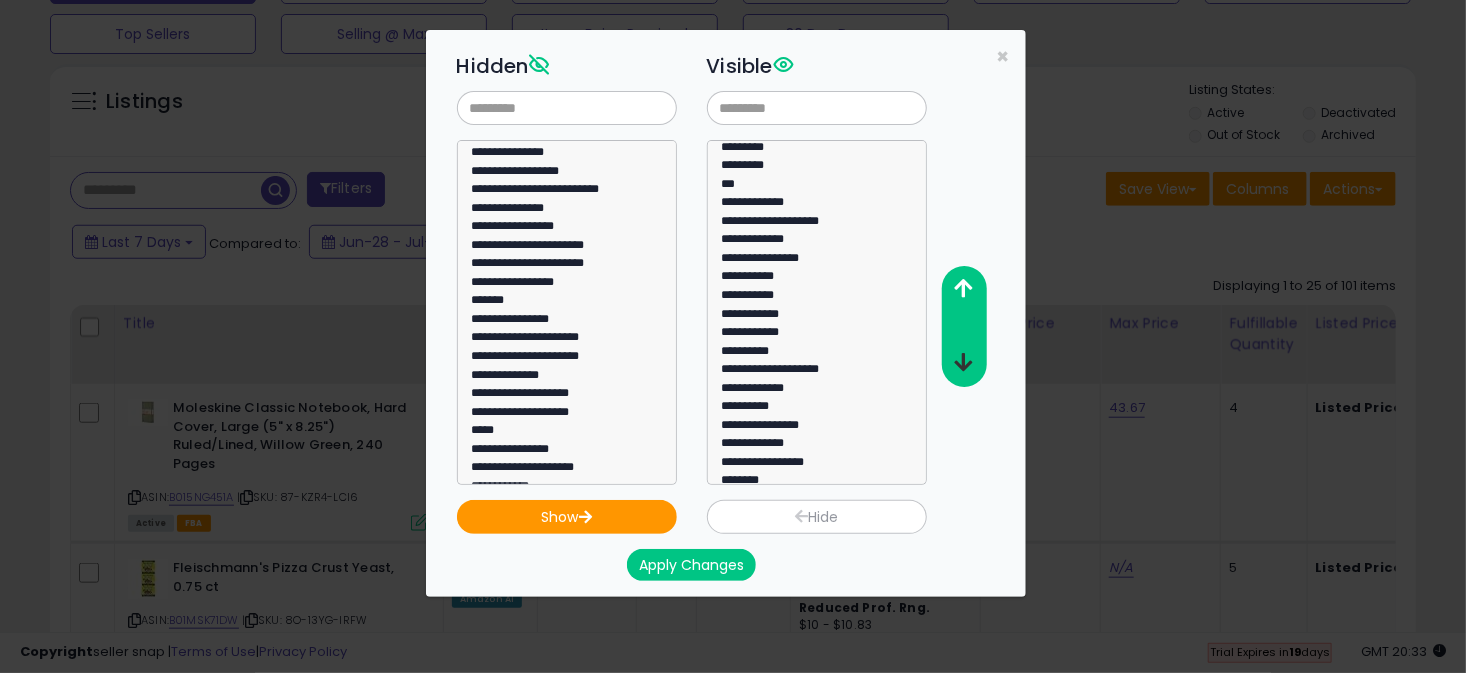 click at bounding box center [963, 362] 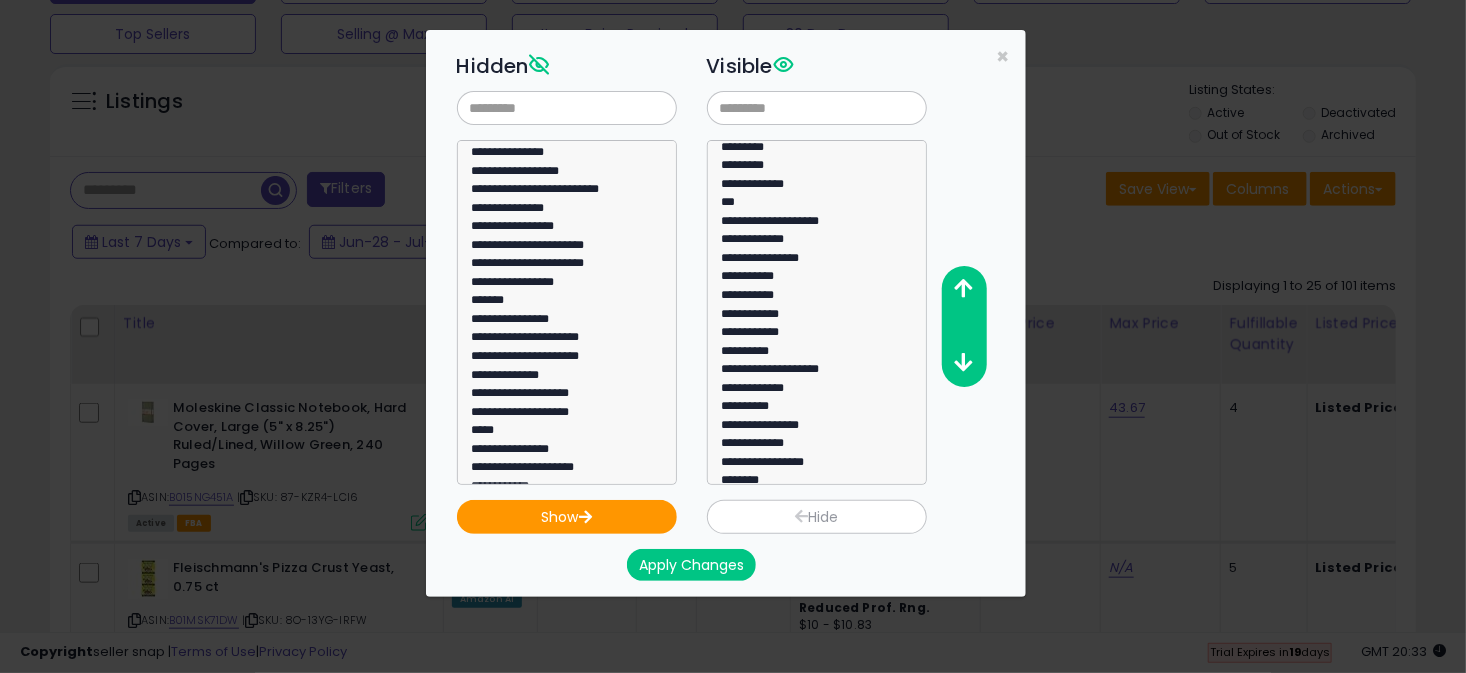 click on "Apply Changes" at bounding box center [691, 565] 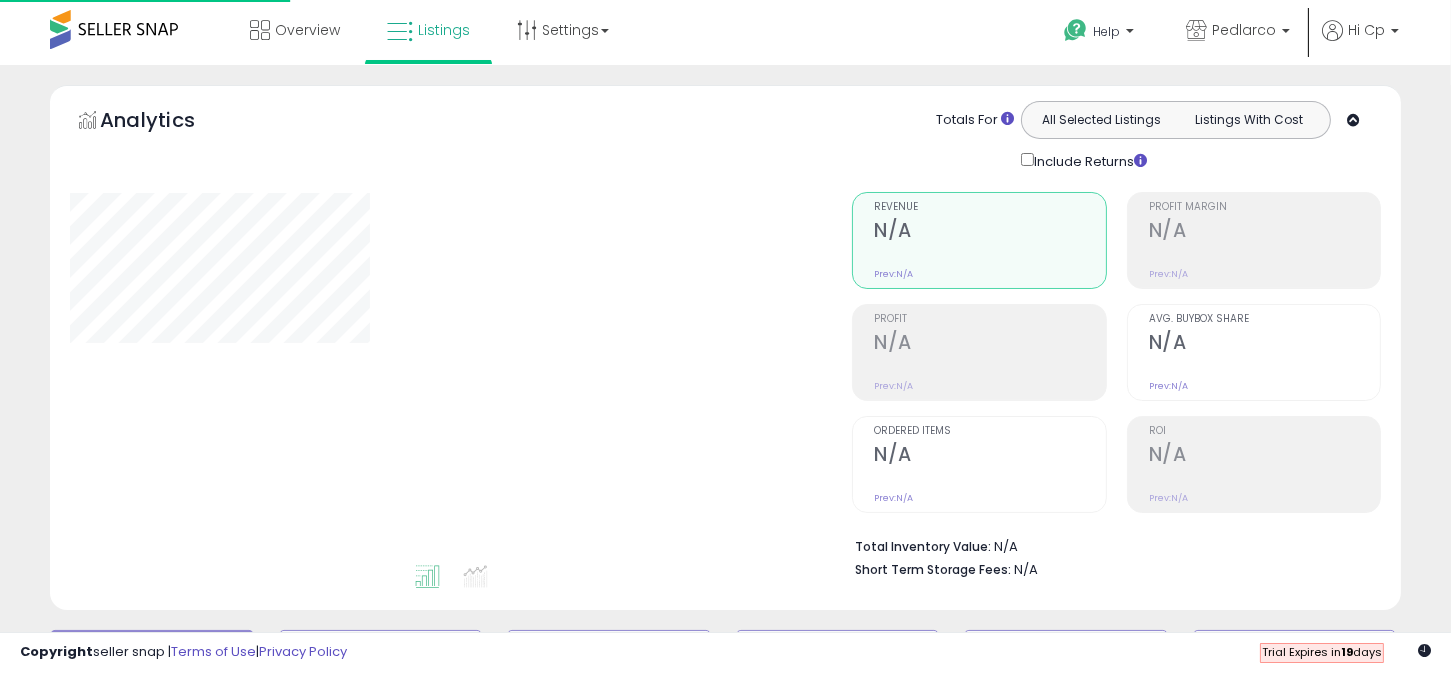 scroll, scrollTop: 567, scrollLeft: 0, axis: vertical 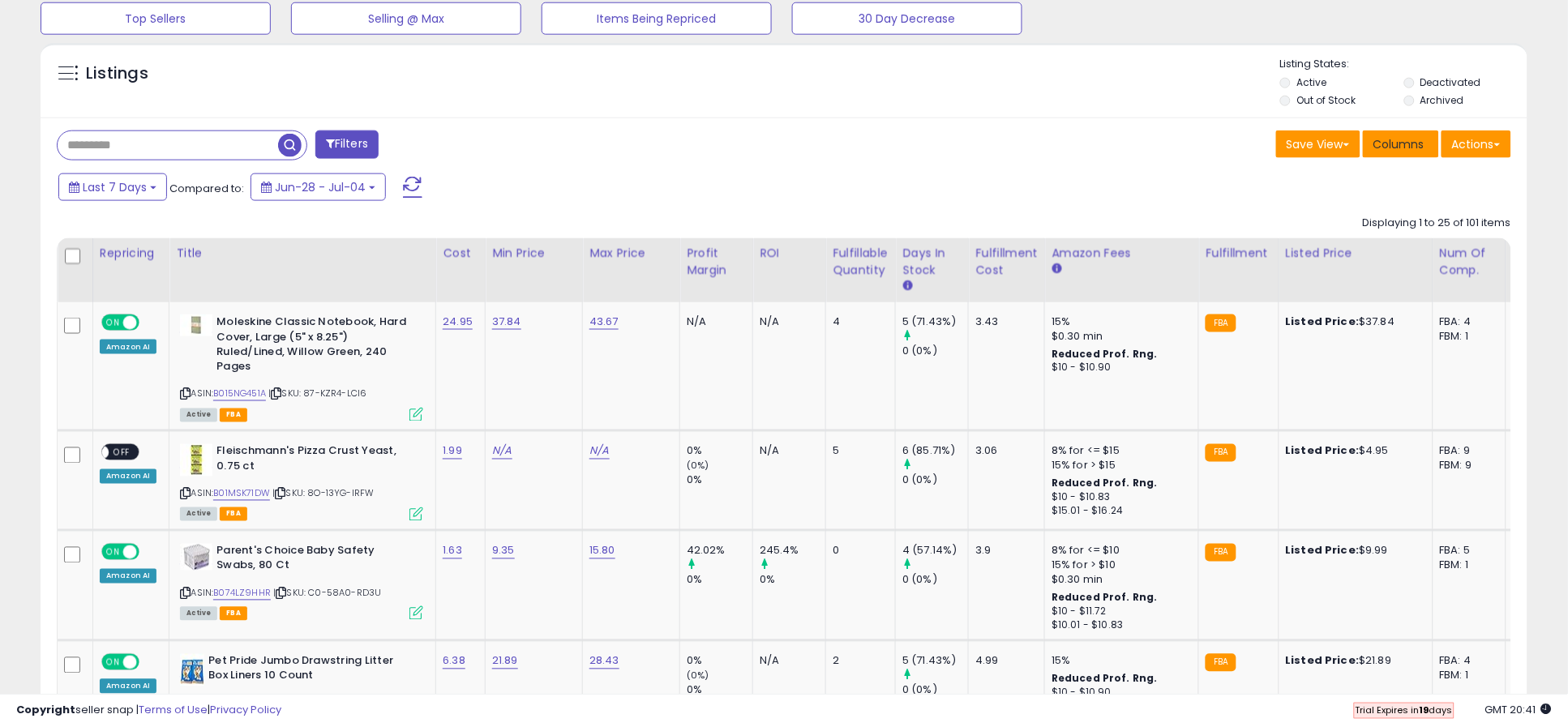 click on "Columns" at bounding box center [1399, 144] 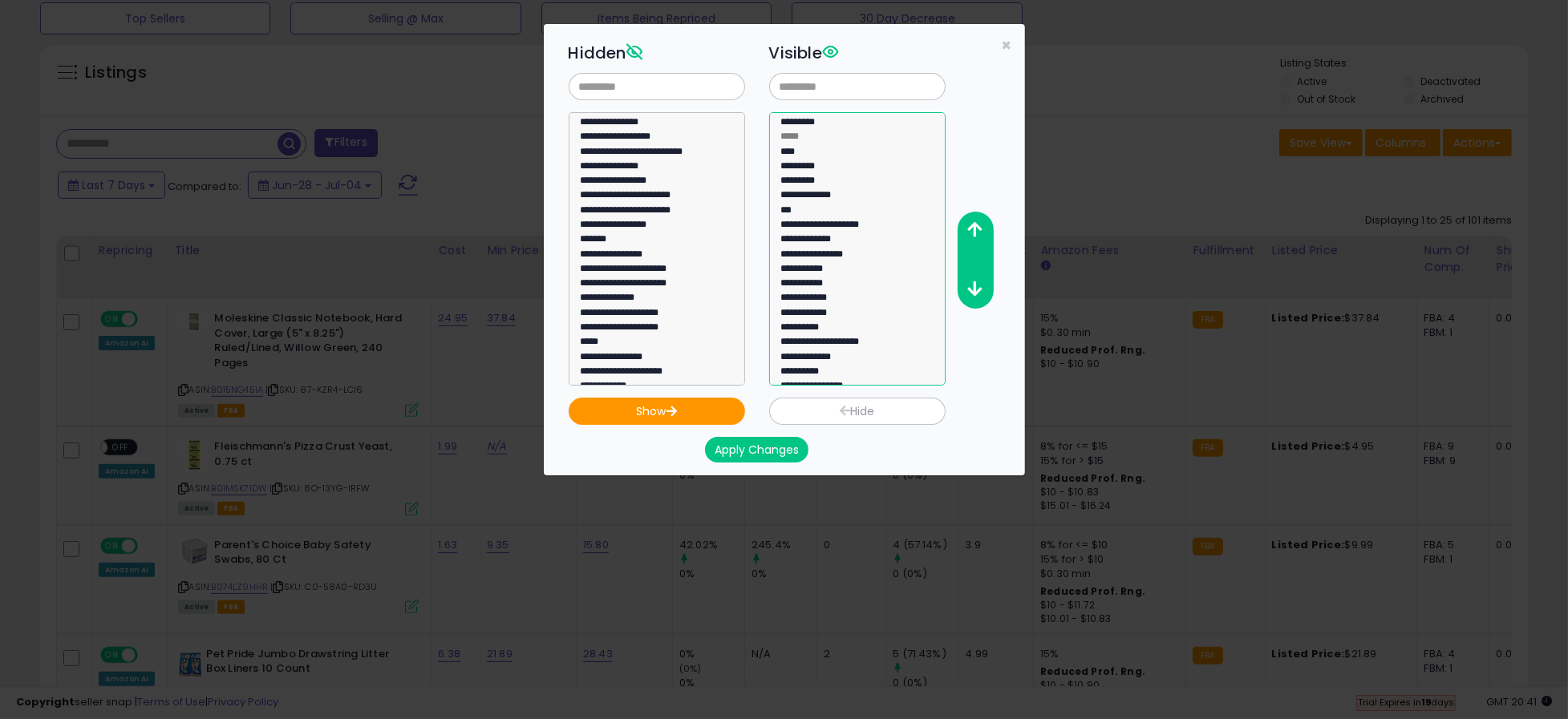 select on "**********" 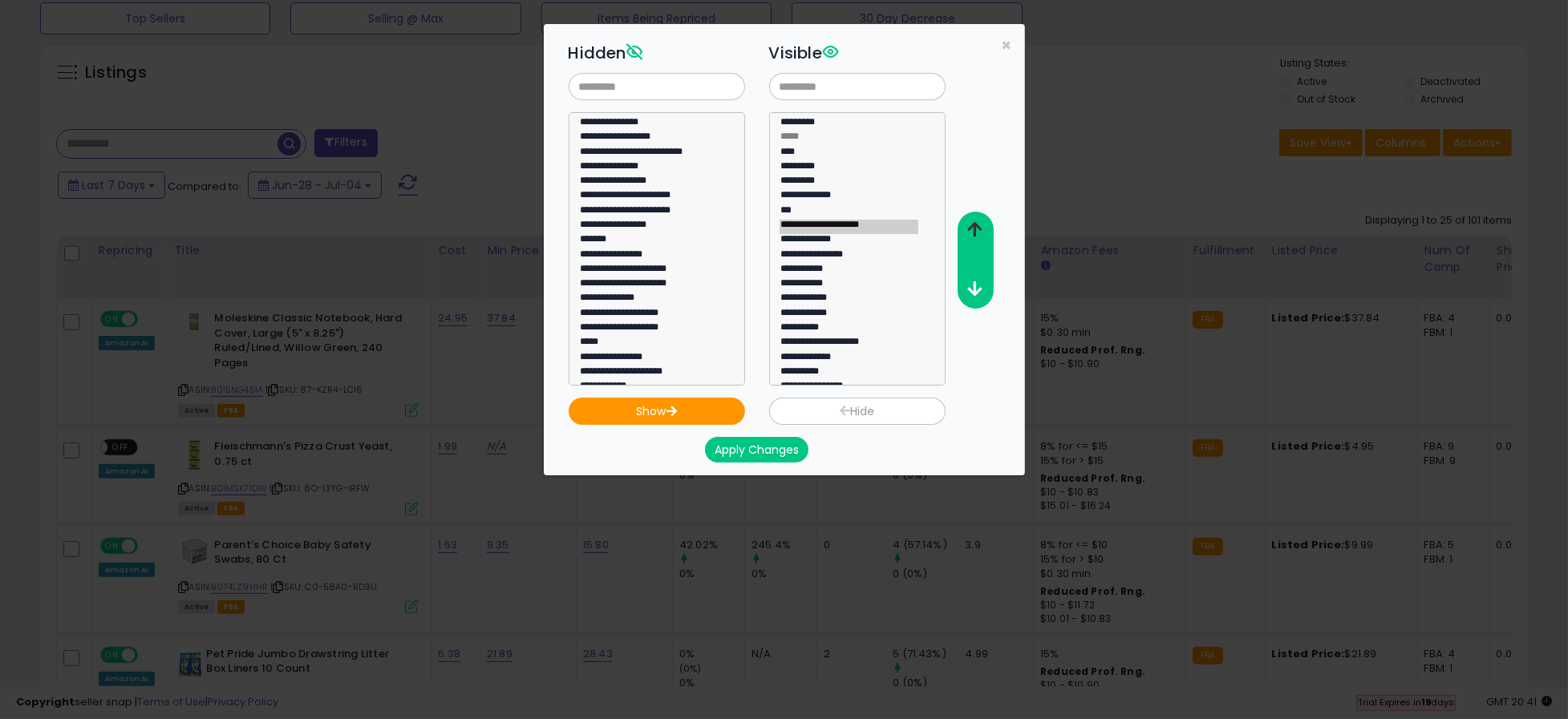 click at bounding box center [974, 229] 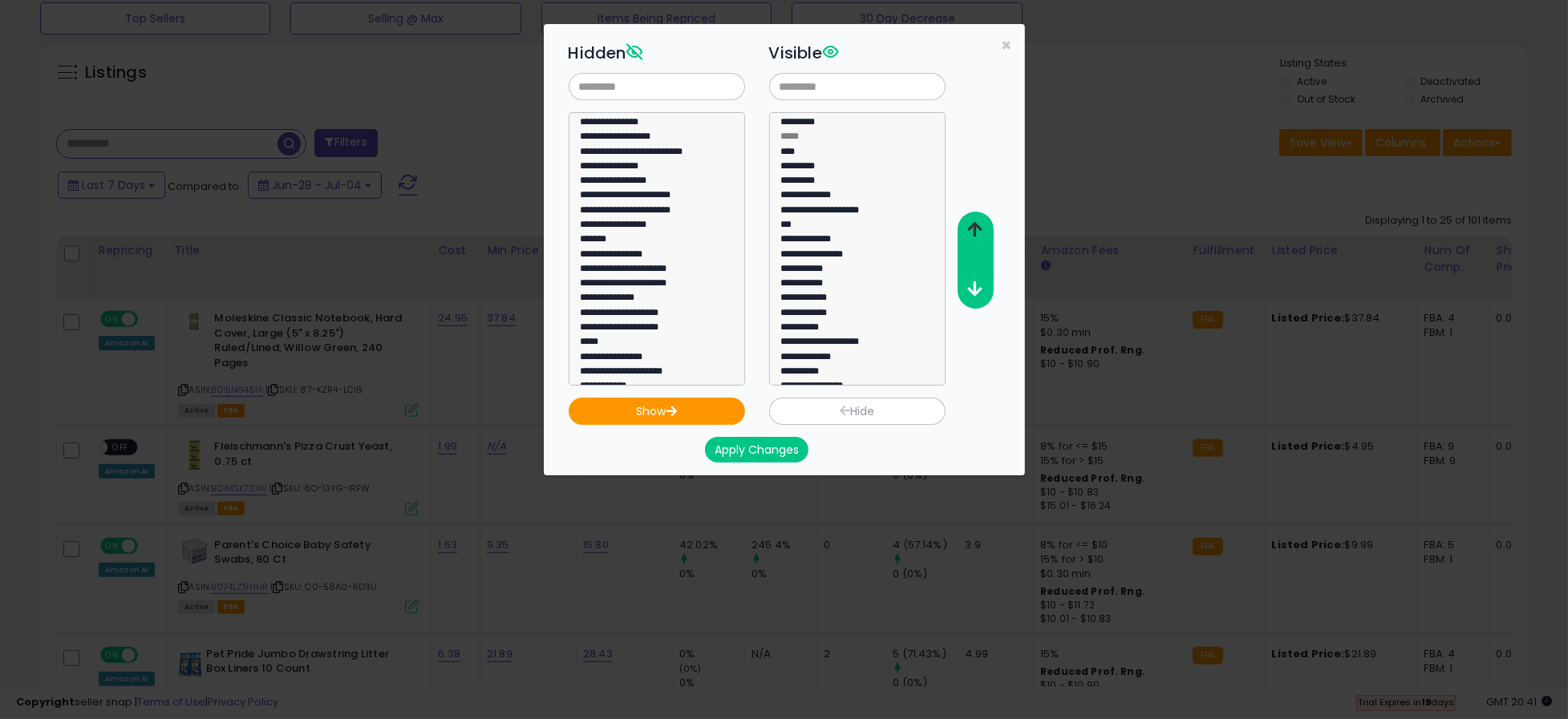 click at bounding box center [974, 229] 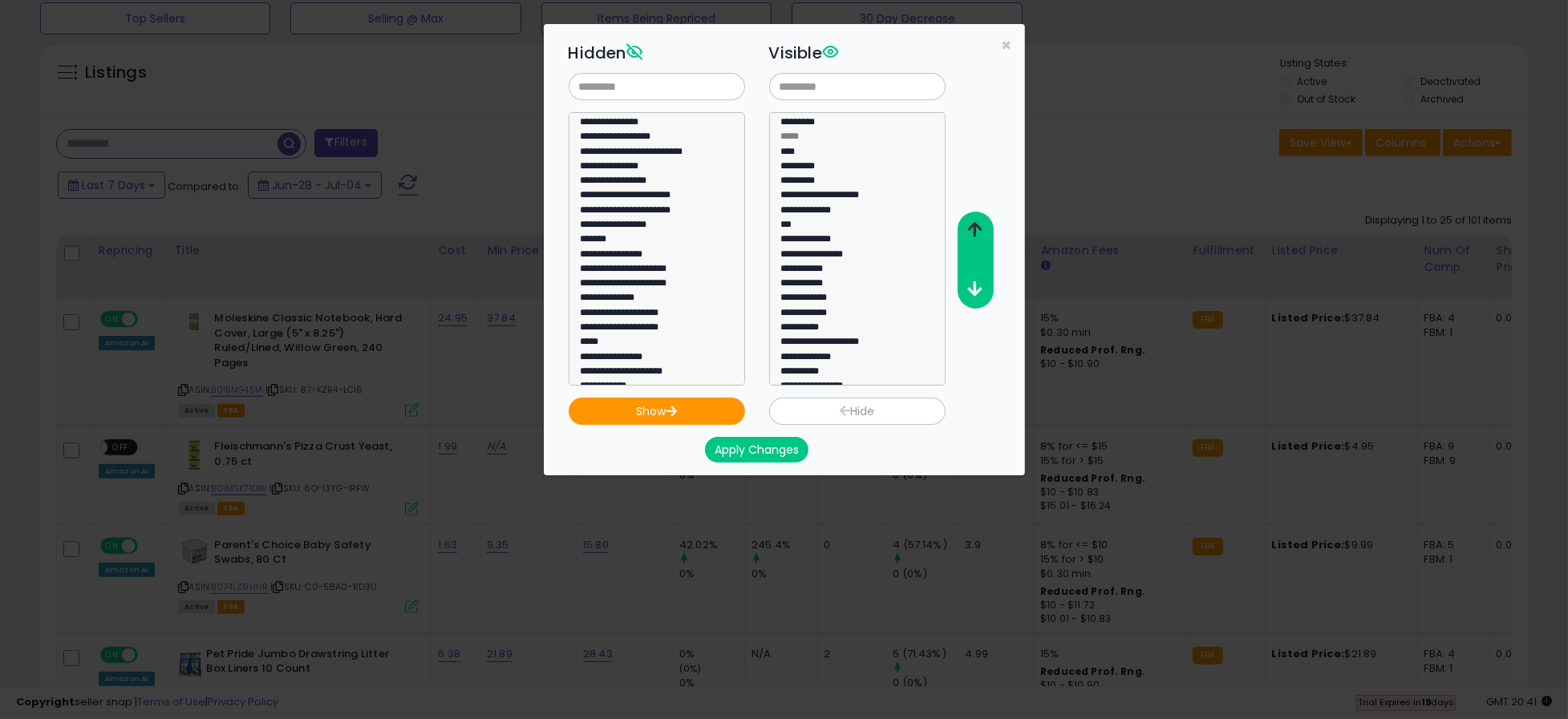 click at bounding box center [974, 229] 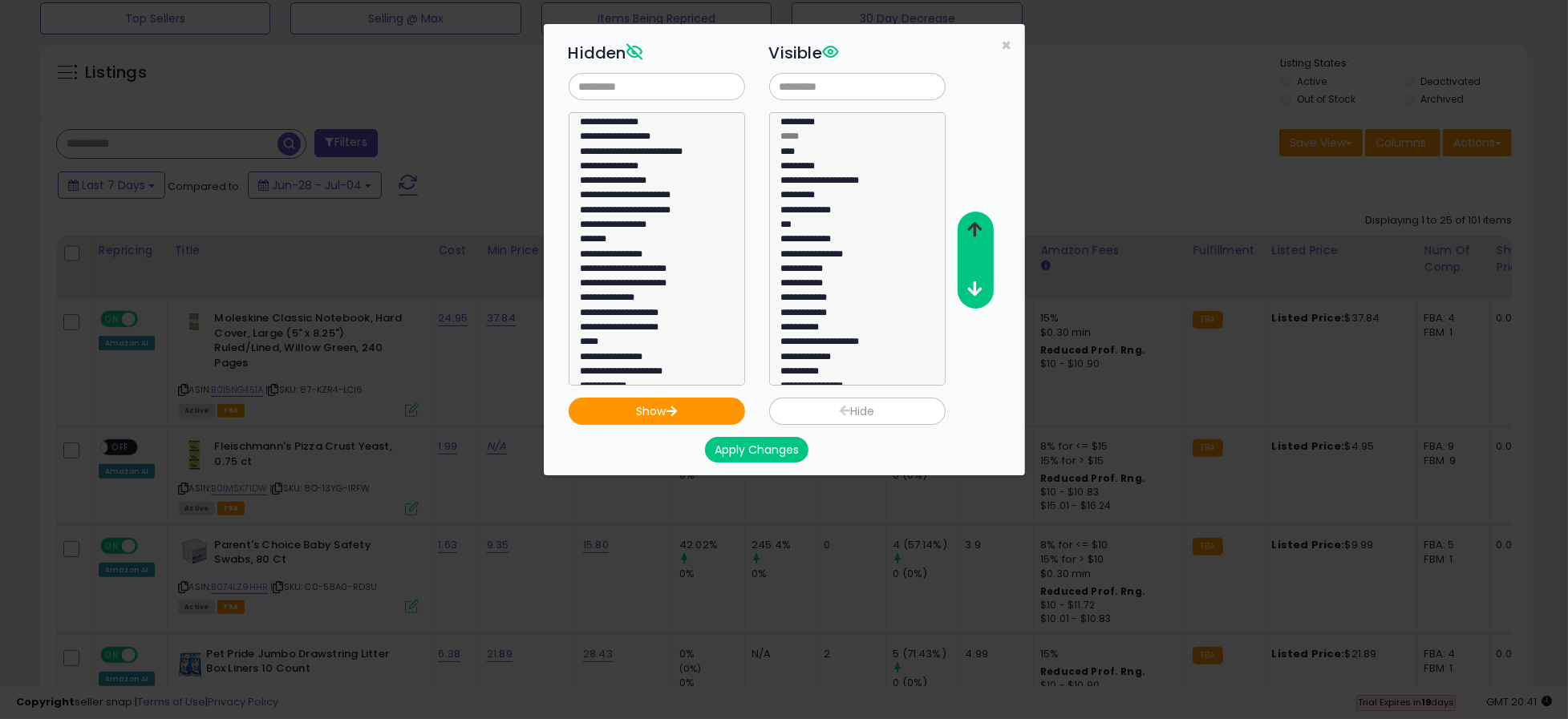 click at bounding box center [974, 229] 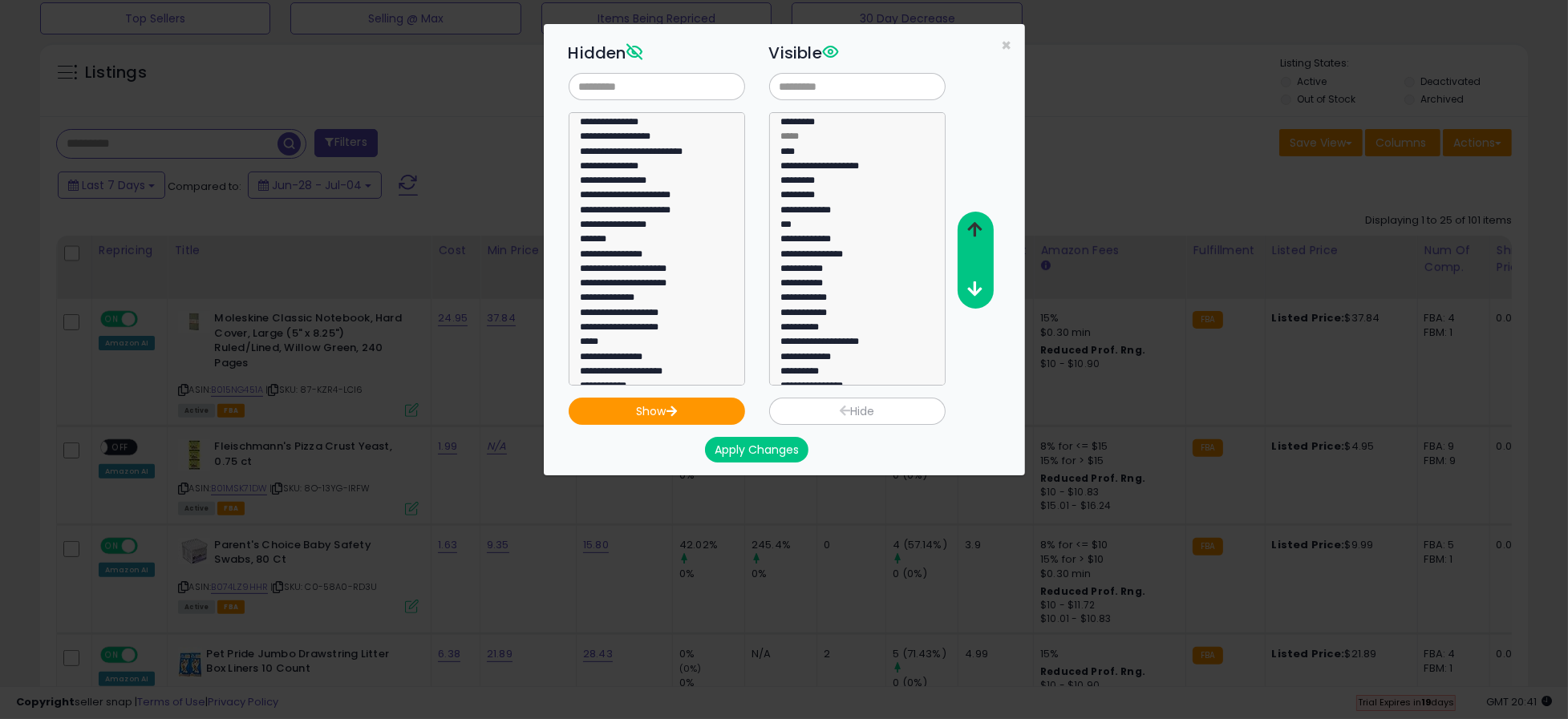 click at bounding box center (974, 229) 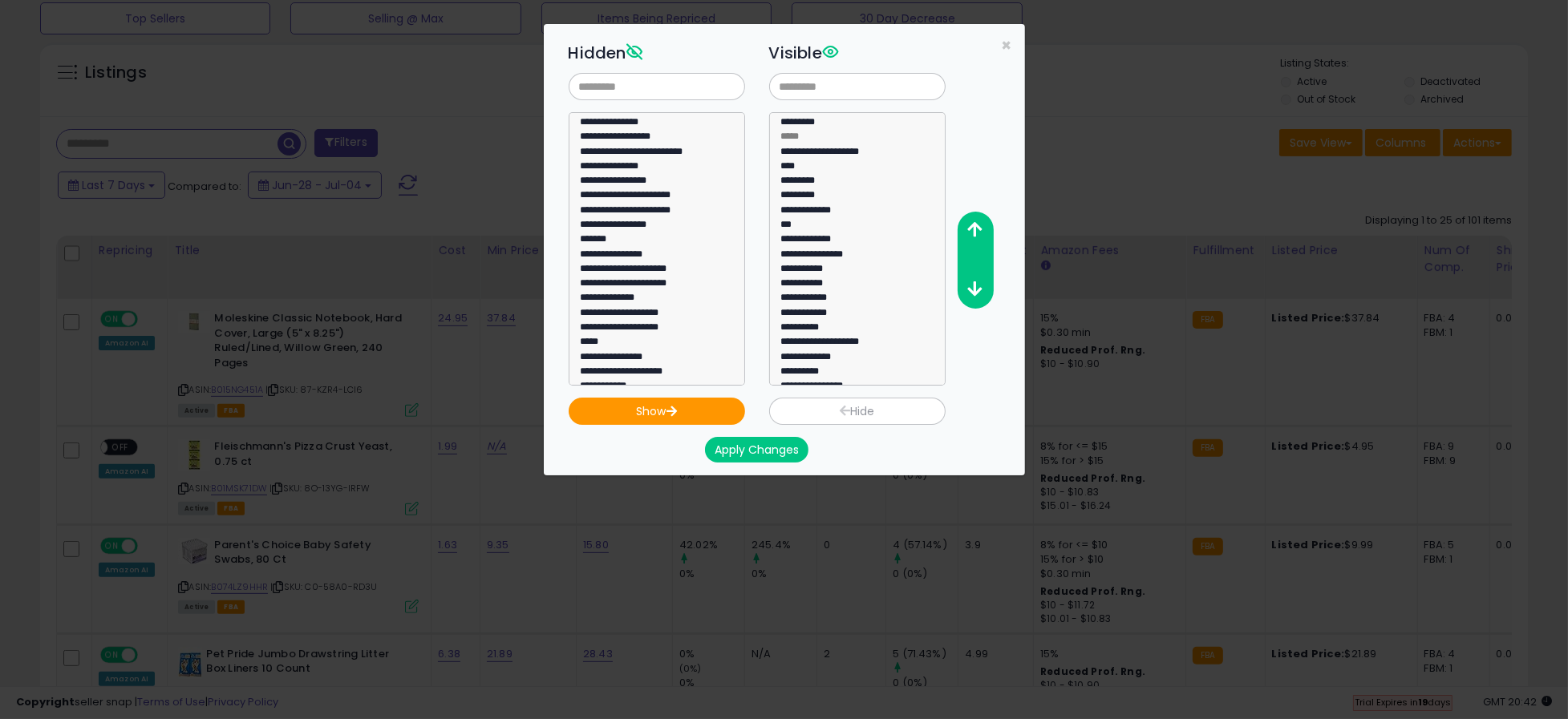 click on "Apply Changes" at bounding box center (756, 450) 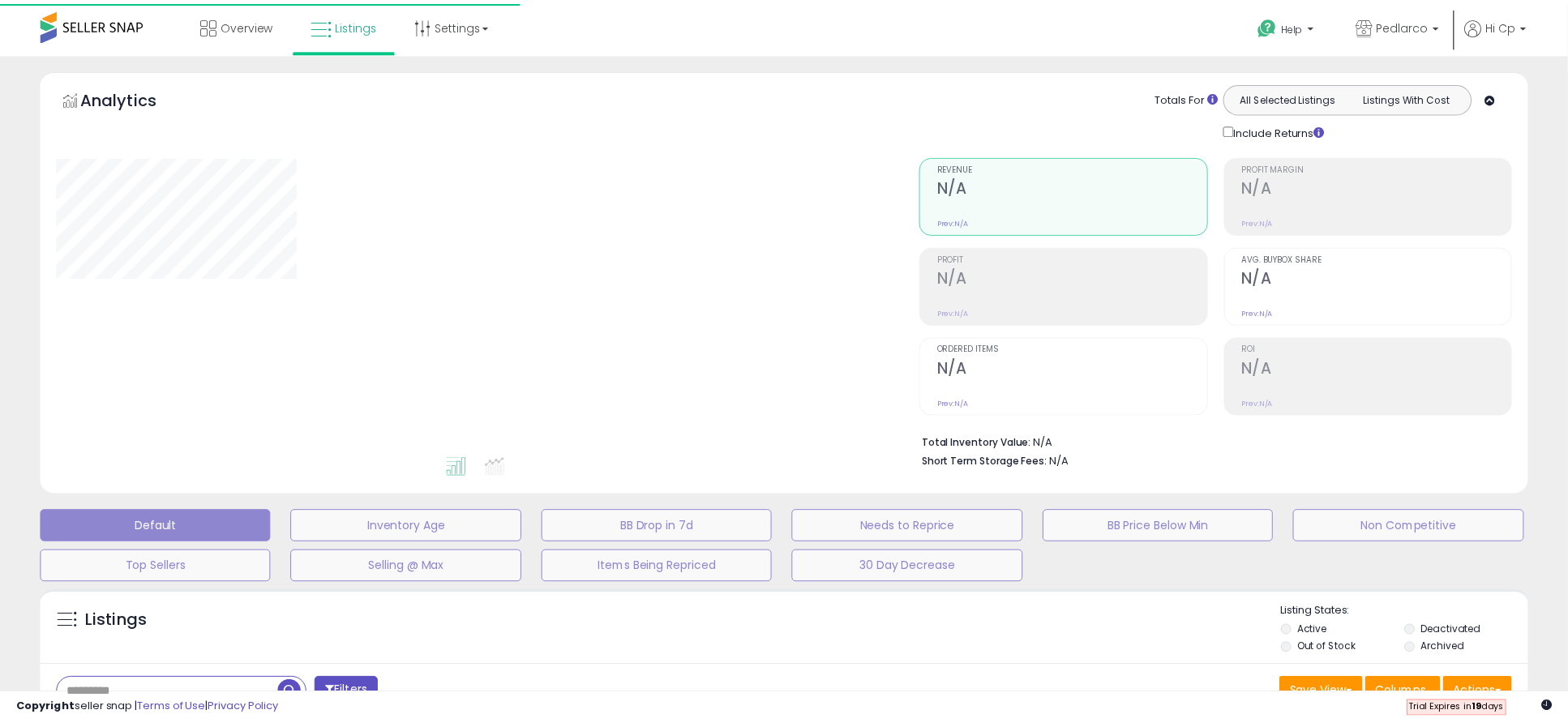 scroll, scrollTop: 283, scrollLeft: 0, axis: vertical 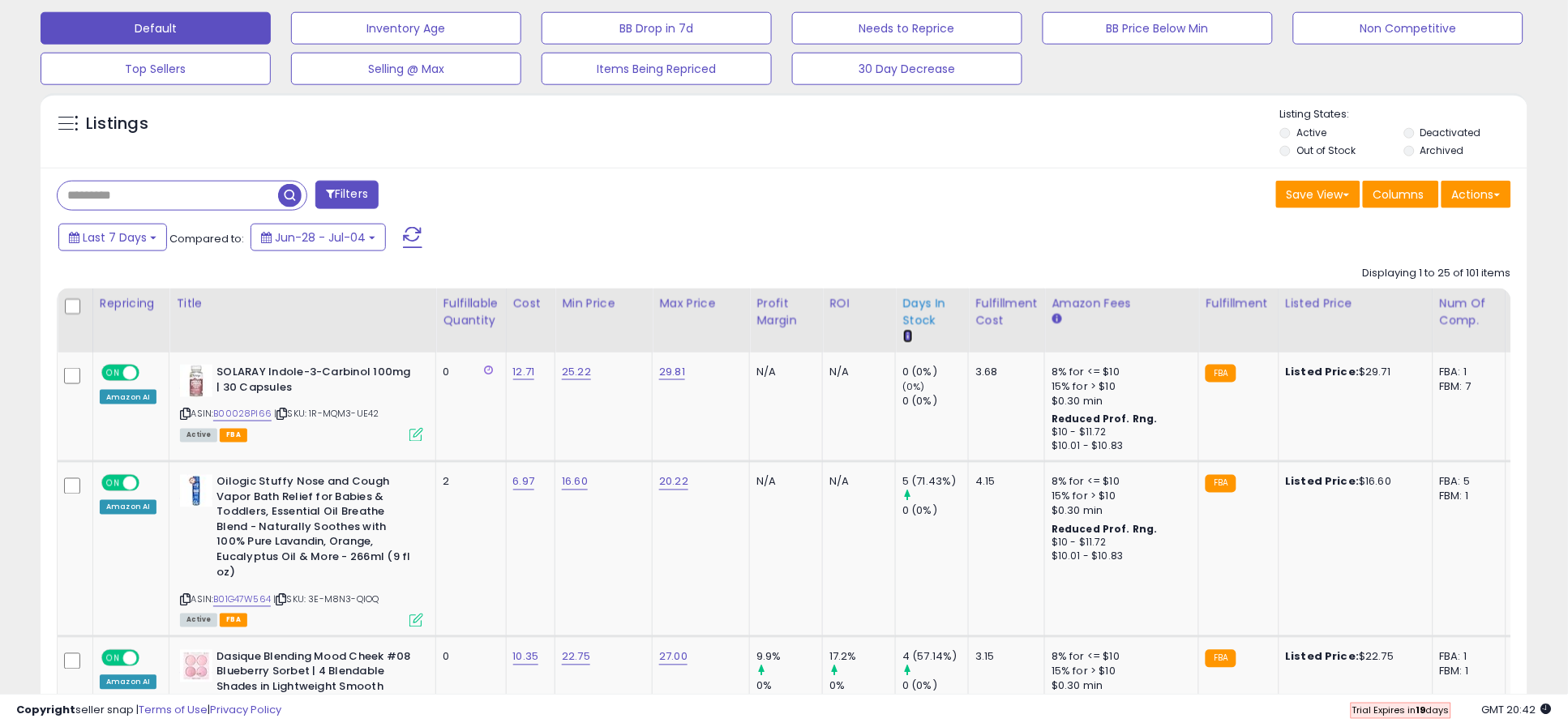 click at bounding box center [907, 336] 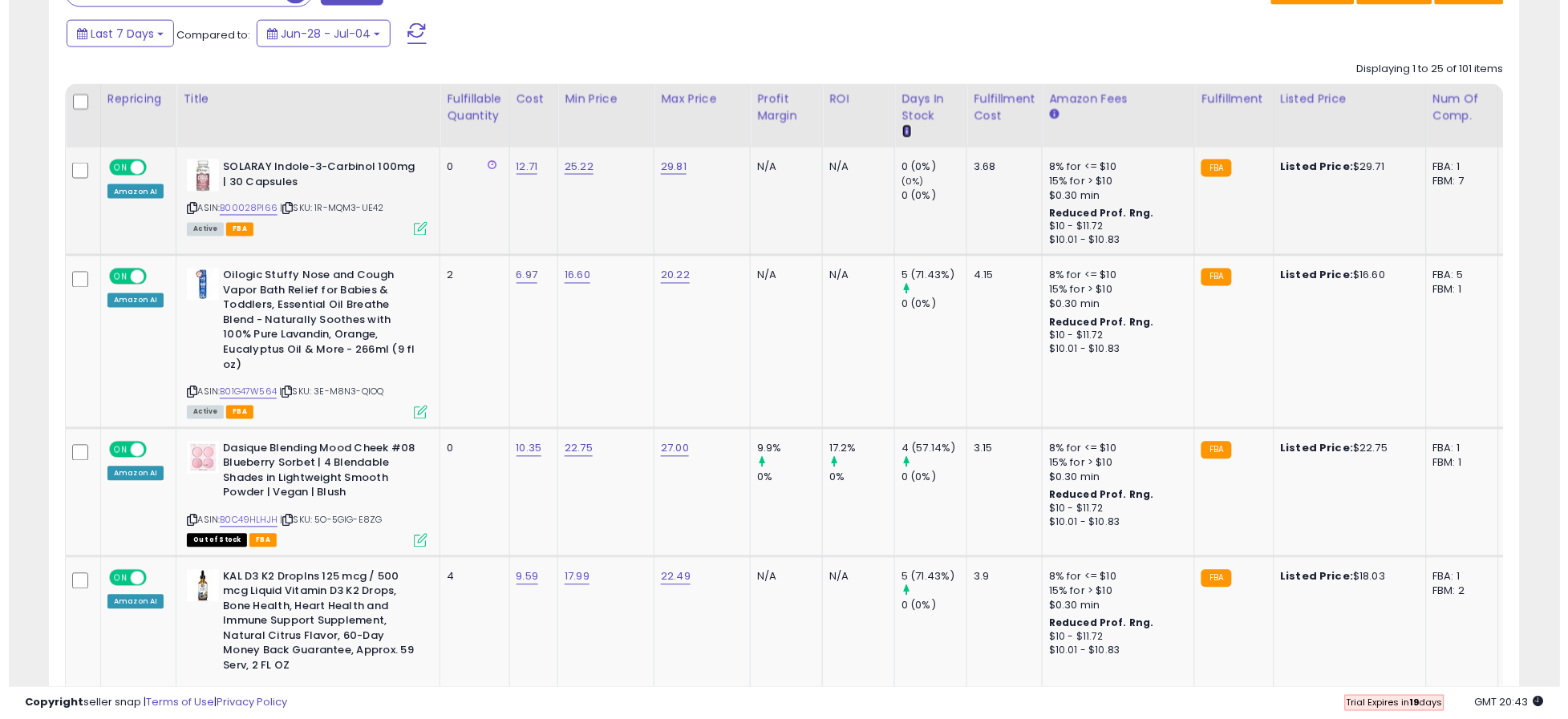scroll, scrollTop: 636, scrollLeft: 0, axis: vertical 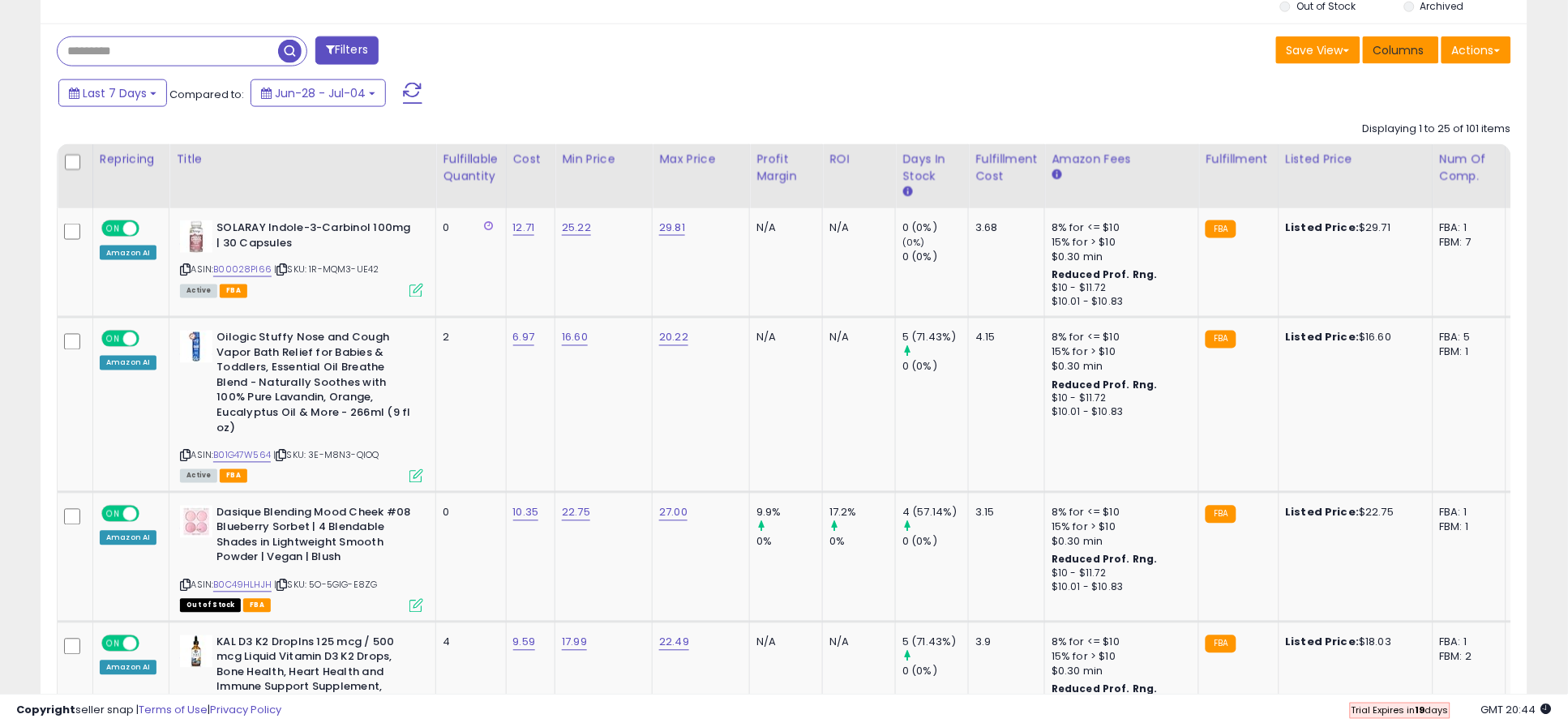 click on "Columns" at bounding box center (1399, 50) 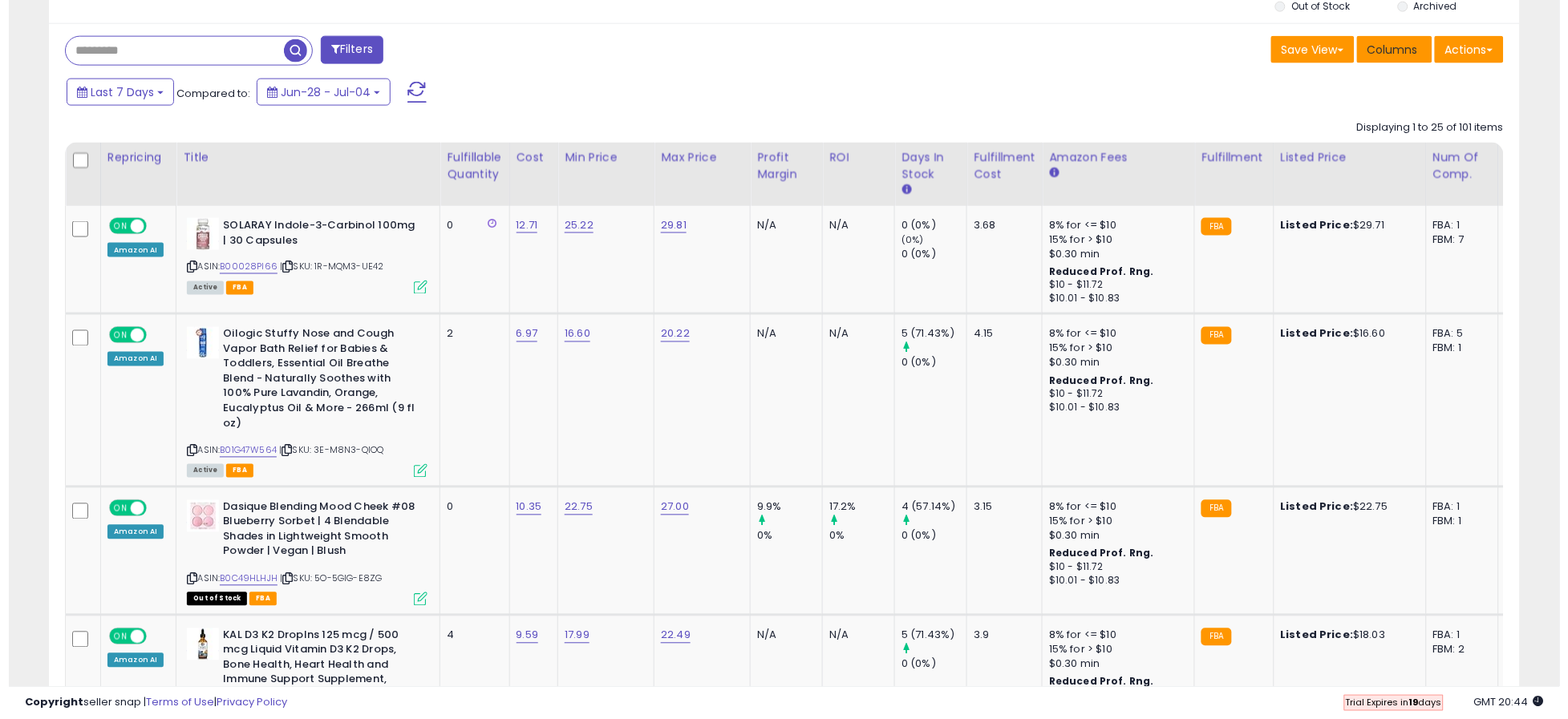scroll, scrollTop: 801231, scrollLeft: 801182, axis: both 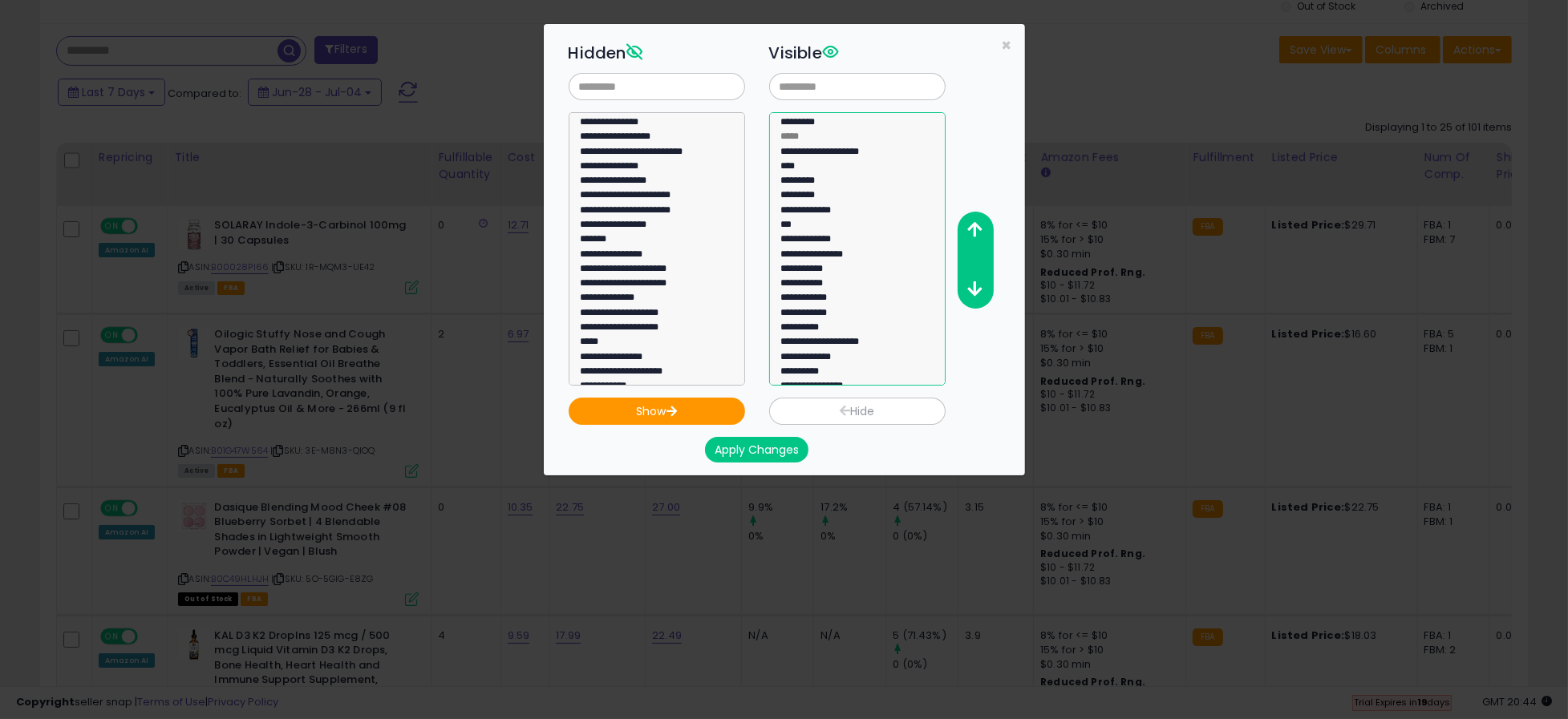 select on "**********" 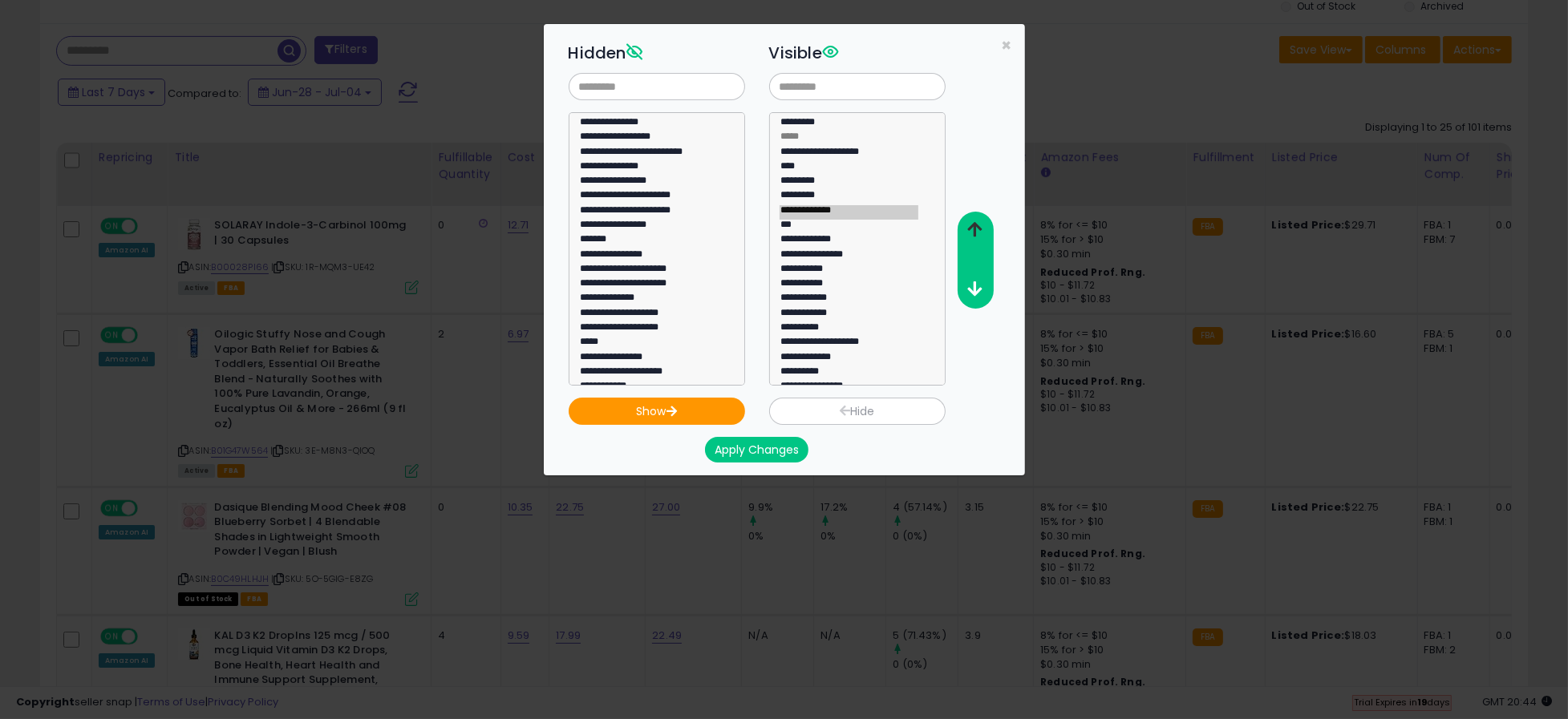 click at bounding box center [974, 229] 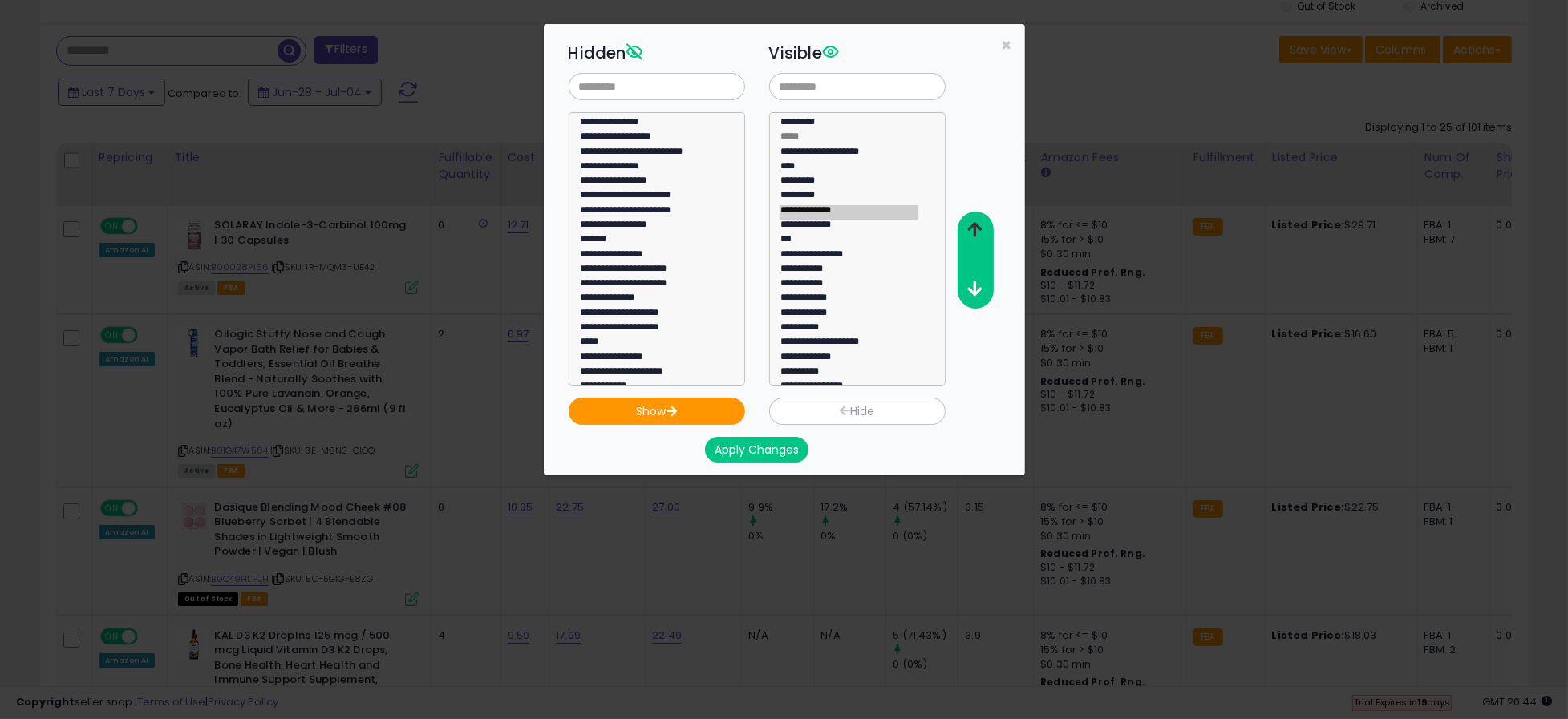 click at bounding box center [974, 229] 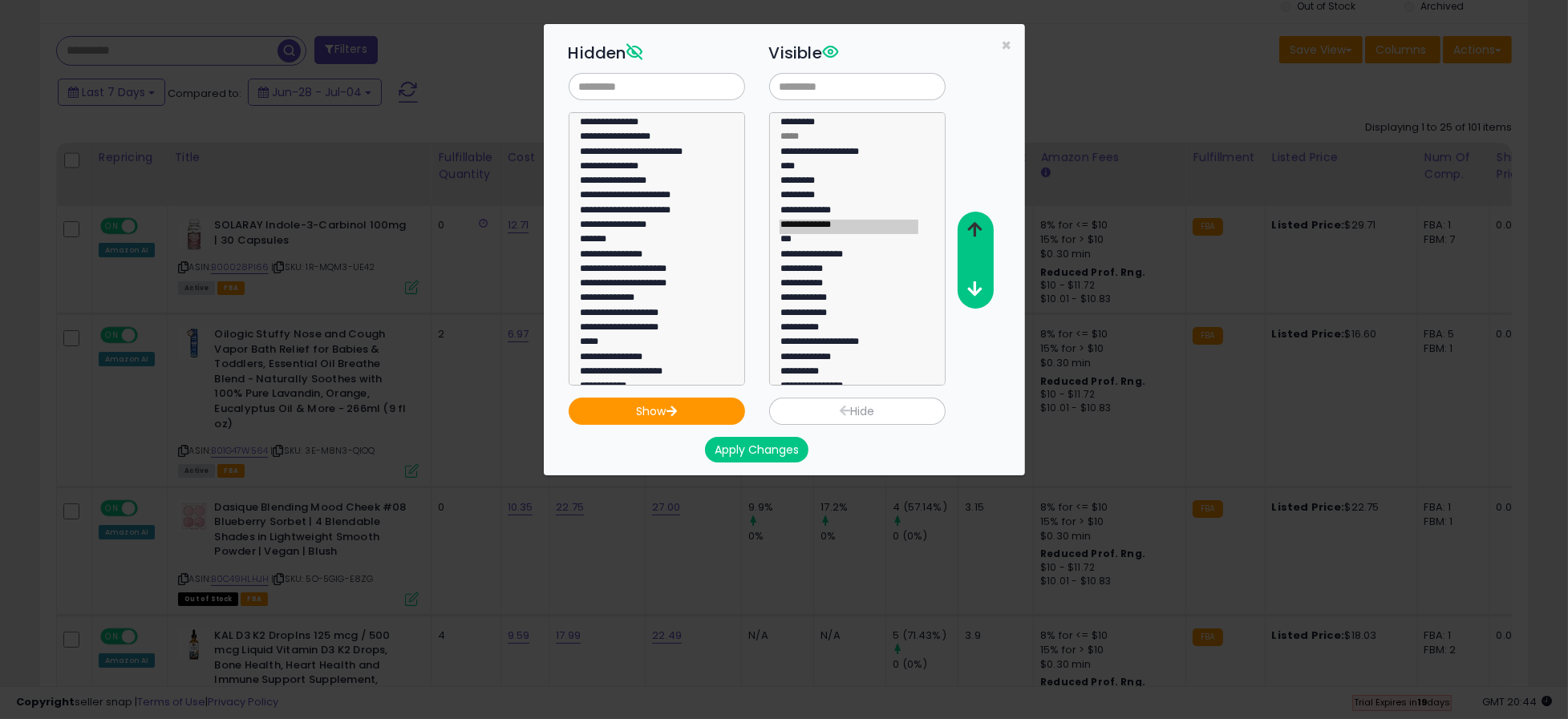 click at bounding box center [974, 229] 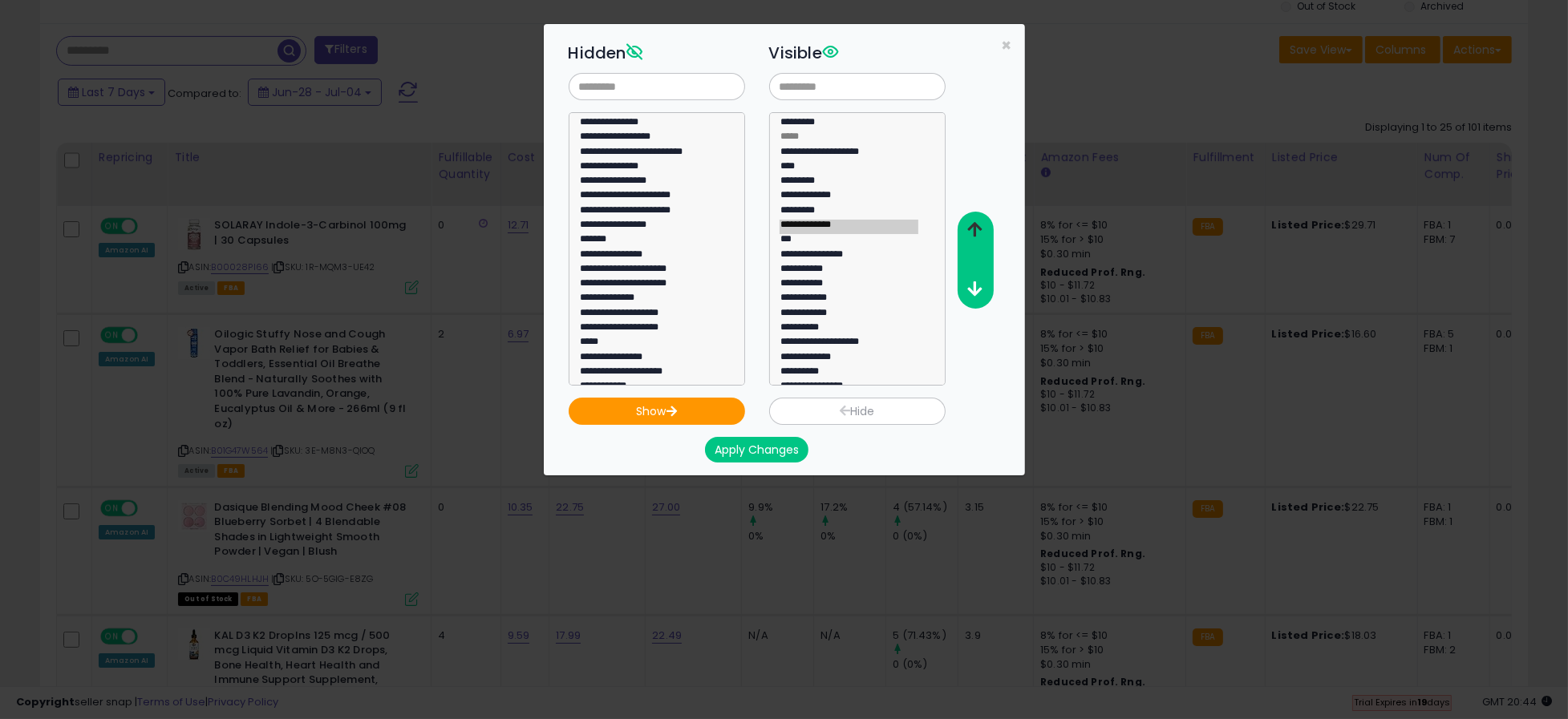 click at bounding box center [974, 229] 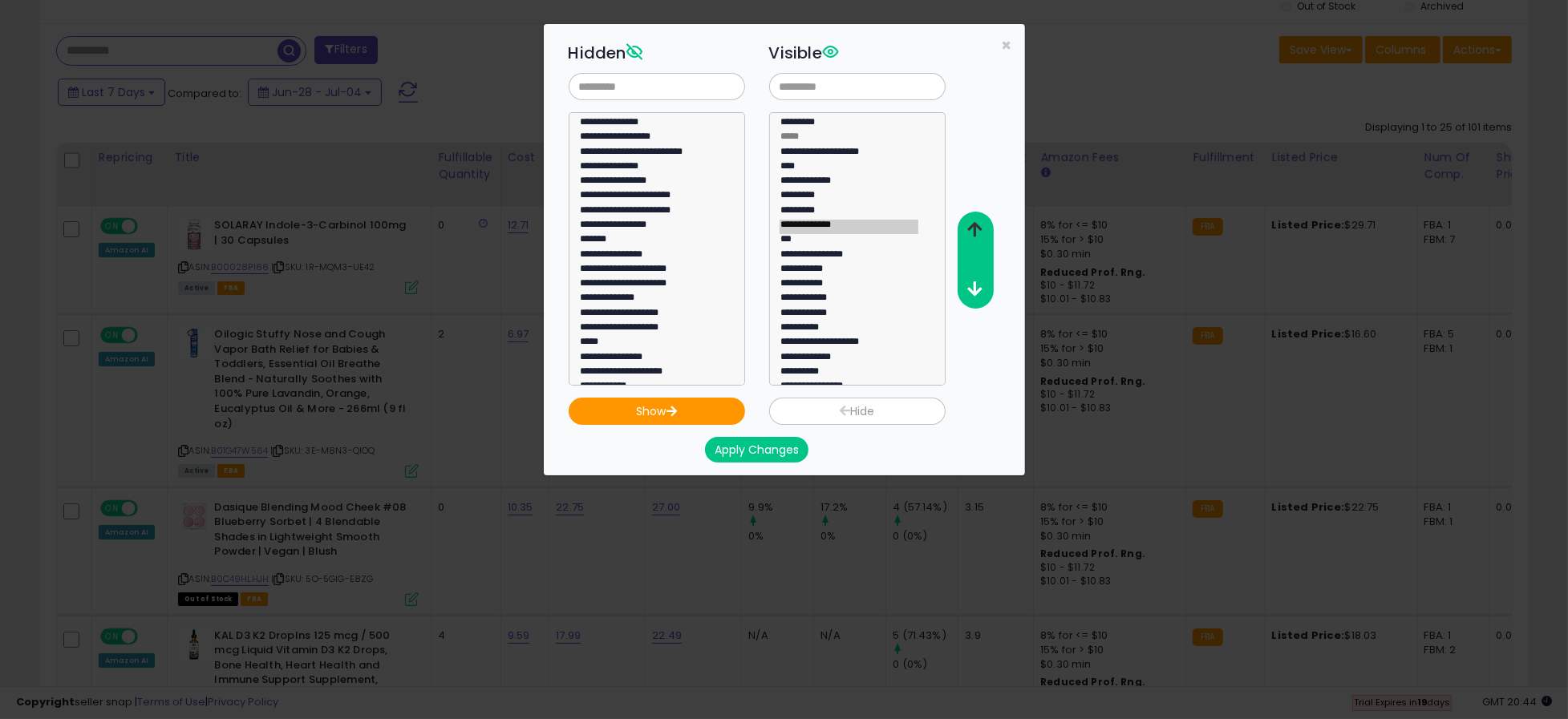 click at bounding box center (974, 229) 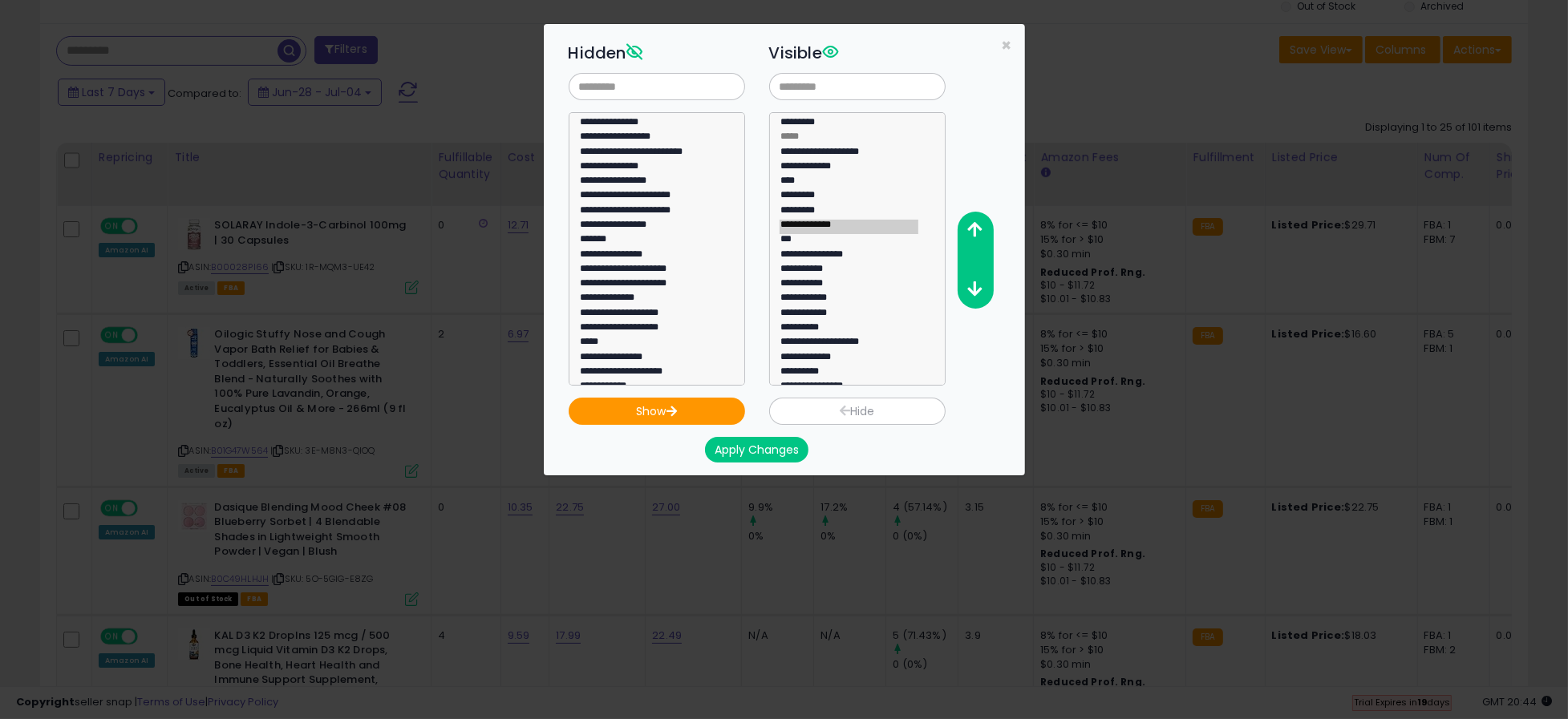 click on "Apply Changes" at bounding box center [756, 450] 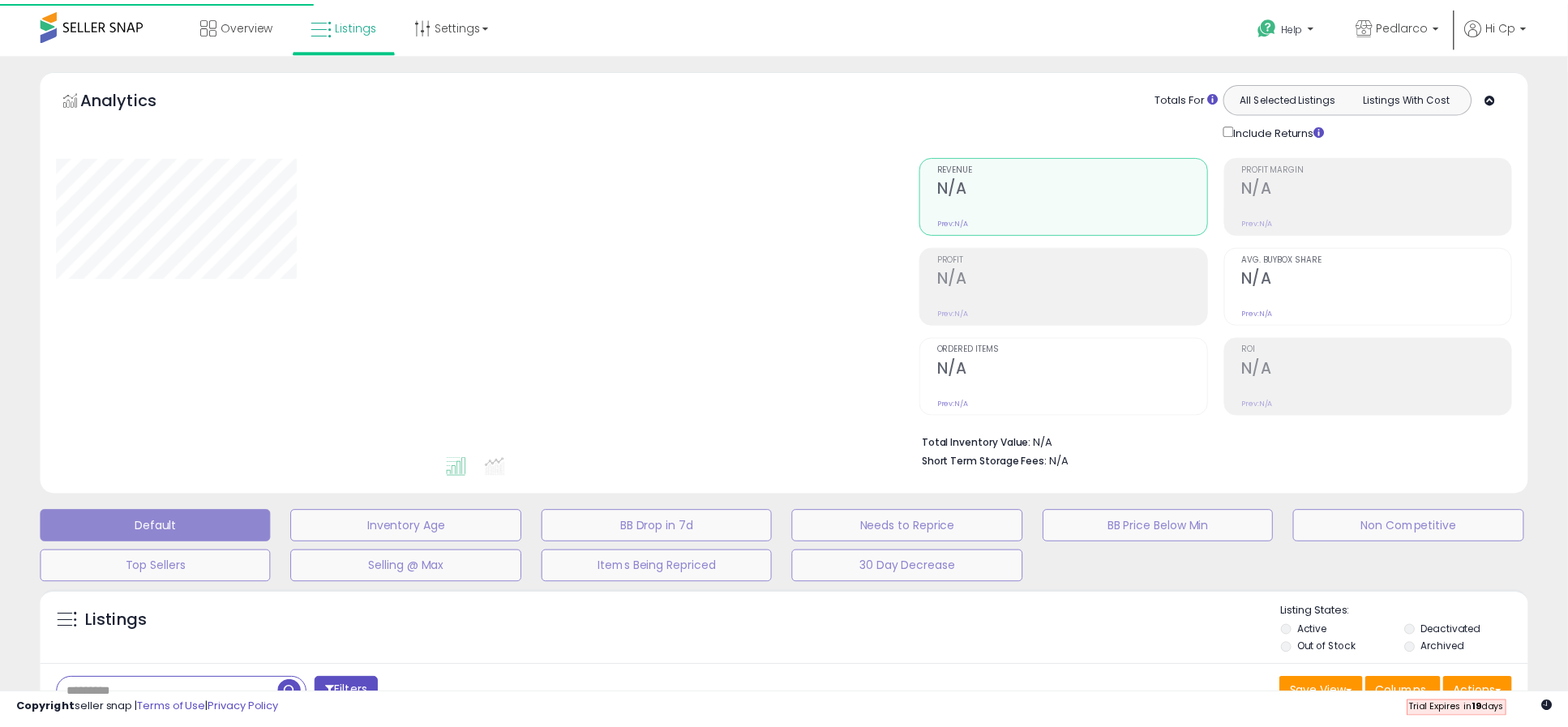 scroll, scrollTop: 283, scrollLeft: 0, axis: vertical 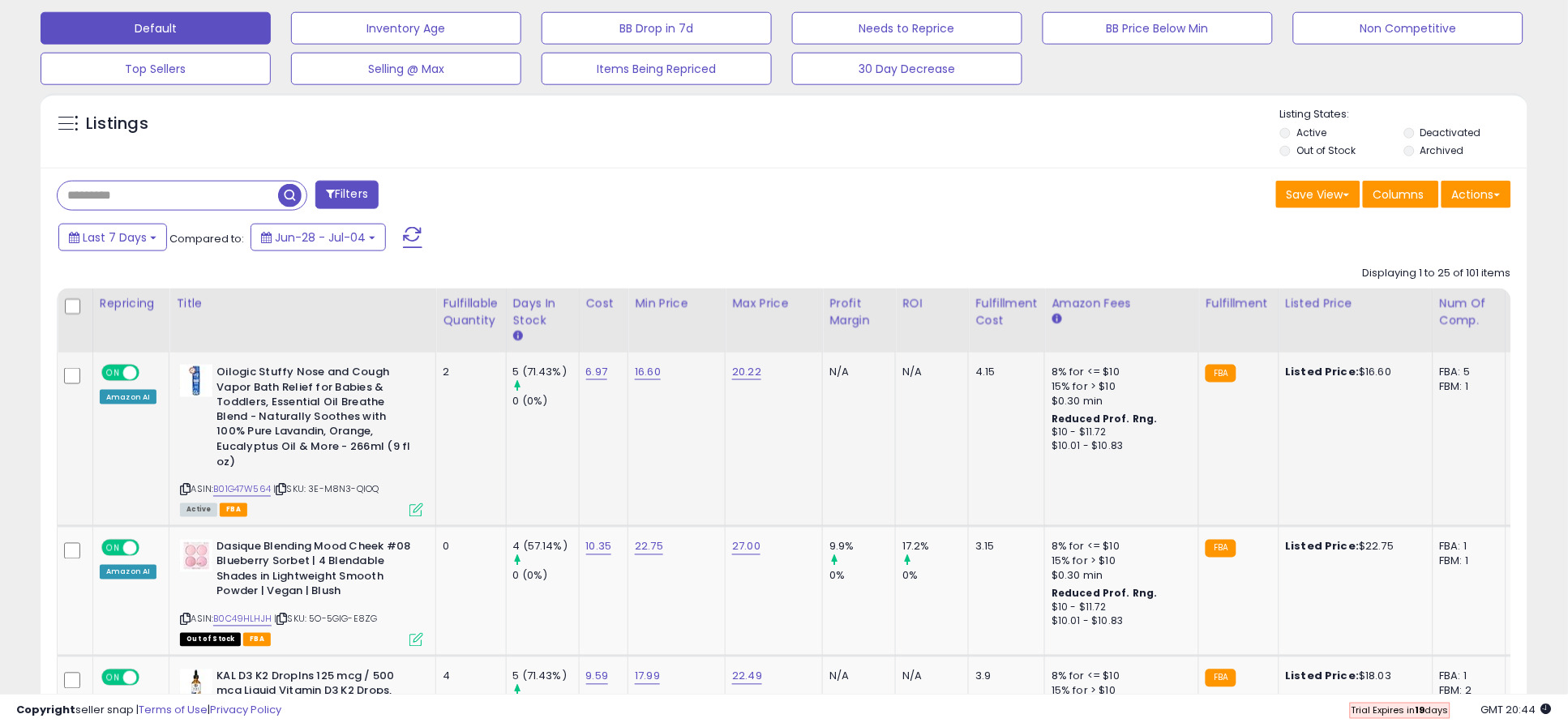 click at bounding box center (518, 385) 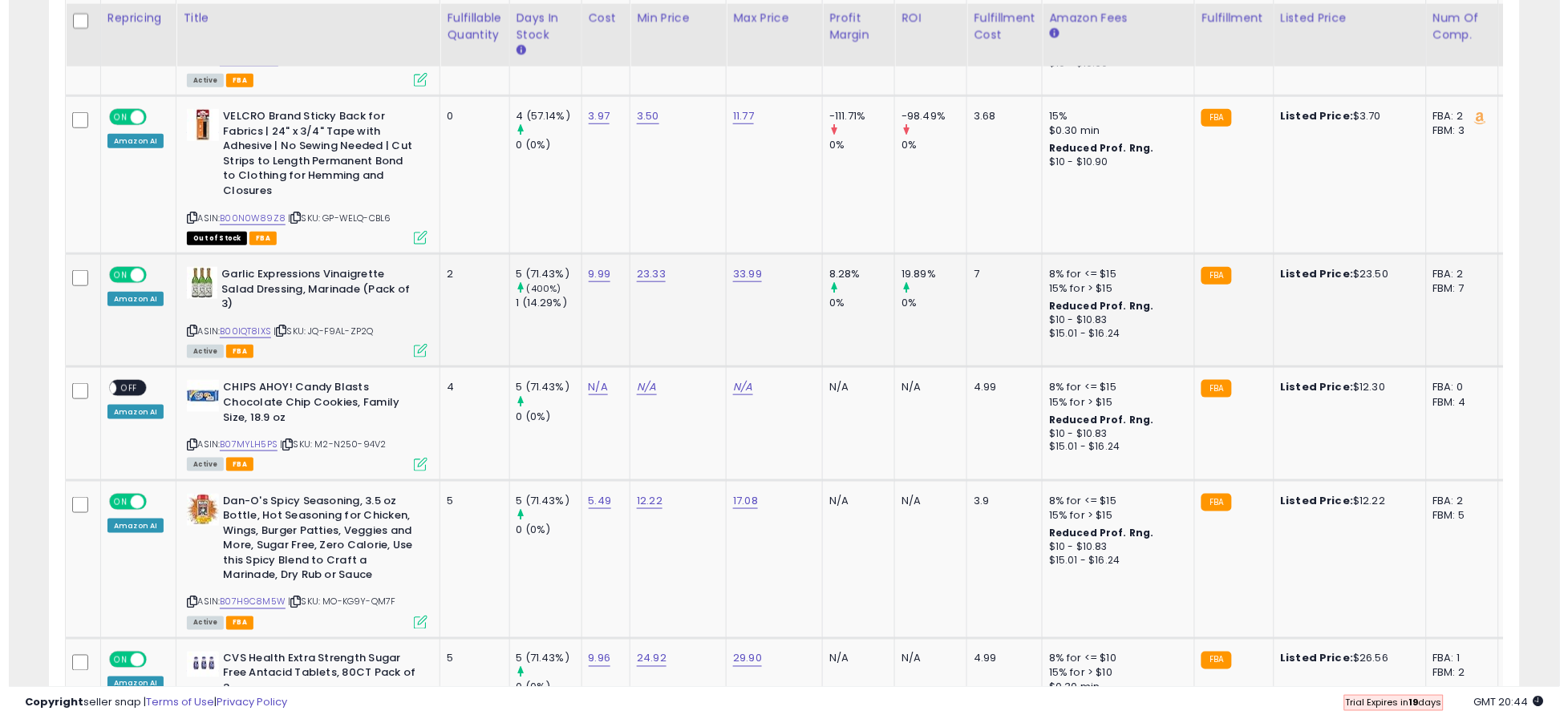 scroll, scrollTop: 2132, scrollLeft: 0, axis: vertical 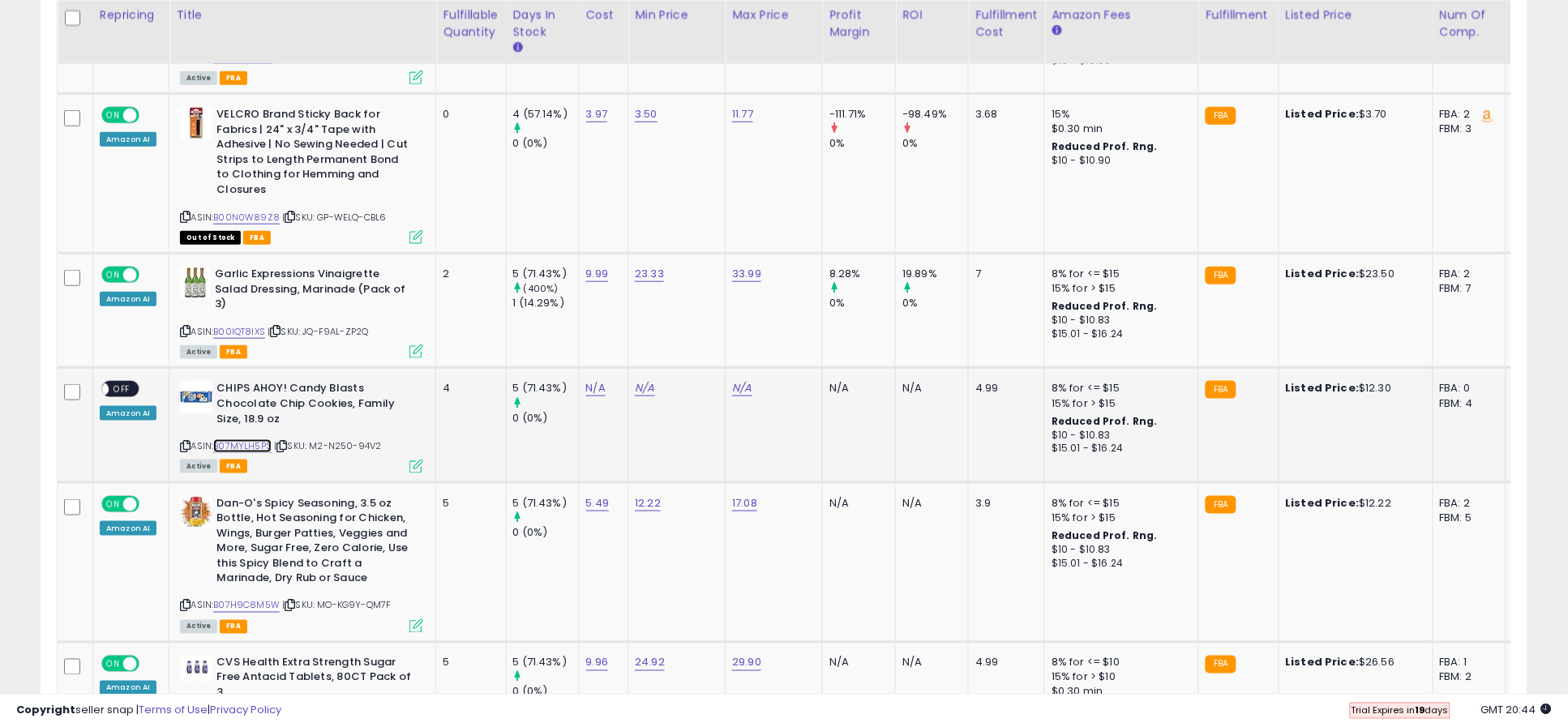click on "B07MYLH5PS" at bounding box center [242, 446] 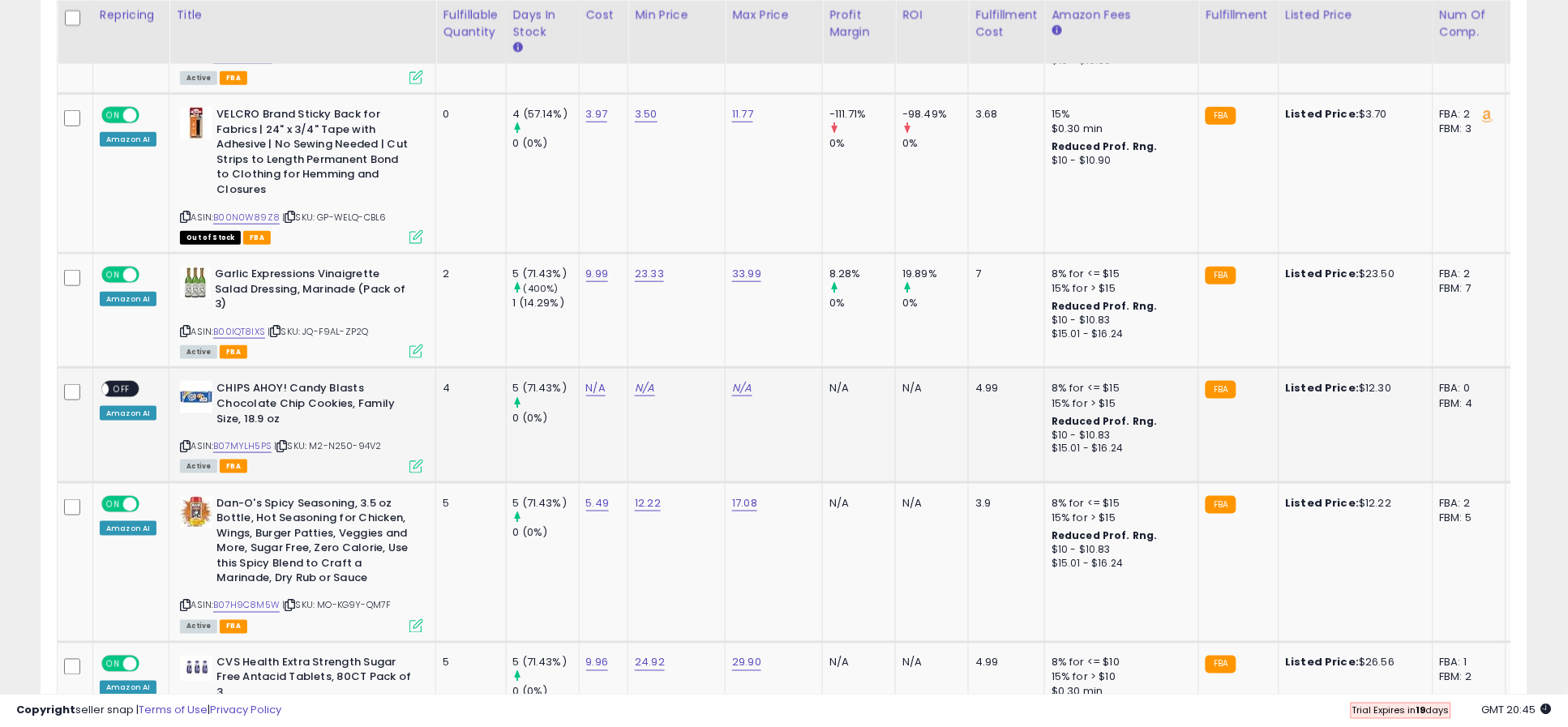 click at bounding box center (416, 466) 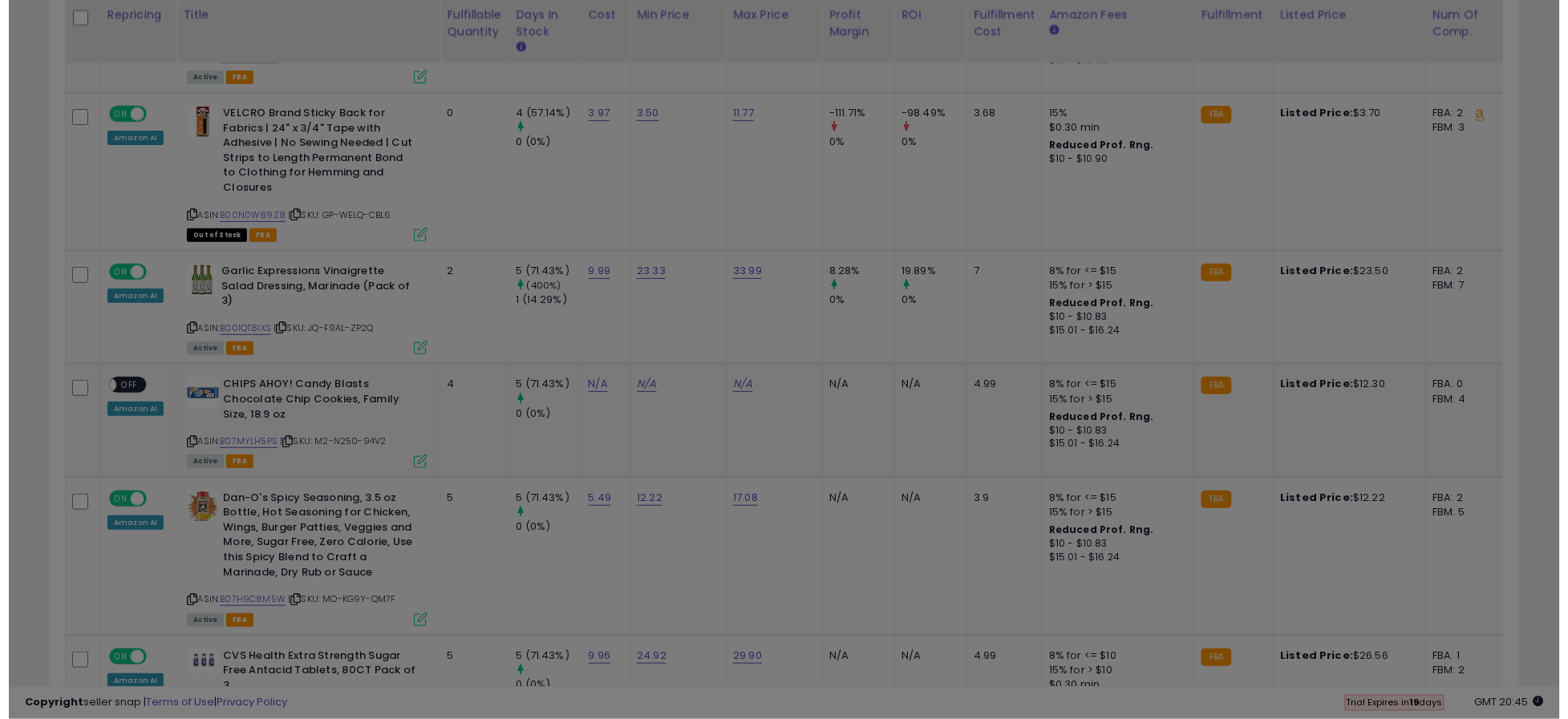 scroll, scrollTop: 801231, scrollLeft: 801182, axis: both 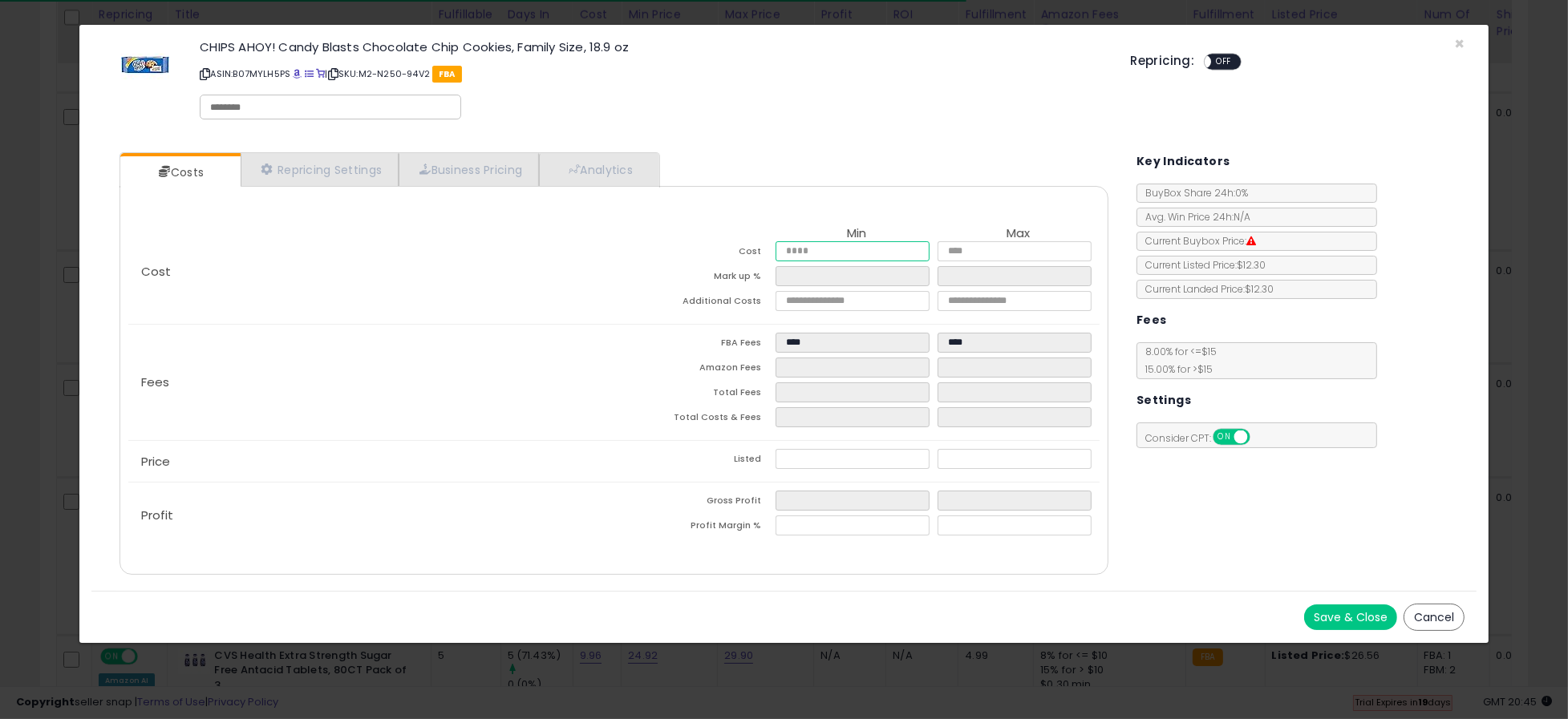 click at bounding box center (853, 251) 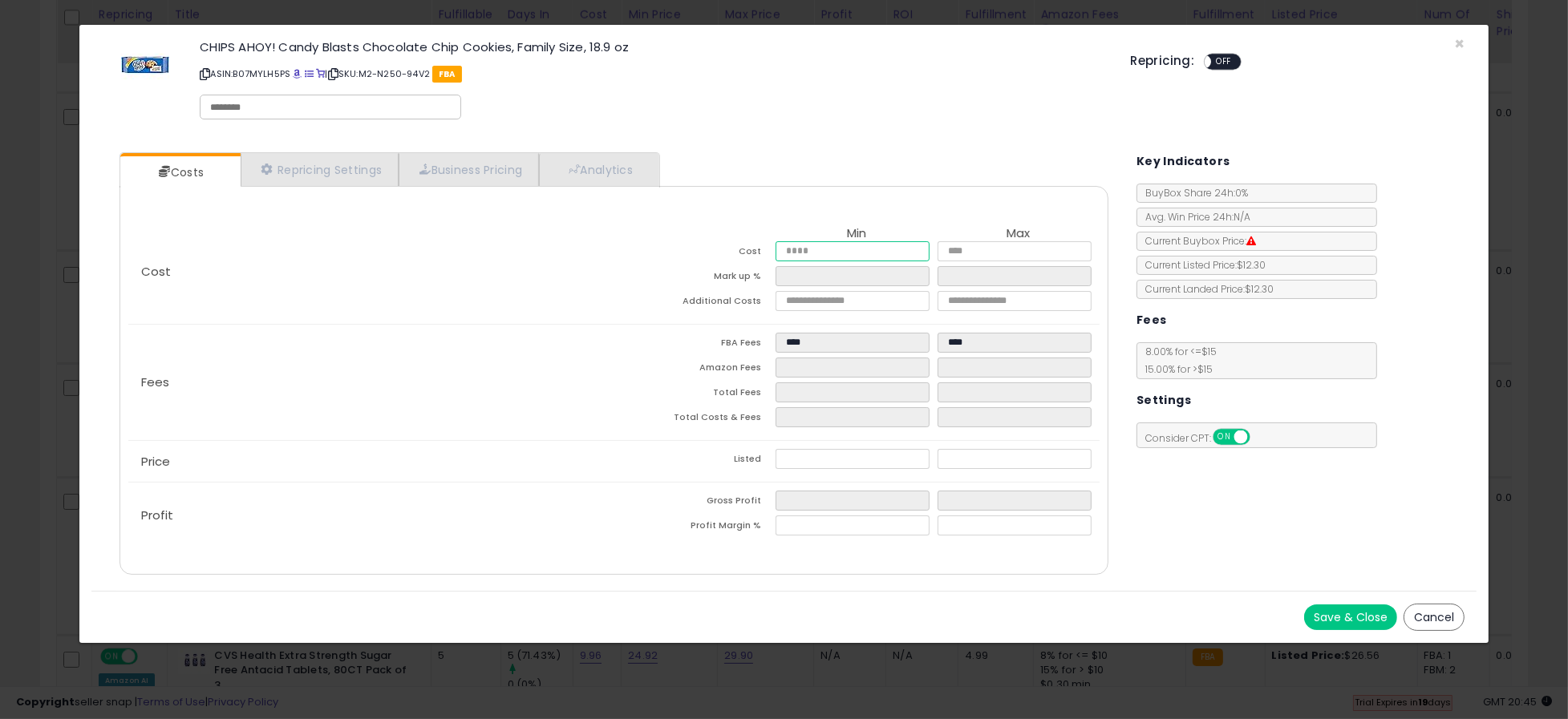 type on "*" 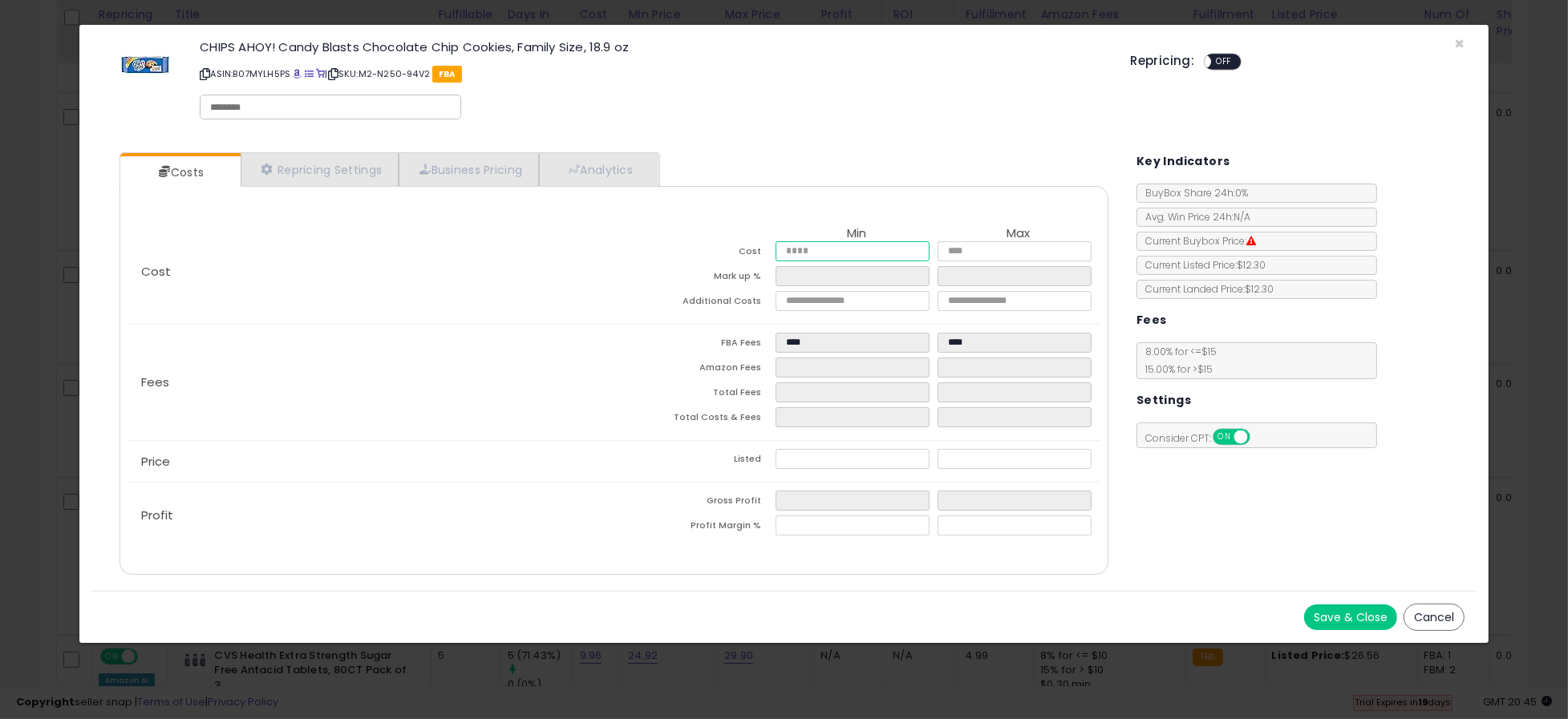 type on "****" 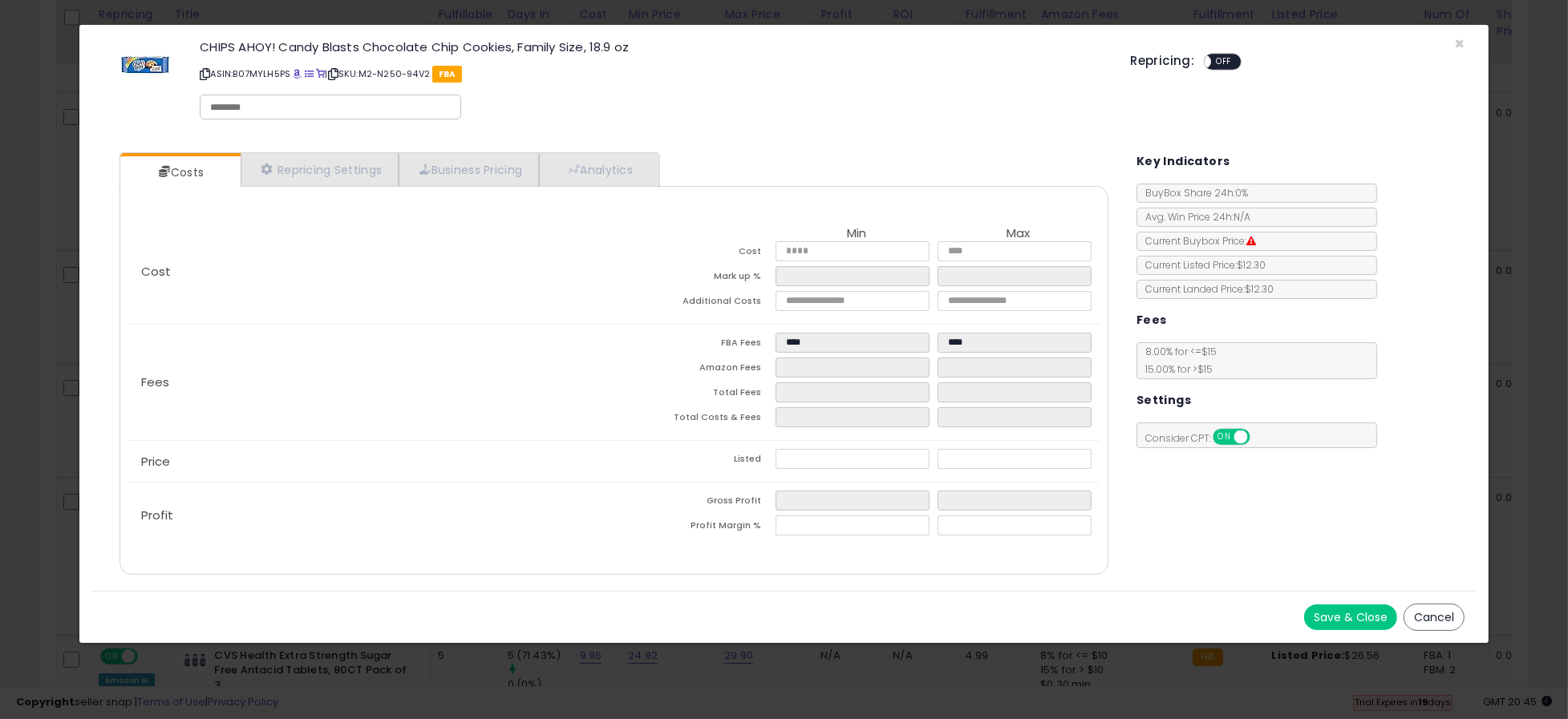 click on "Cost" at bounding box center [695, 253] 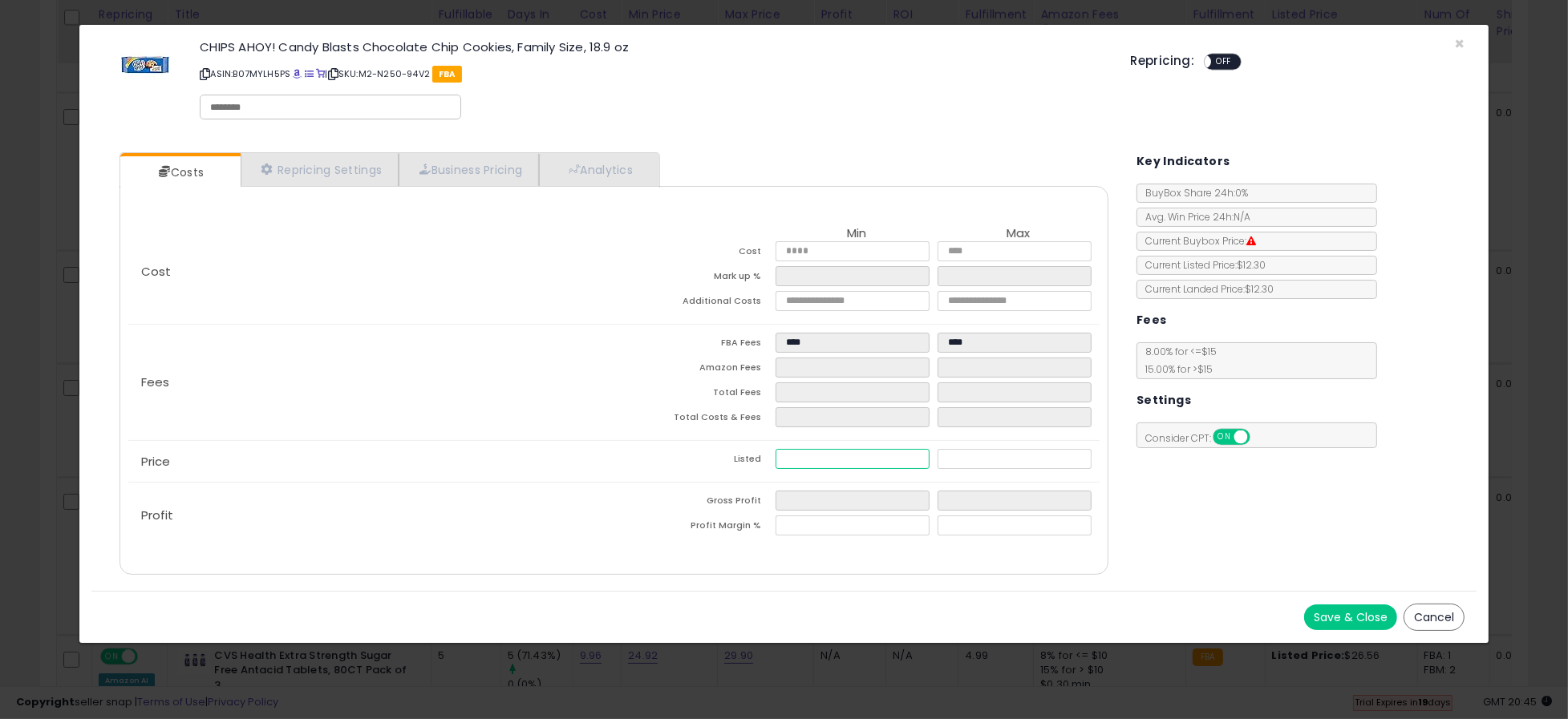 click at bounding box center (853, 458) 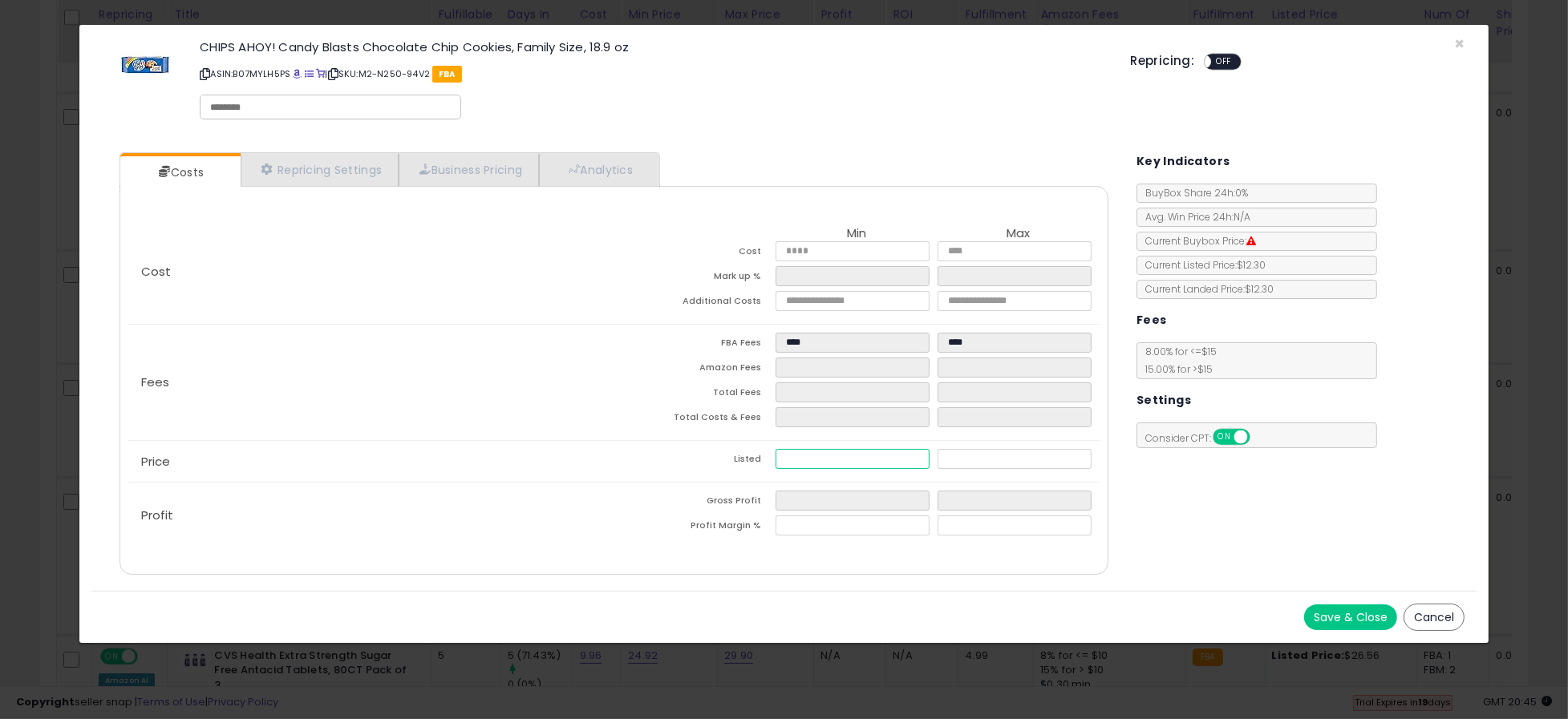 type on "*" 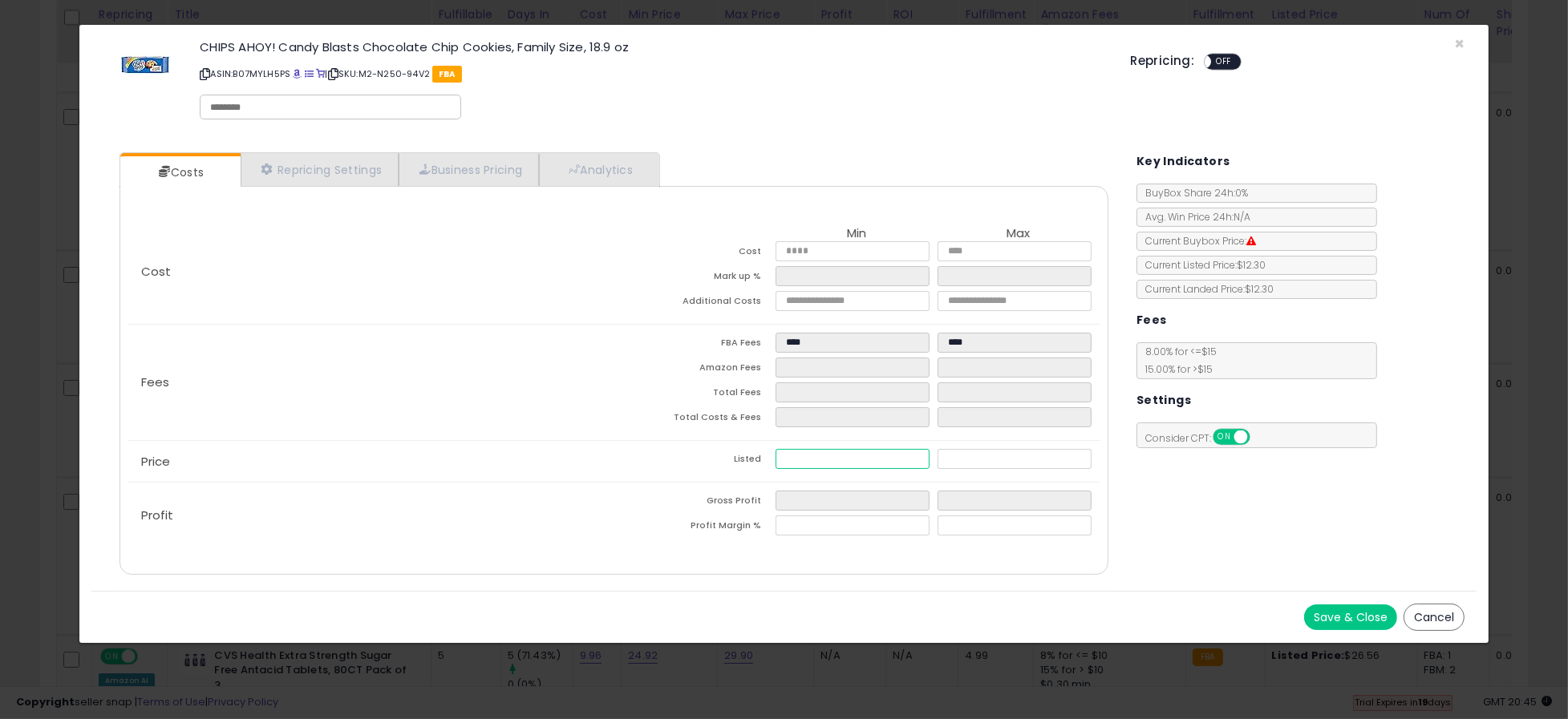 type on "****" 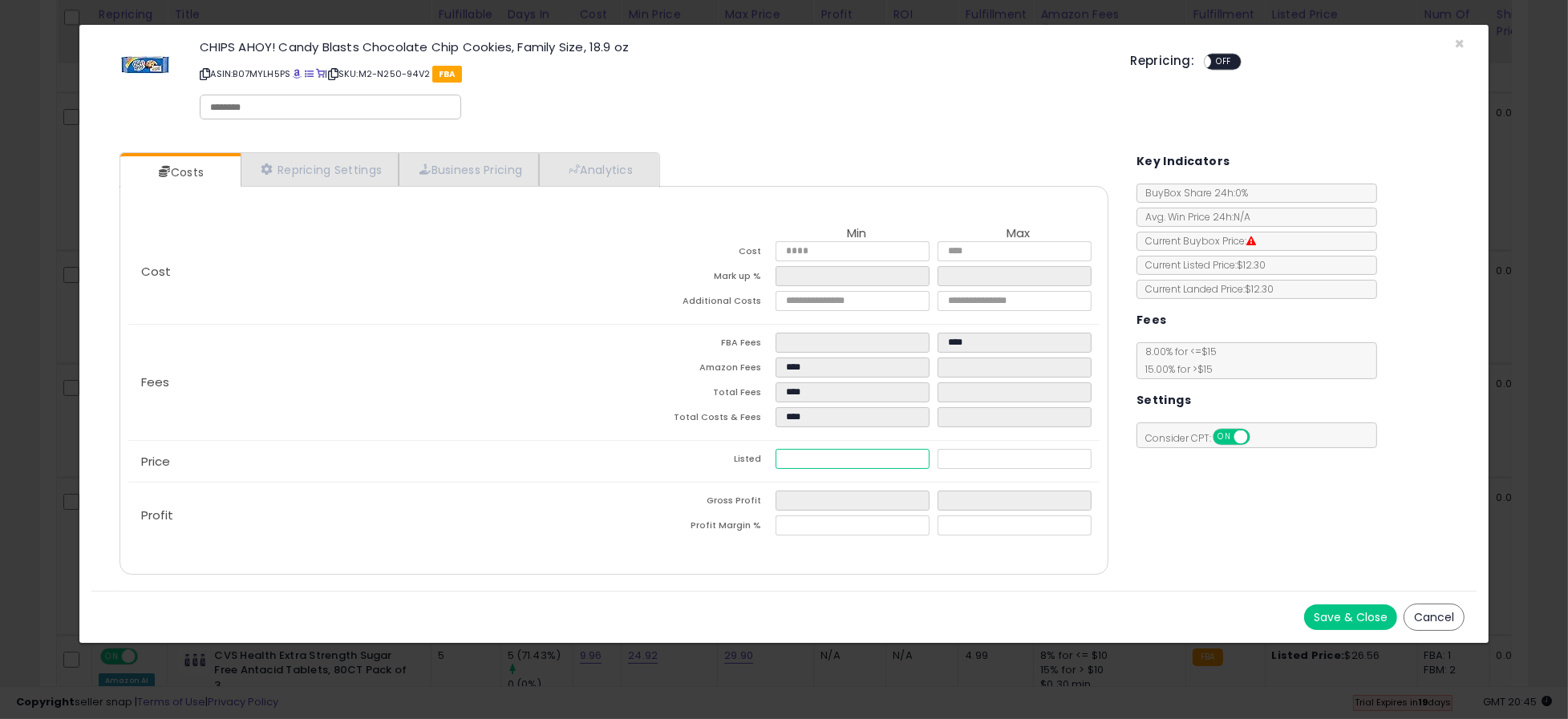 type on "**" 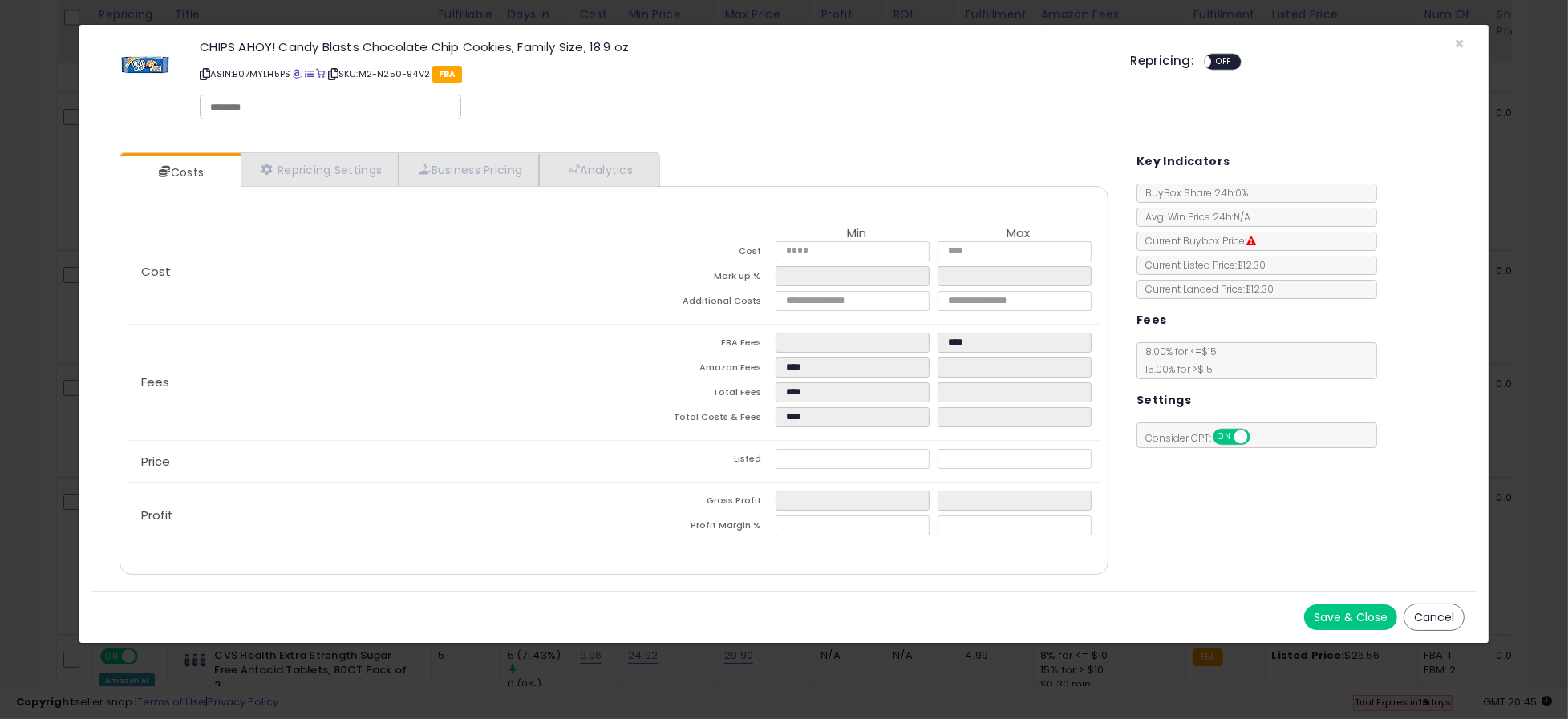 type on "******" 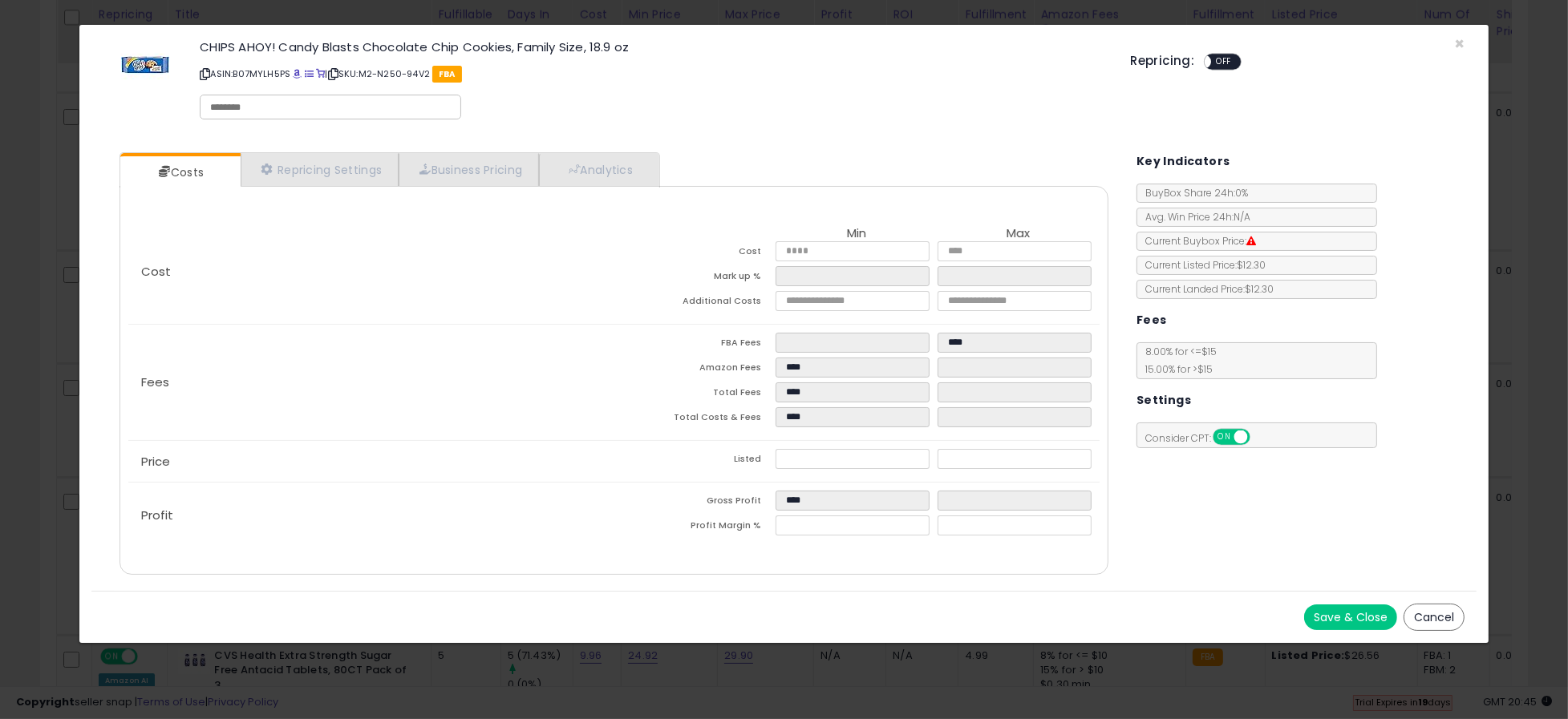 click on "Listed" at bounding box center [695, 461] 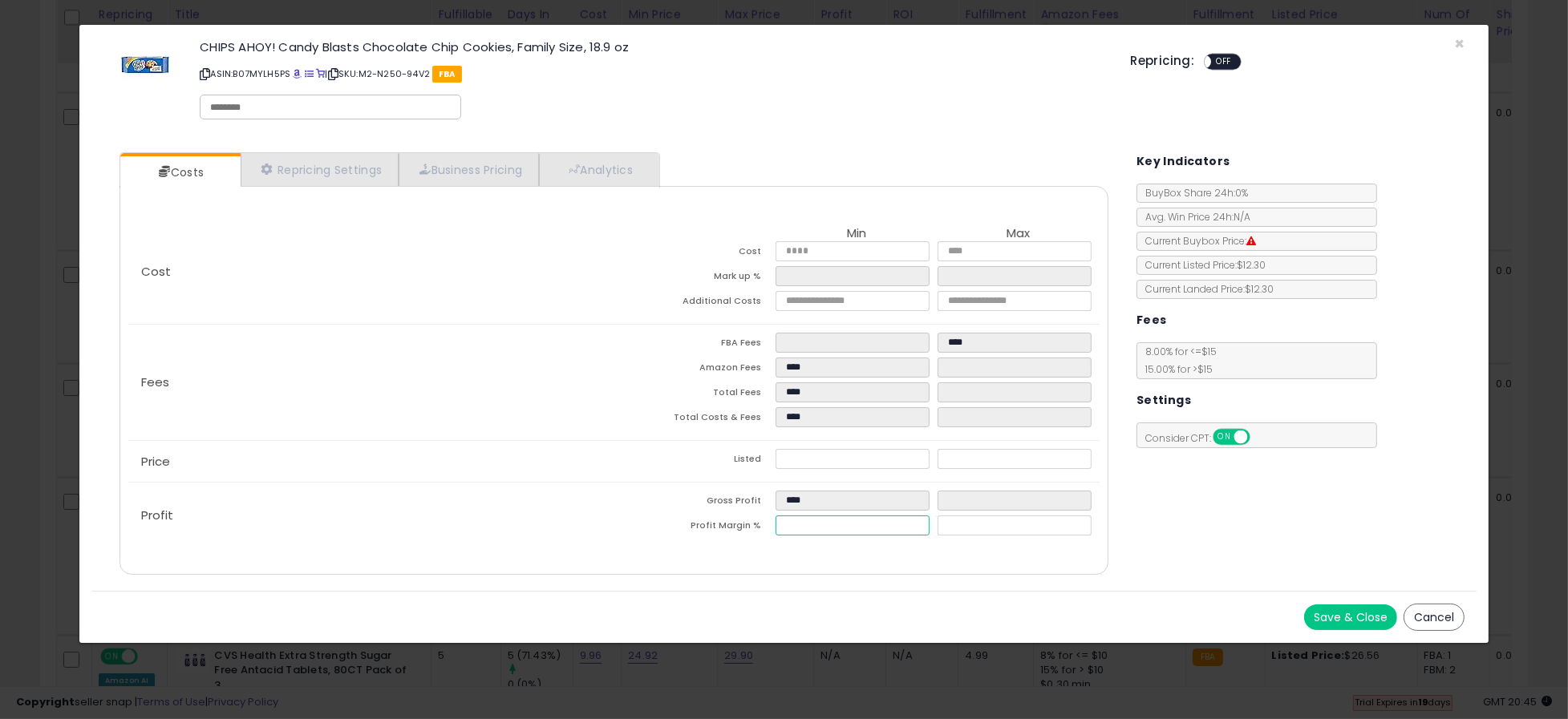 drag, startPoint x: 817, startPoint y: 525, endPoint x: 750, endPoint y: 515, distance: 68 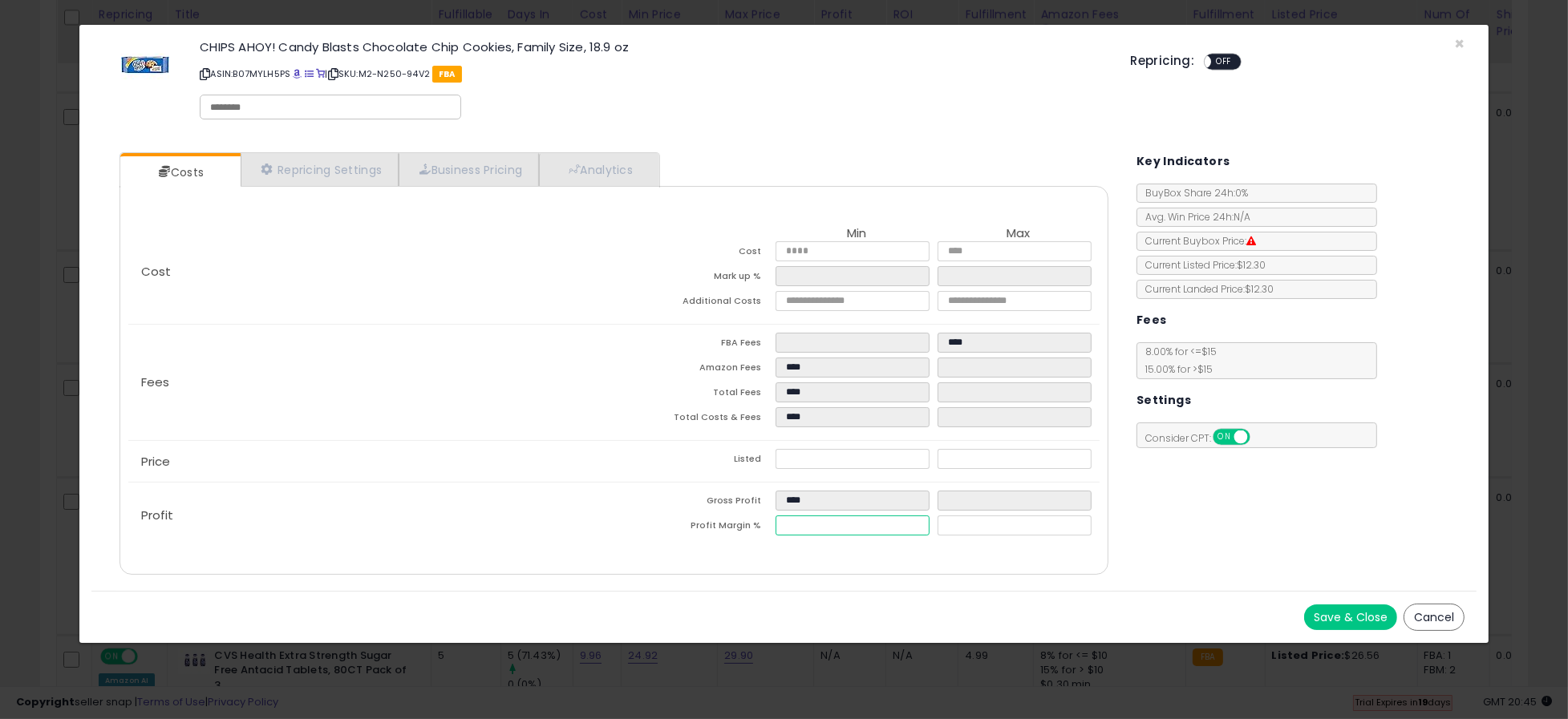 type on "**" 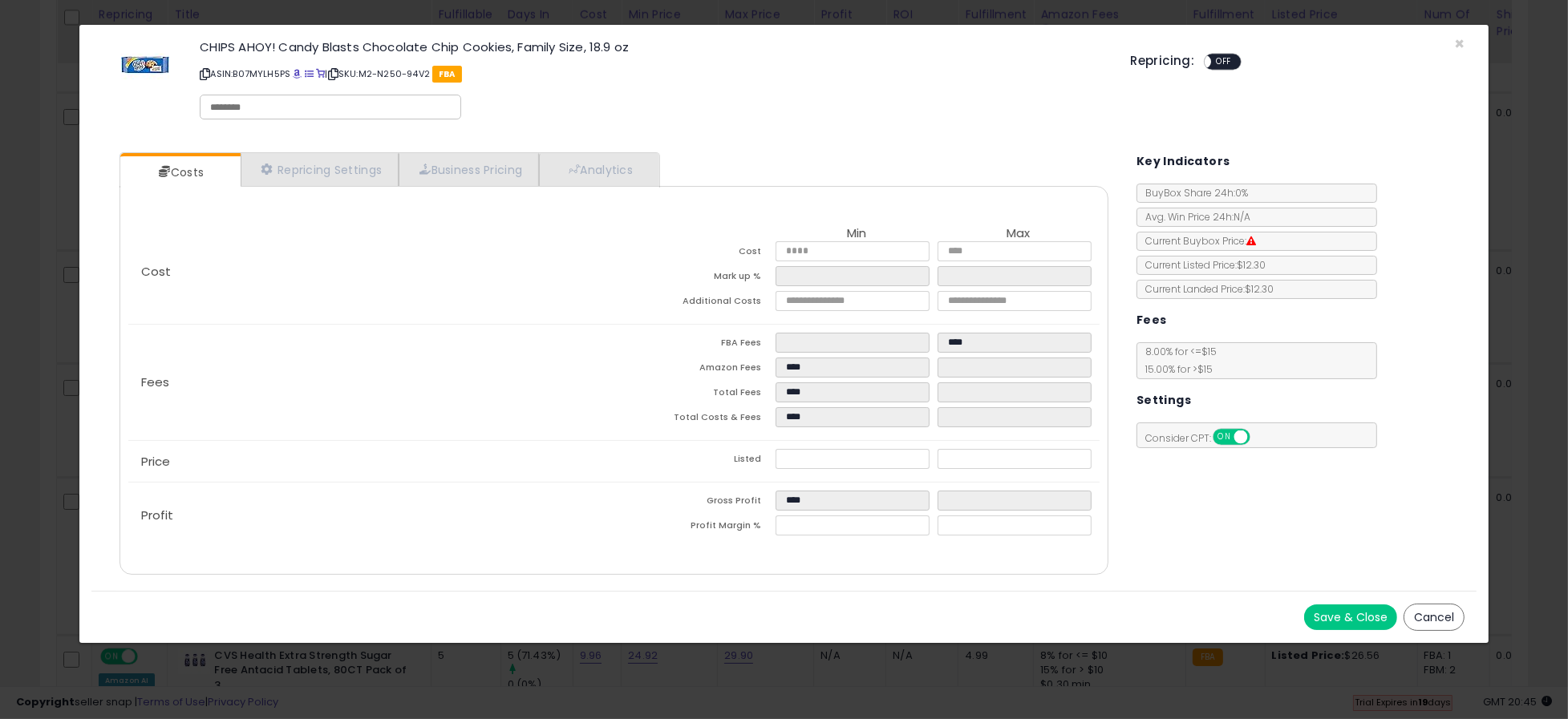 type on "*****" 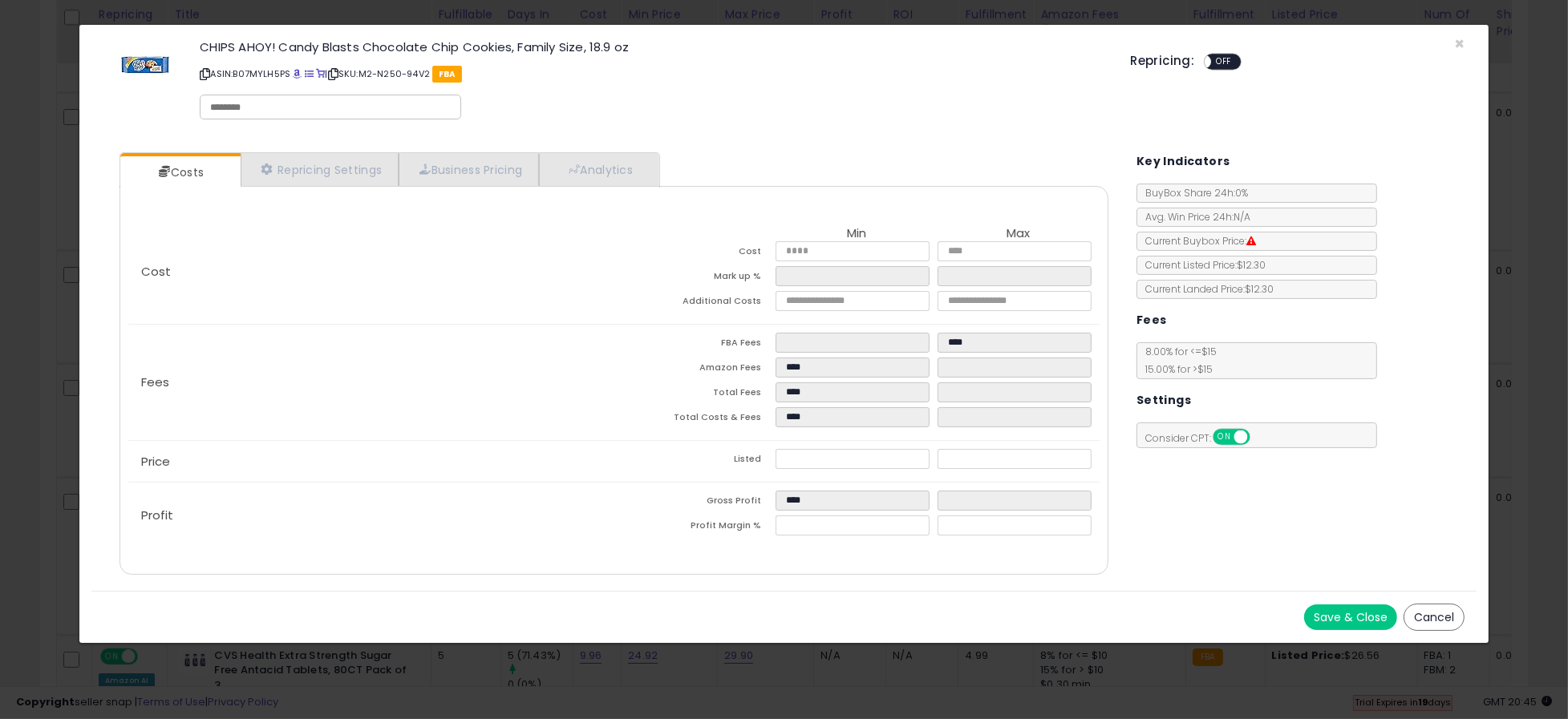 click on "Save & Close" at bounding box center (1351, 617) 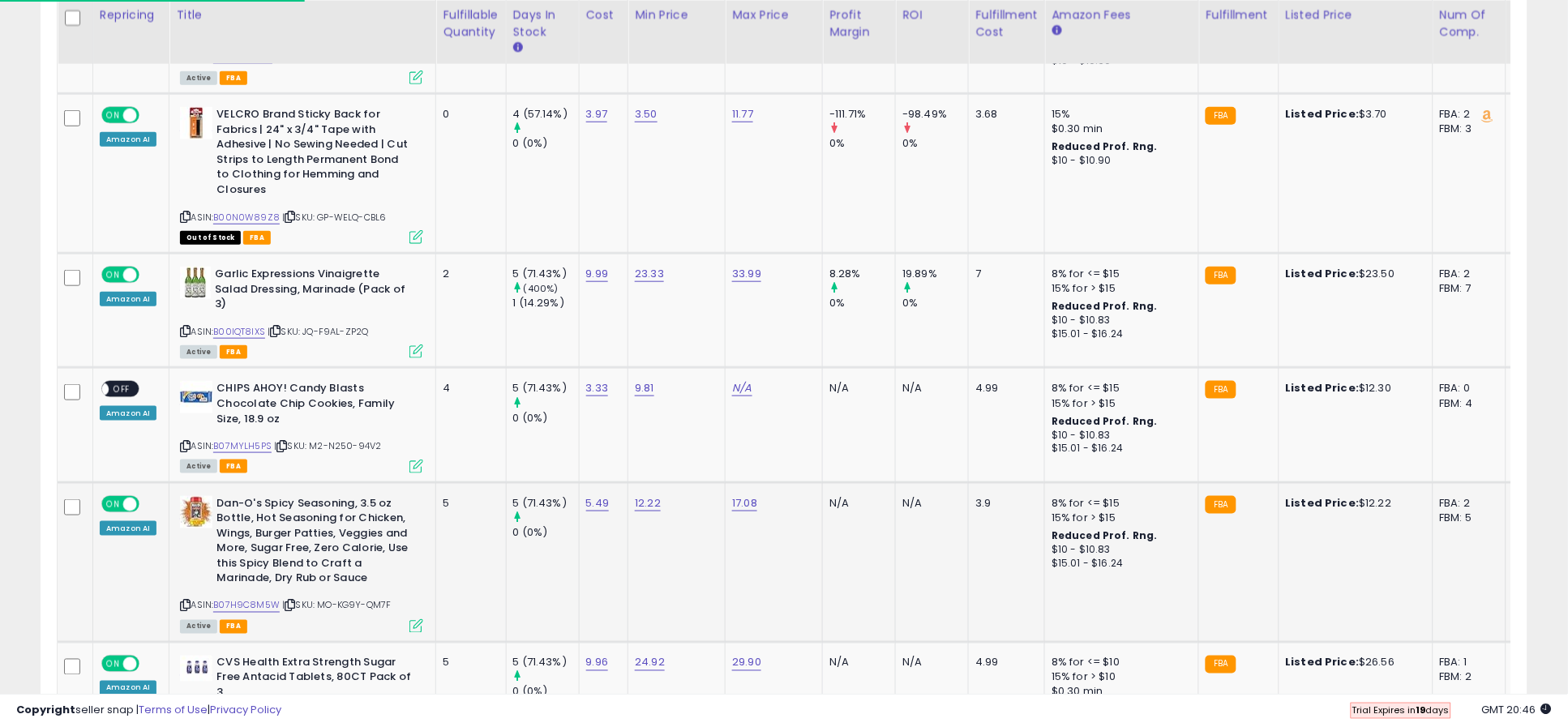 scroll, scrollTop: 332, scrollLeft: 863, axis: both 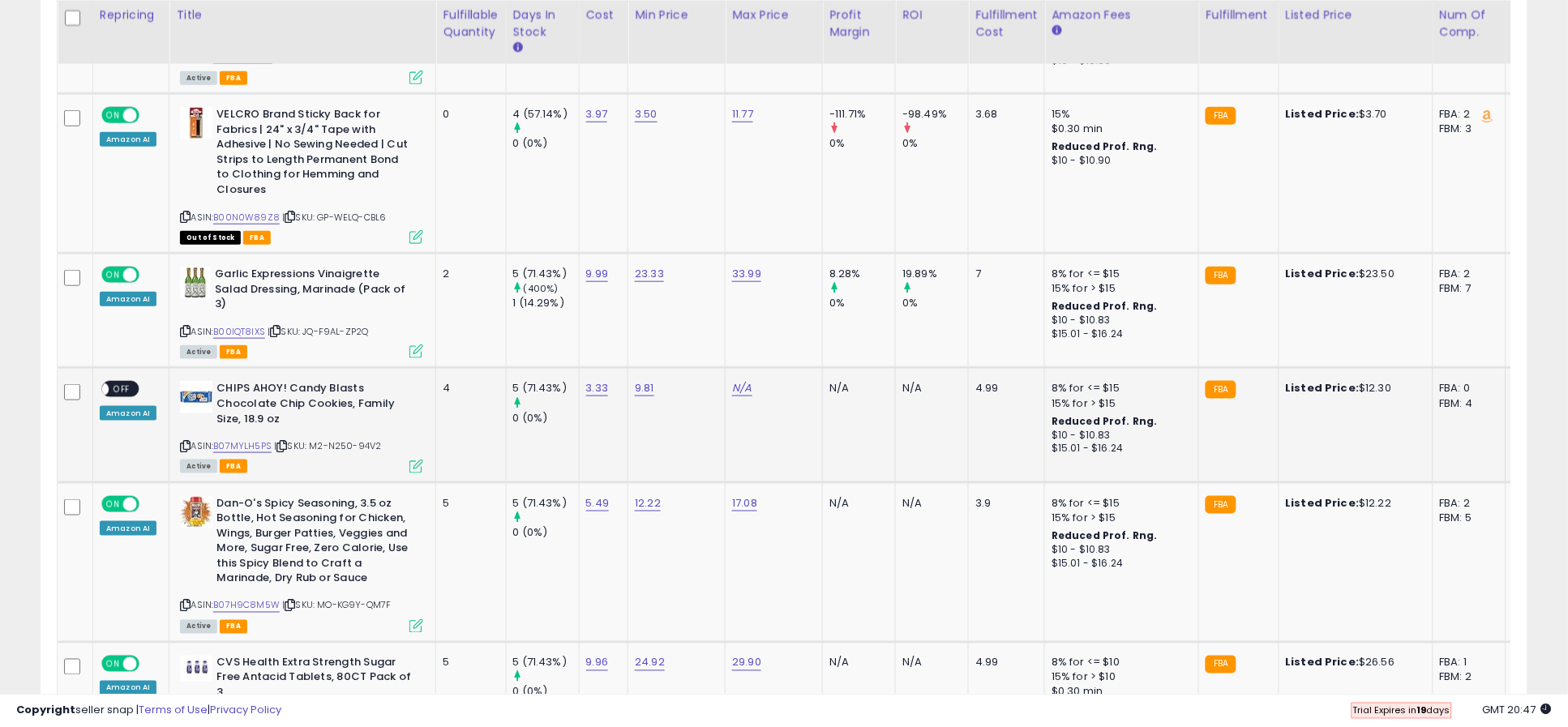 click at bounding box center [416, 466] 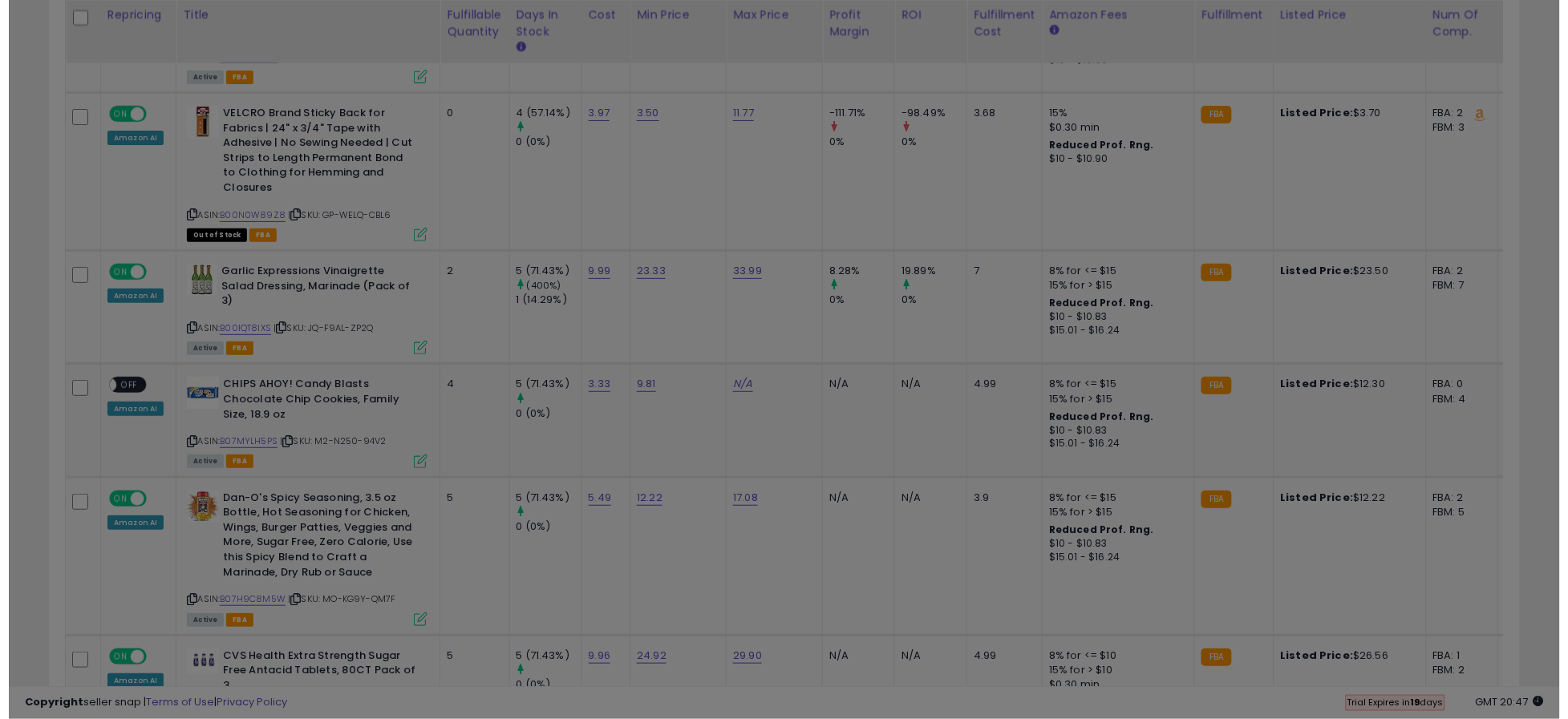 scroll, scrollTop: 801231, scrollLeft: 801182, axis: both 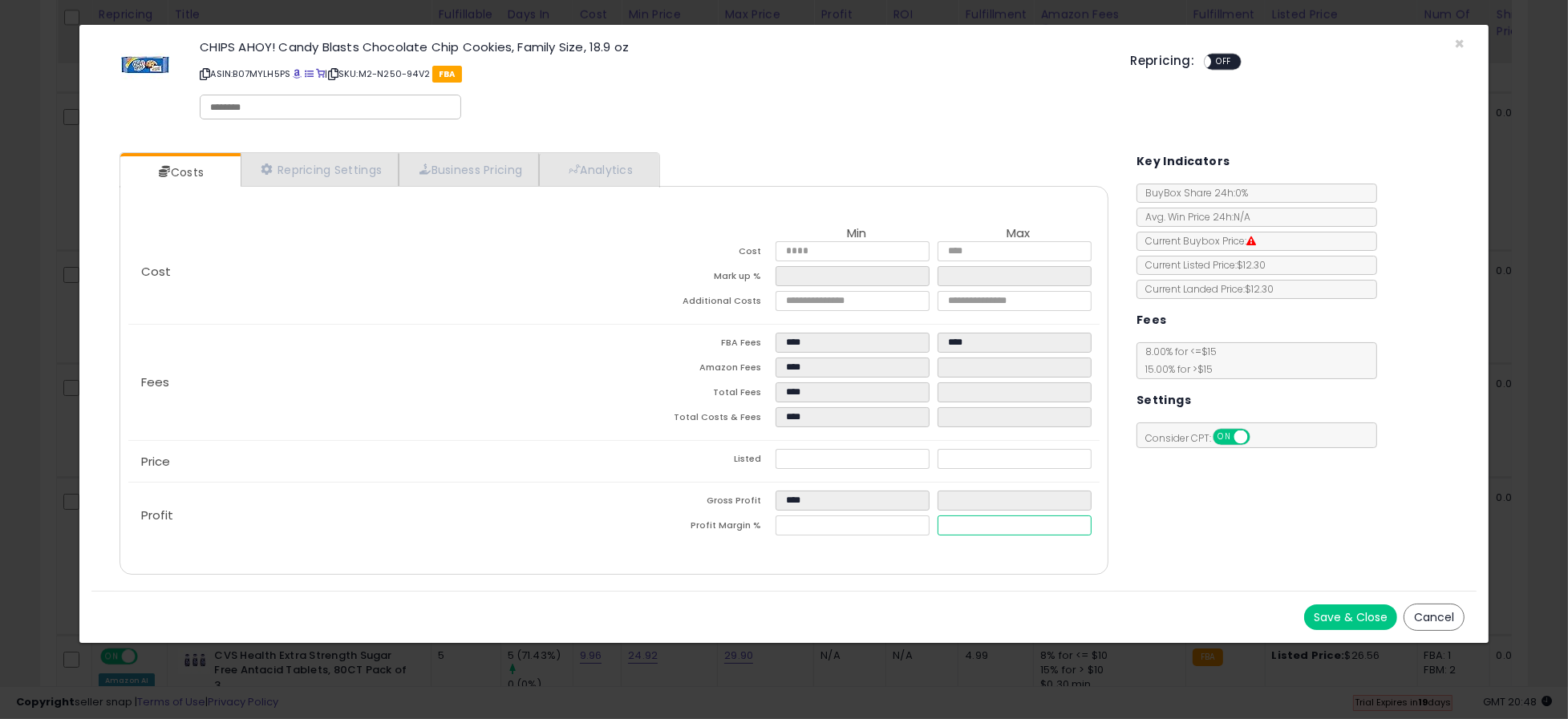 click at bounding box center [1015, 525] 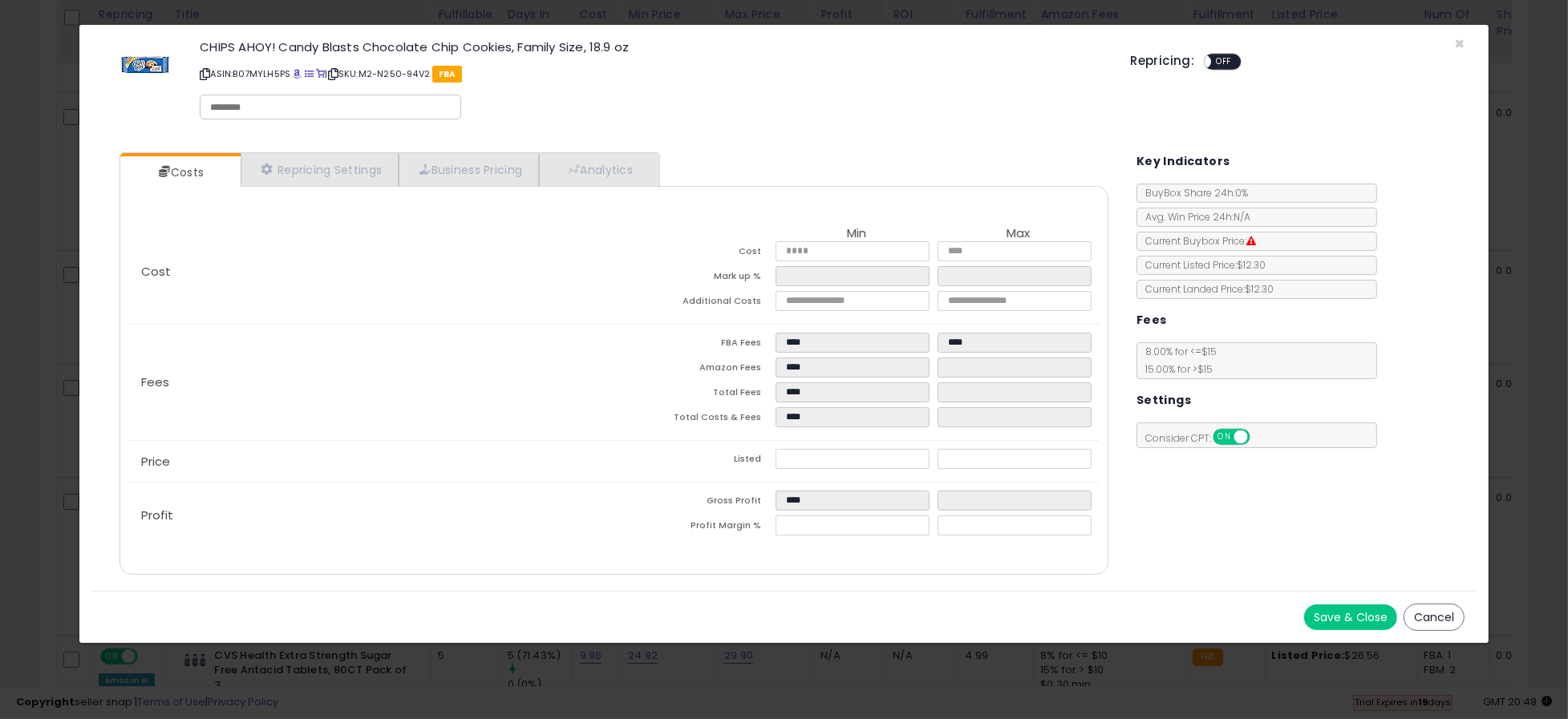 type on "*****" 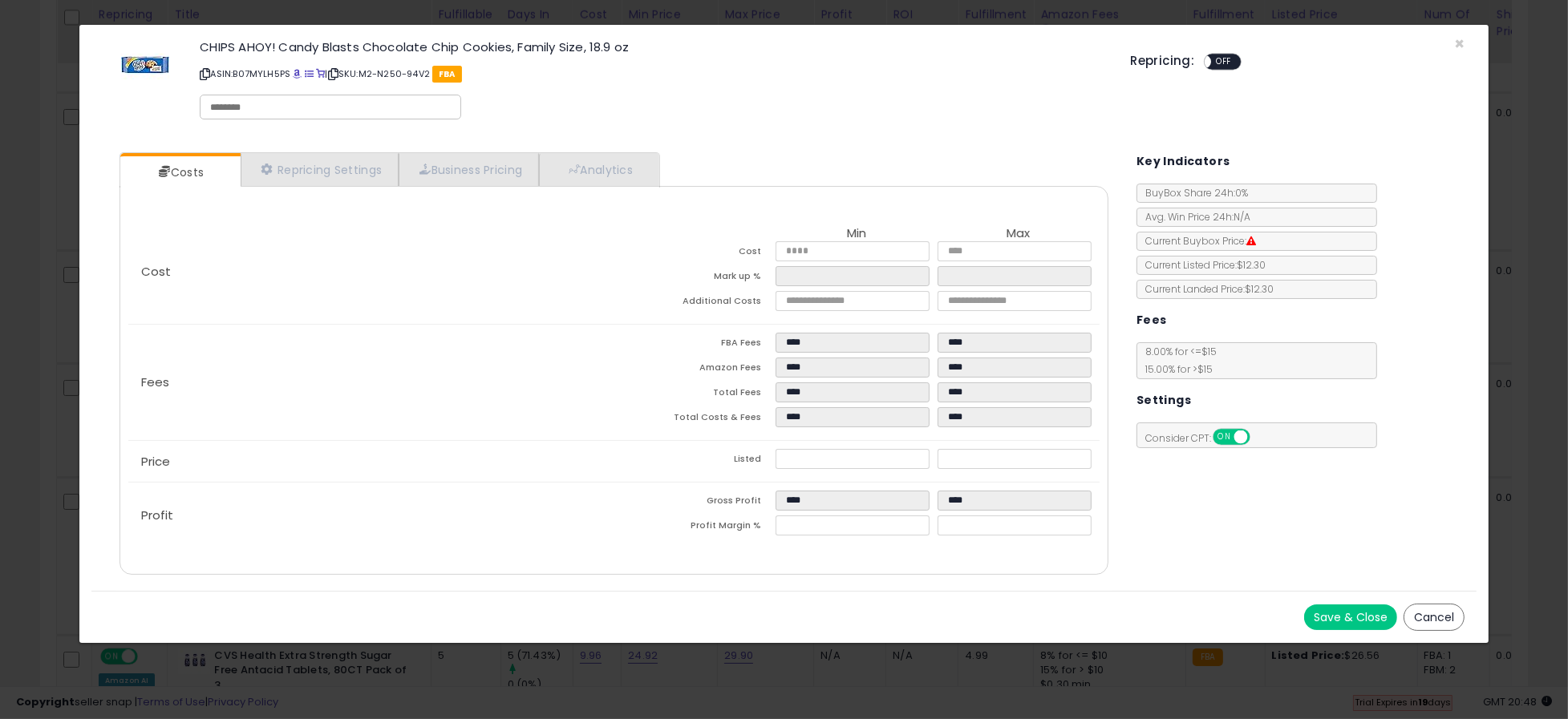 click on "Cost
Min
Max
Cost
****
****
Mark up %
*****
*****
Additional Costs
Fees" at bounding box center (614, 380) 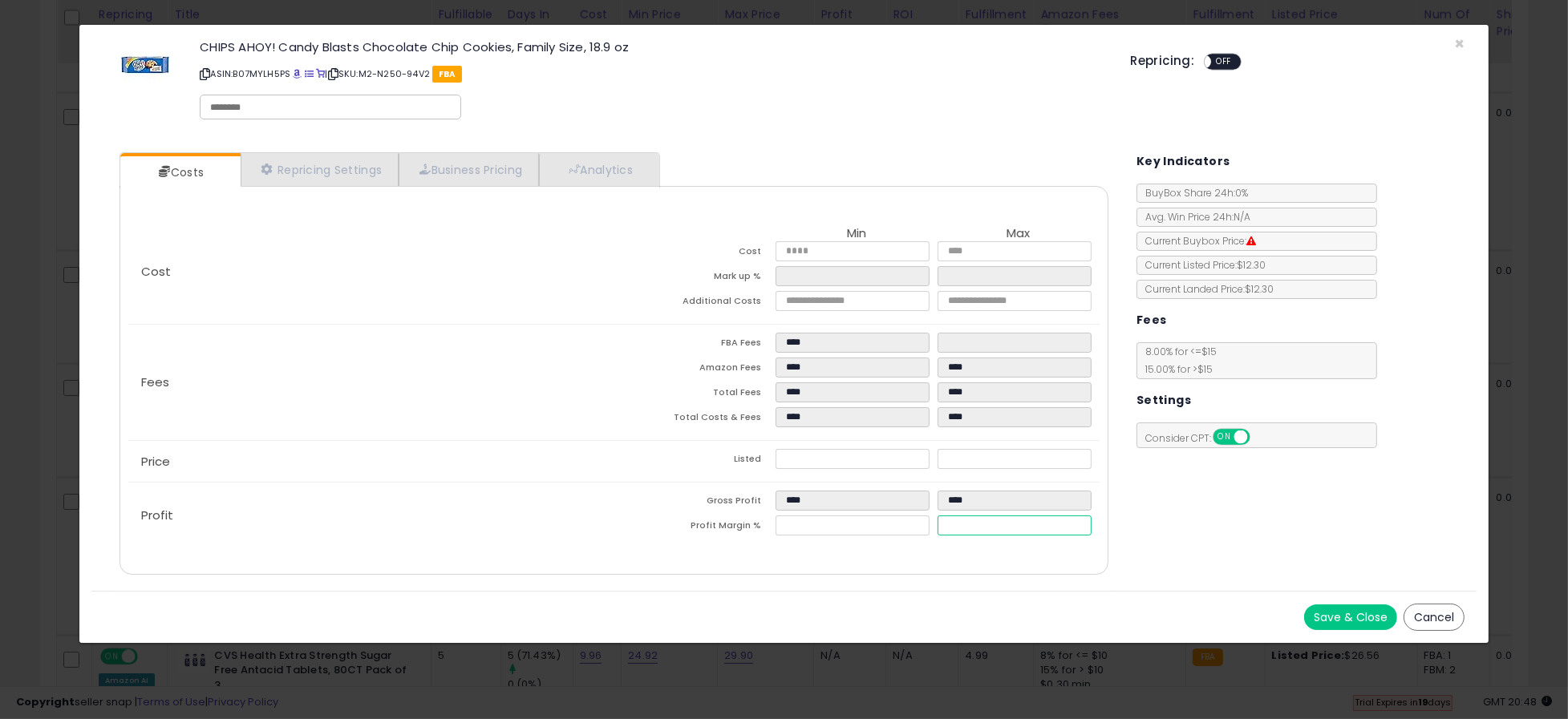 drag, startPoint x: 978, startPoint y: 522, endPoint x: 927, endPoint y: 515, distance: 51.47815 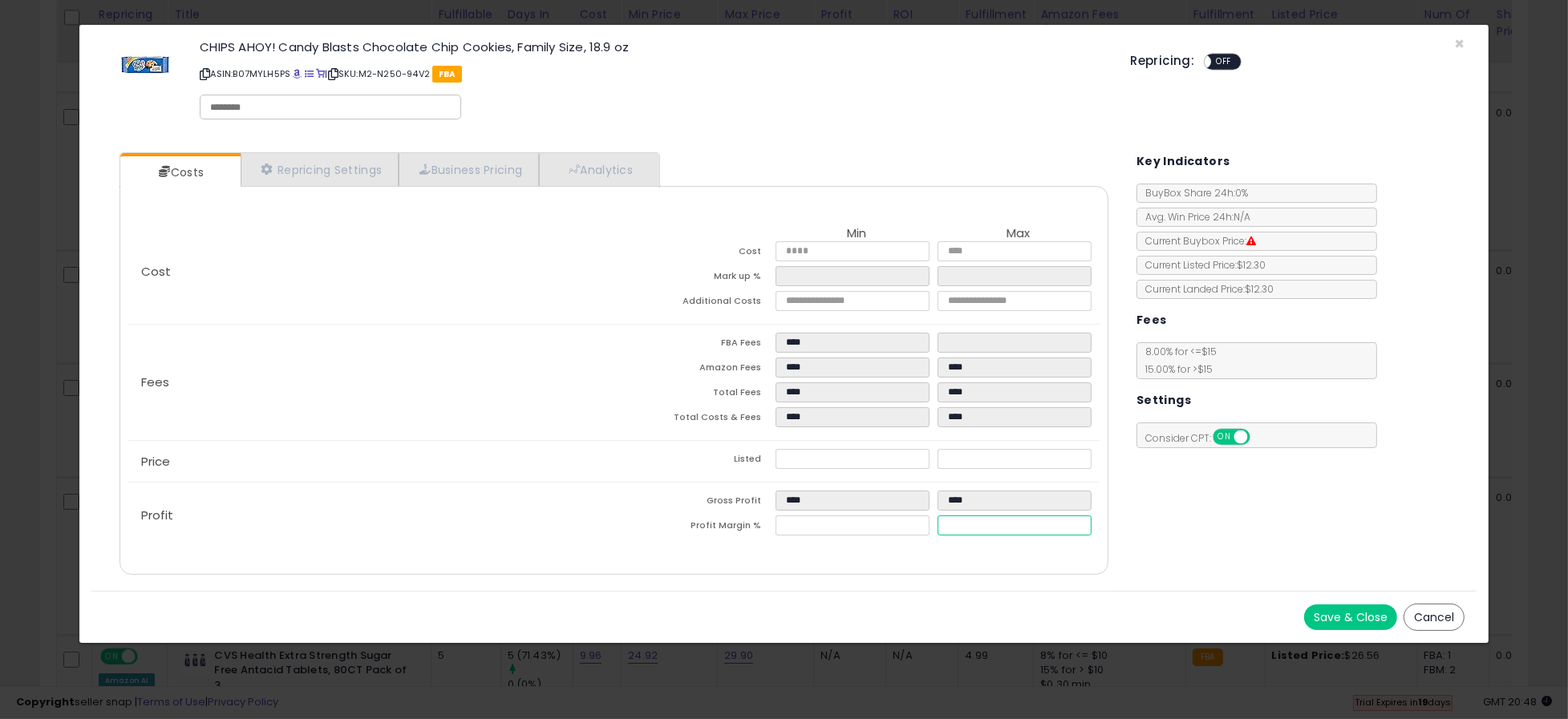 type on "**" 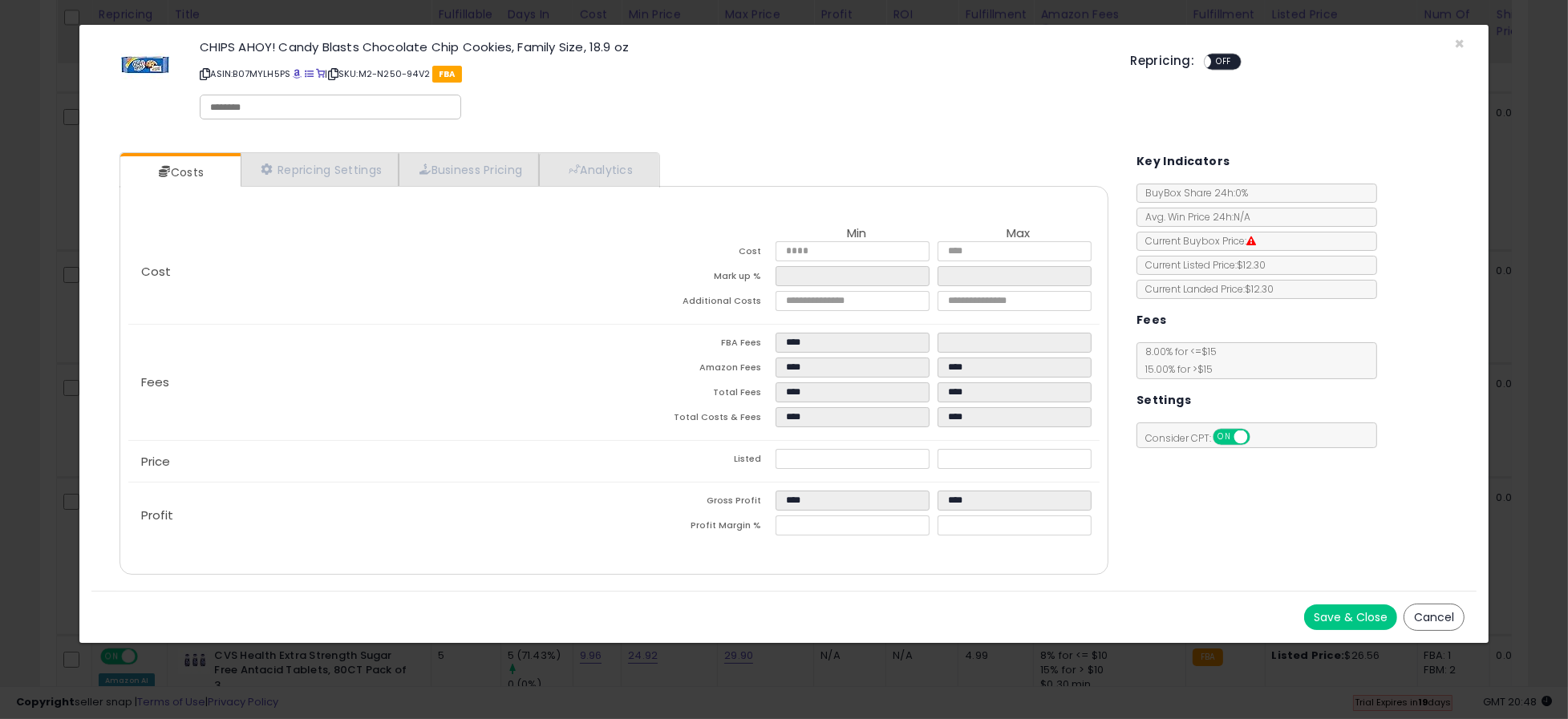 type on "*****" 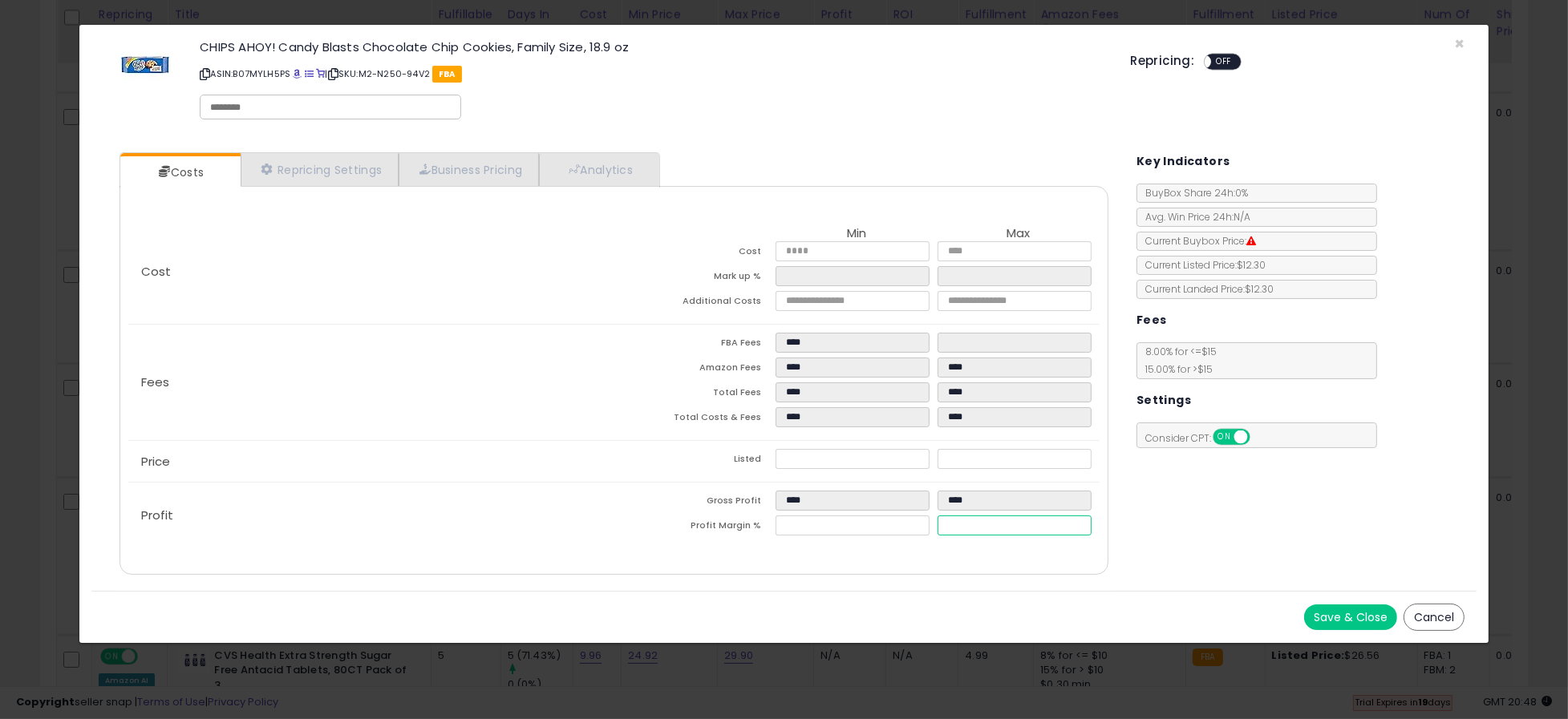 drag, startPoint x: 994, startPoint y: 524, endPoint x: 926, endPoint y: 521, distance: 68.06614 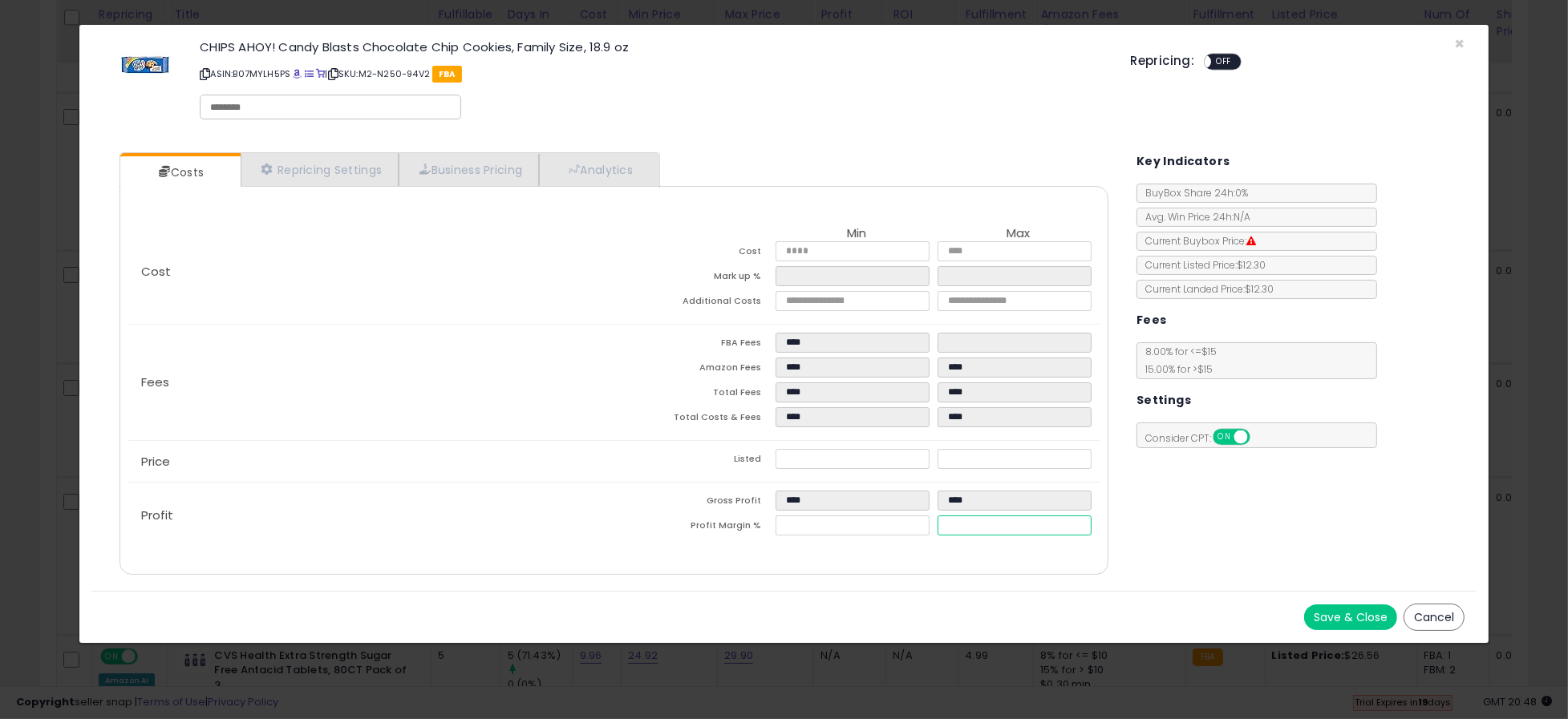 type on "**" 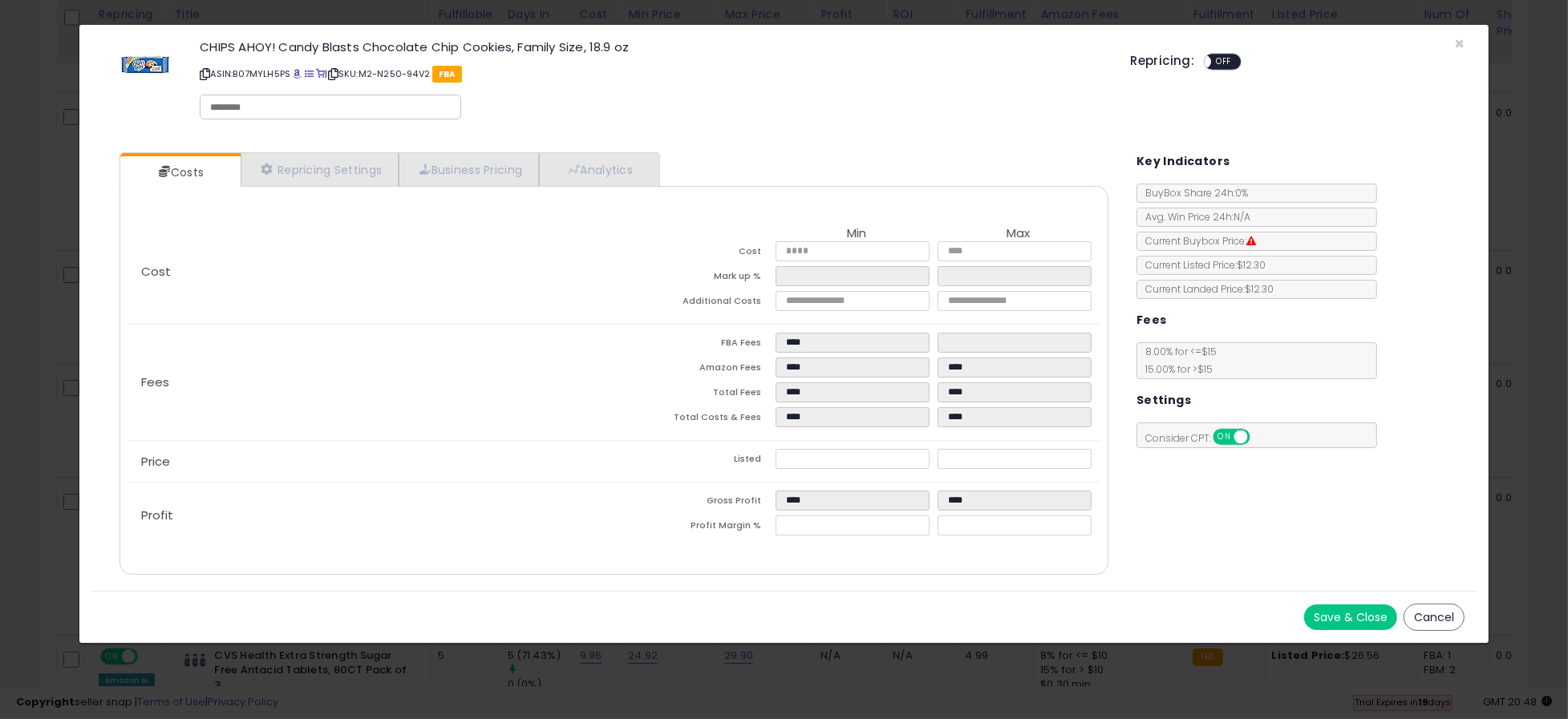type on "*****" 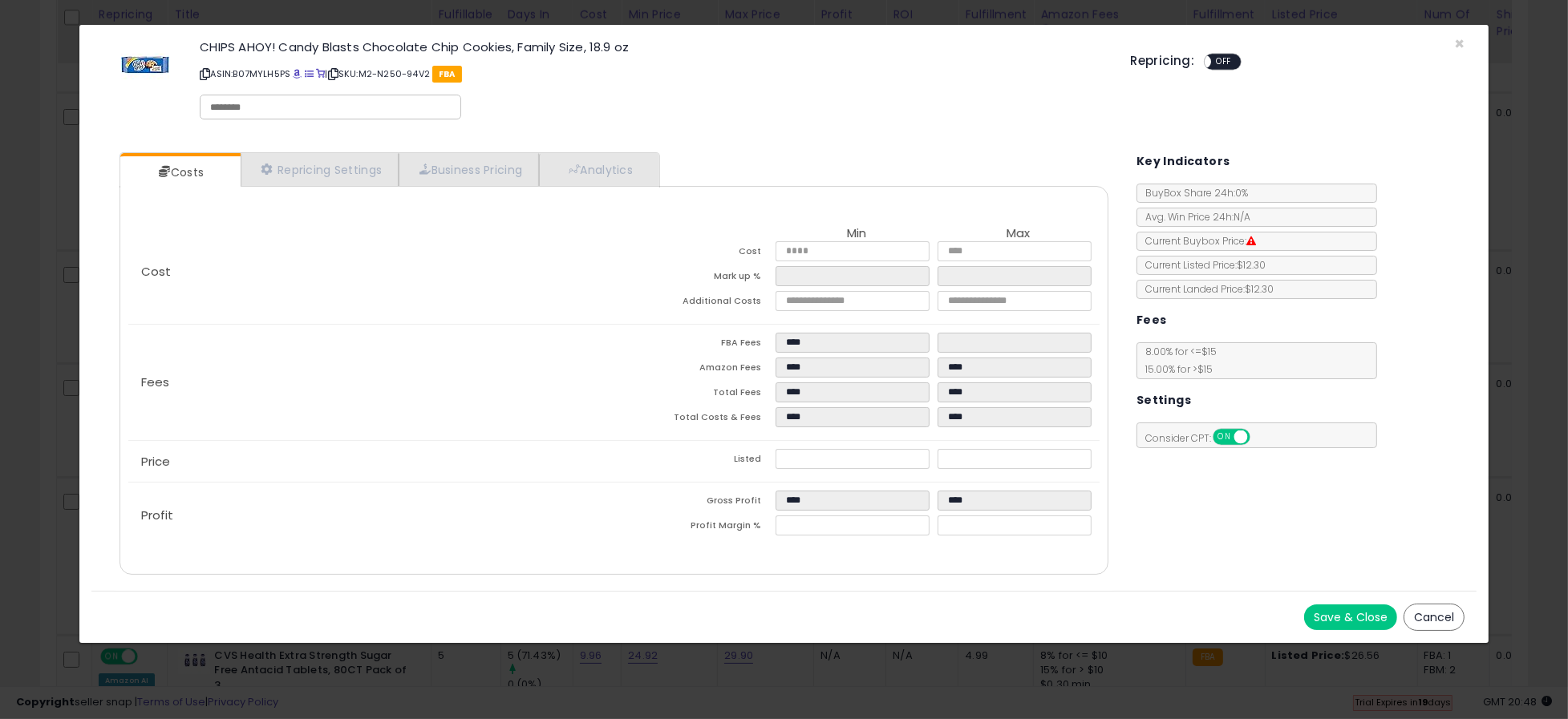 click on "Save & Close" at bounding box center [1351, 617] 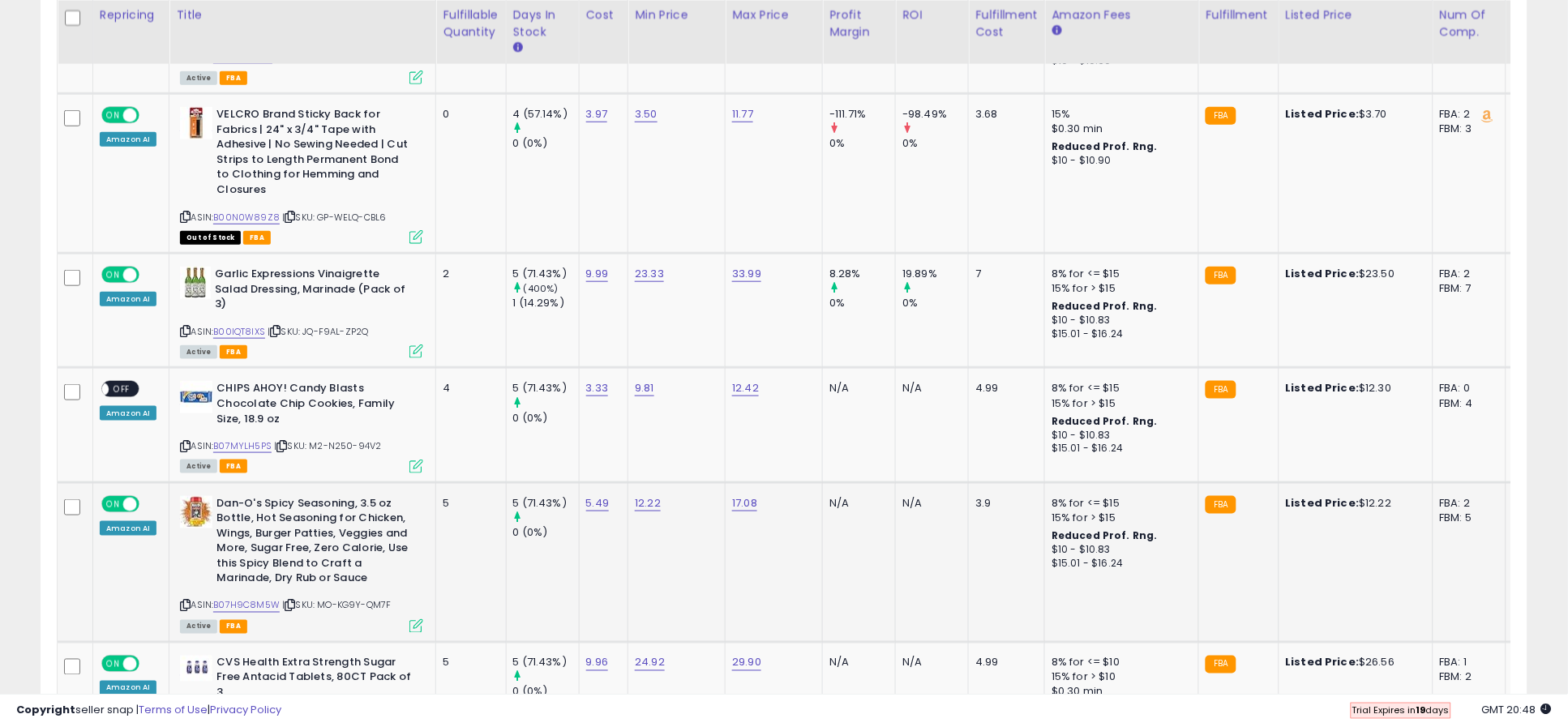 scroll, scrollTop: 332, scrollLeft: 863, axis: both 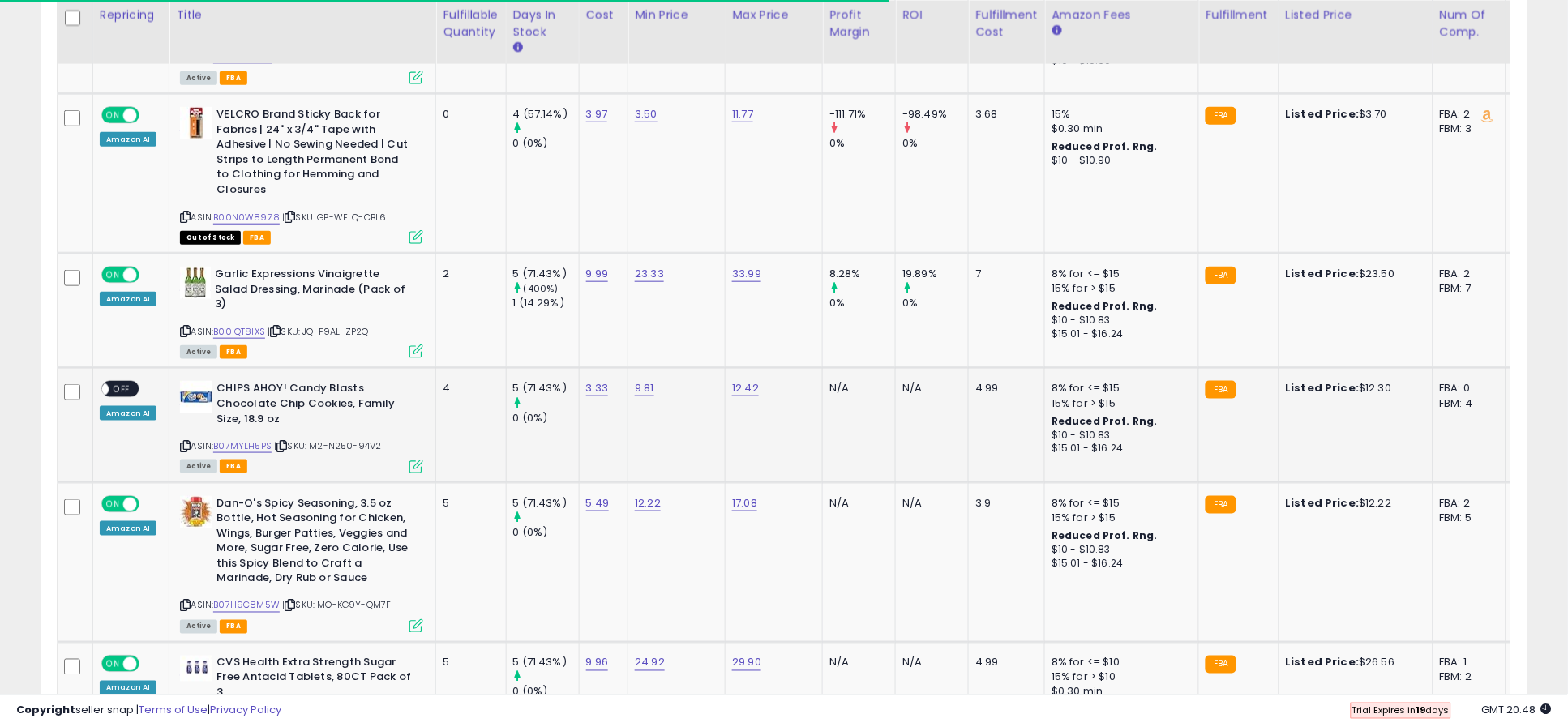 click on "ON   OFF" at bounding box center [94, 389] 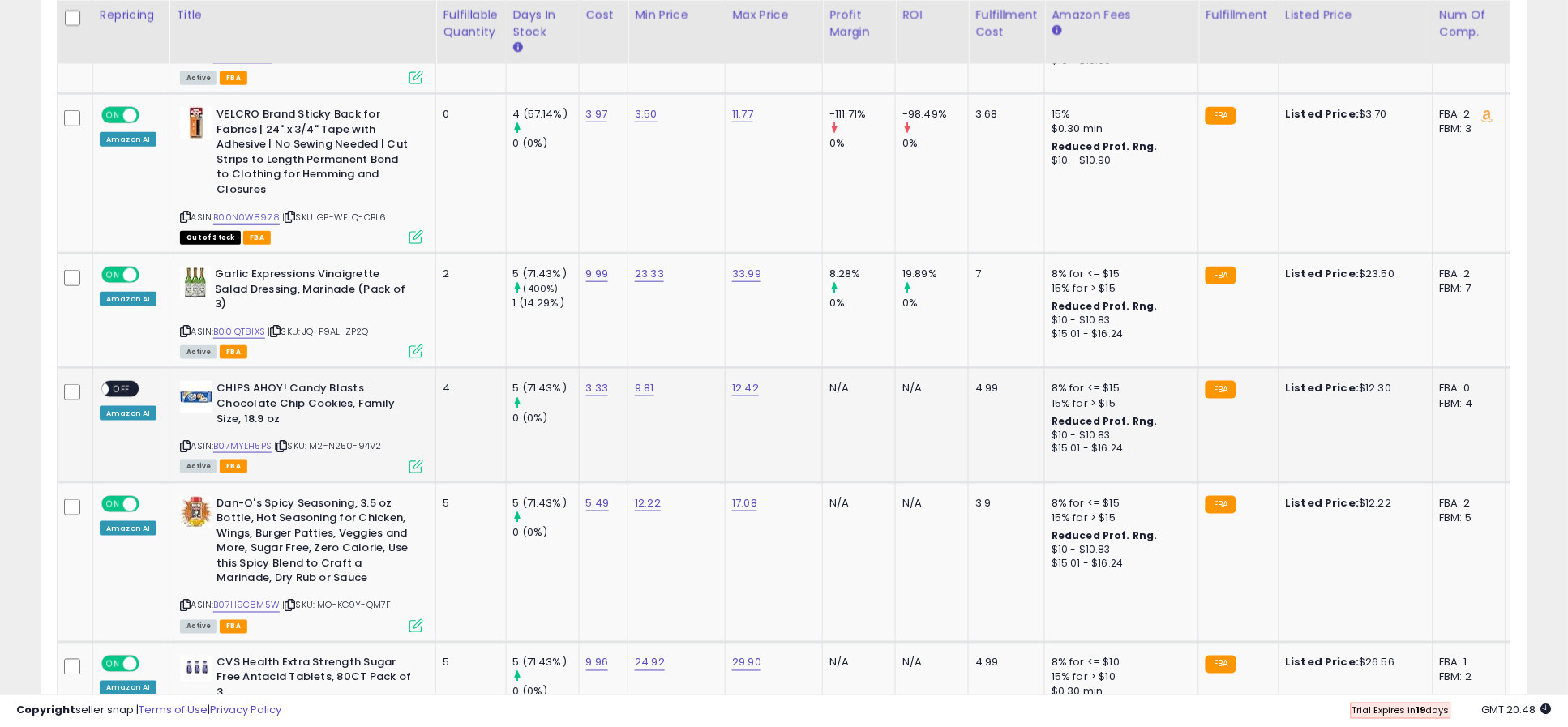 click at bounding box center [101, 389] 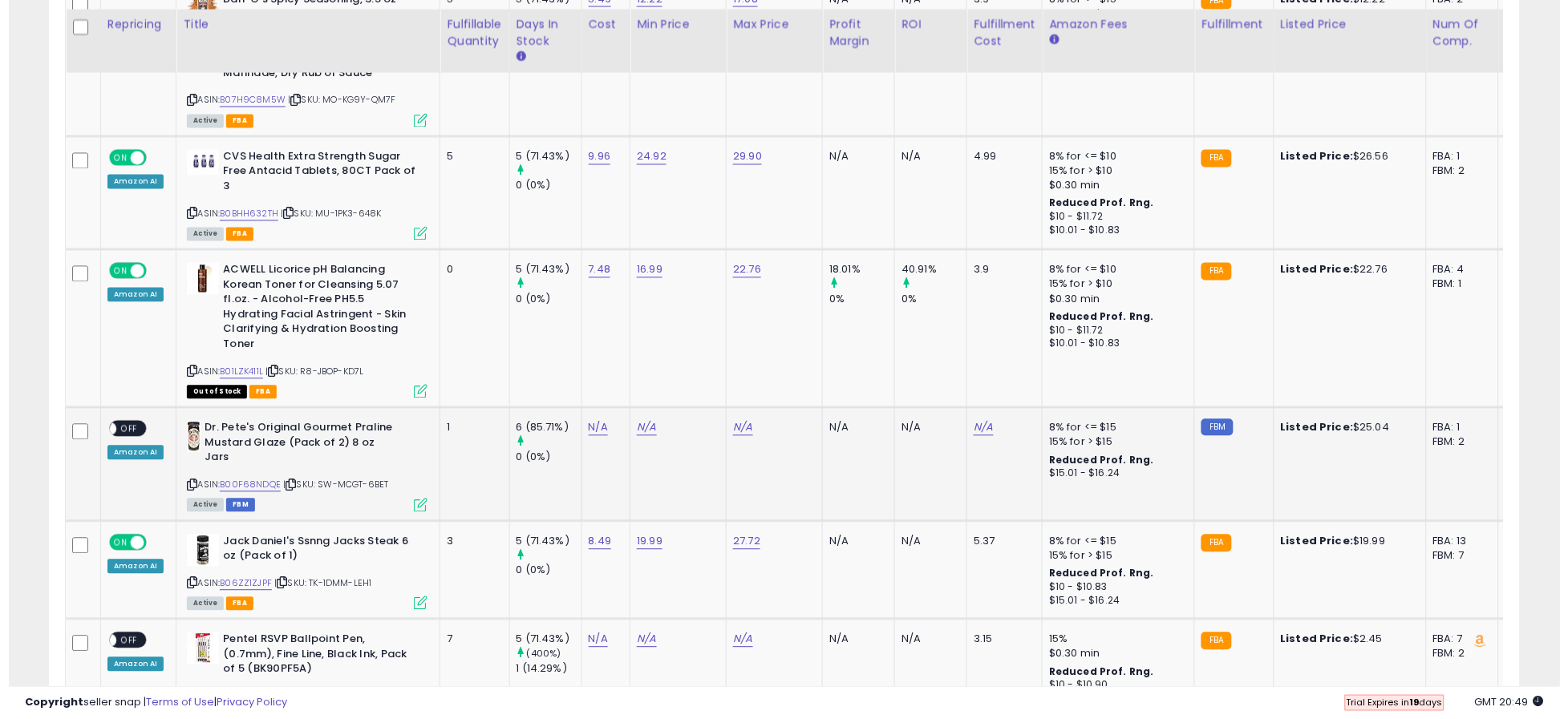 scroll, scrollTop: 2701, scrollLeft: 0, axis: vertical 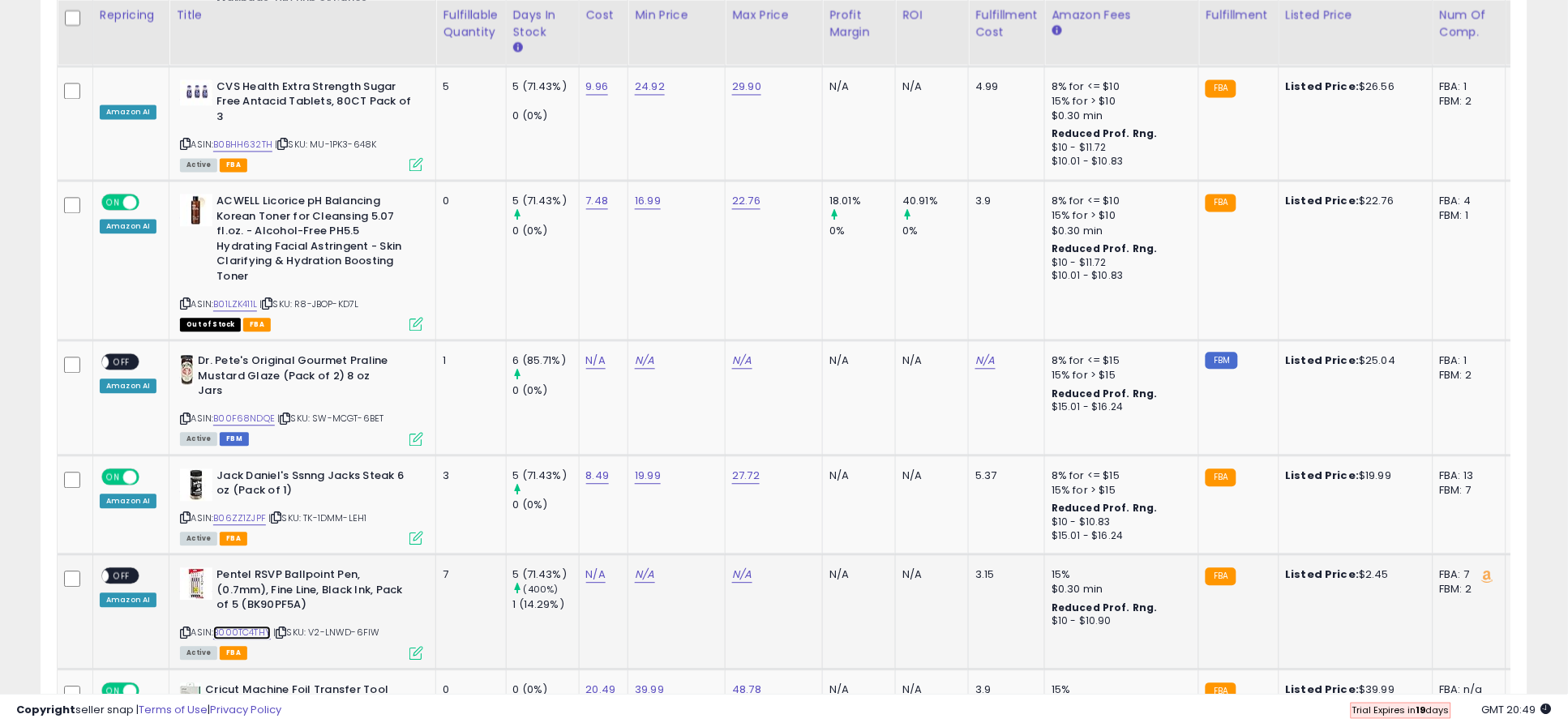 click on "B000TC4THY" at bounding box center (242, 633) 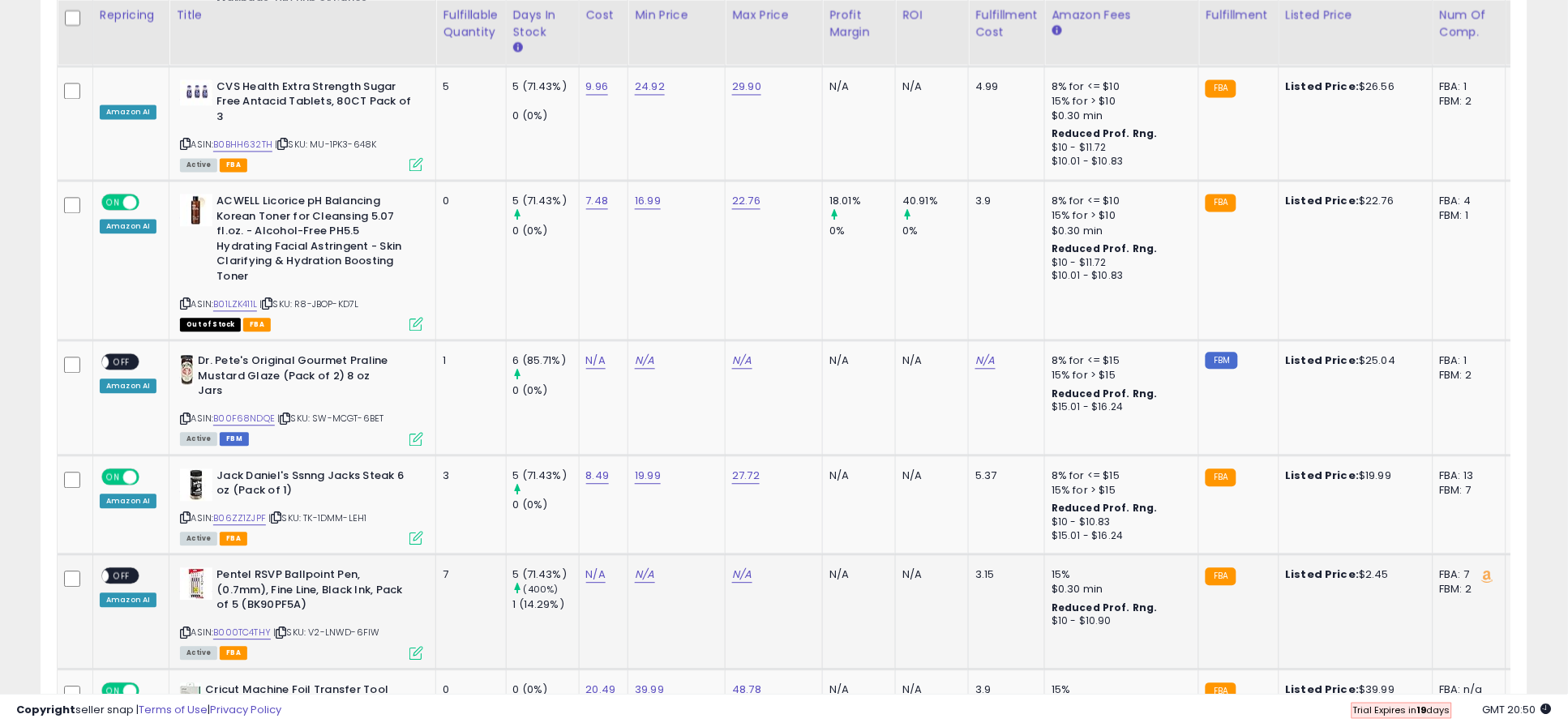 click at bounding box center (416, 653) 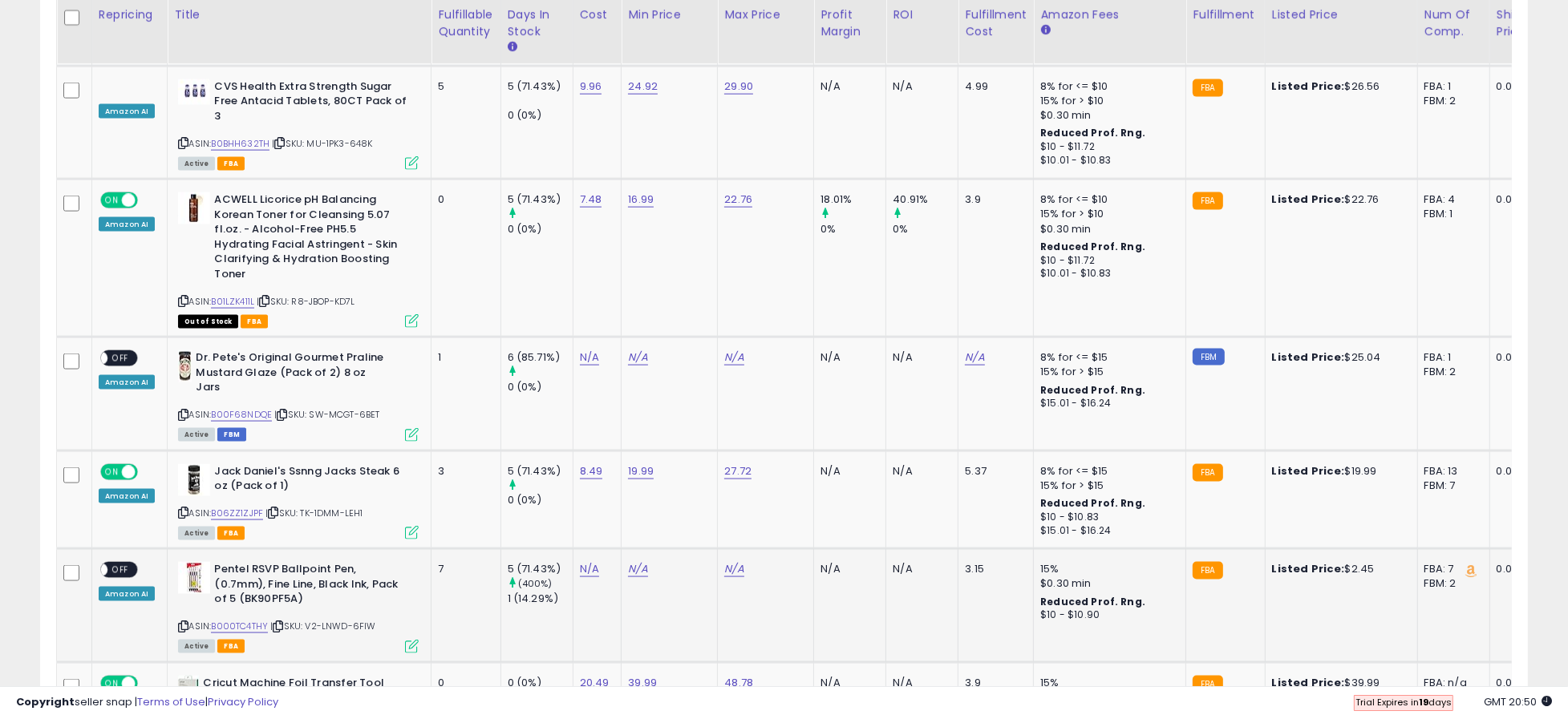 scroll, scrollTop: 801231, scrollLeft: 801182, axis: both 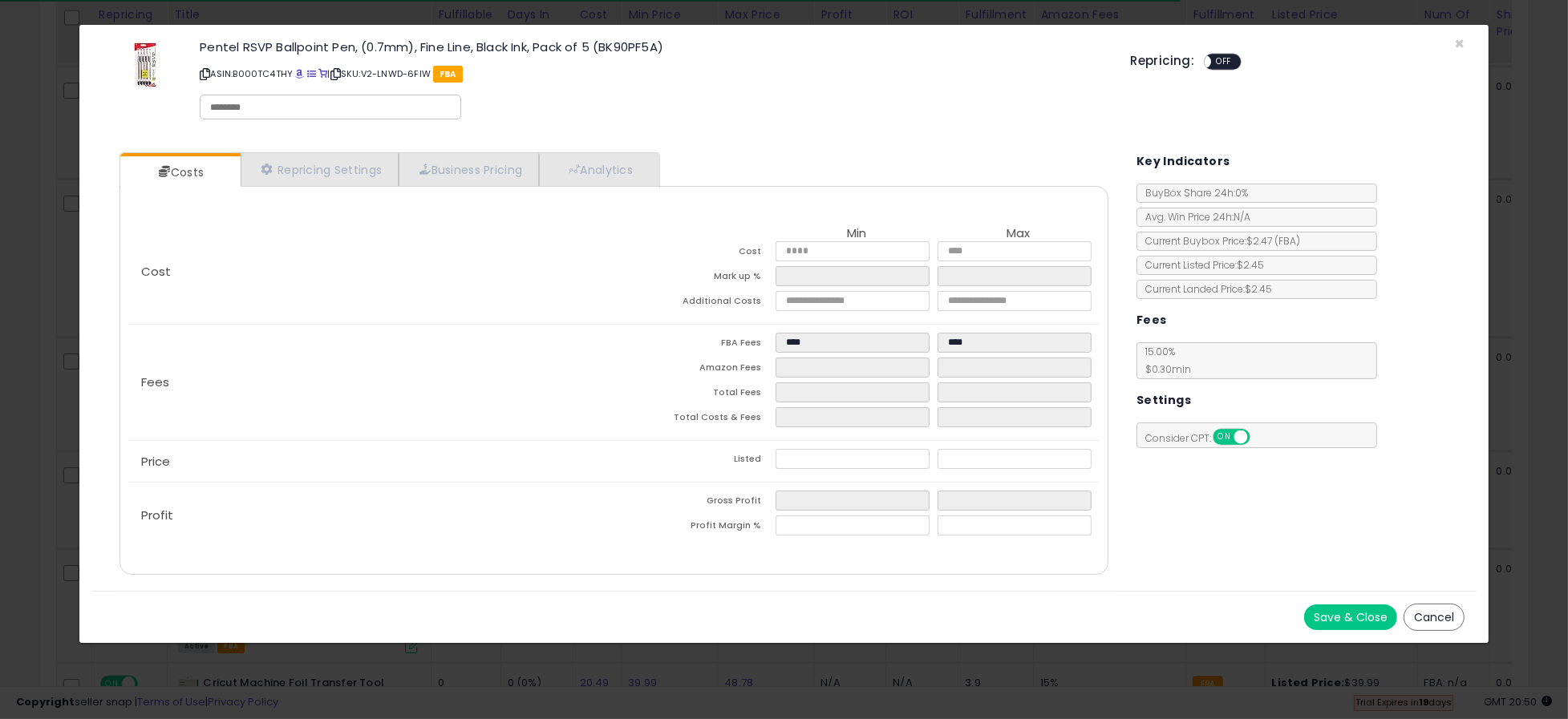 click on "Cancel" at bounding box center (1434, 617) 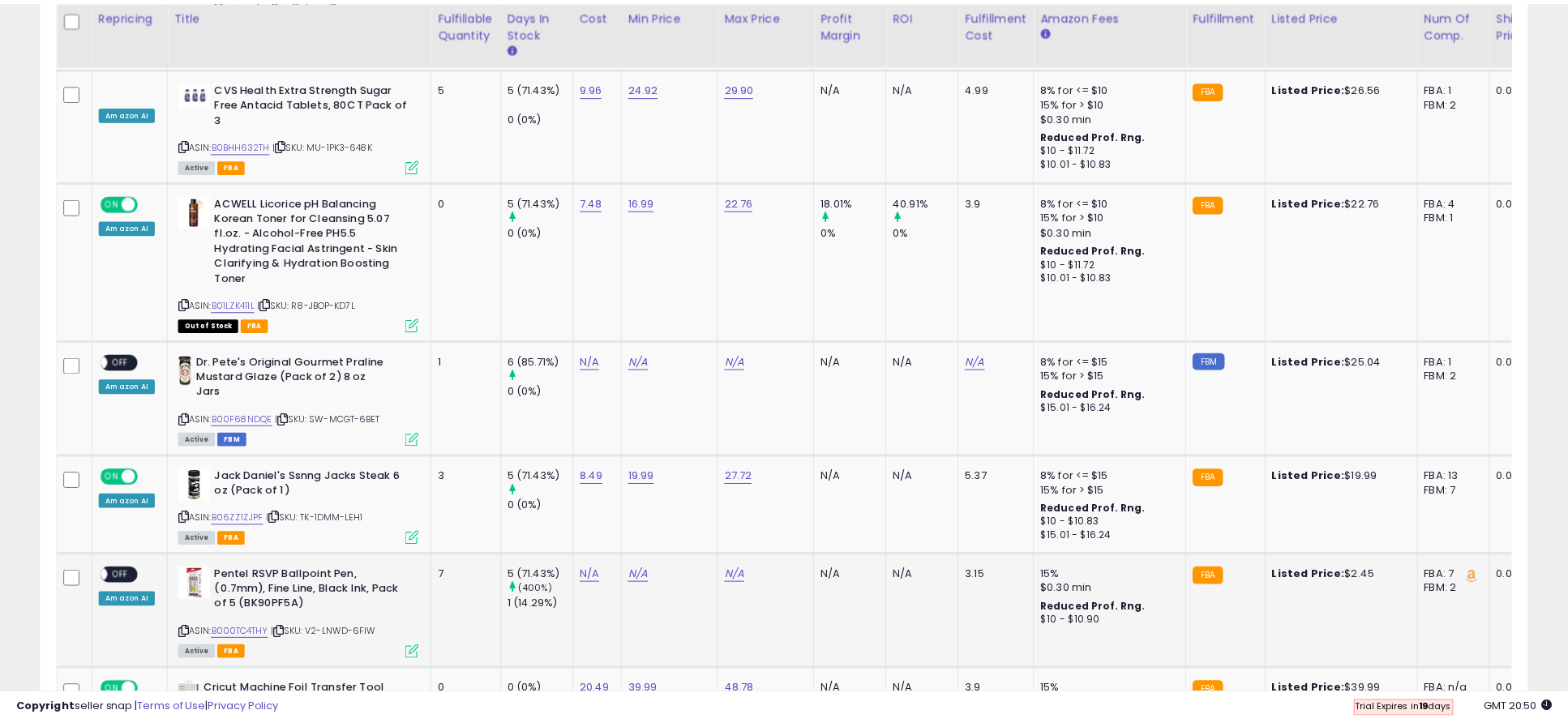 scroll, scrollTop: 332, scrollLeft: 863, axis: both 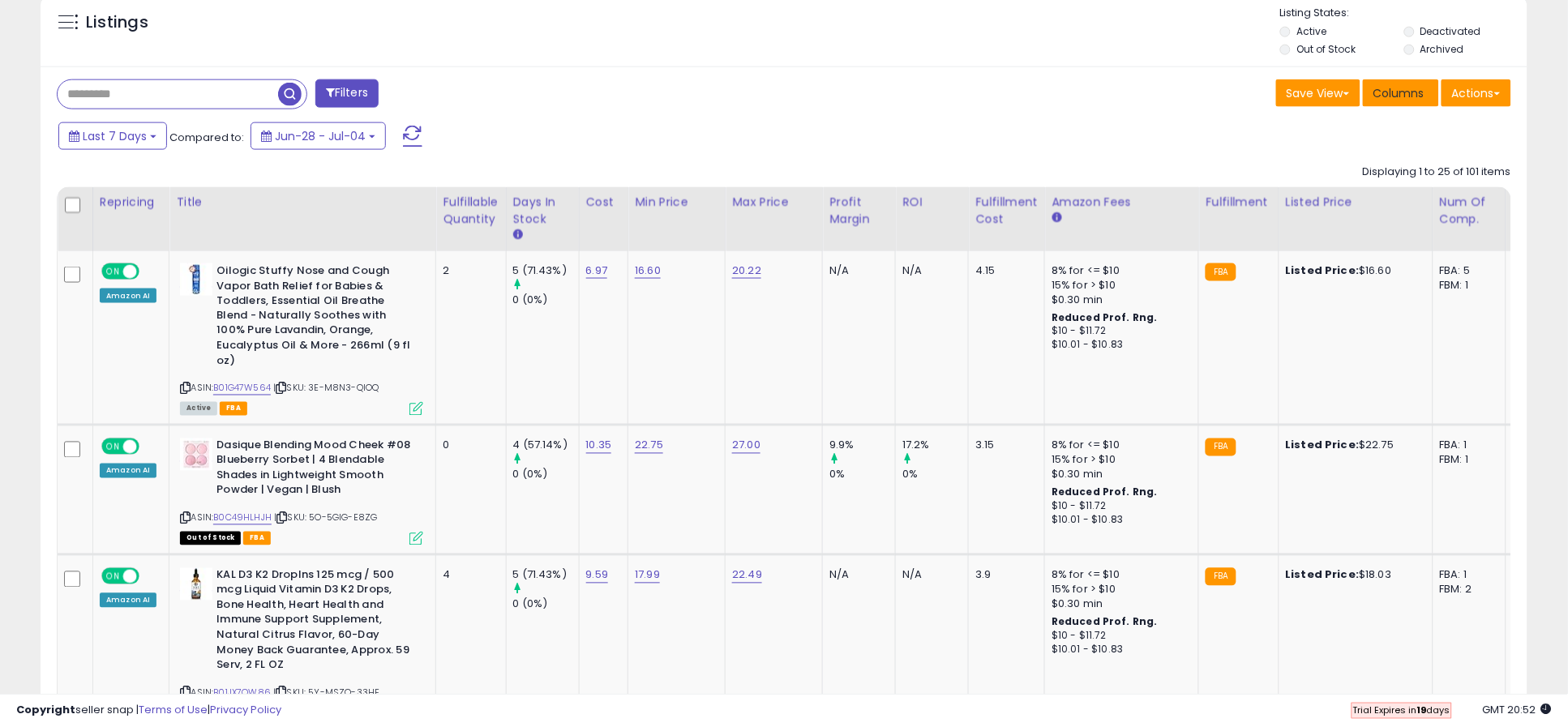click on "Columns" at bounding box center [1399, 93] 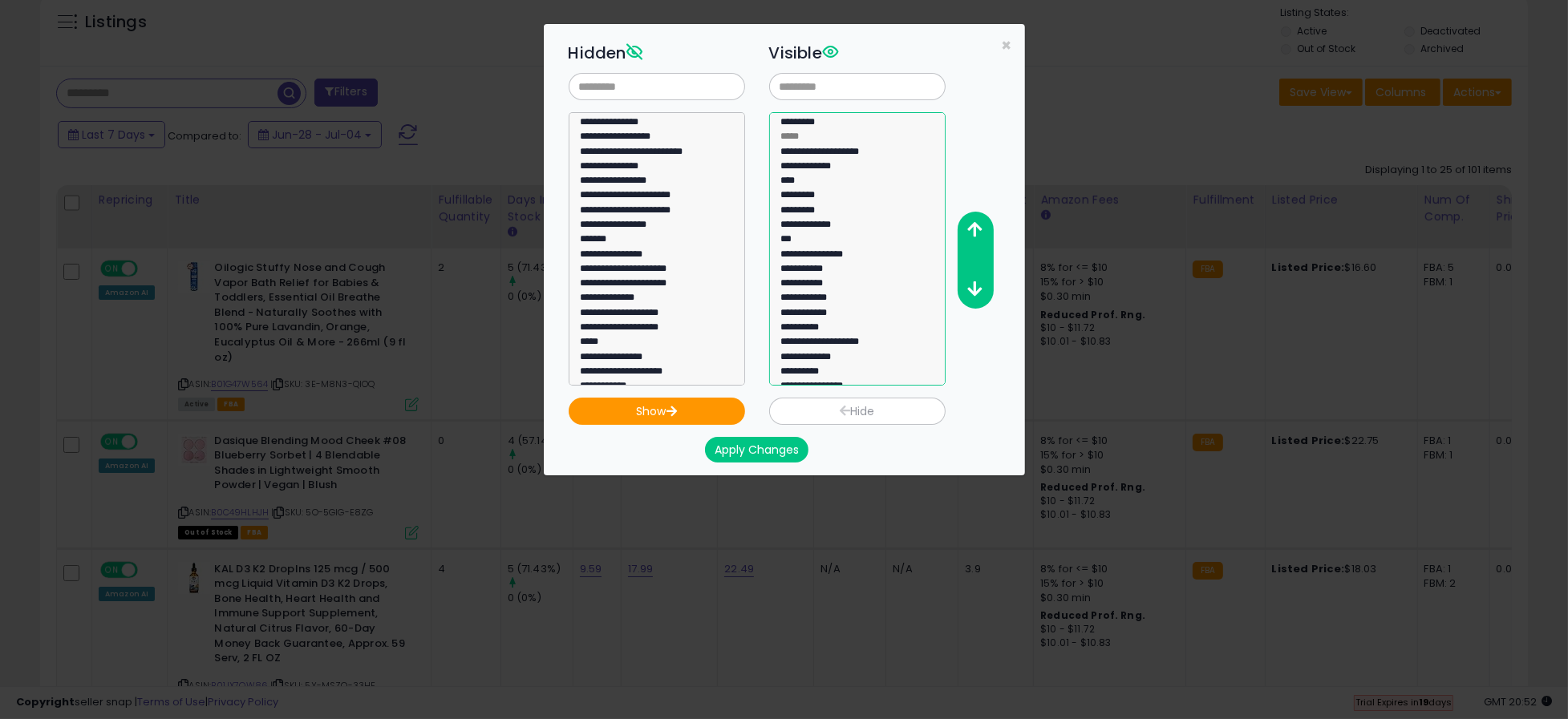 select on "**********" 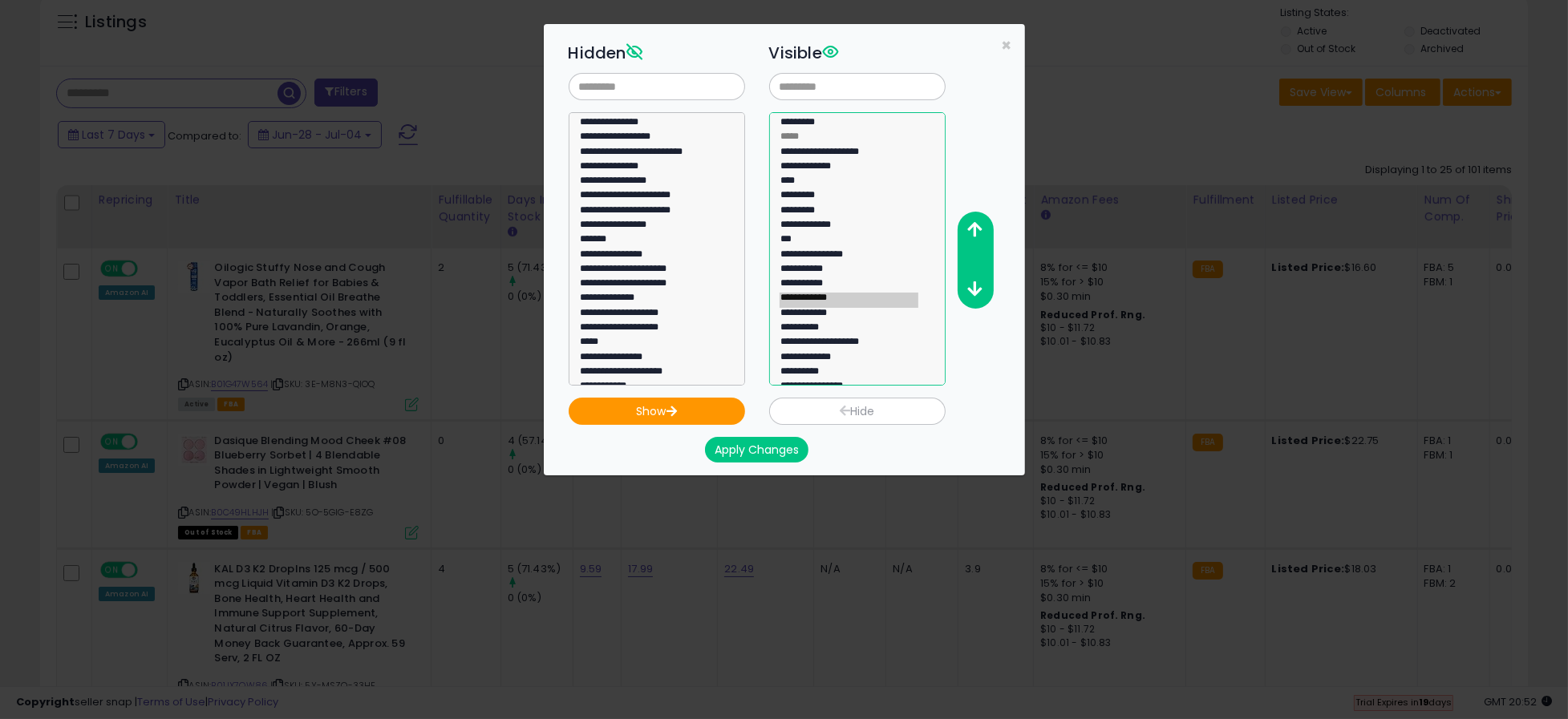 click on "**********" 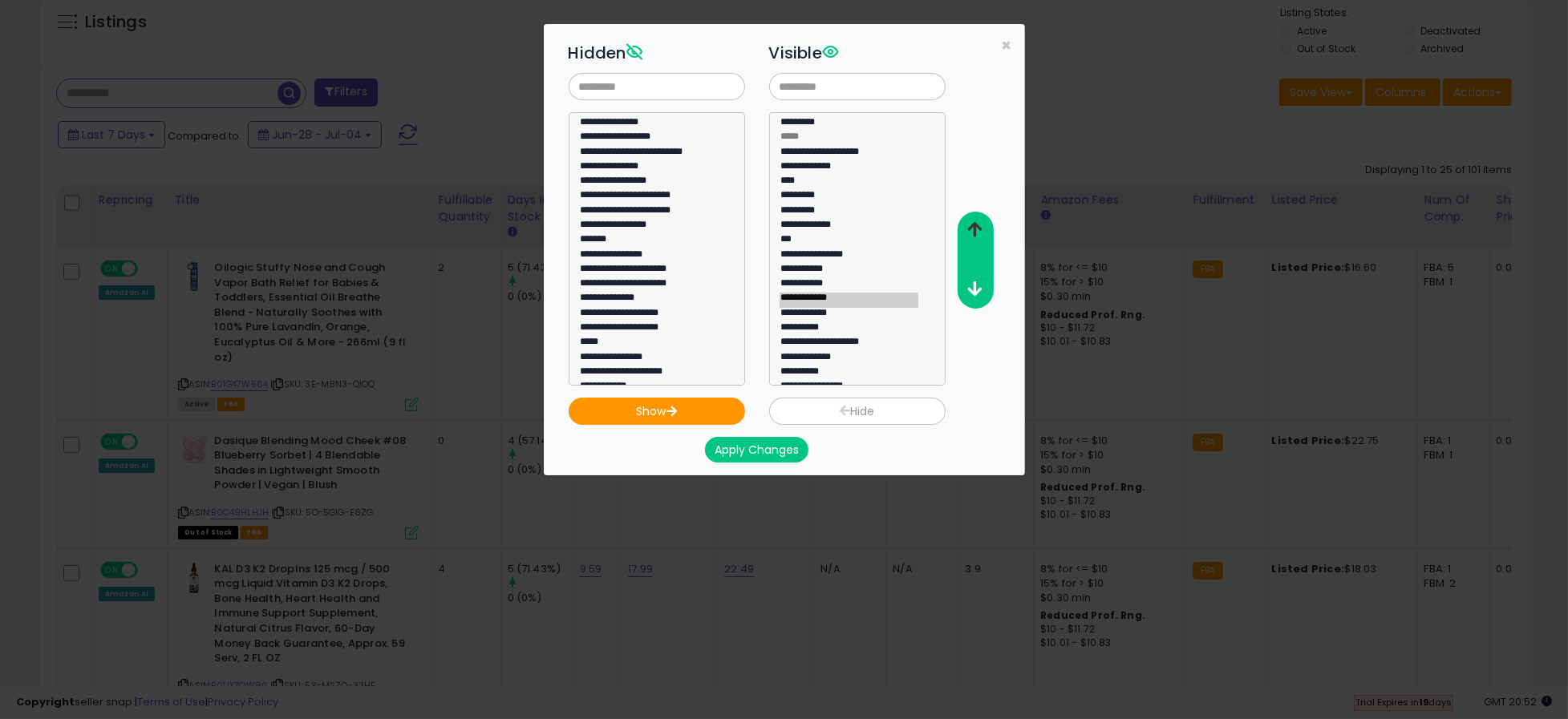 click at bounding box center (974, 229) 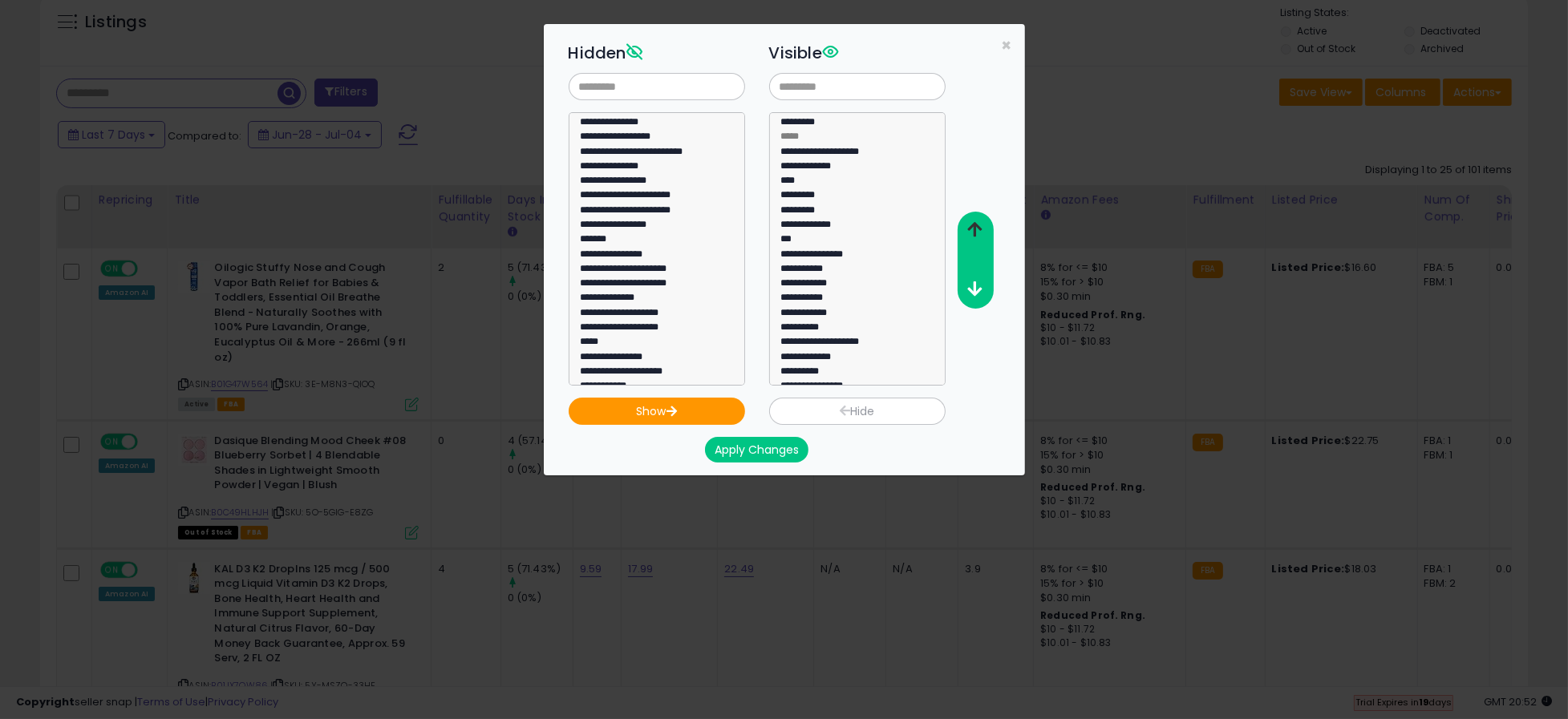 click at bounding box center [974, 229] 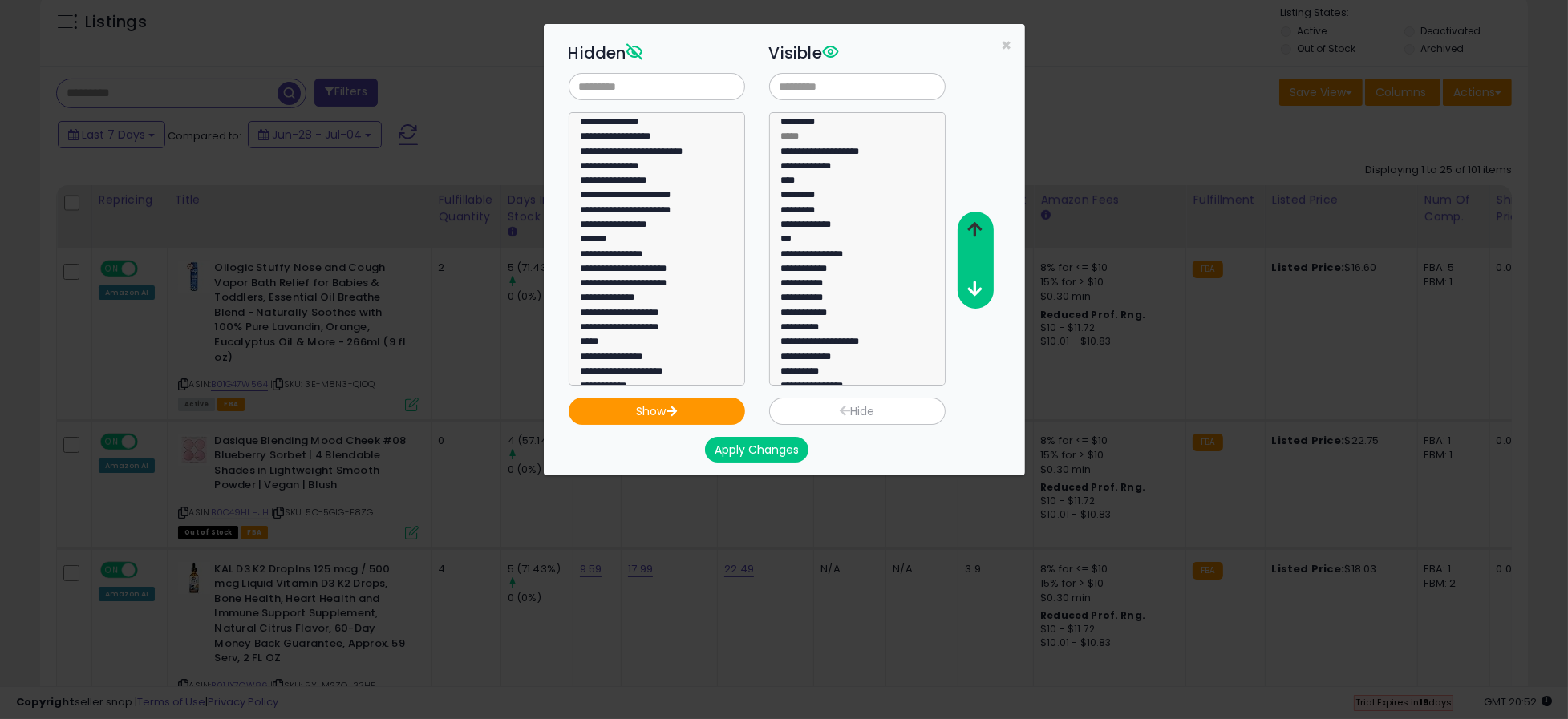 click at bounding box center (974, 229) 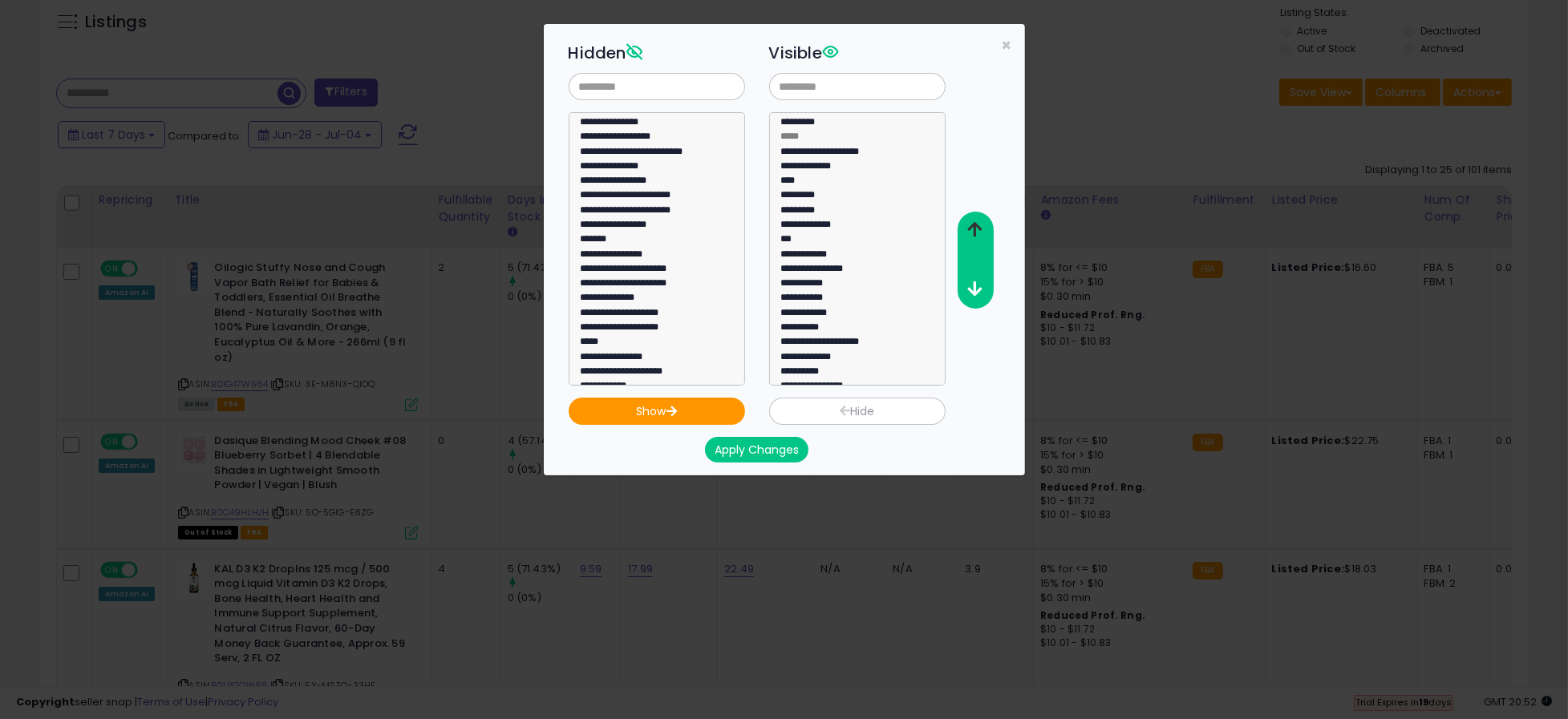 click at bounding box center (974, 229) 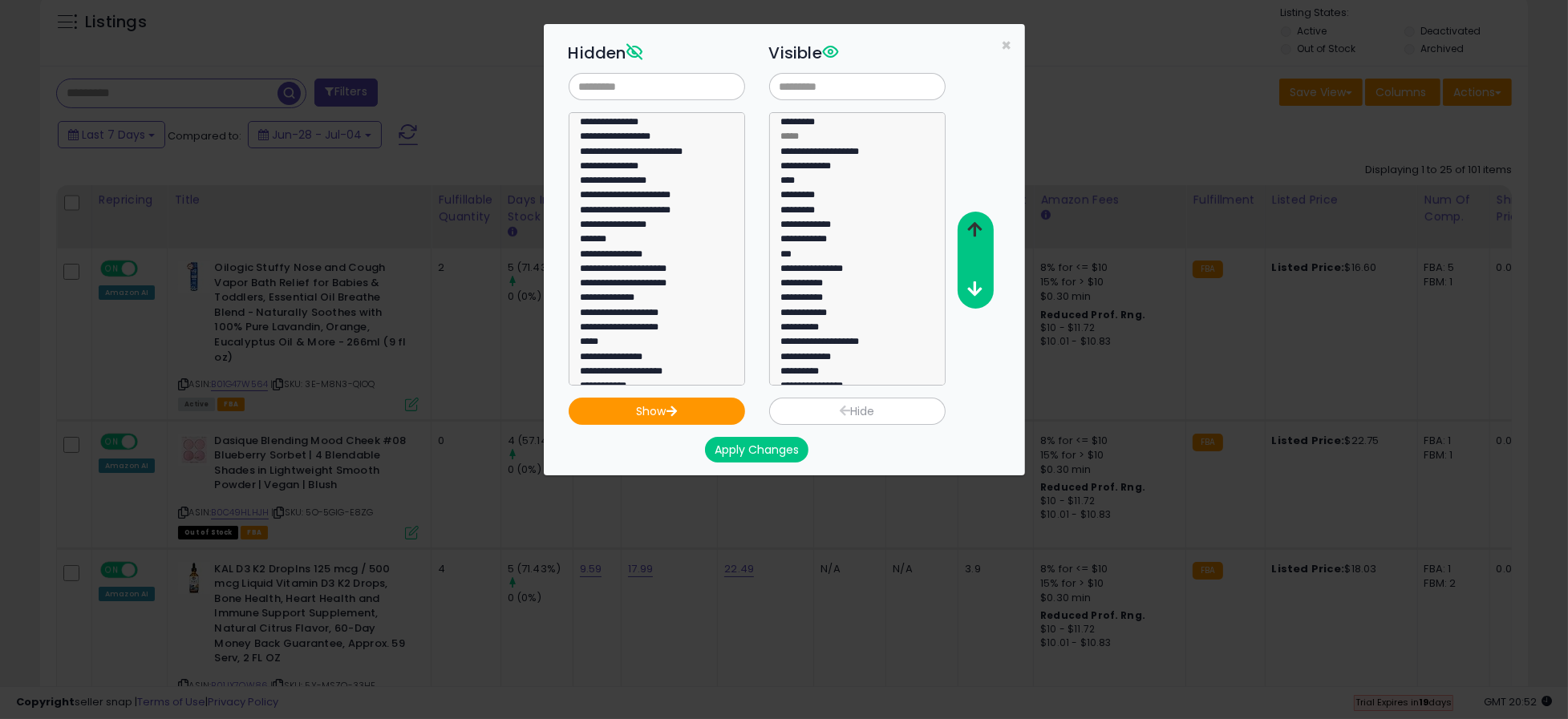 click at bounding box center [974, 229] 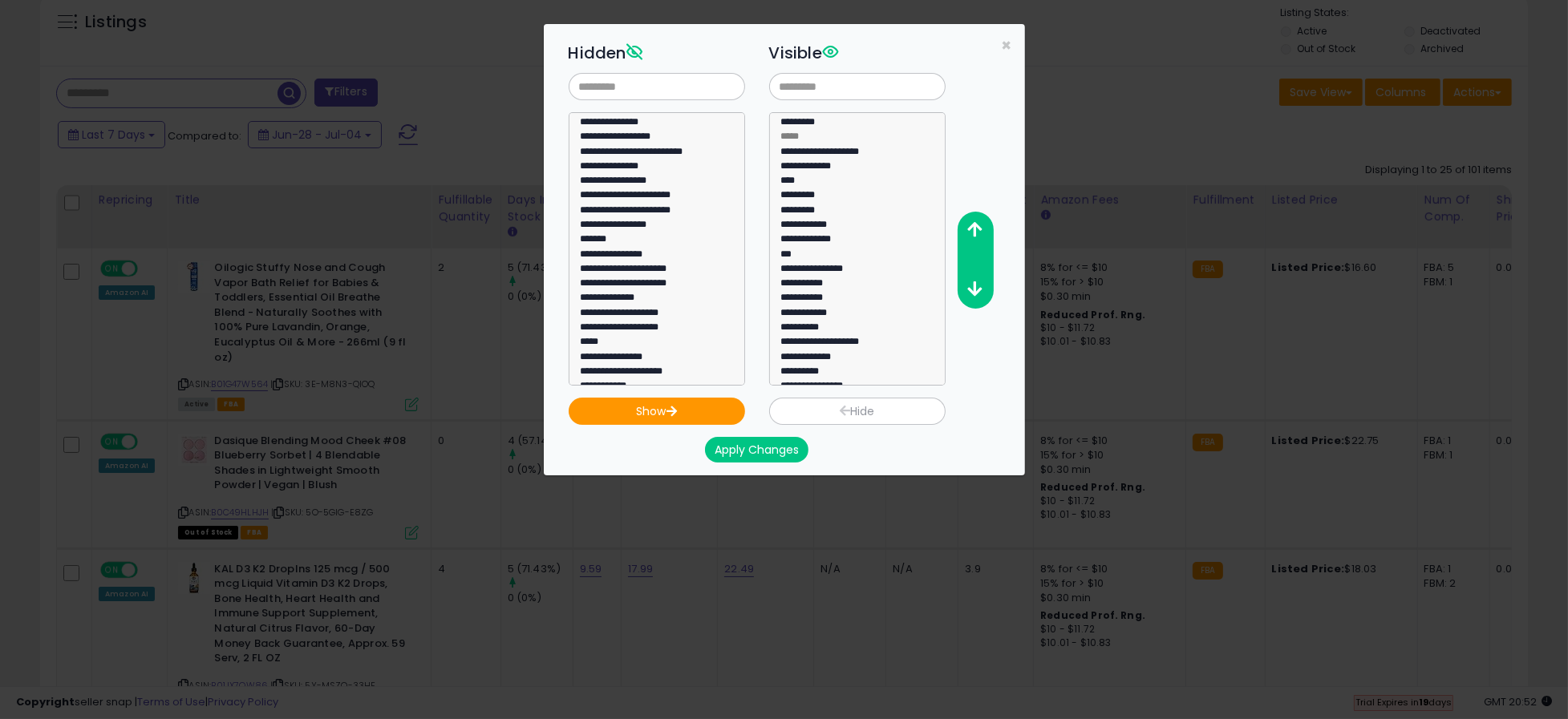 click on "Apply Changes" at bounding box center [756, 450] 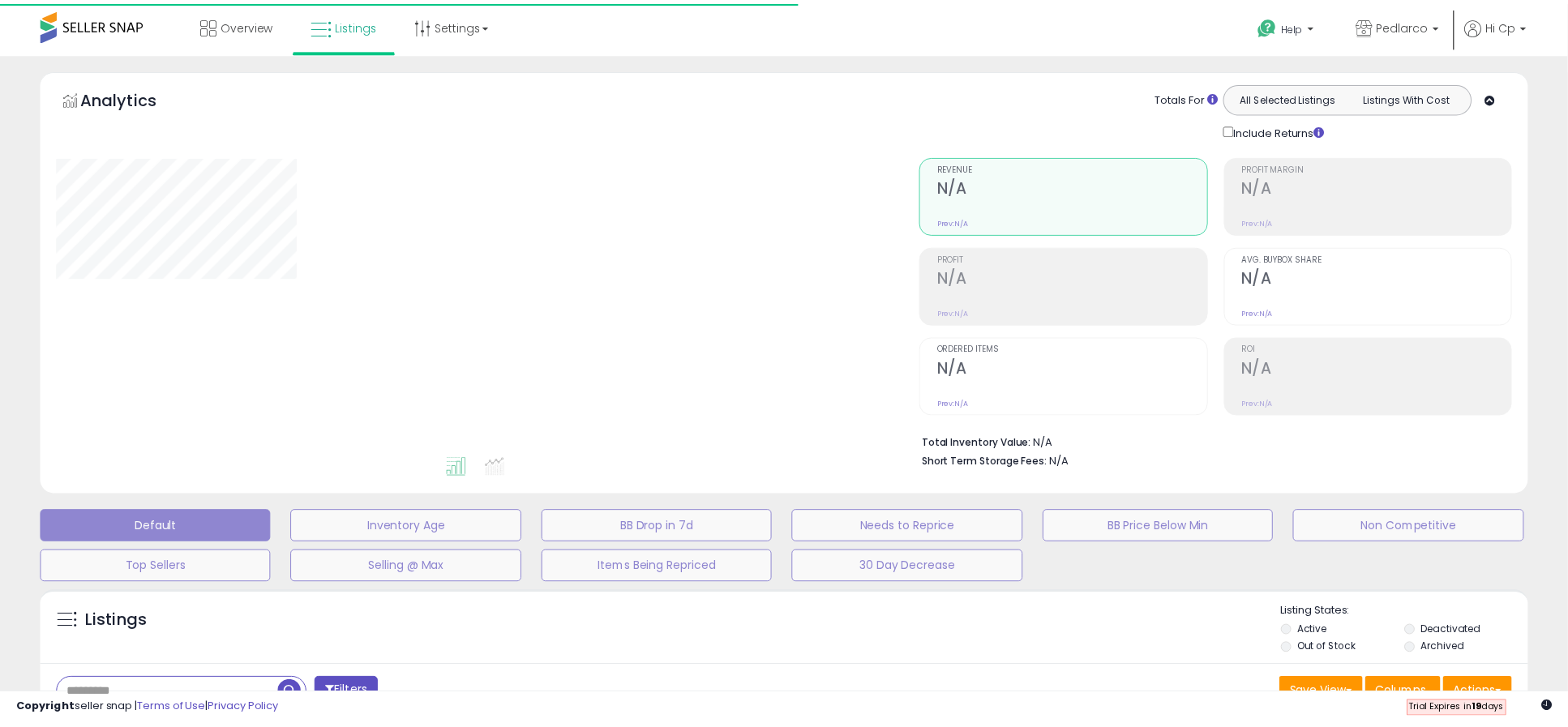 scroll, scrollTop: 283, scrollLeft: 0, axis: vertical 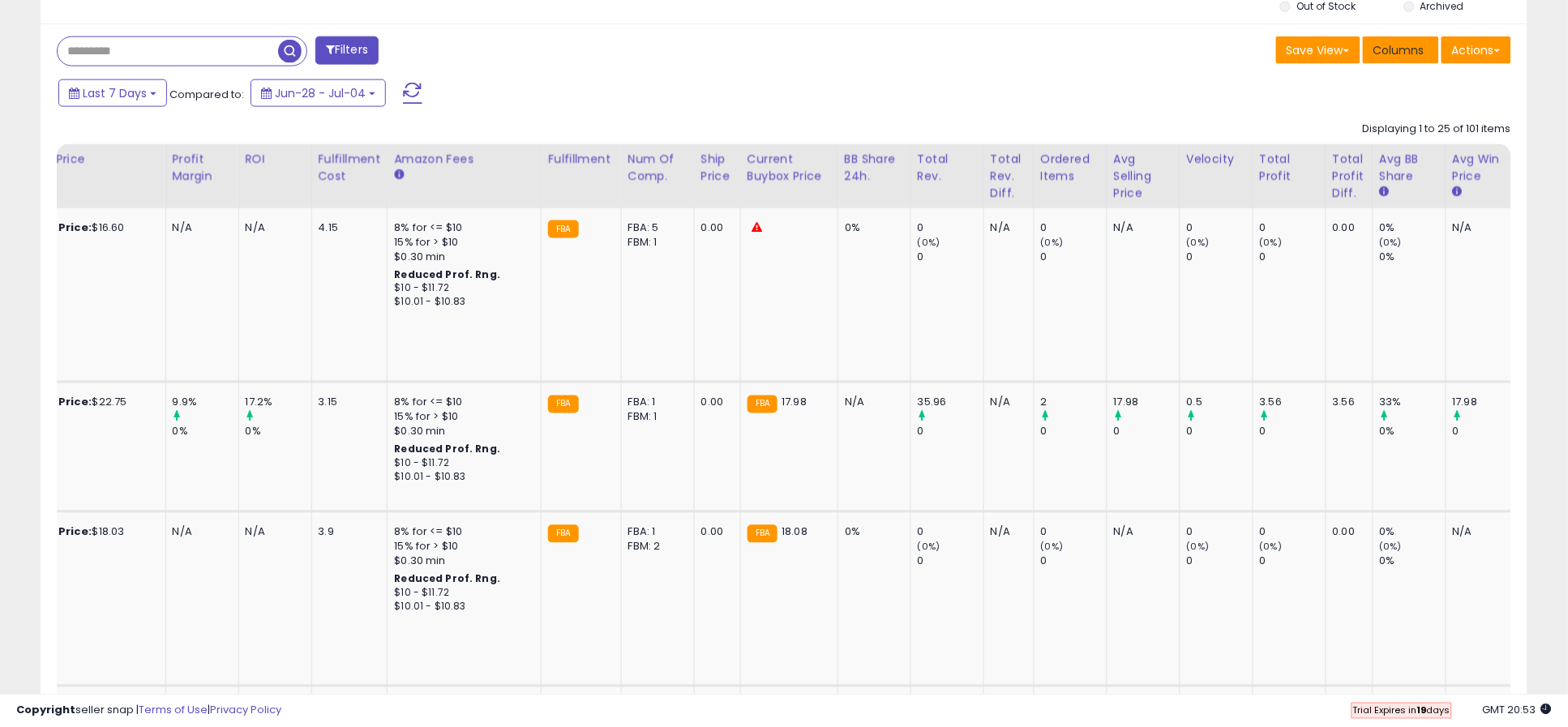 click on "Columns" at bounding box center [1399, 50] 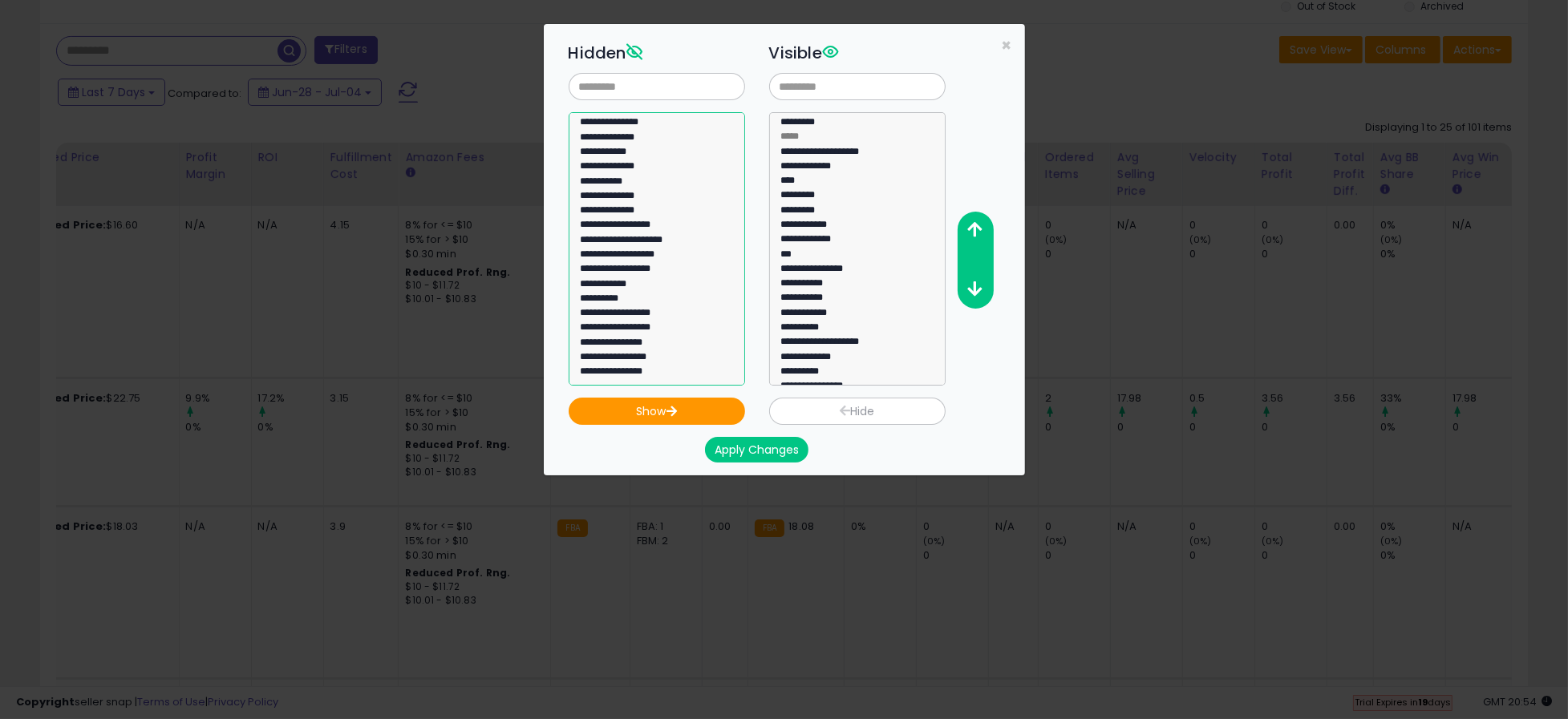 select on "**********" 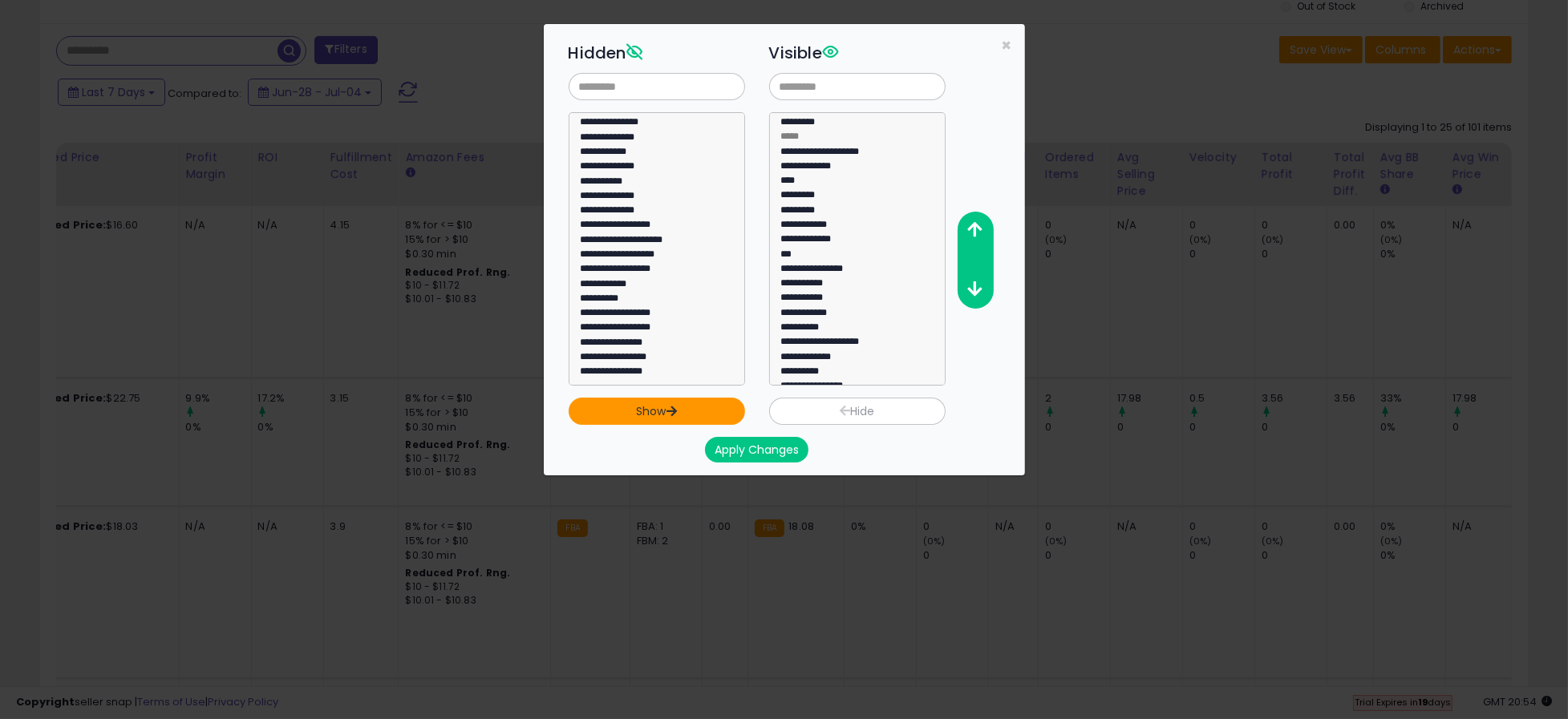 click on "Show" at bounding box center [657, 411] 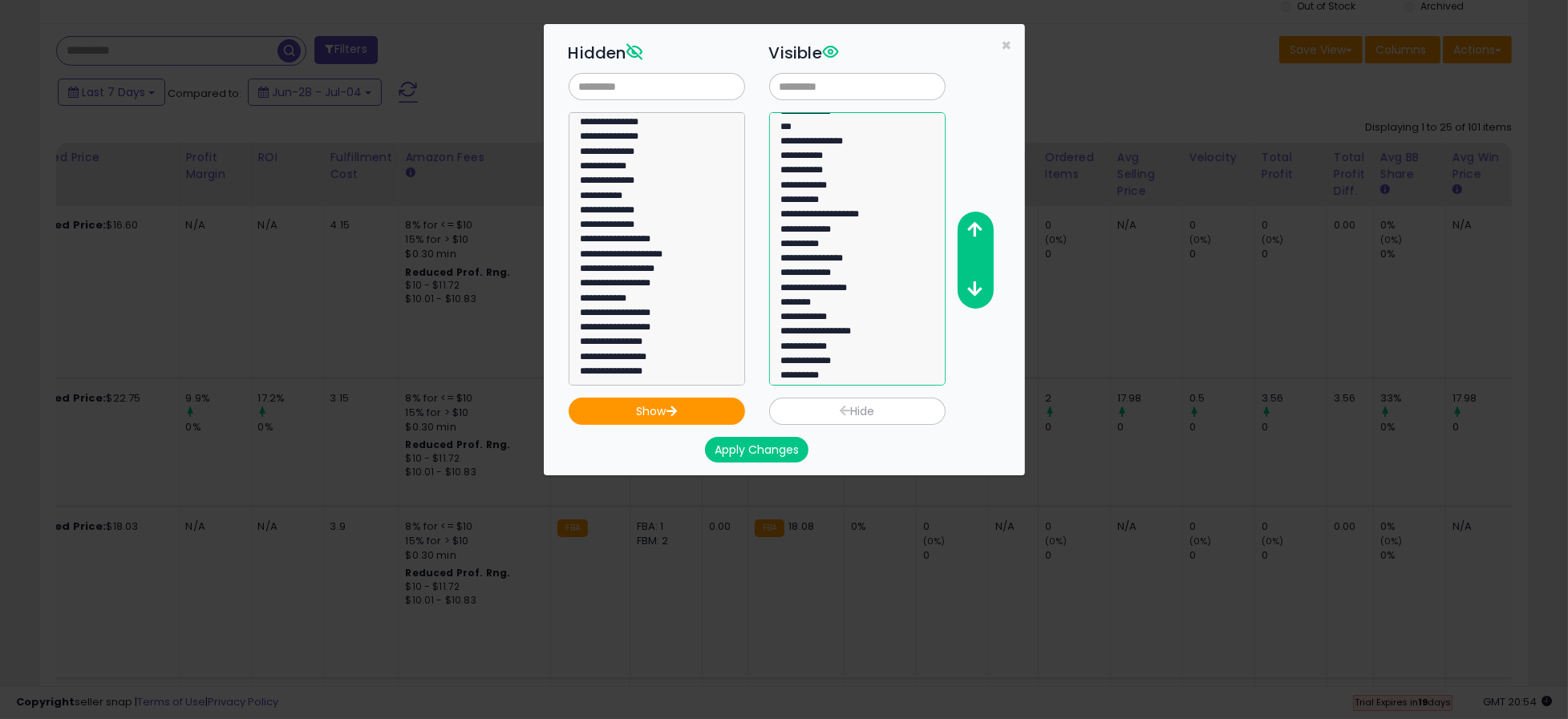 click on "**********" 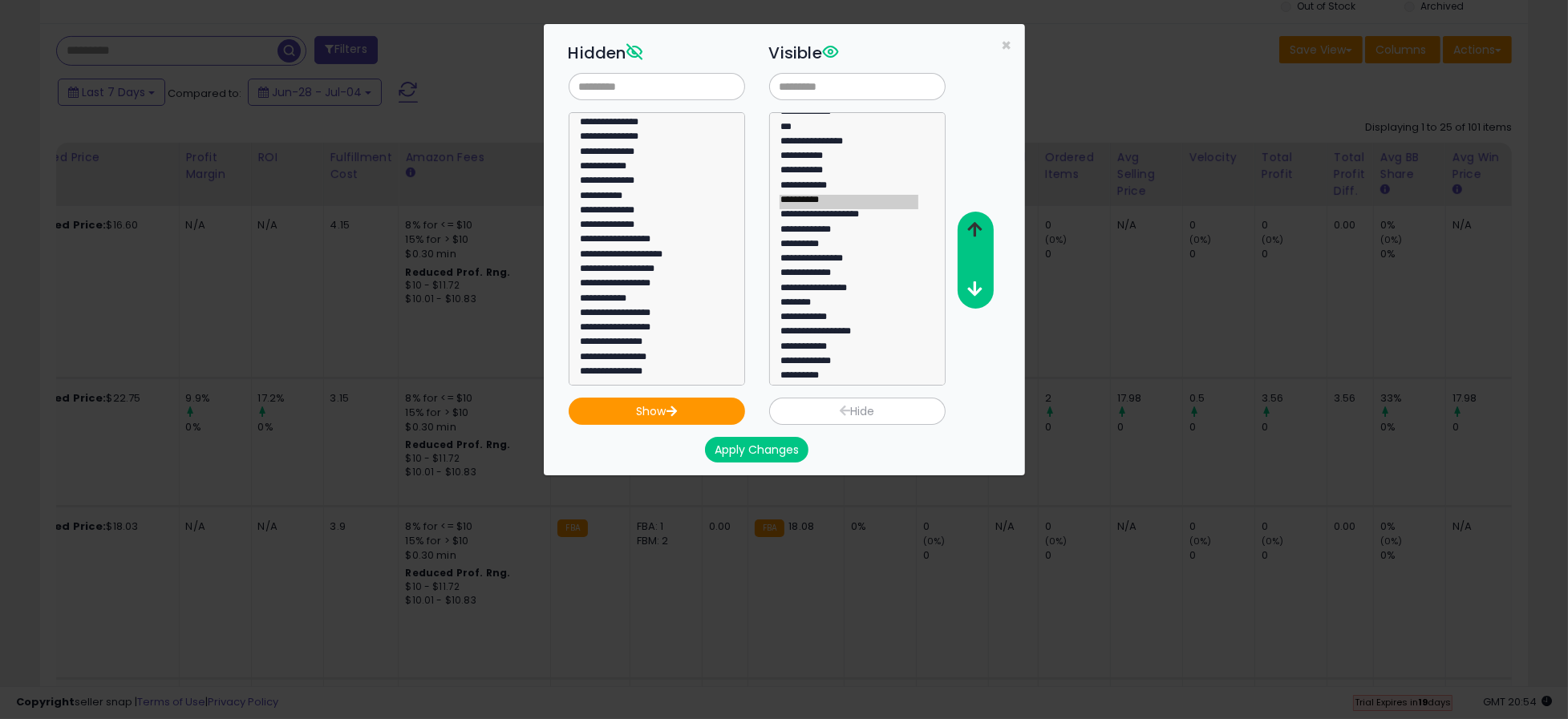 click at bounding box center (974, 229) 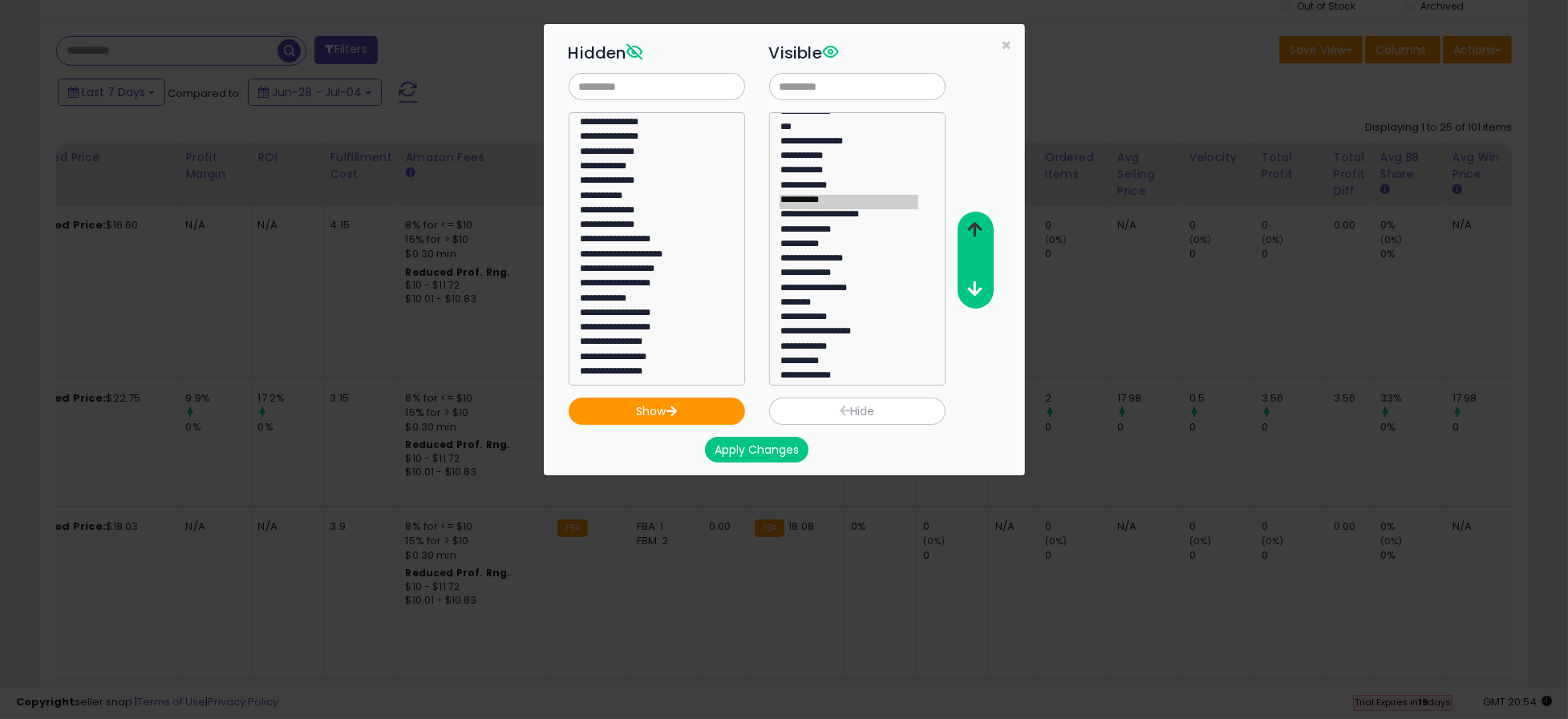 click at bounding box center (974, 229) 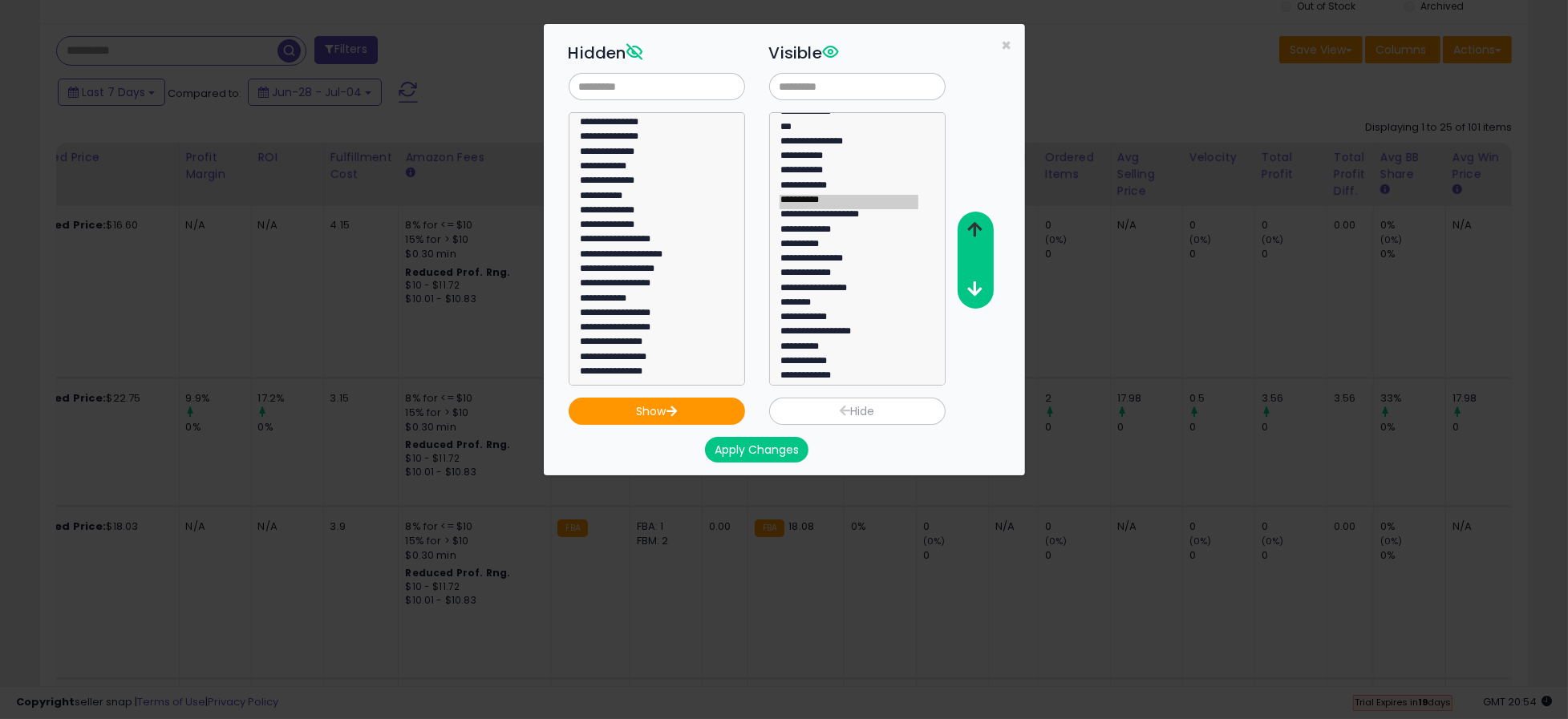 click at bounding box center [974, 229] 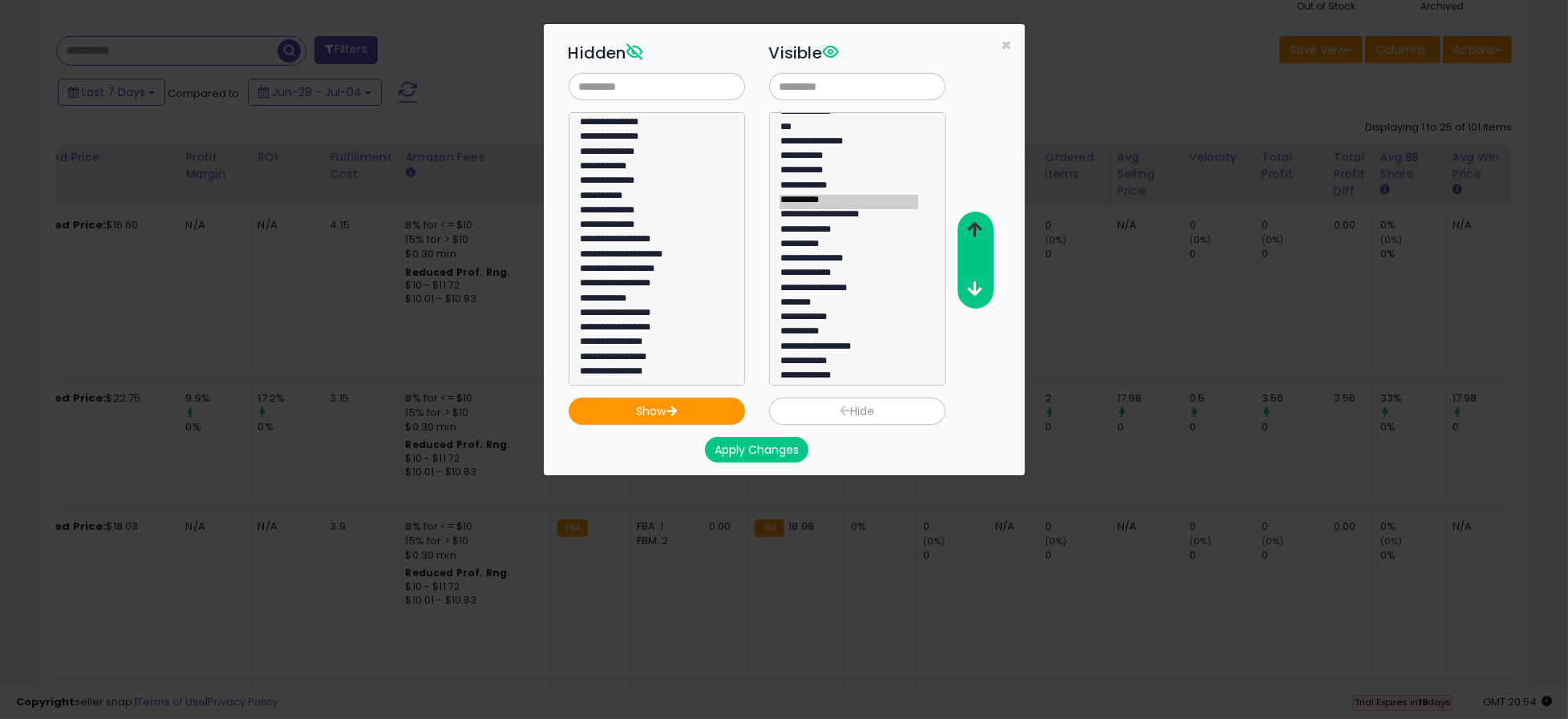 click at bounding box center (974, 229) 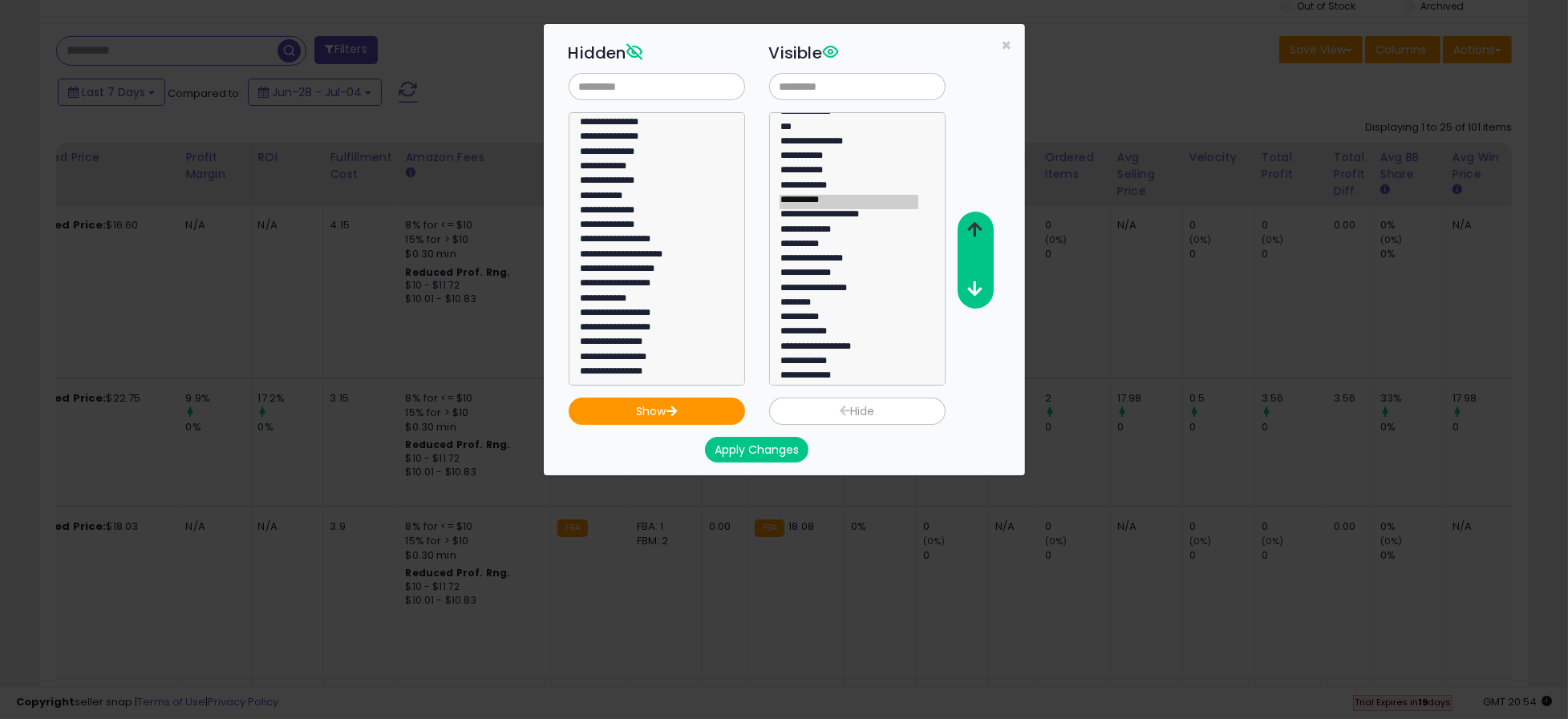 click at bounding box center (974, 229) 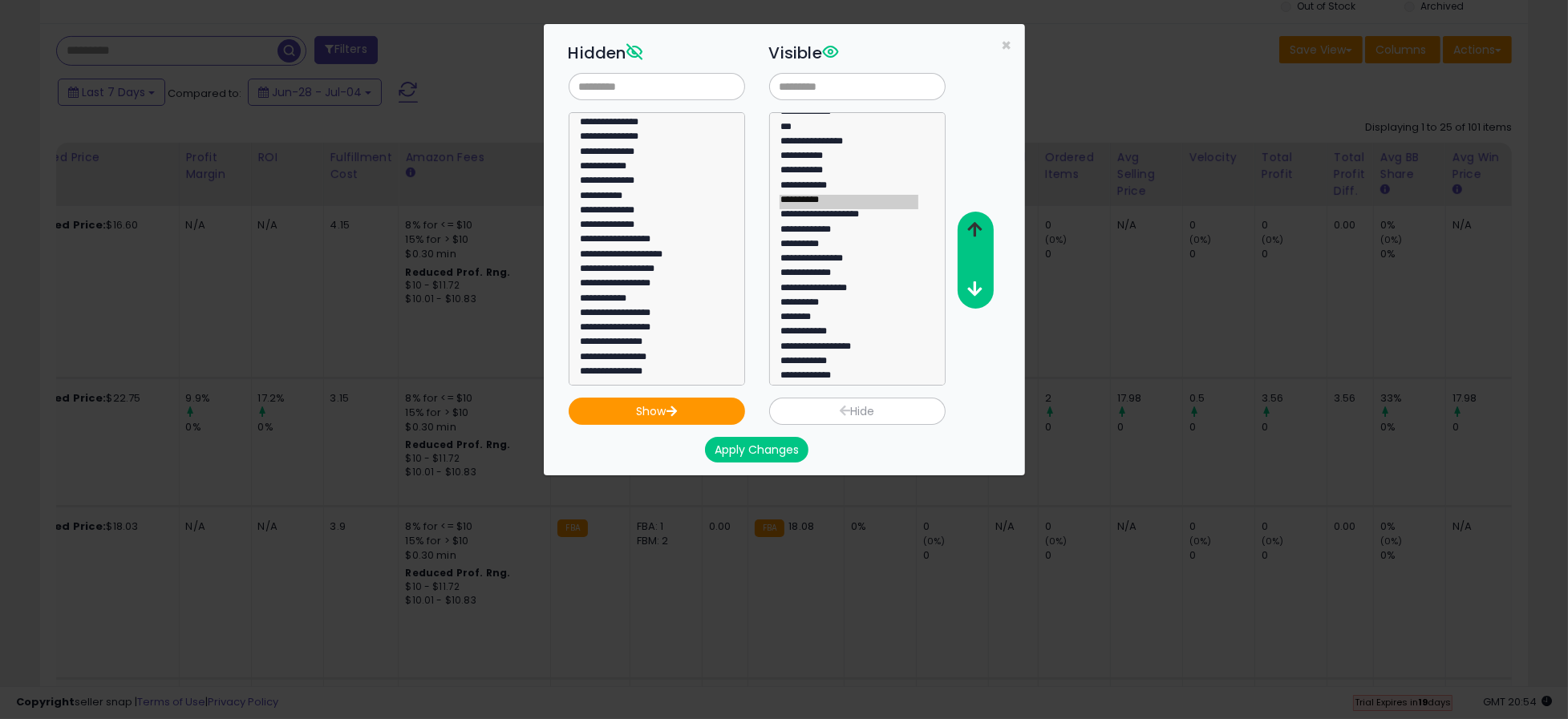 click at bounding box center (974, 229) 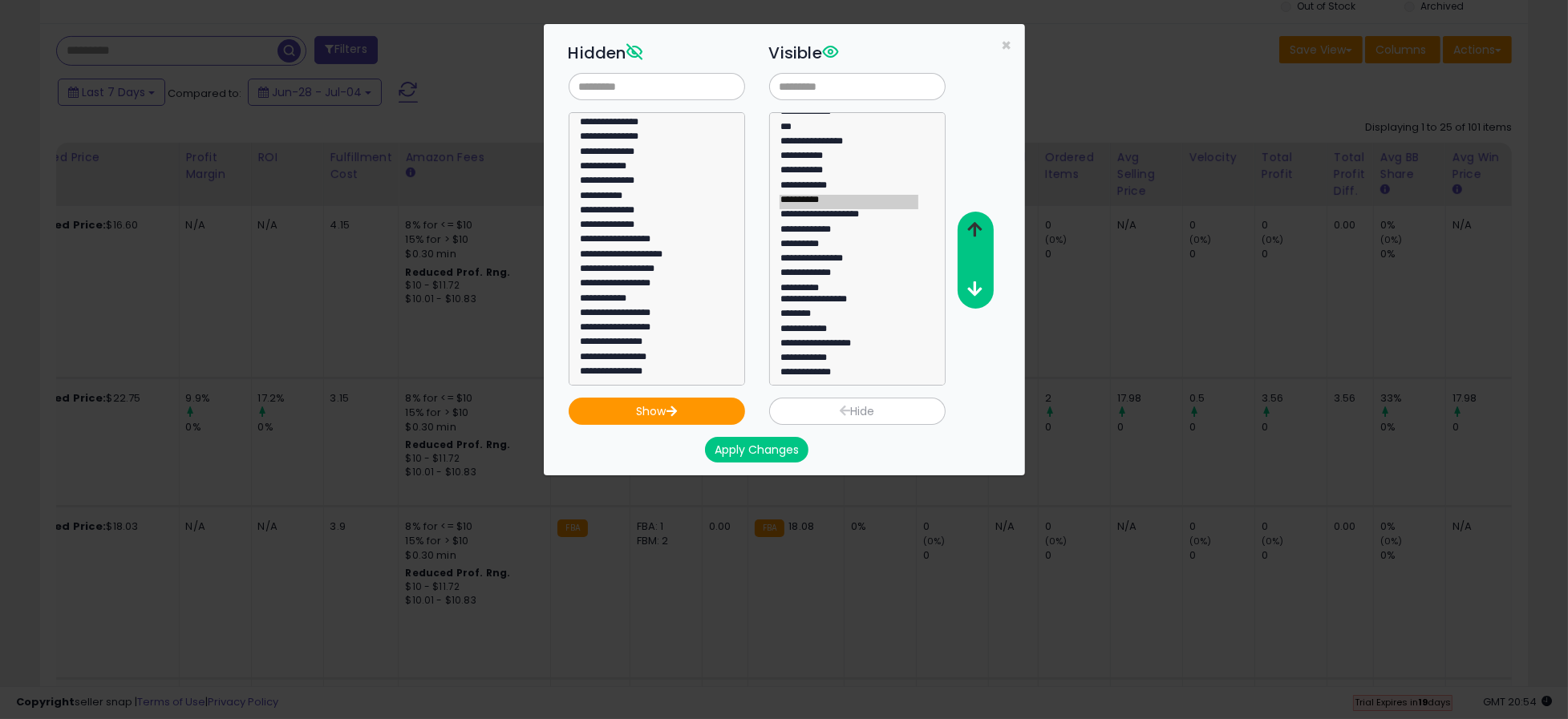 click at bounding box center (974, 229) 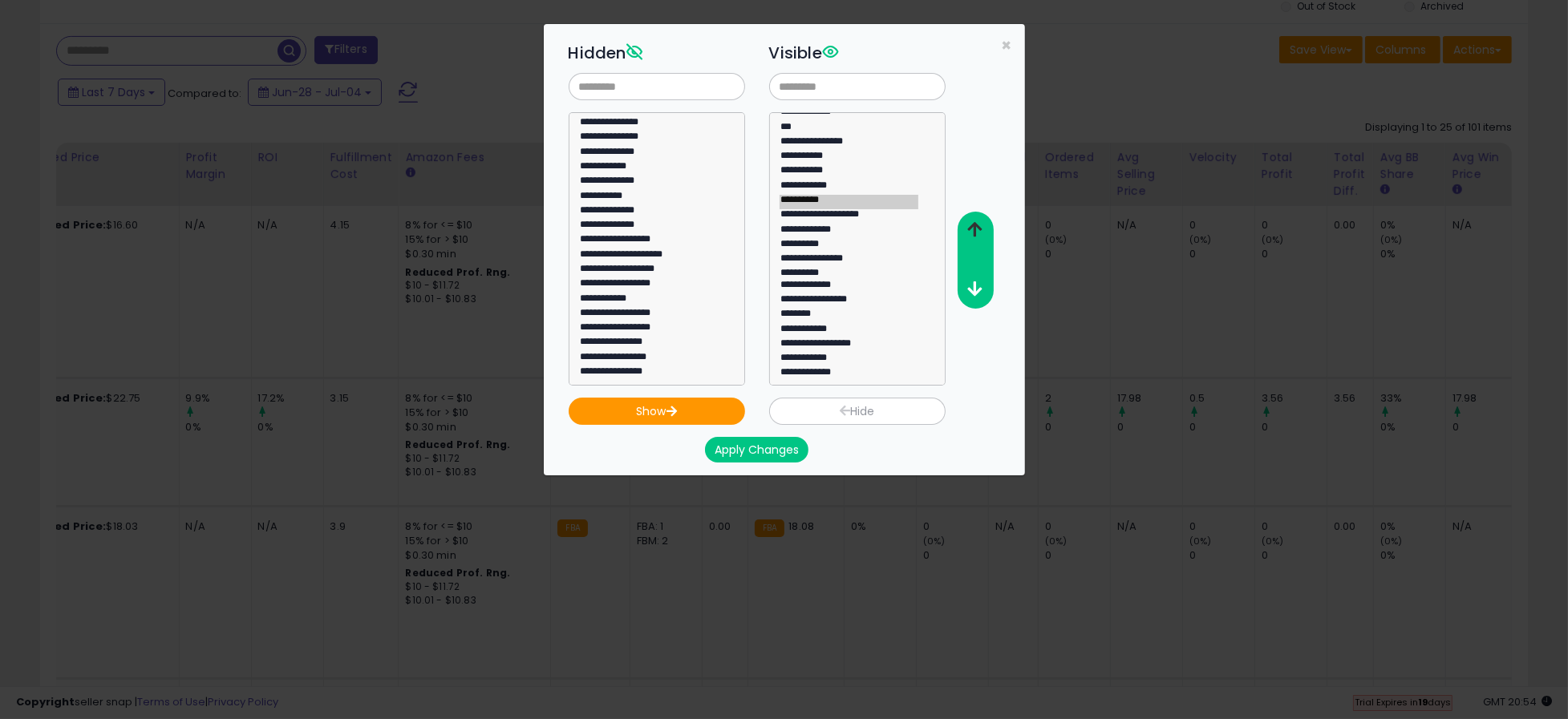 click at bounding box center [974, 229] 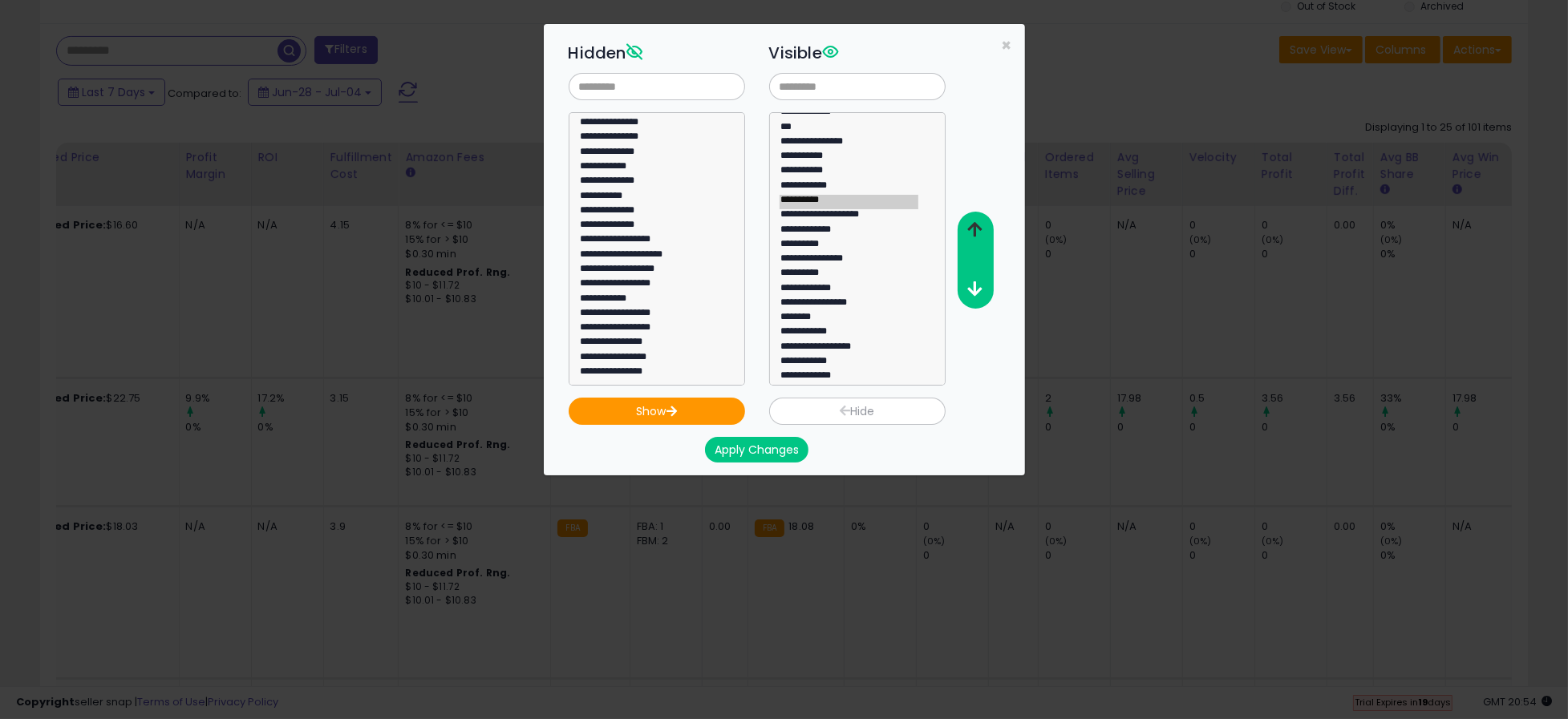 click at bounding box center (974, 229) 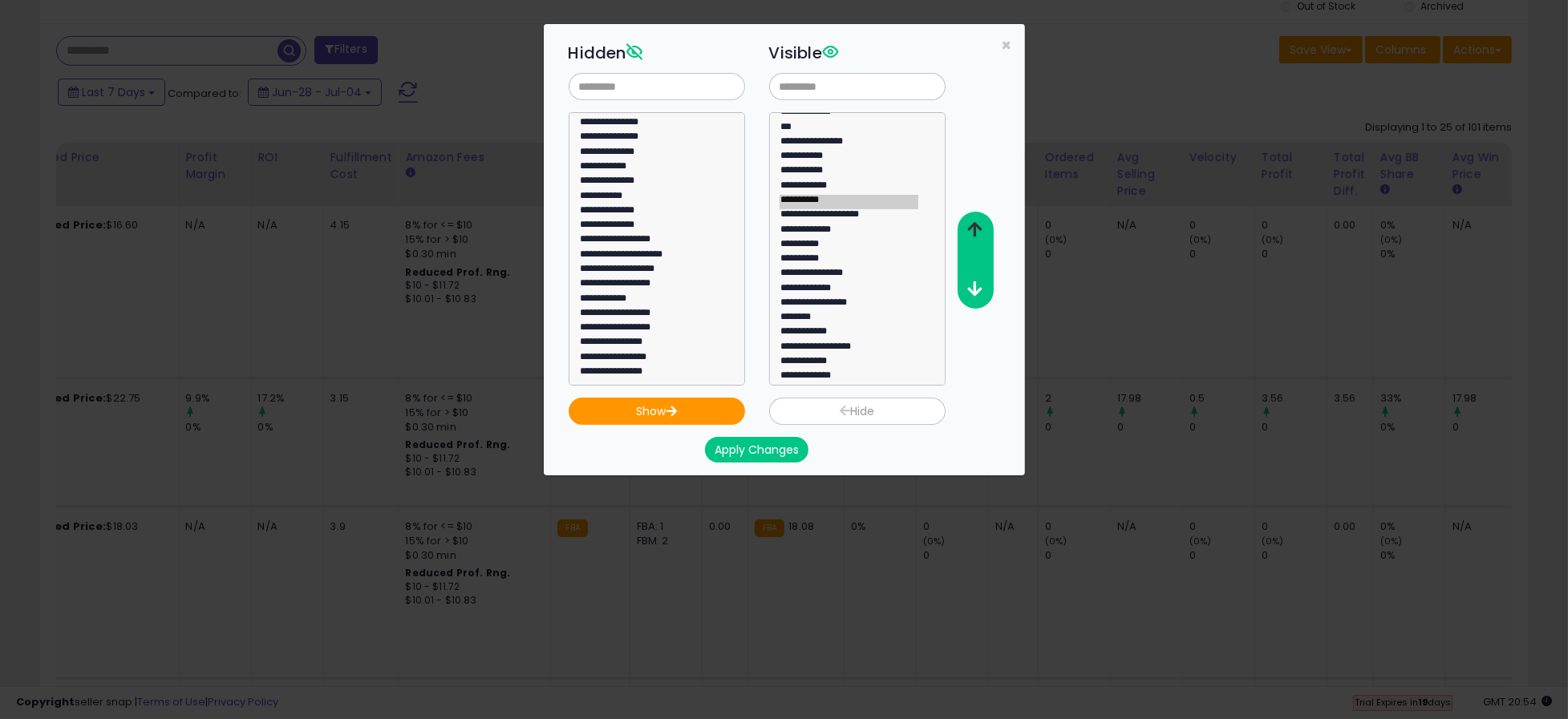 click at bounding box center [974, 229] 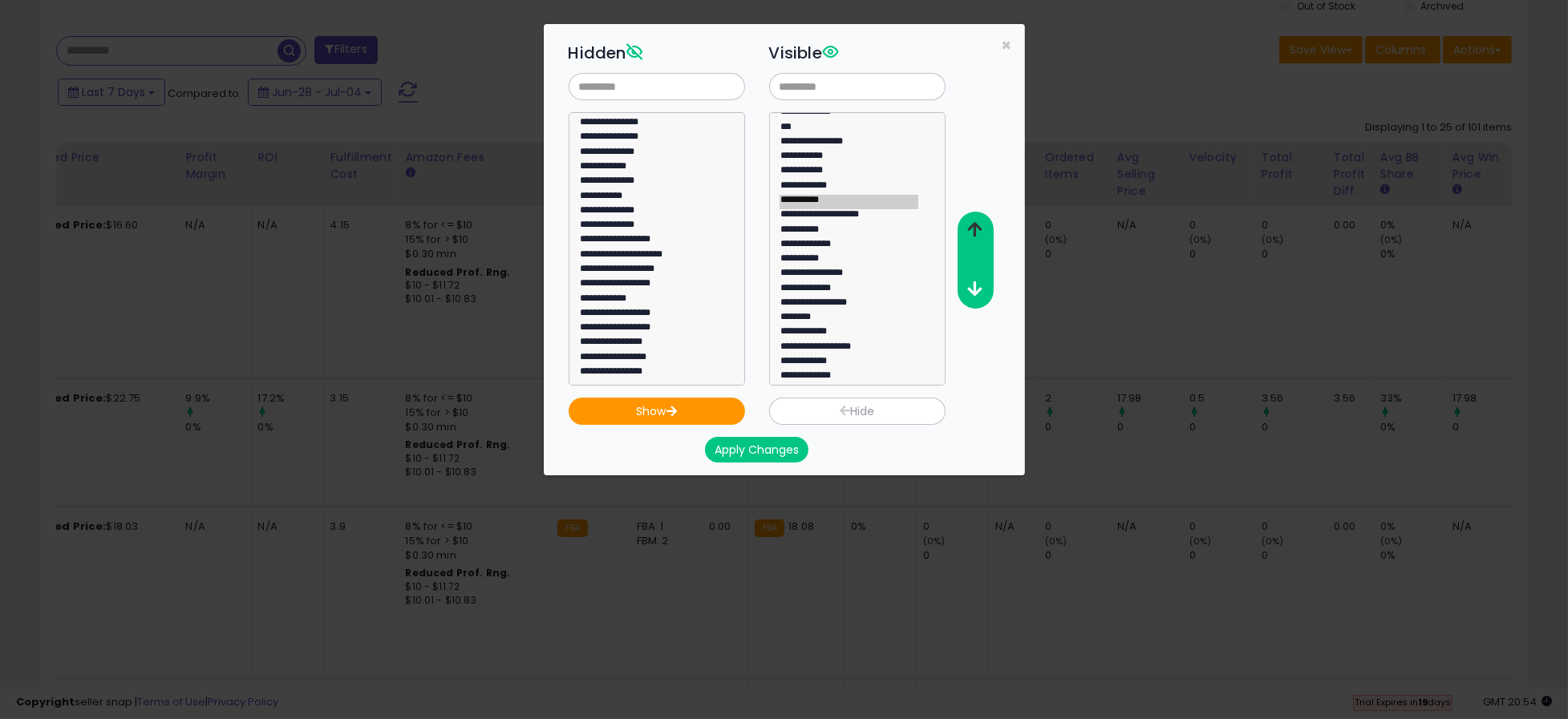 click at bounding box center [974, 229] 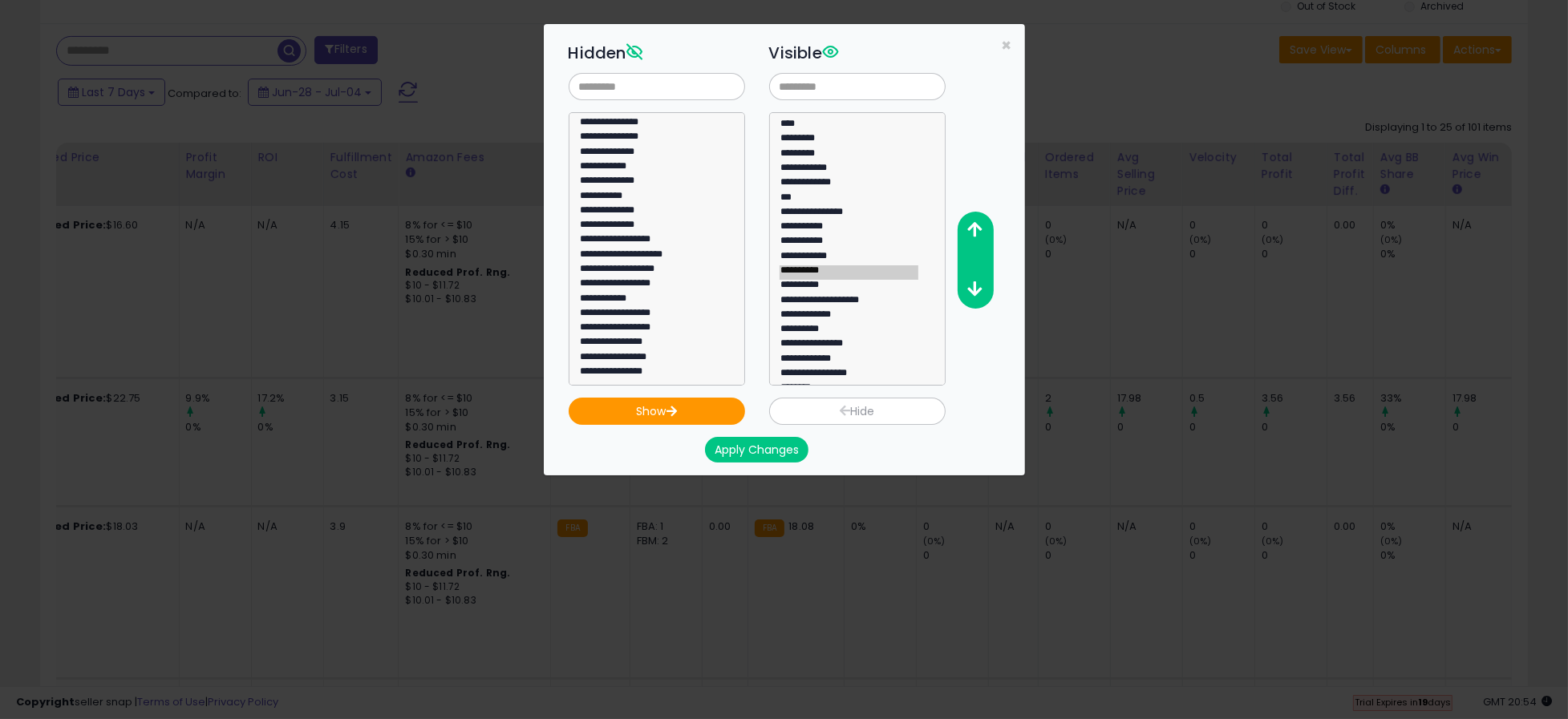 scroll, scrollTop: 0, scrollLeft: 0, axis: both 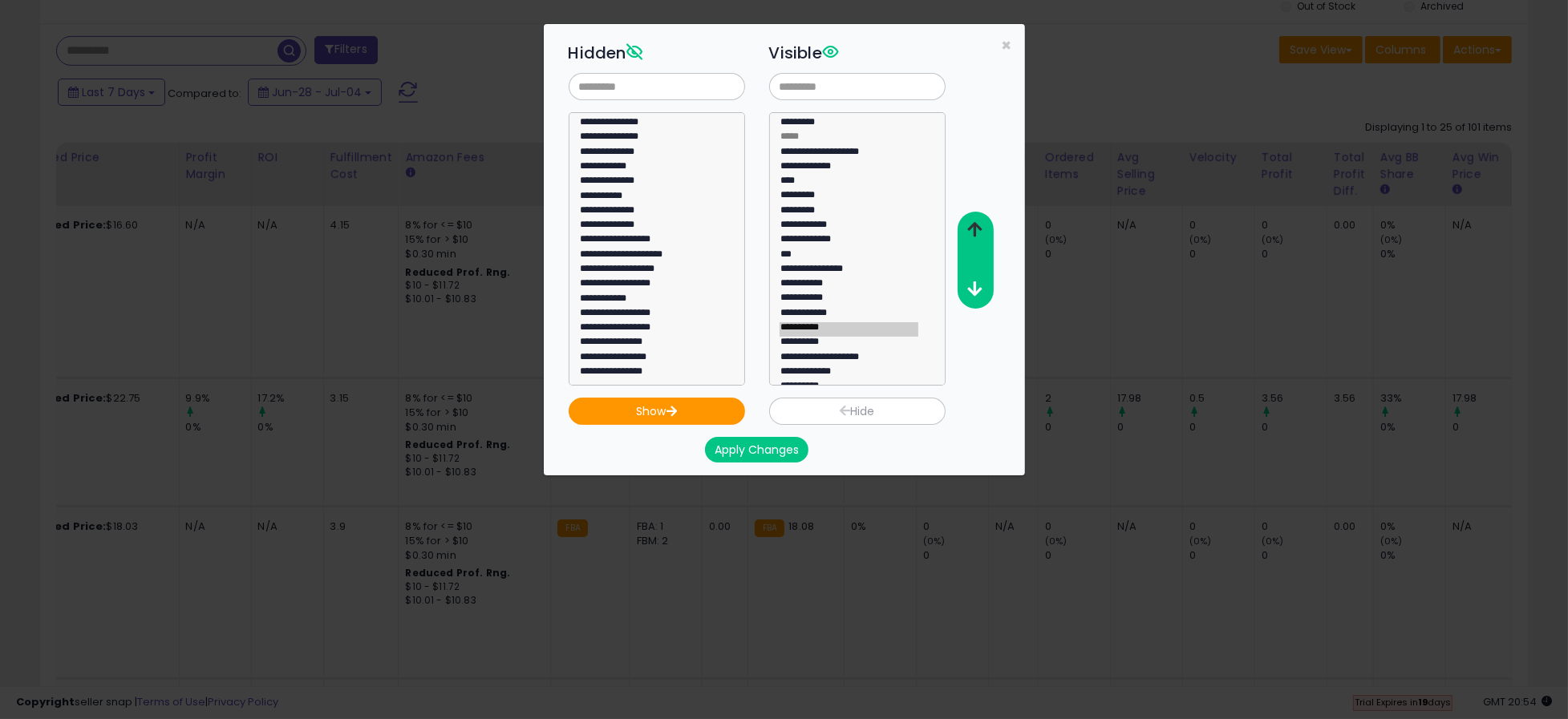 click at bounding box center [974, 229] 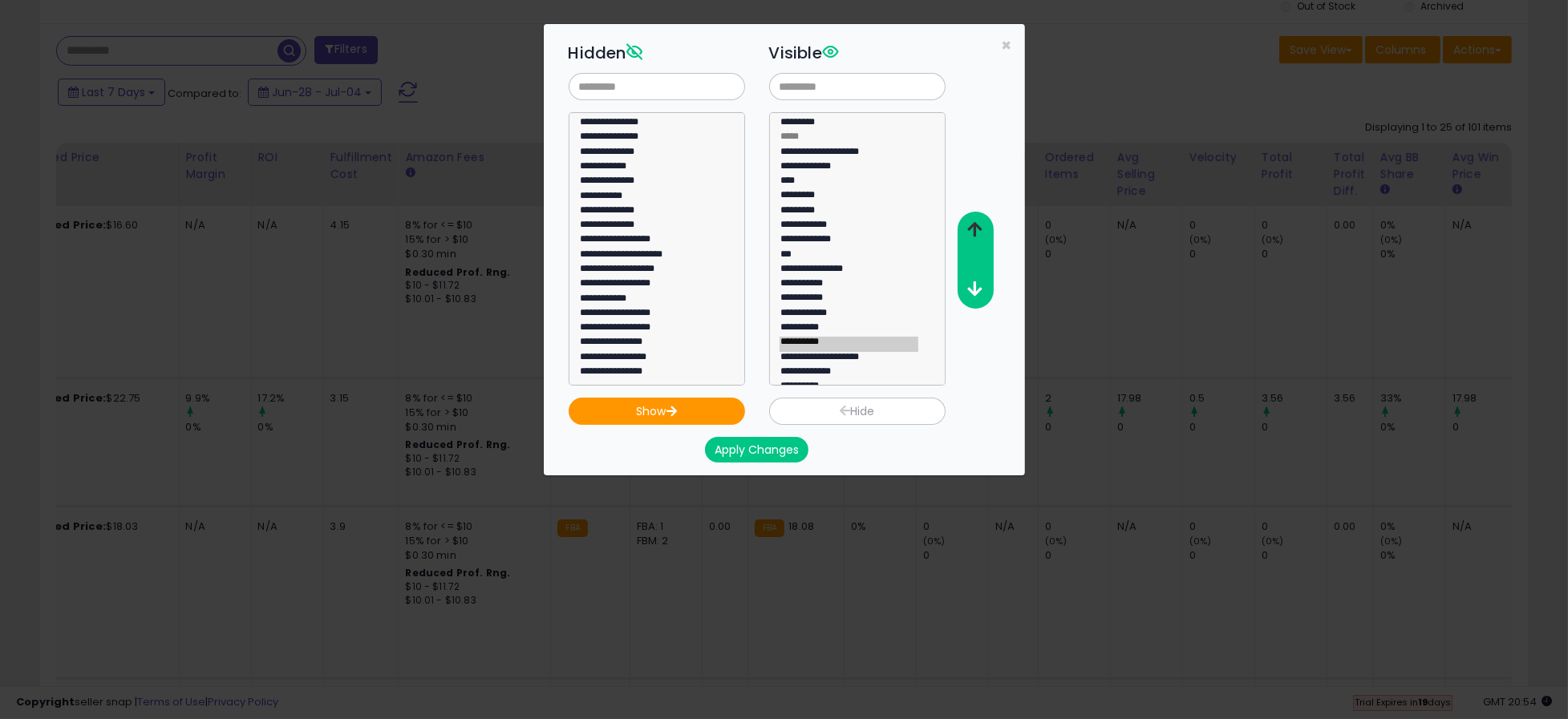 click at bounding box center (974, 229) 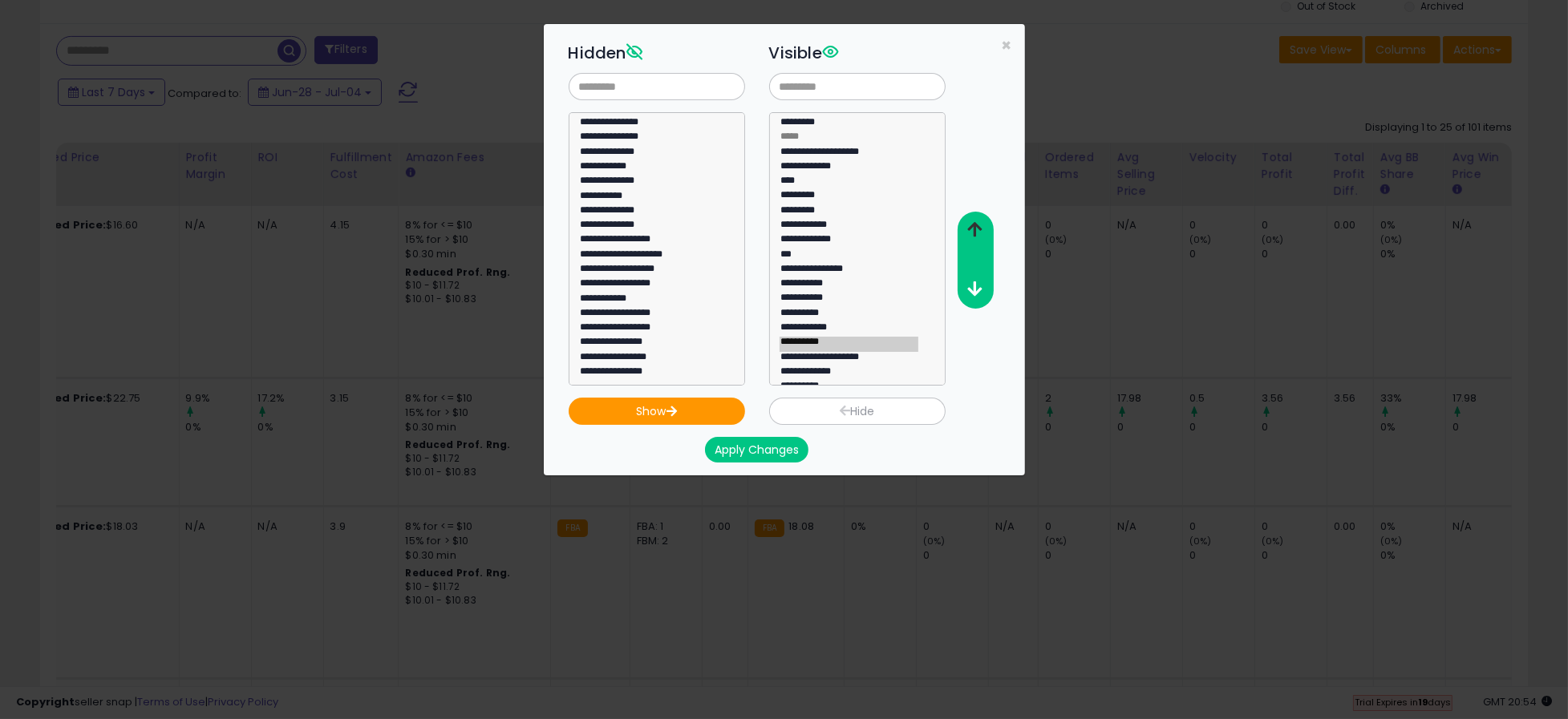 click at bounding box center (974, 229) 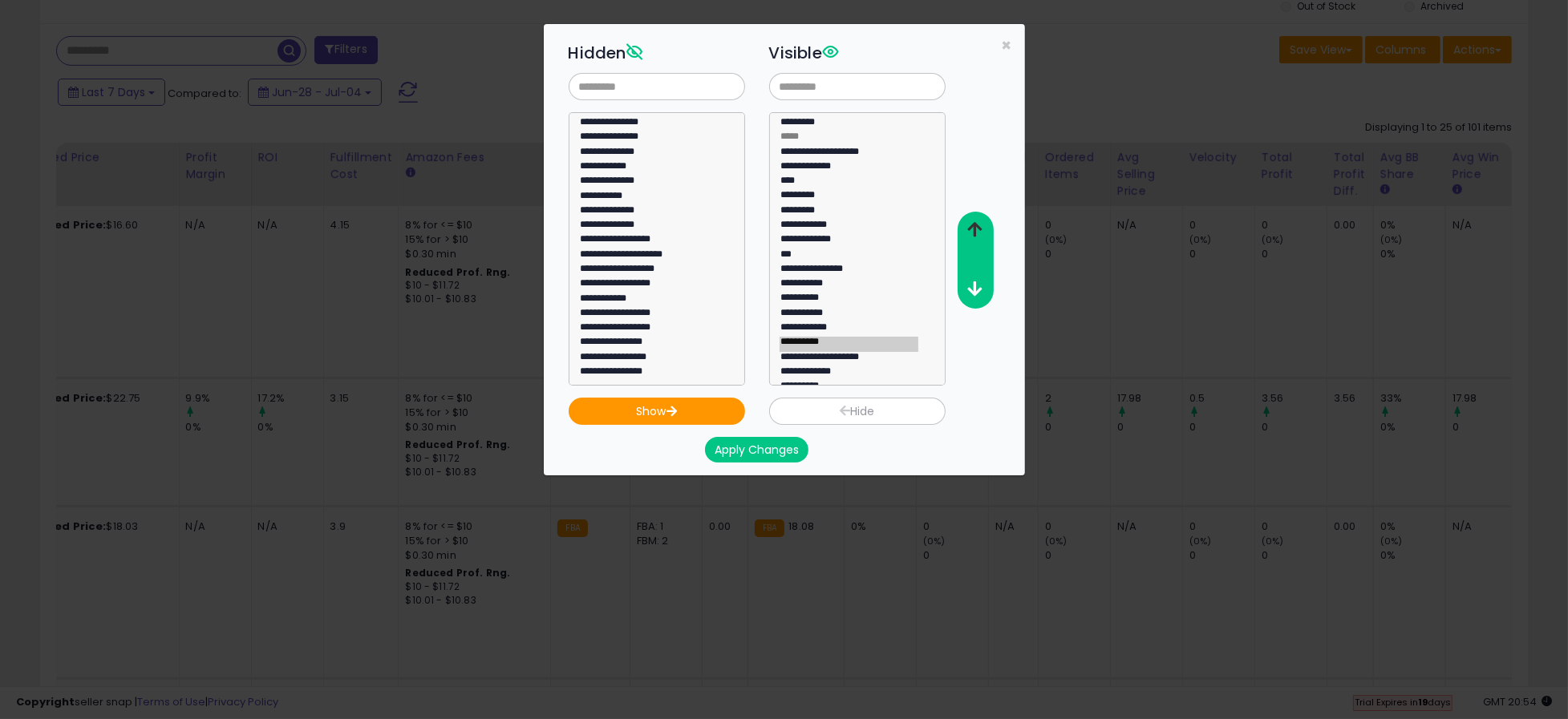 click at bounding box center (974, 229) 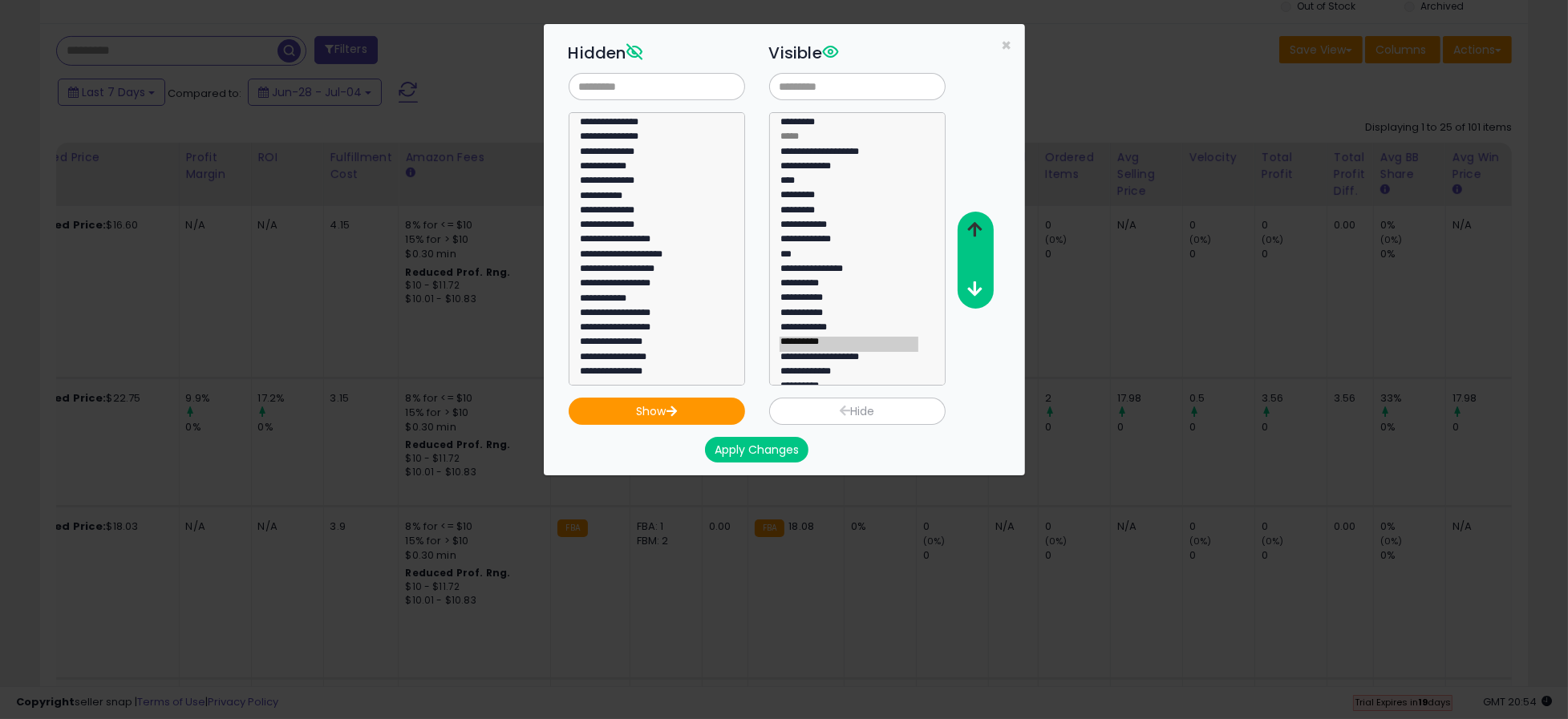 click at bounding box center (974, 229) 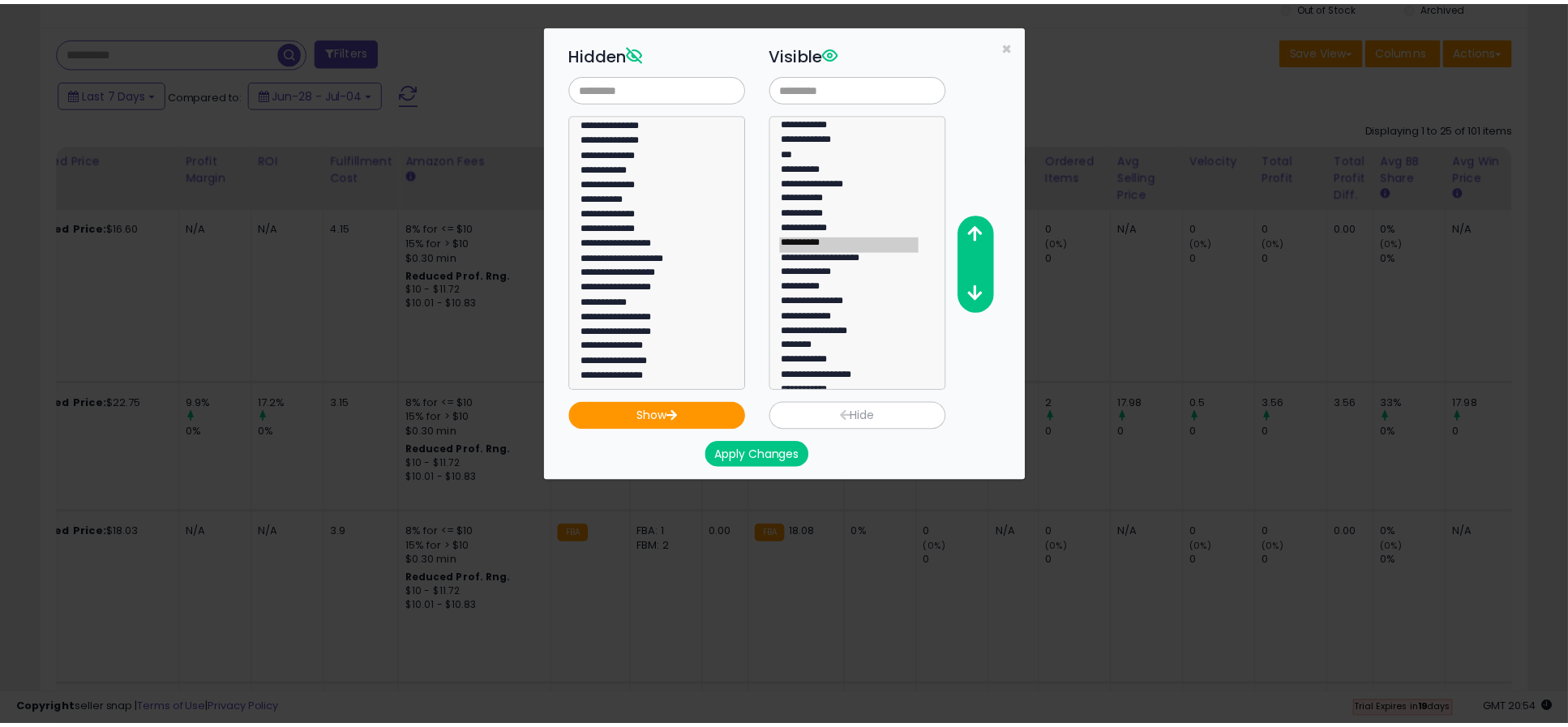 scroll, scrollTop: 133, scrollLeft: 0, axis: vertical 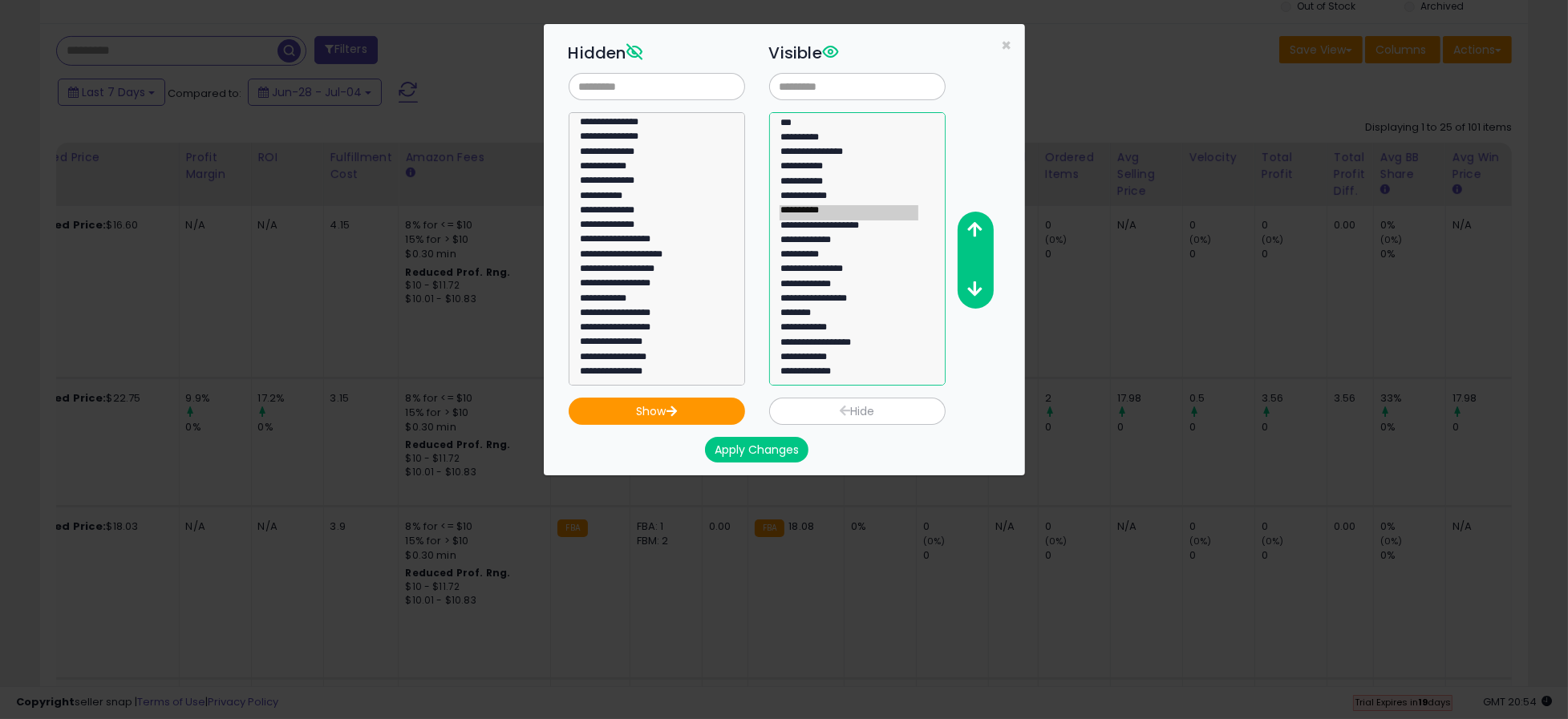 select on "**********" 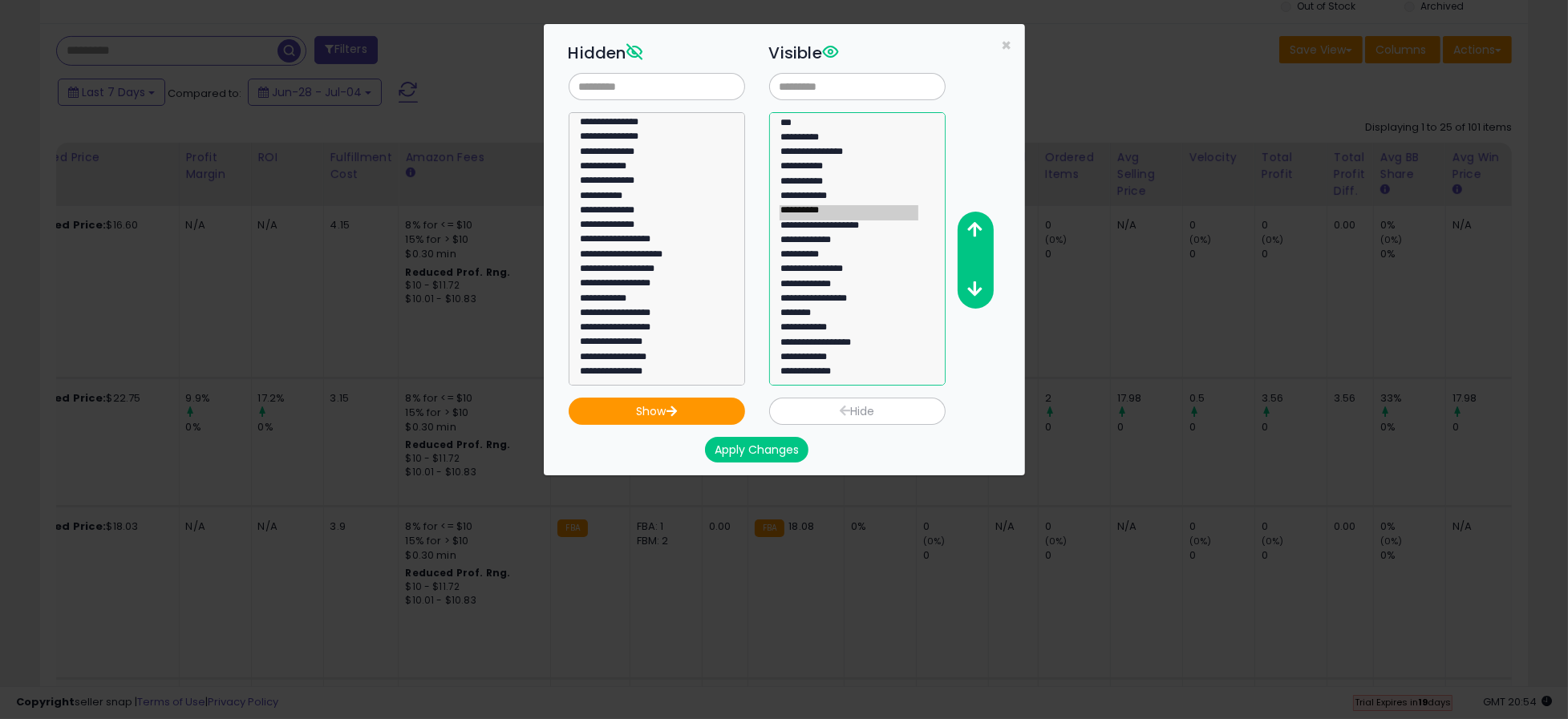 click on "**********" 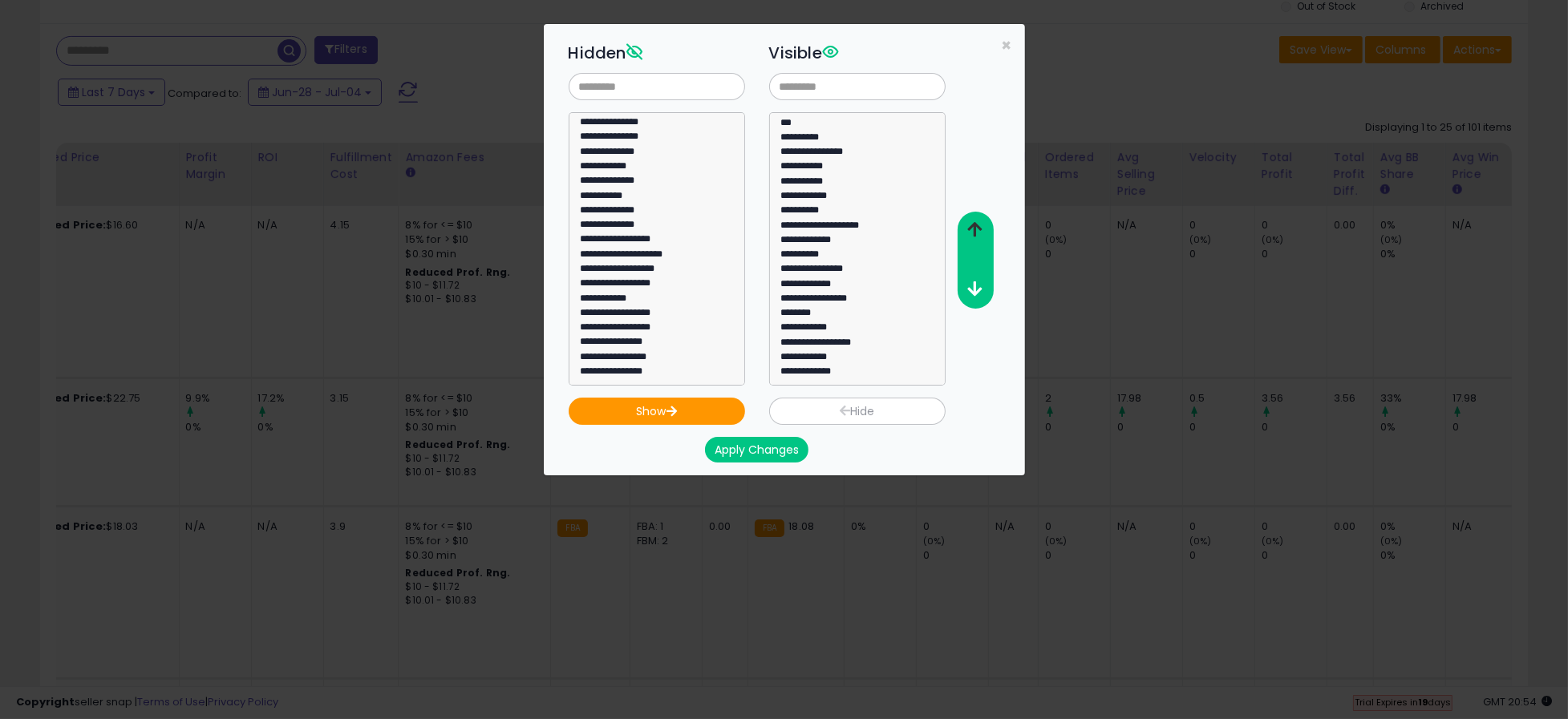 click at bounding box center (974, 229) 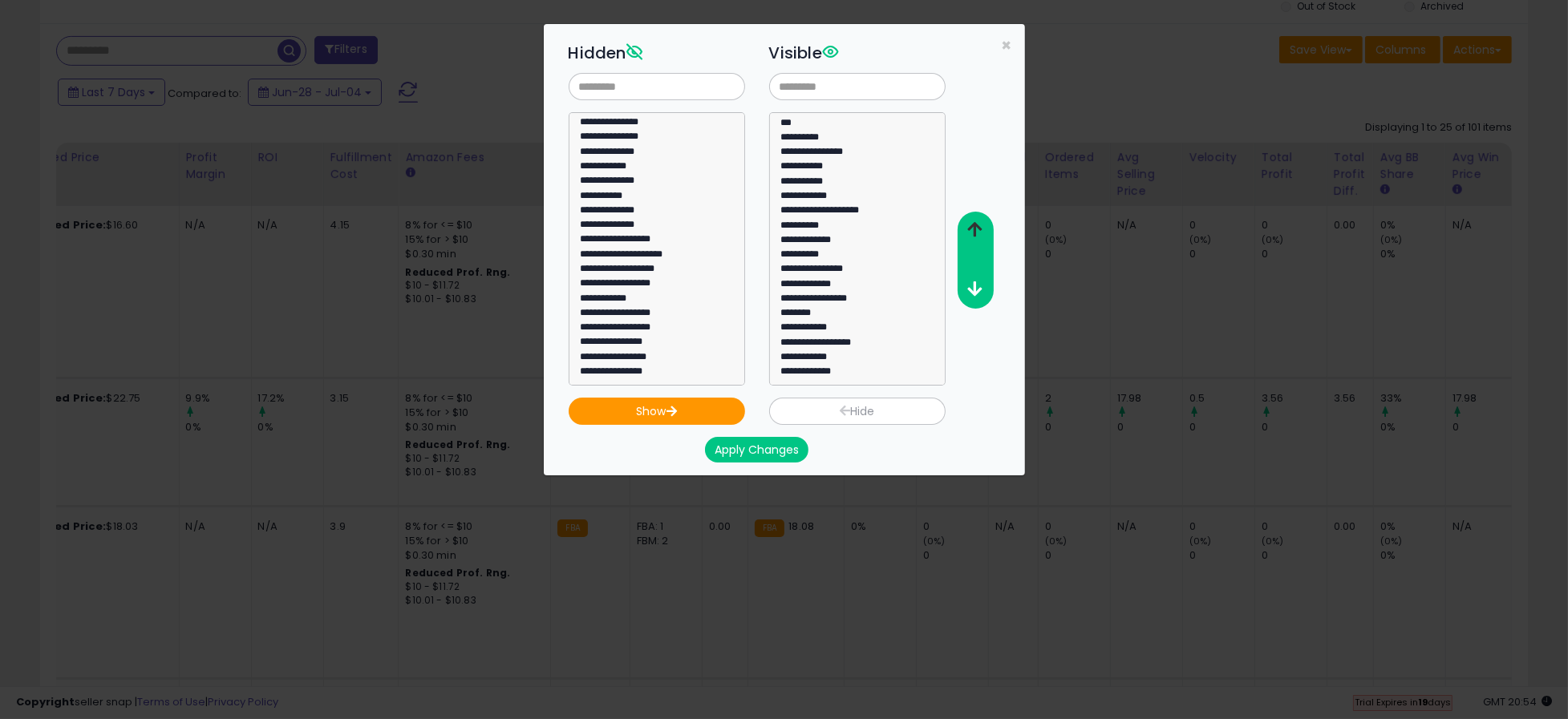 click at bounding box center [974, 229] 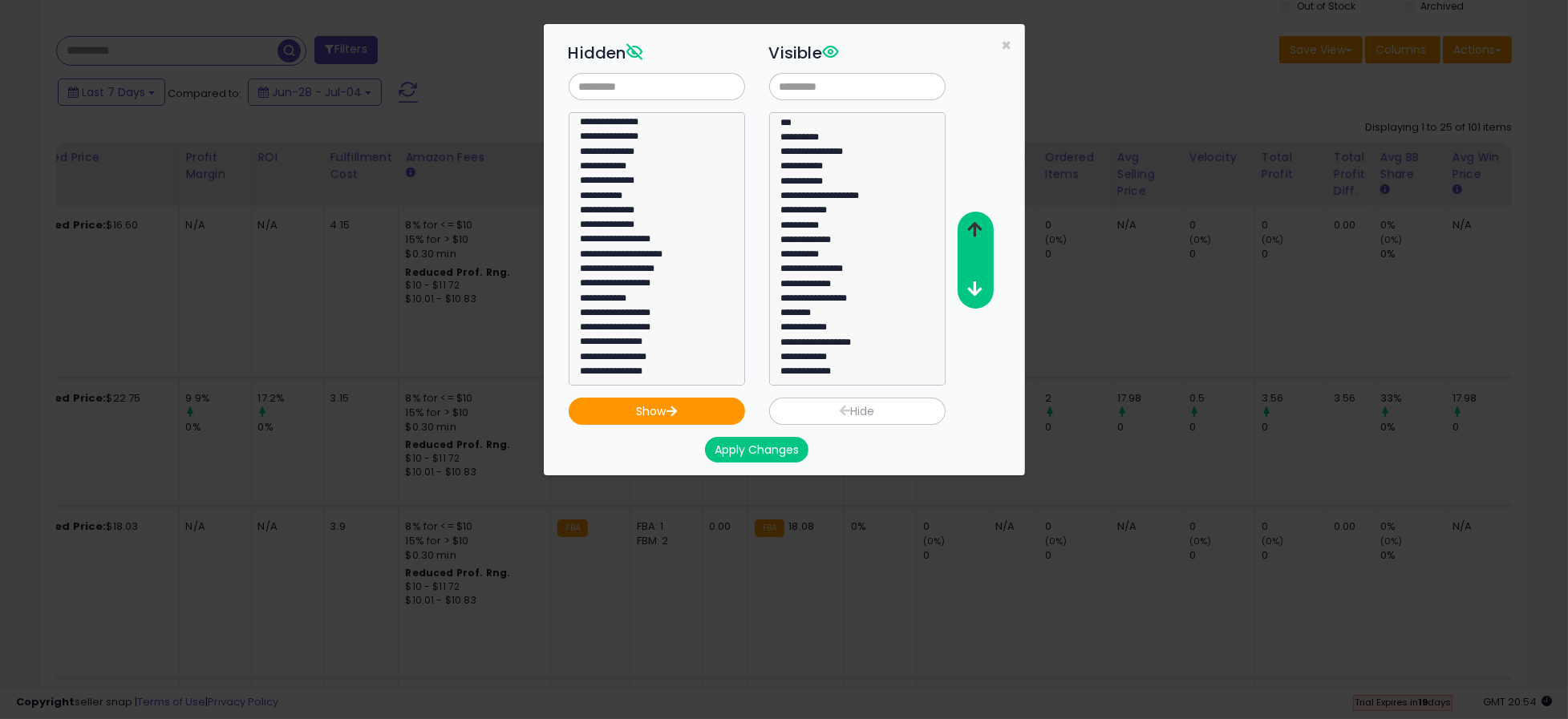 click at bounding box center [974, 229] 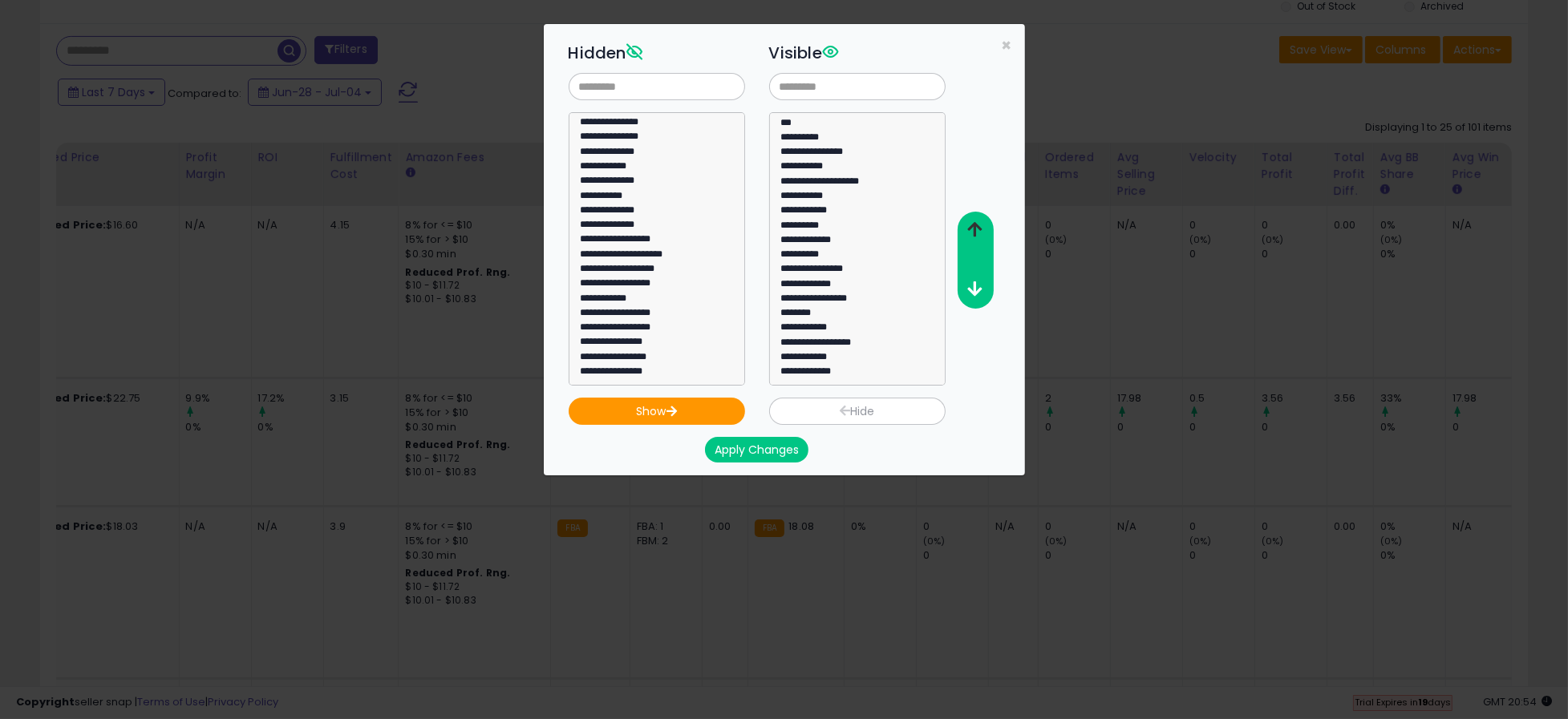 click at bounding box center (974, 229) 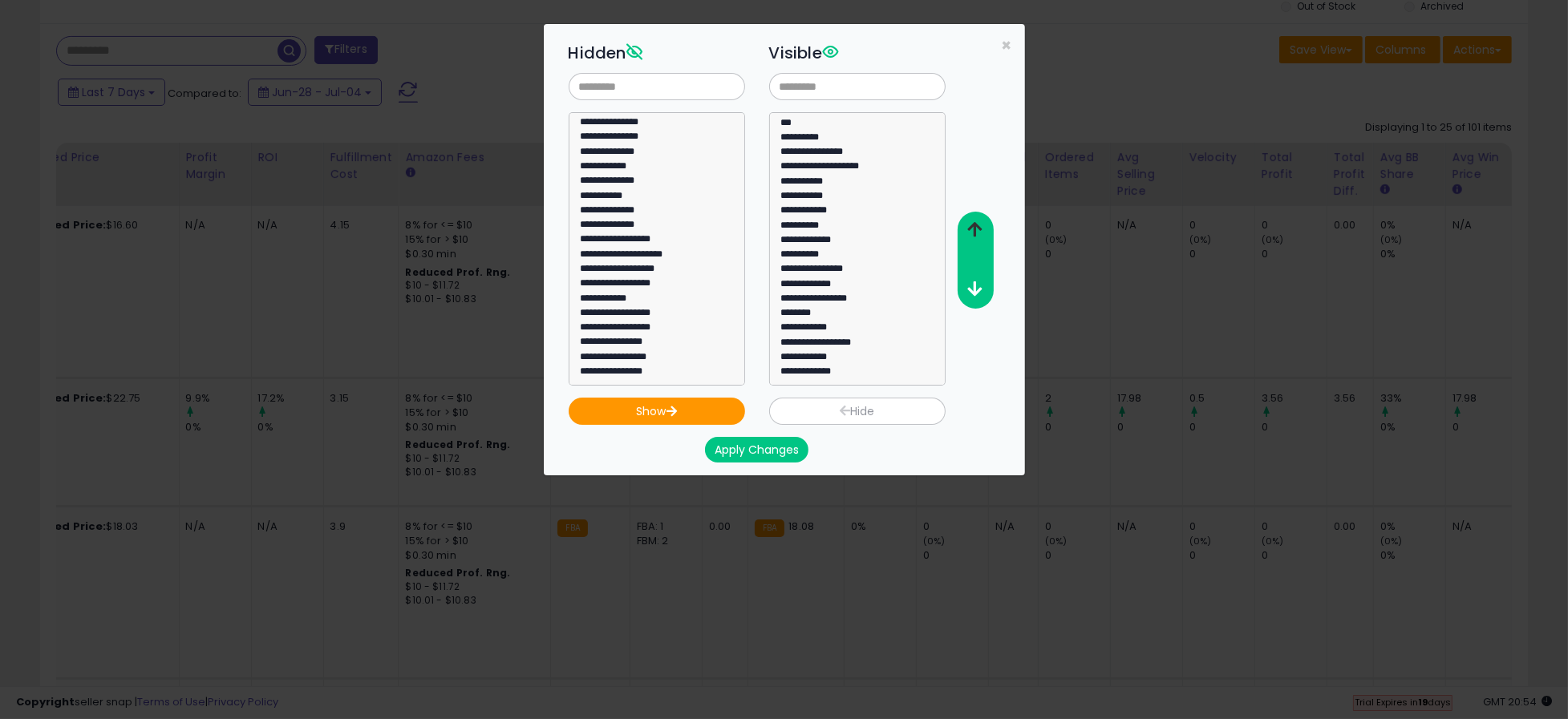 click at bounding box center [974, 229] 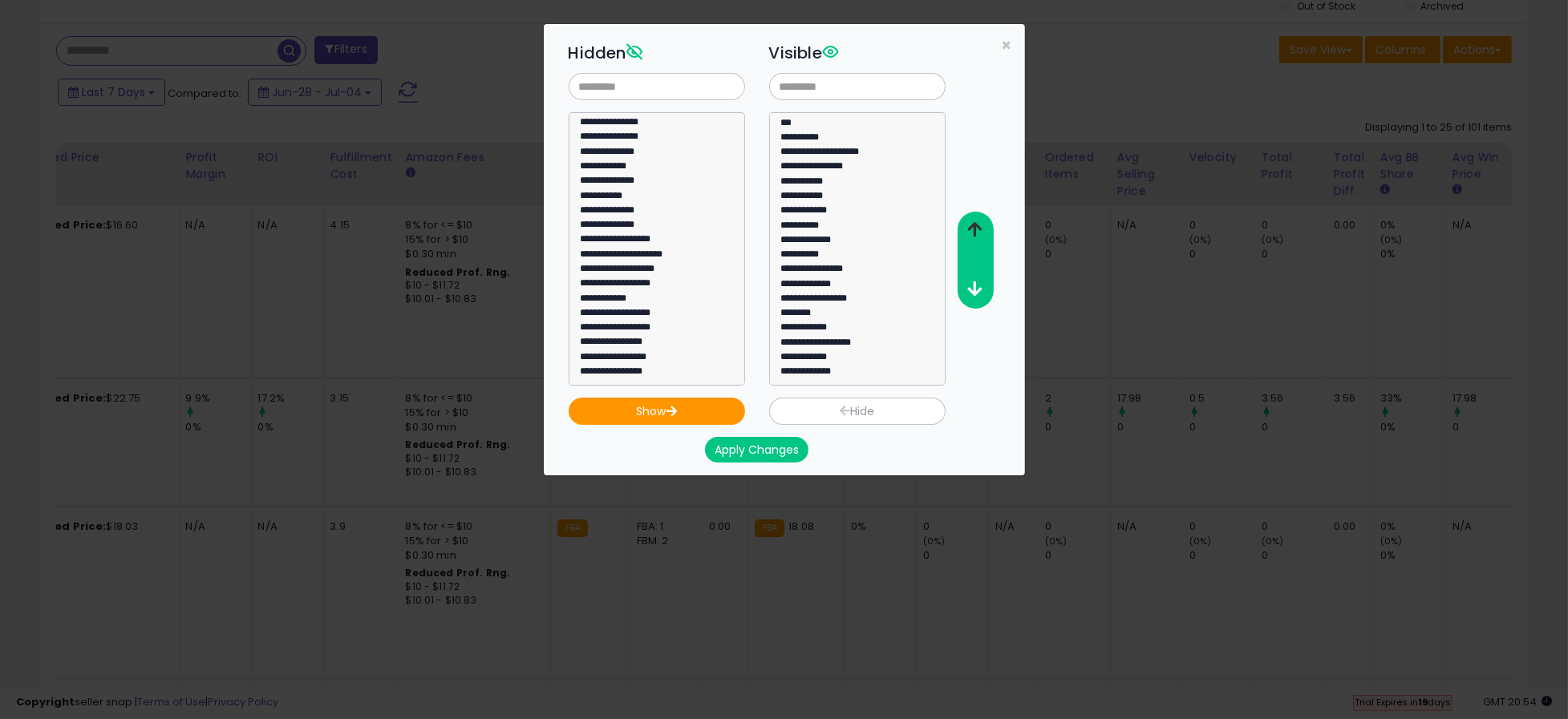 click at bounding box center [974, 229] 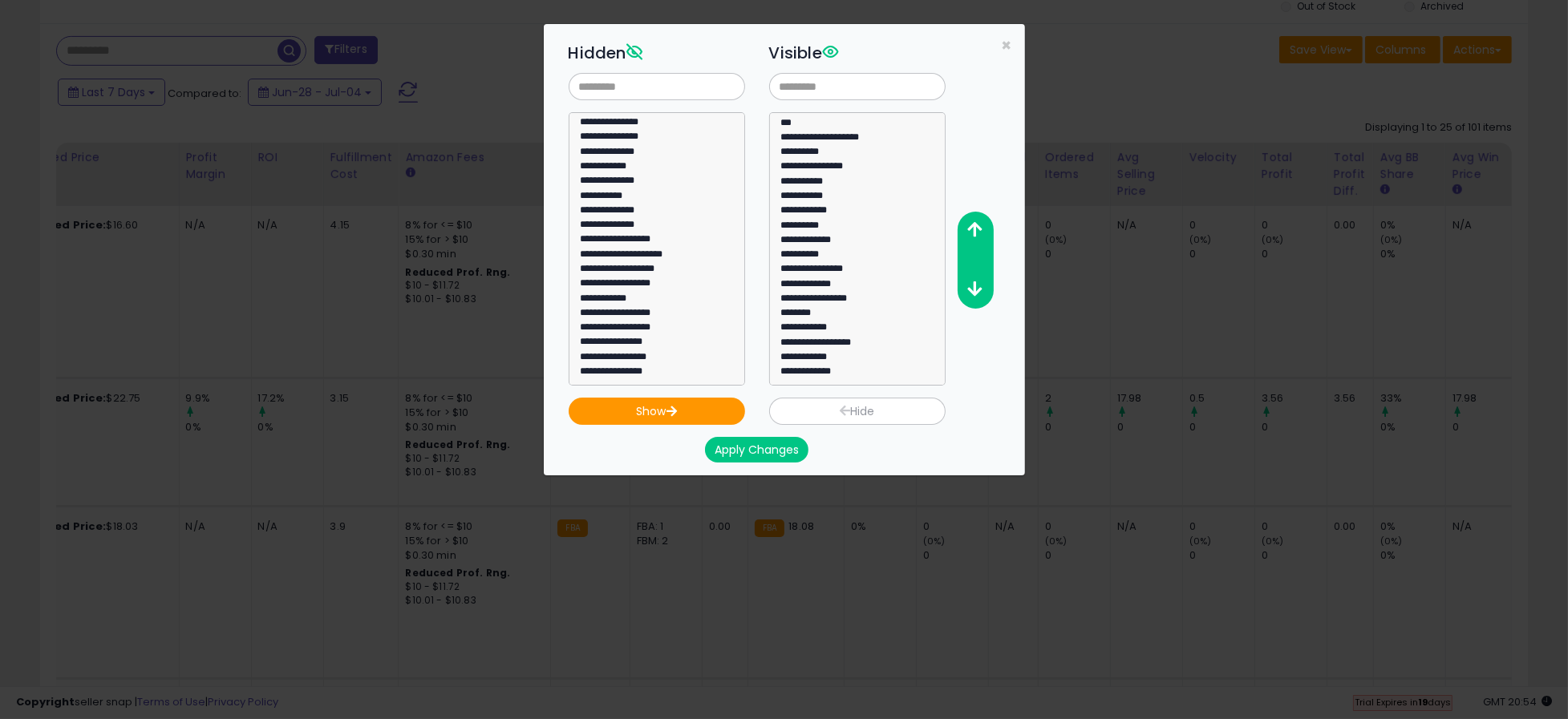 click on "Apply Changes" at bounding box center (756, 450) 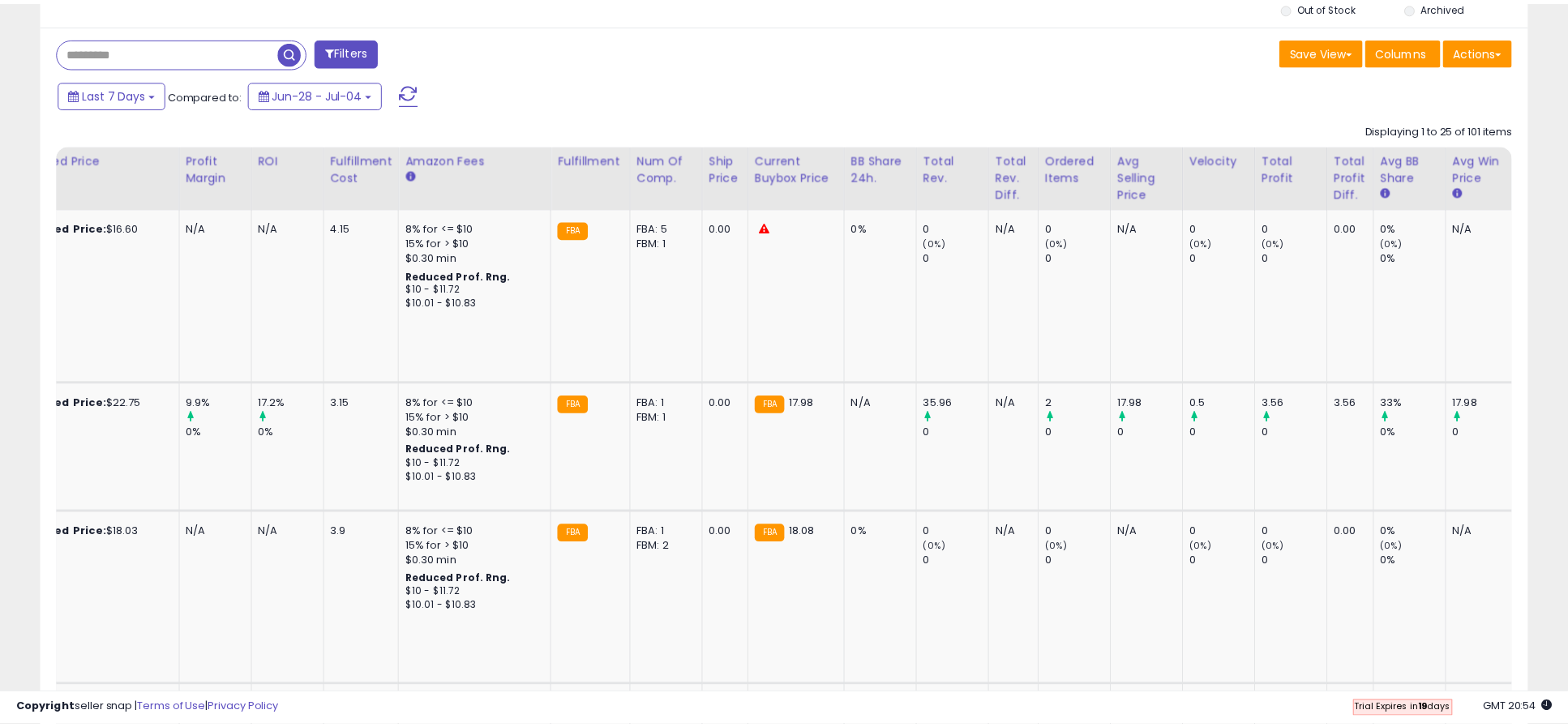 scroll, scrollTop: 332, scrollLeft: 863, axis: both 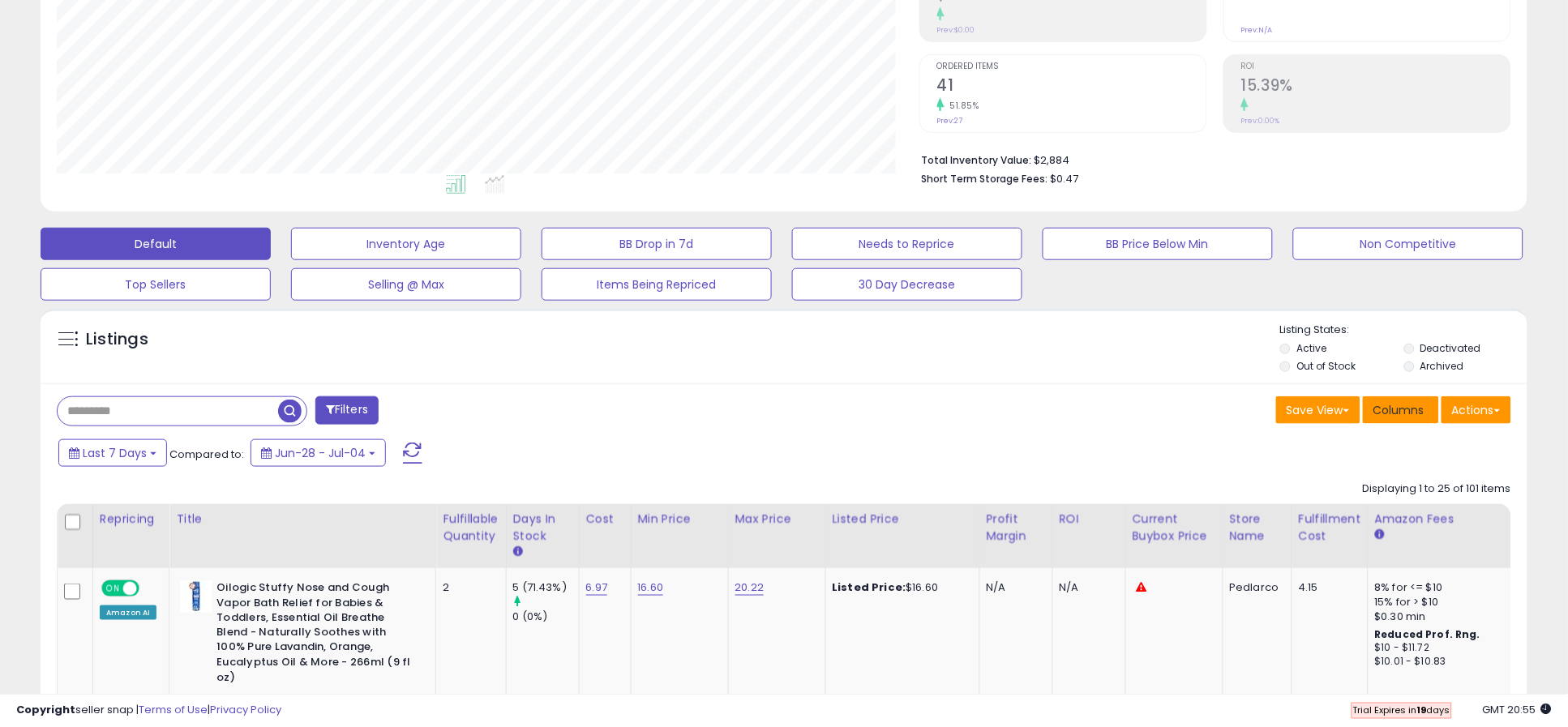 click on "Columns" at bounding box center [1399, 410] 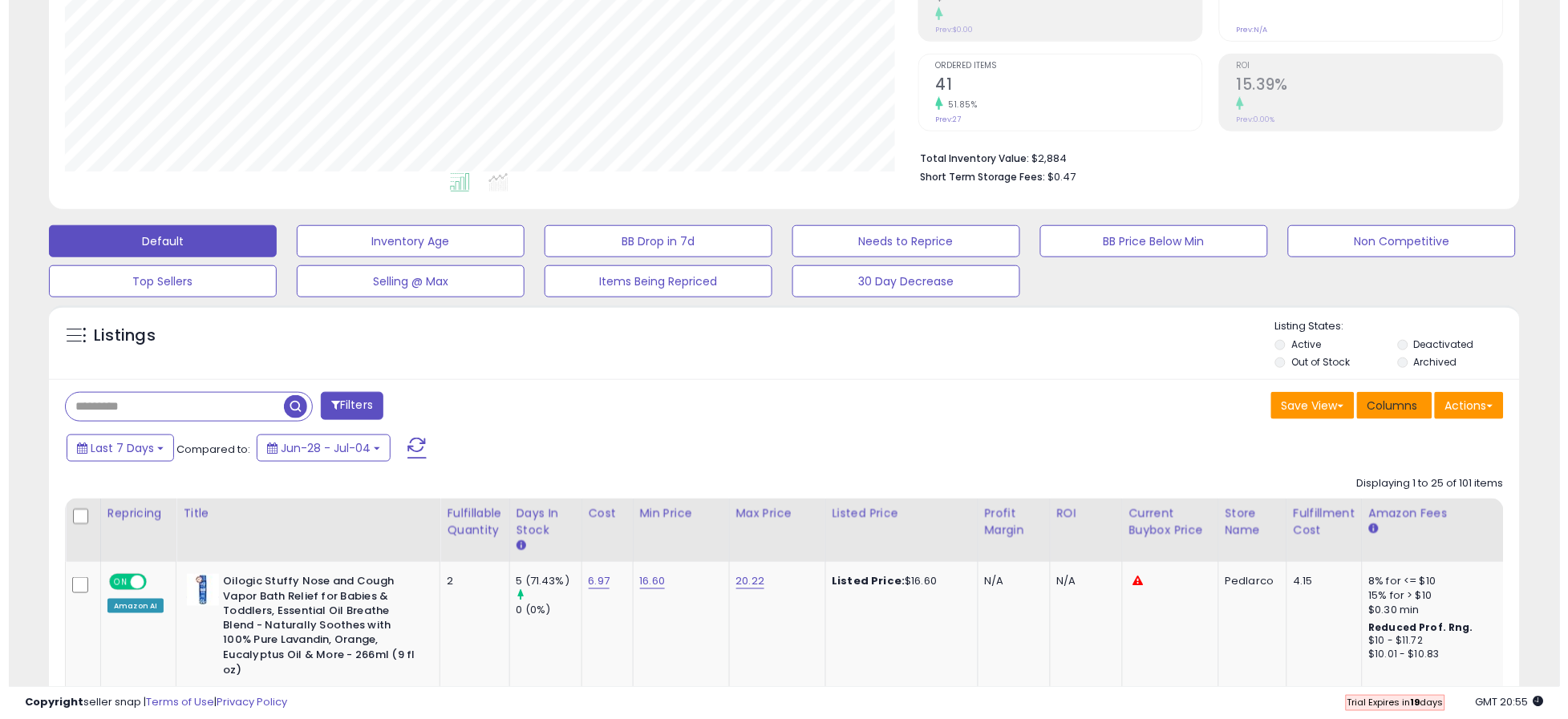 scroll, scrollTop: 801231, scrollLeft: 801182, axis: both 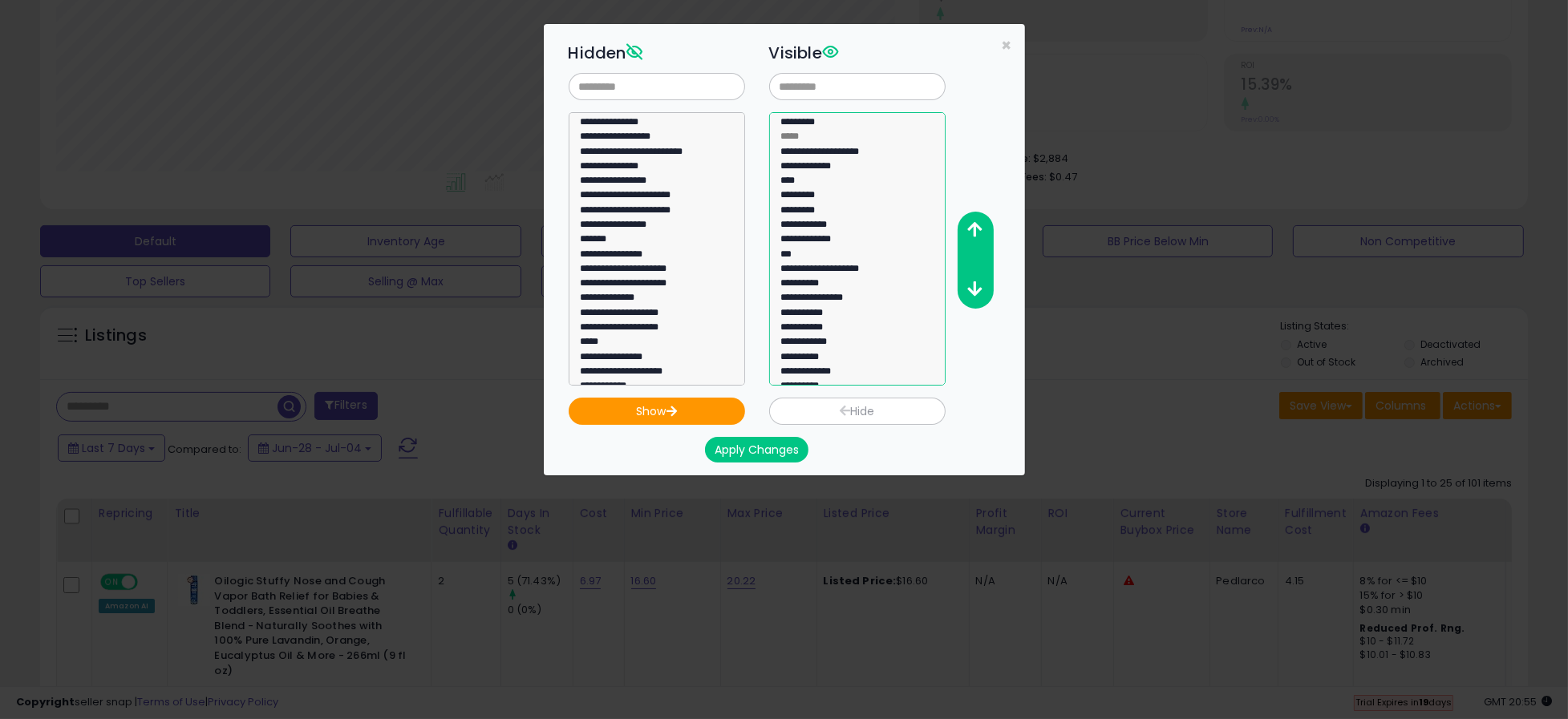 select on "**********" 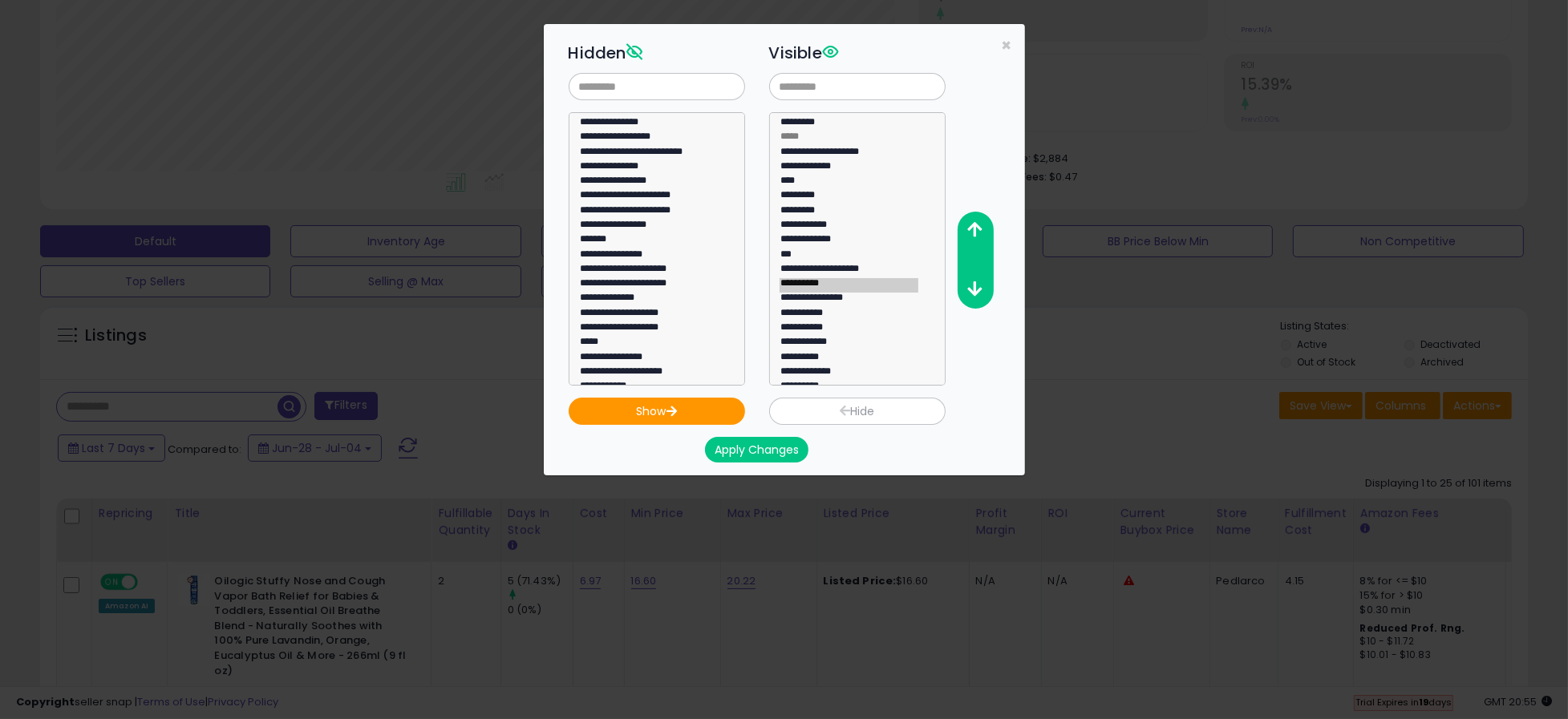 click on "Hide" at bounding box center (857, 411) 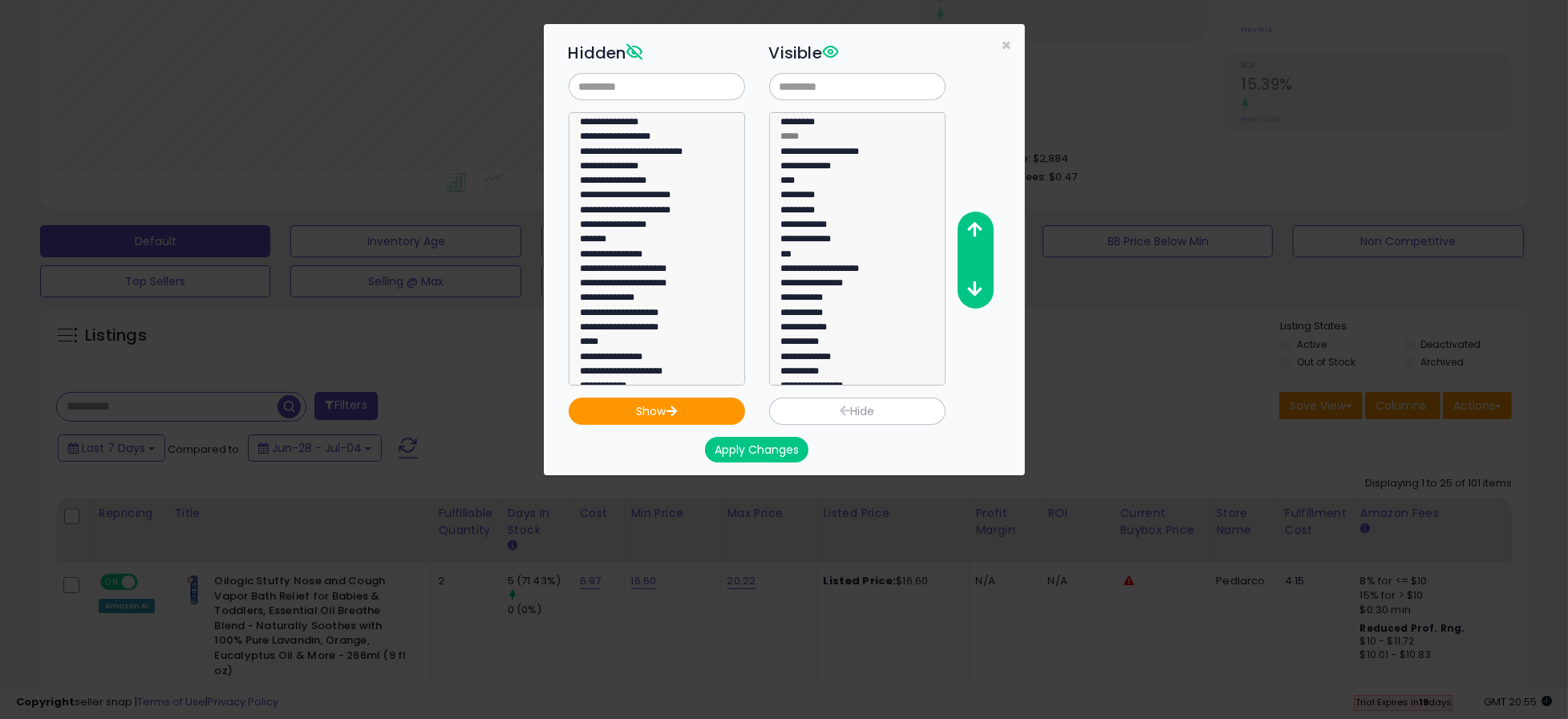 scroll, scrollTop: 904, scrollLeft: 0, axis: vertical 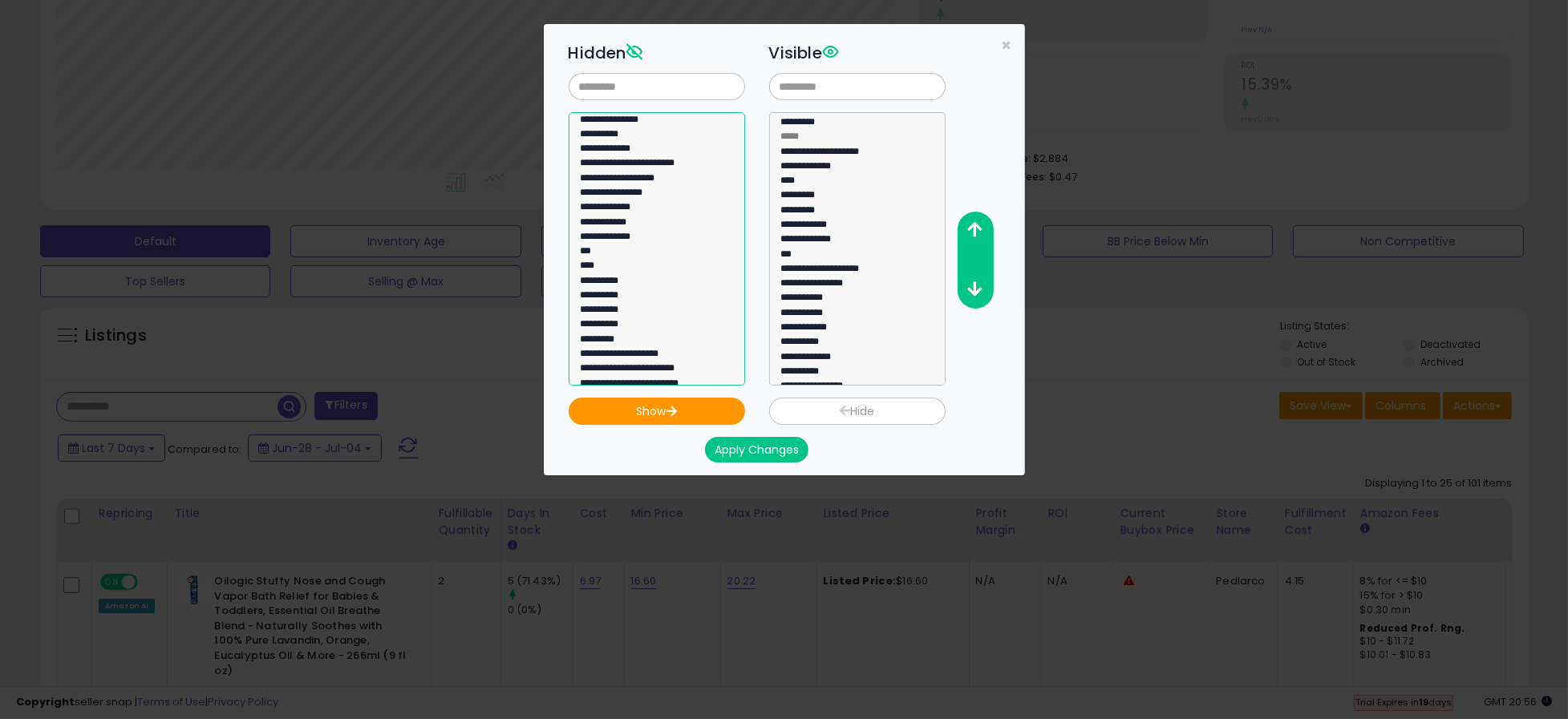 select on "****" 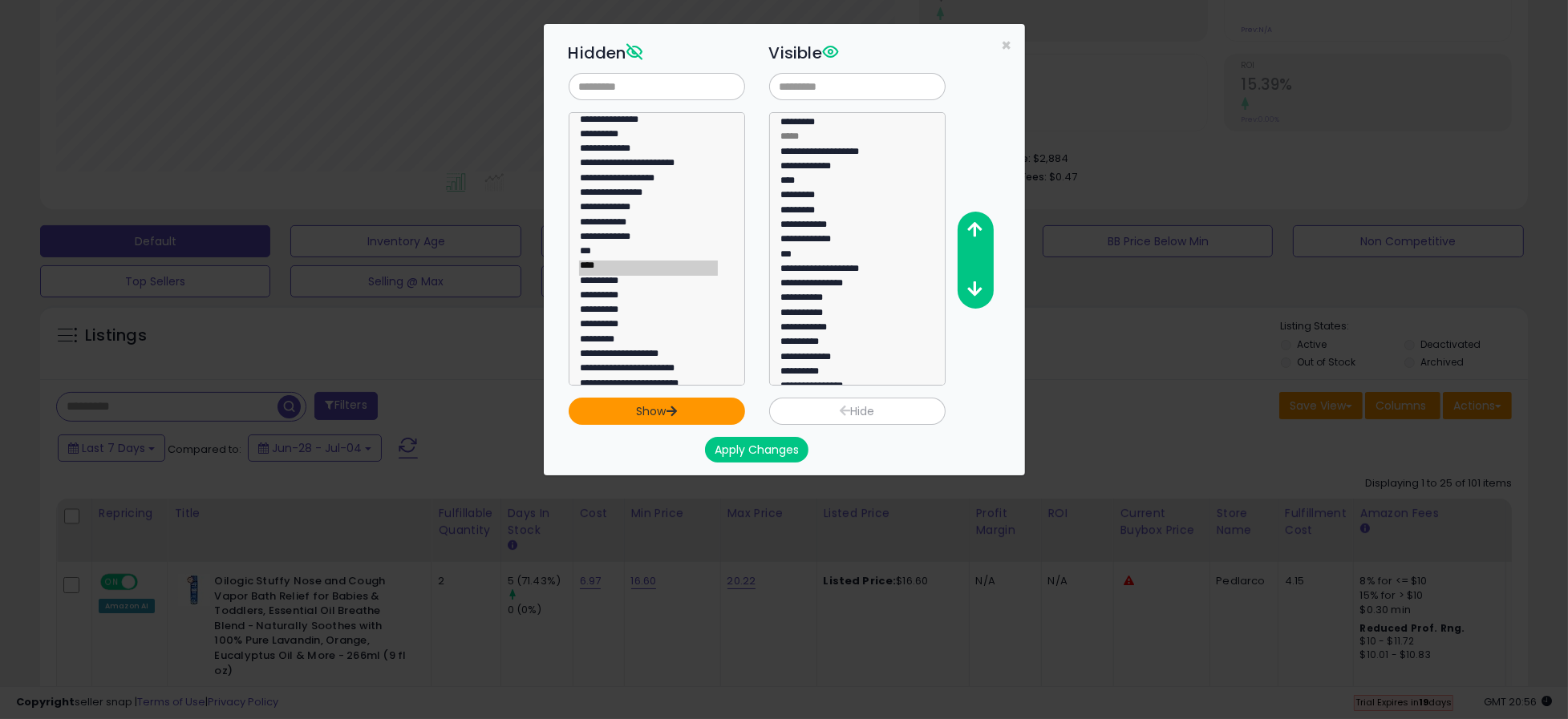 click on "Show" at bounding box center [657, 411] 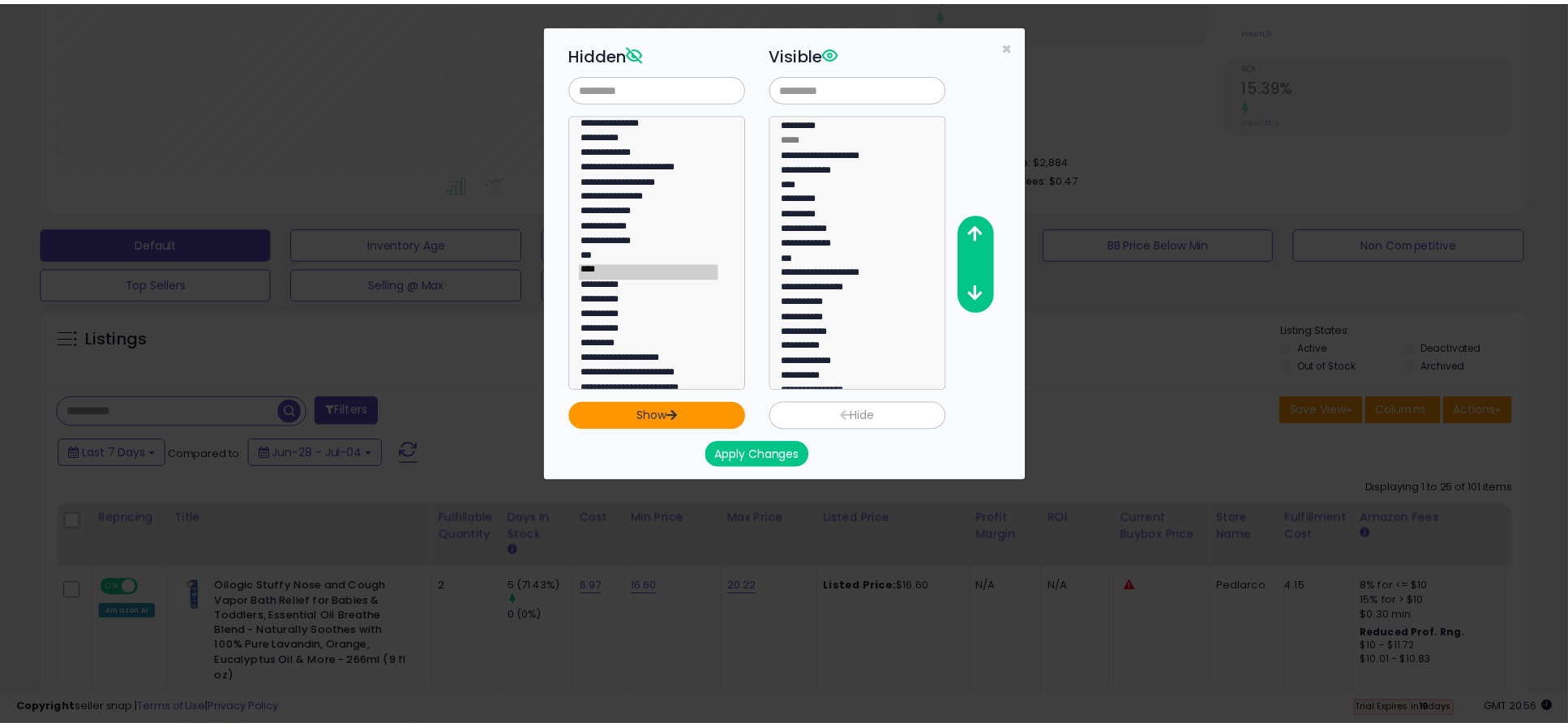scroll, scrollTop: 129, scrollLeft: 0, axis: vertical 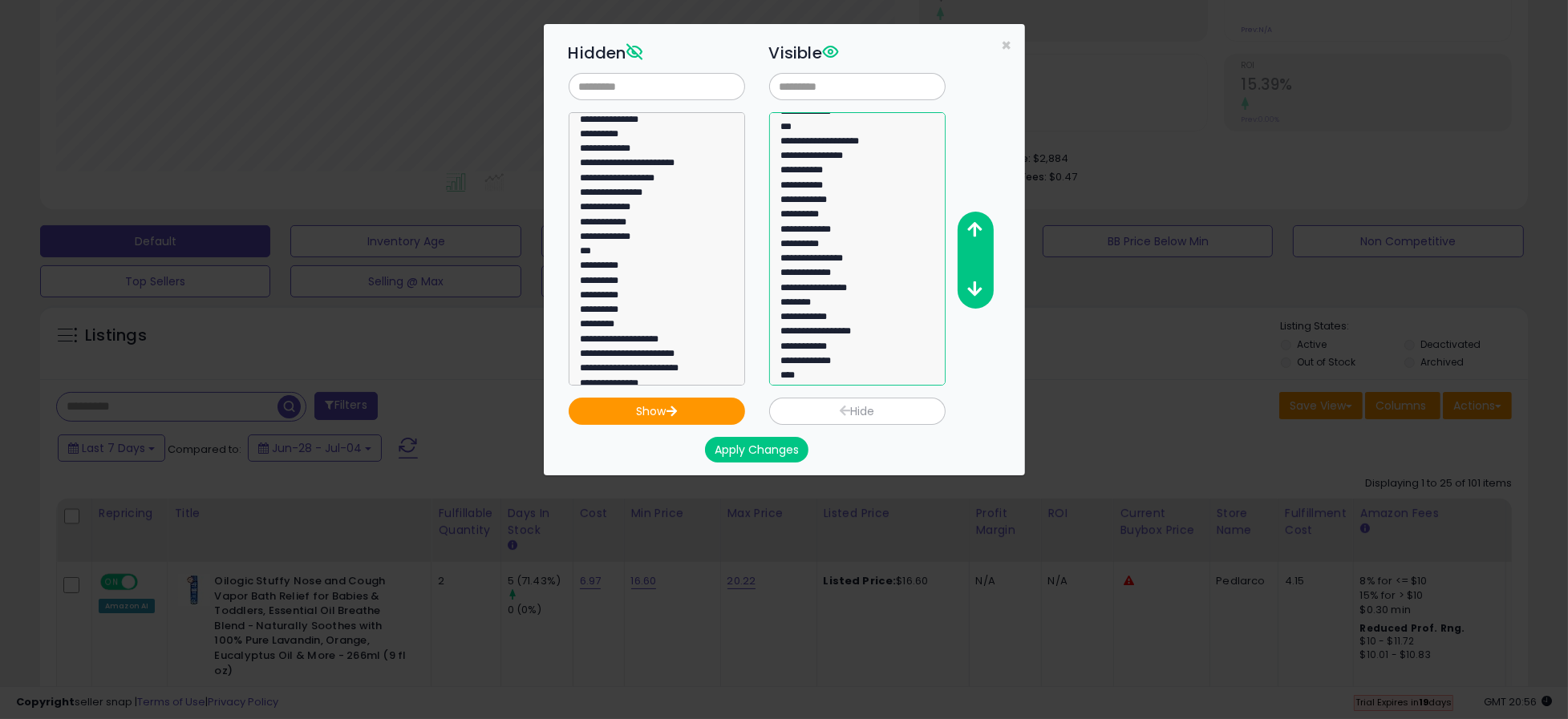 select on "****" 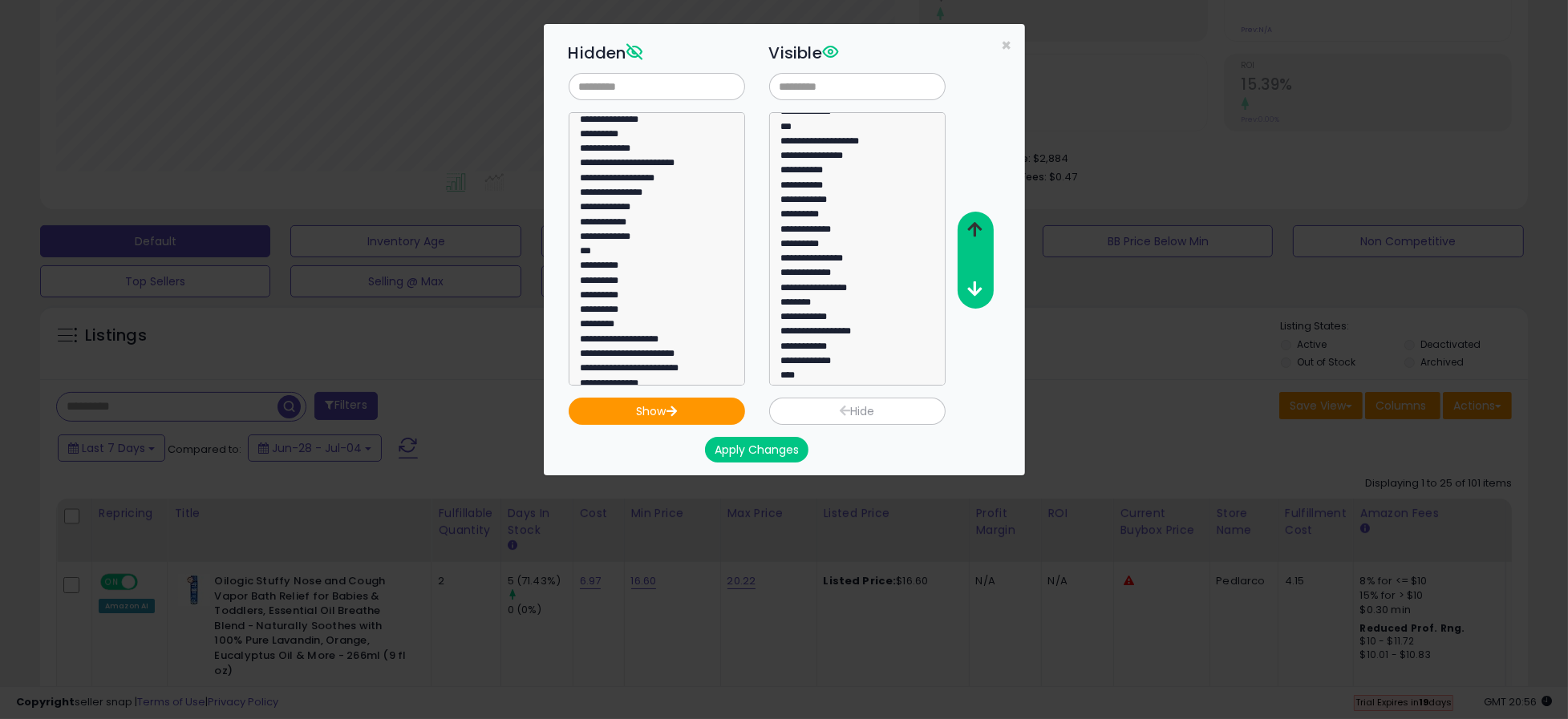 click at bounding box center [974, 229] 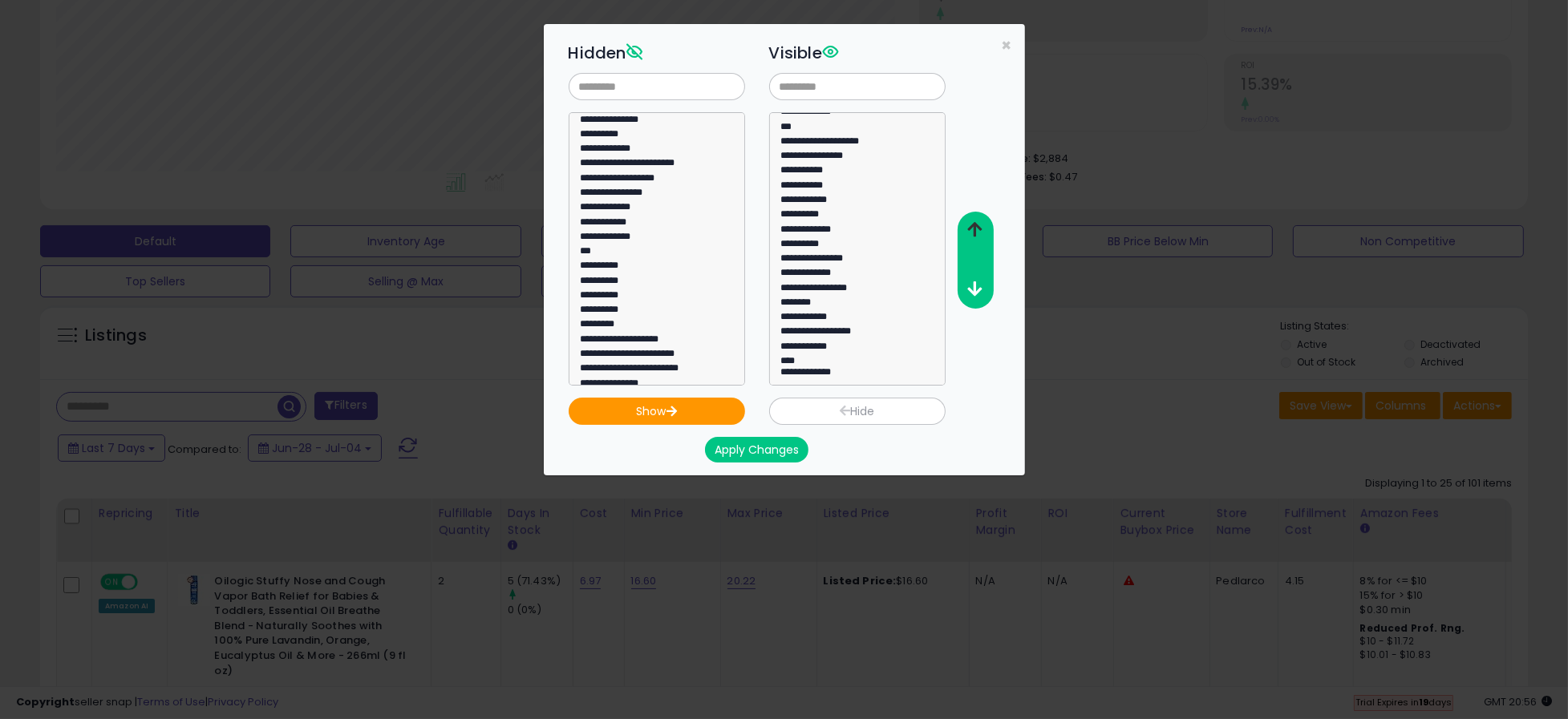 click at bounding box center [974, 229] 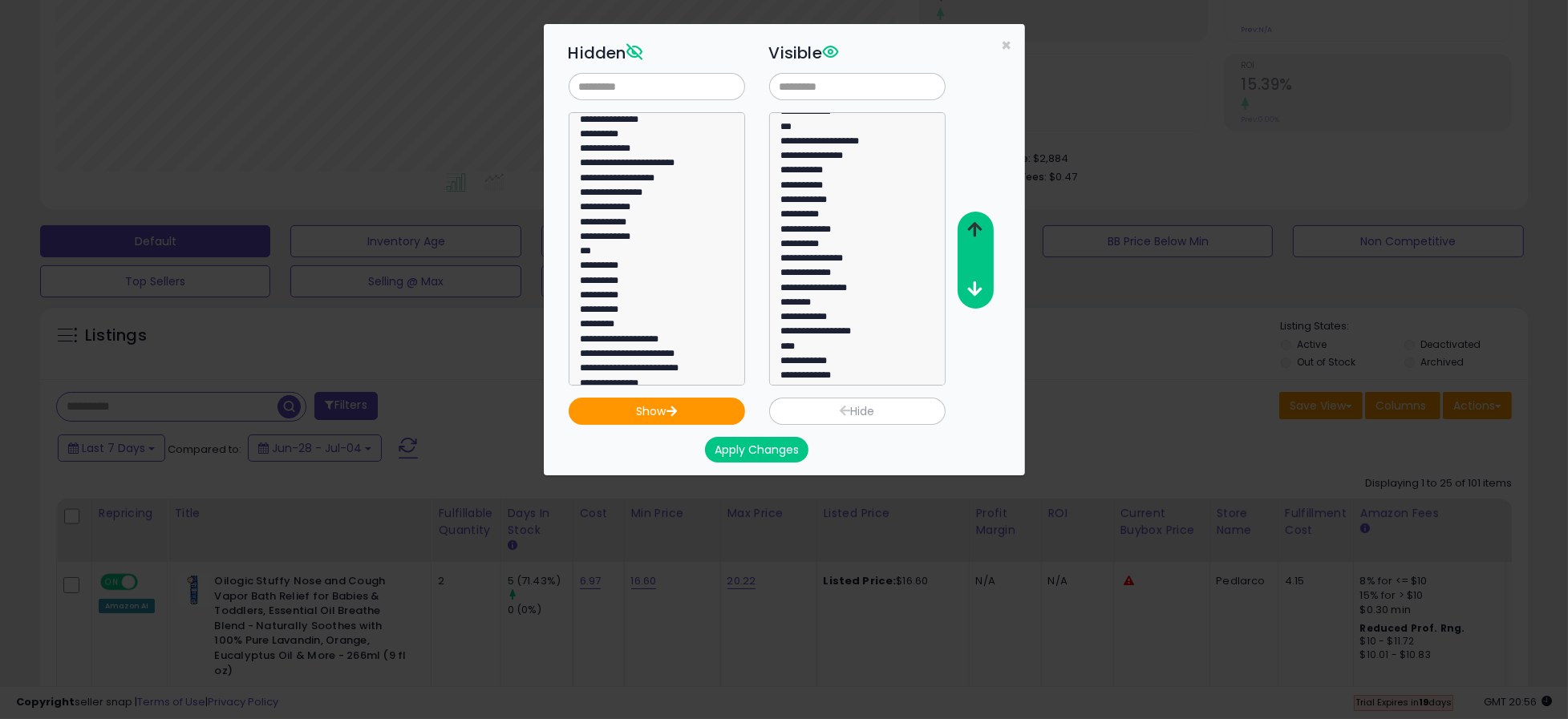 click at bounding box center [974, 229] 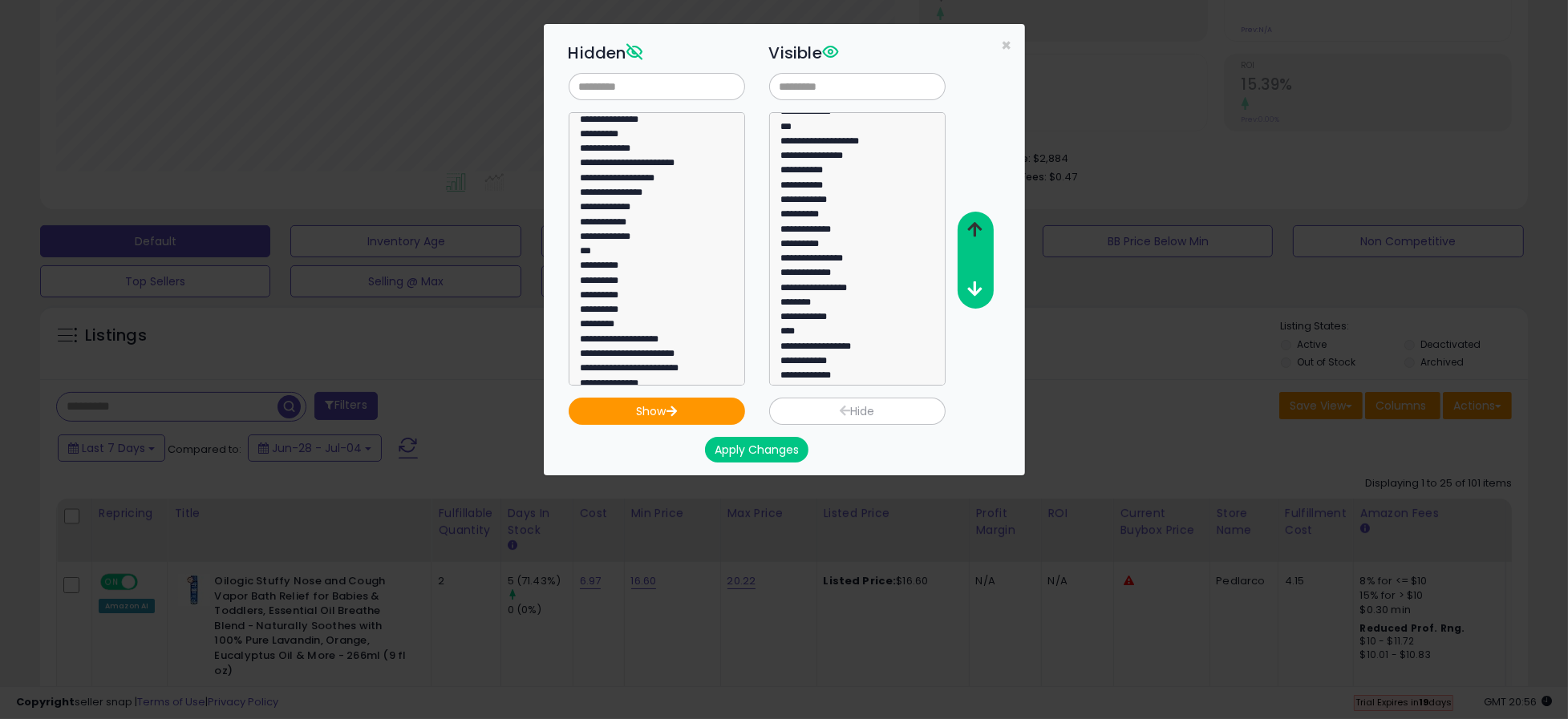click at bounding box center [974, 229] 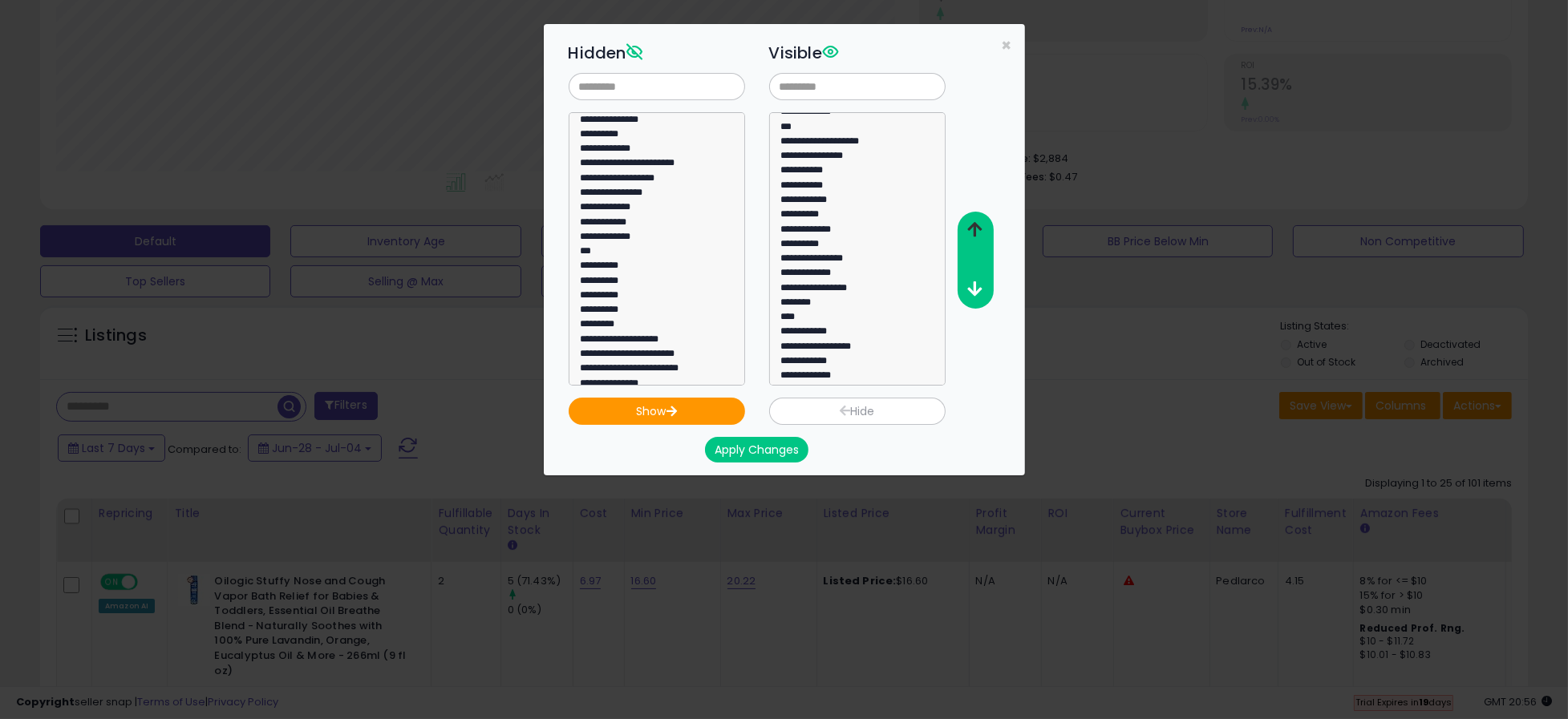 click at bounding box center (974, 229) 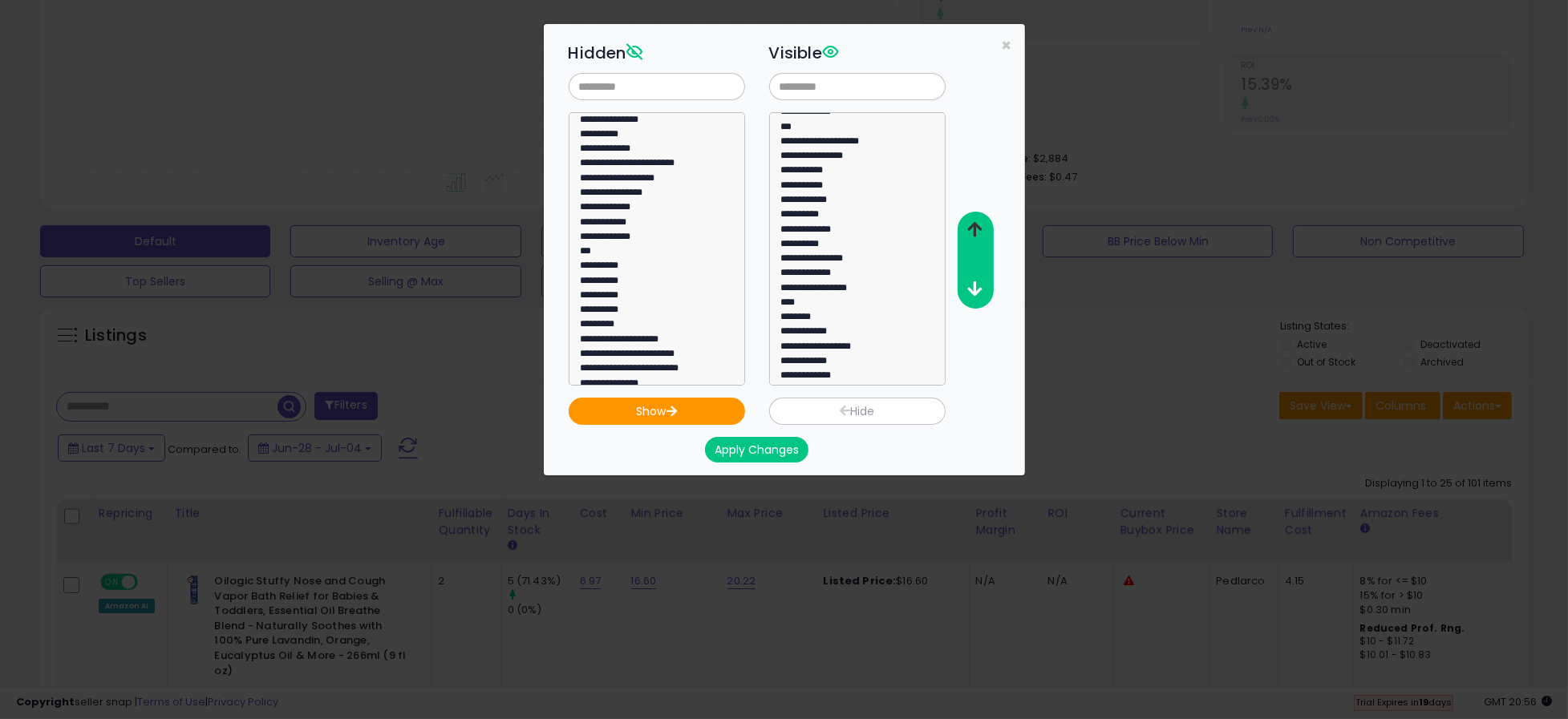 click at bounding box center [974, 229] 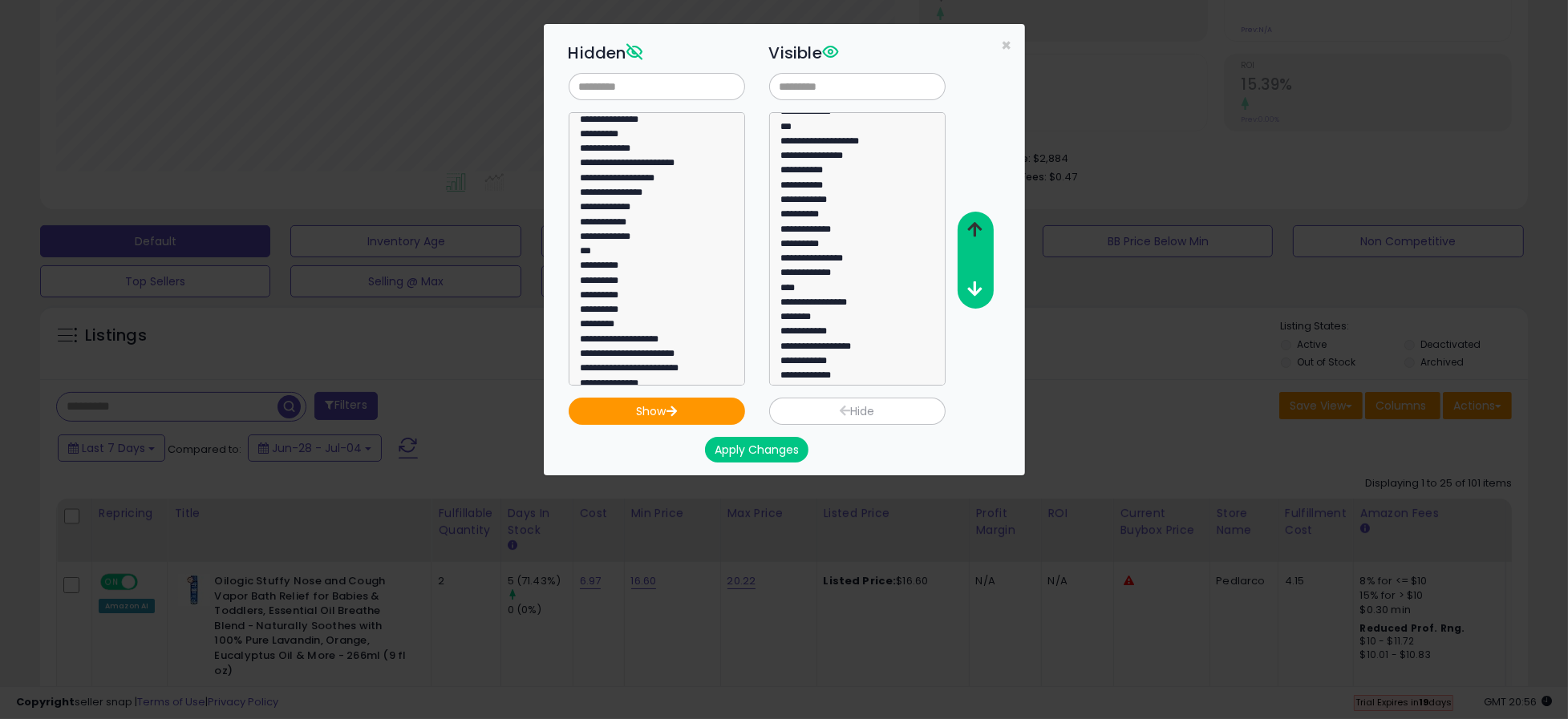 click at bounding box center [974, 229] 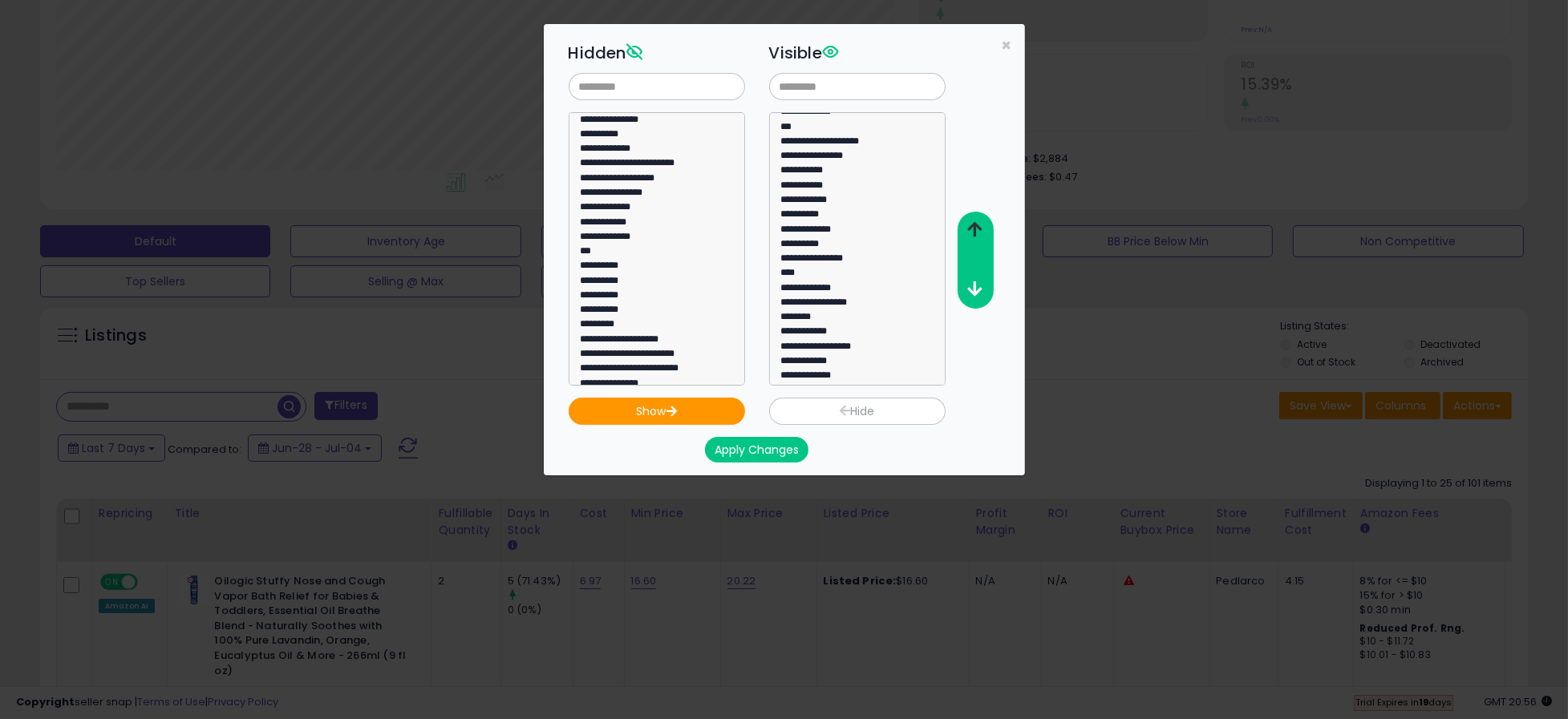 click at bounding box center (974, 229) 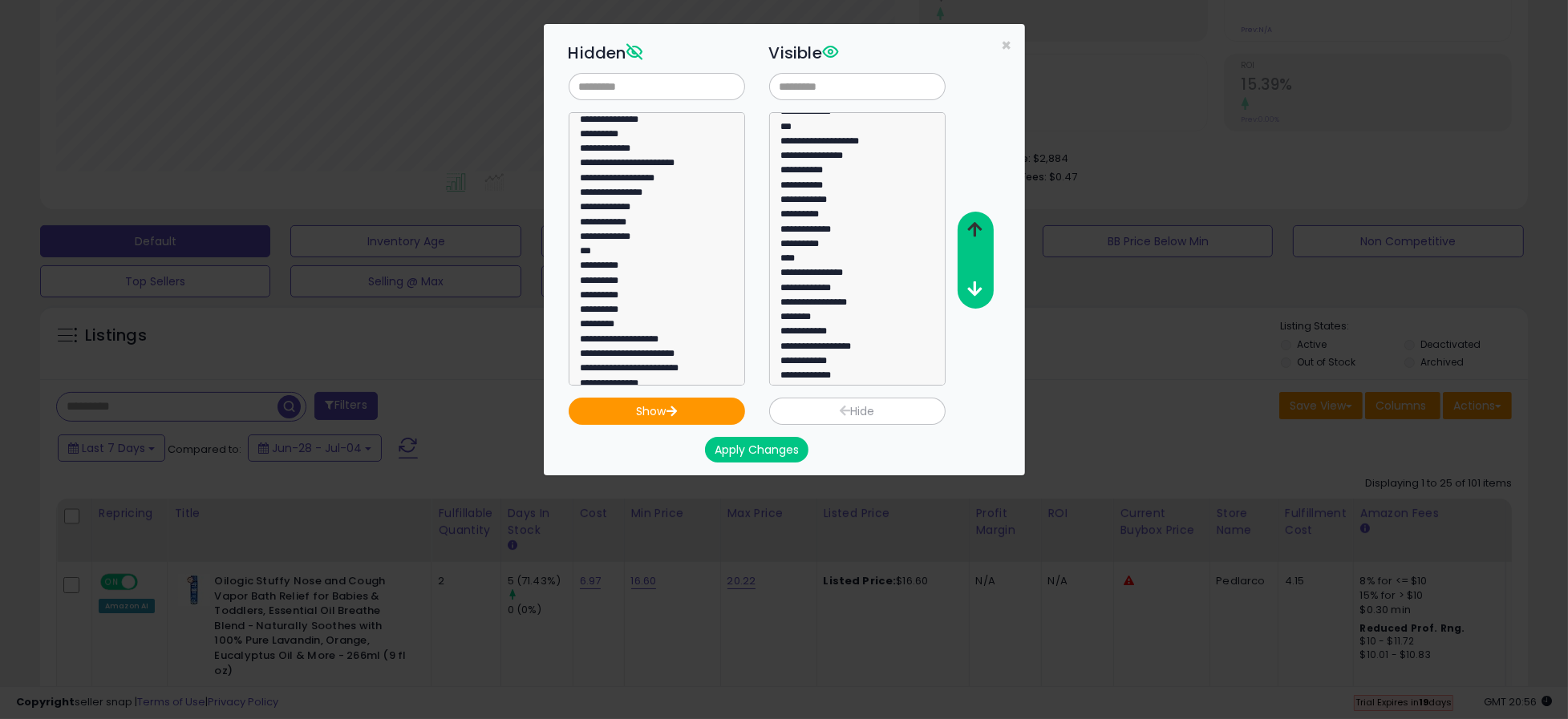 click at bounding box center [974, 229] 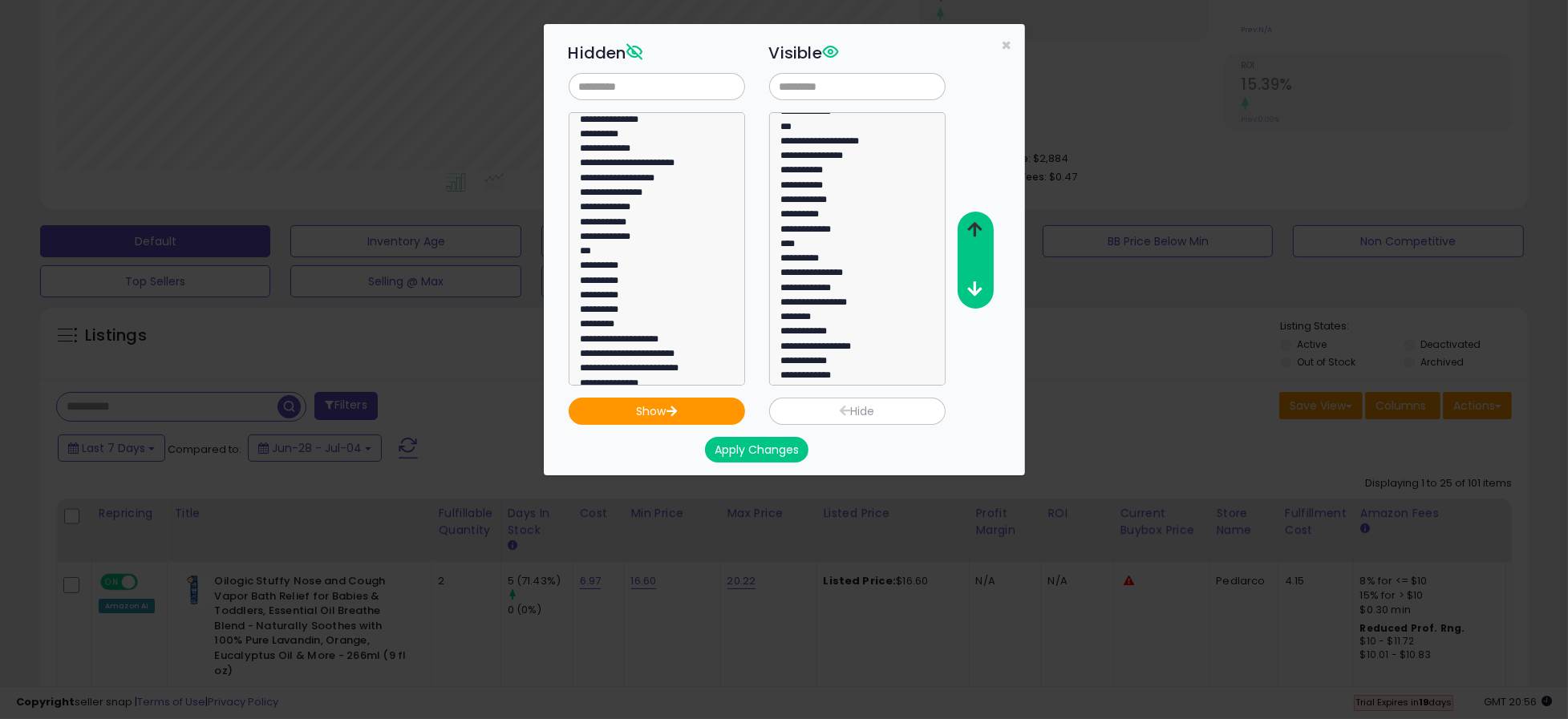 click at bounding box center (974, 229) 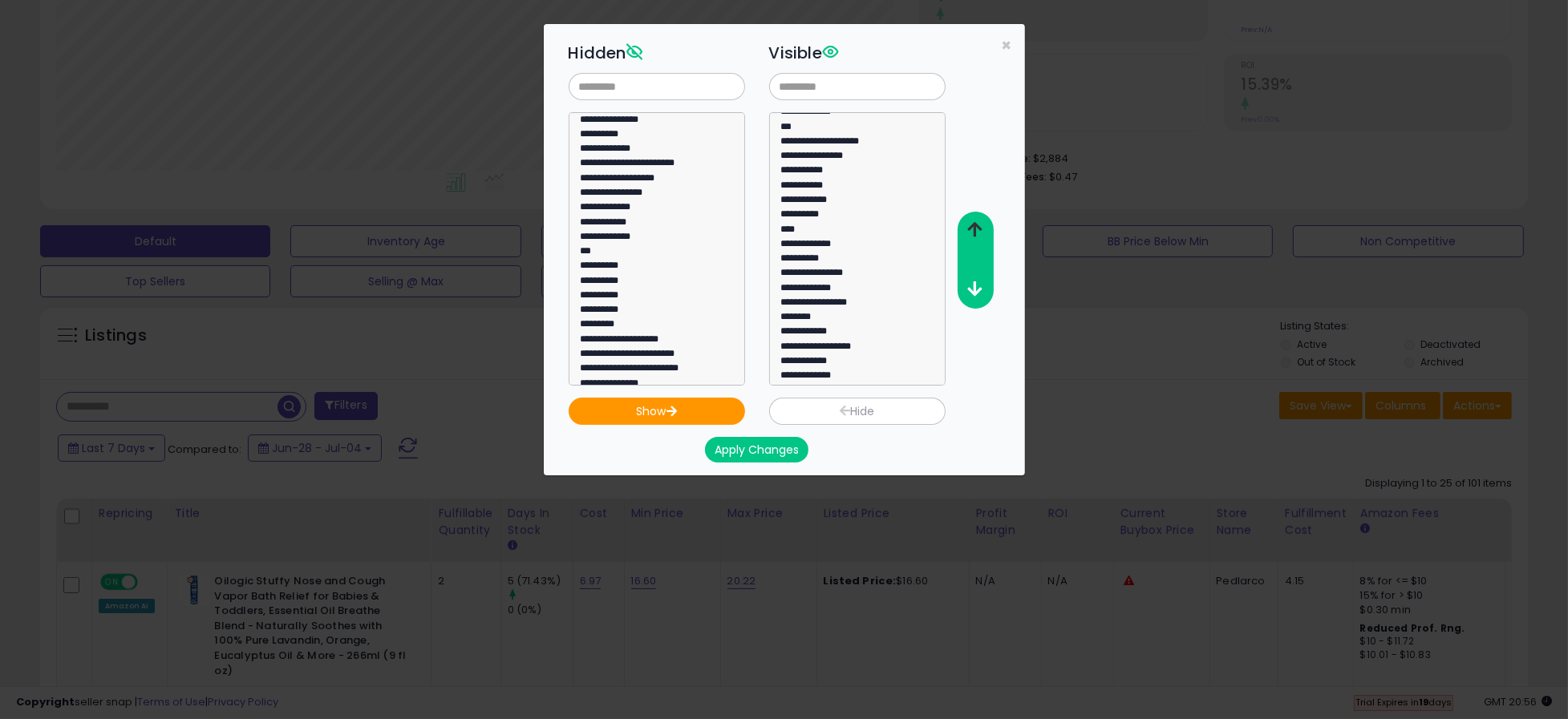 click at bounding box center [974, 229] 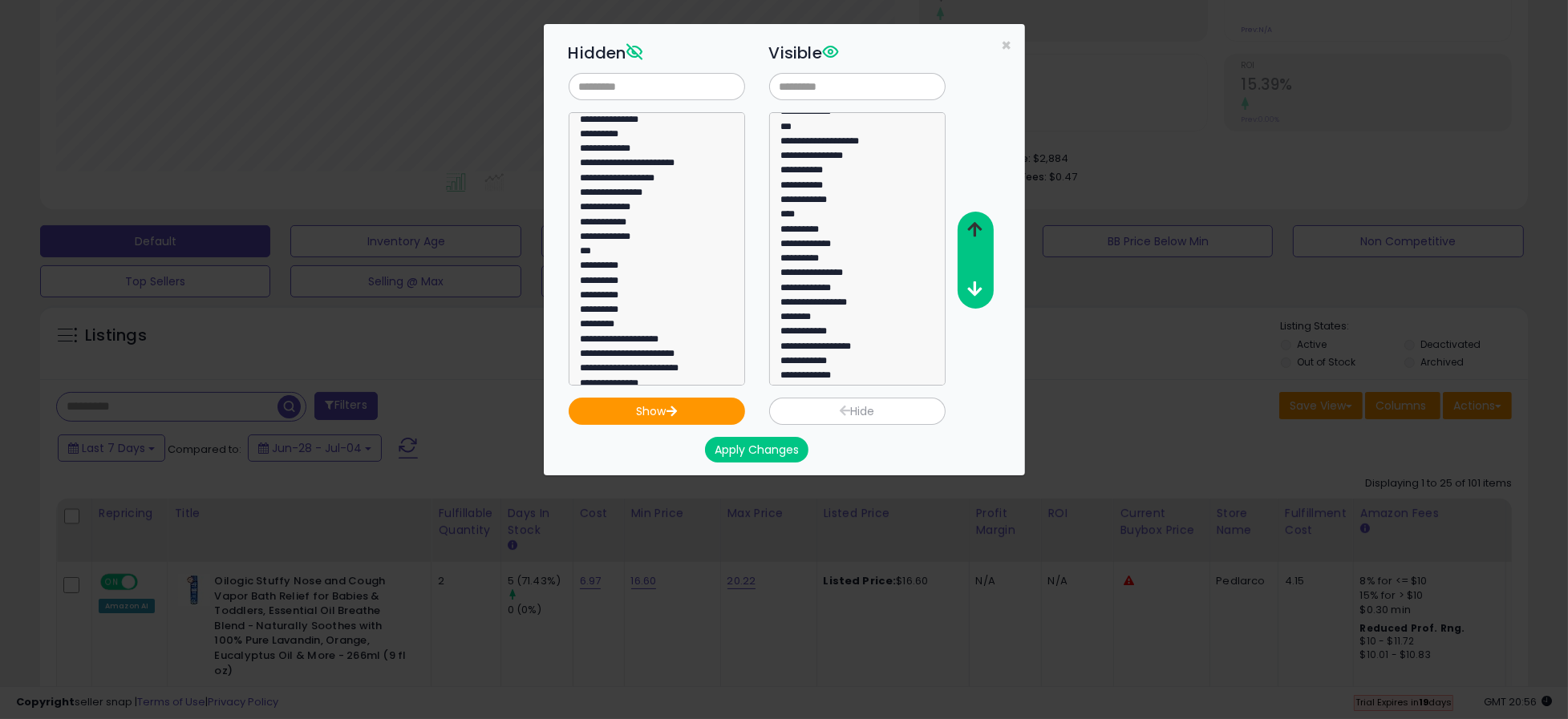 click at bounding box center [974, 229] 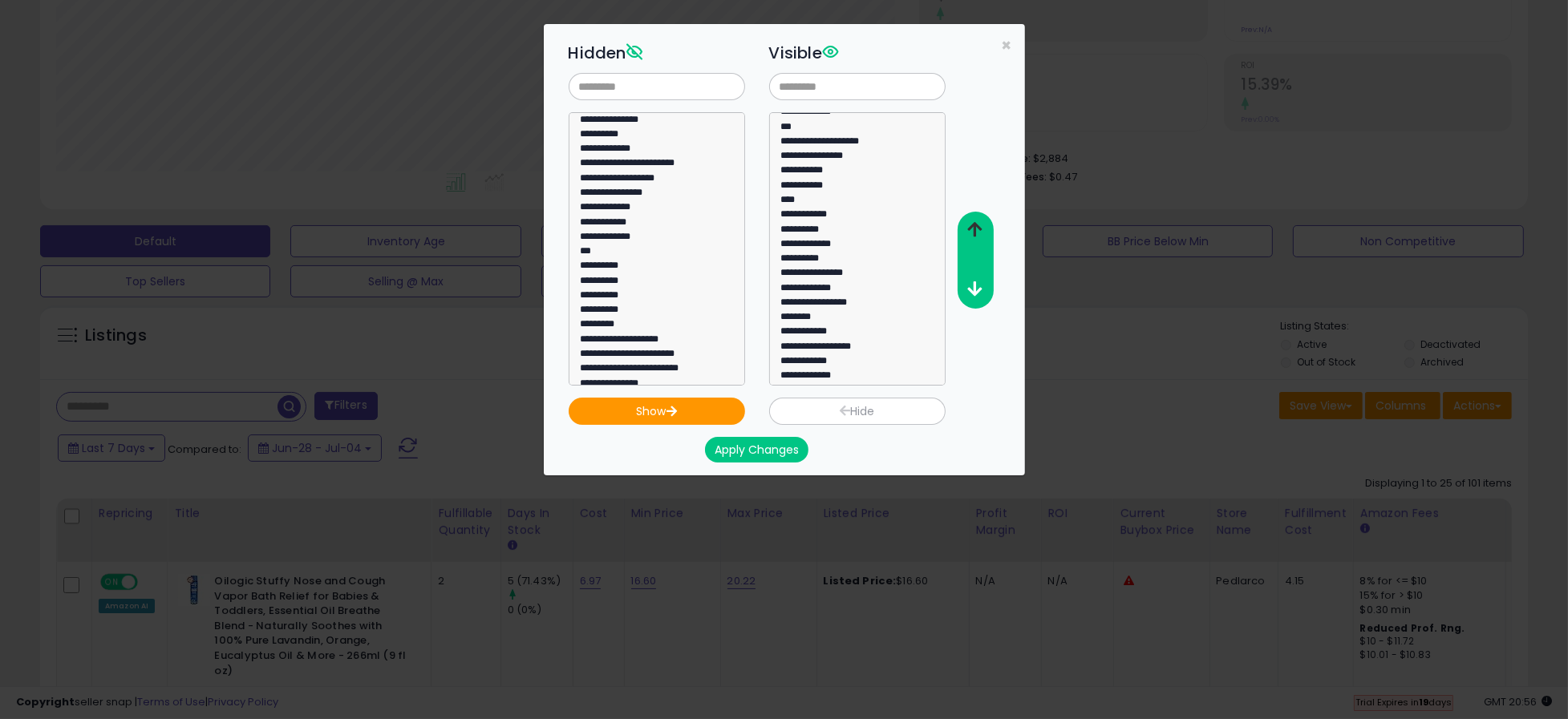 click at bounding box center (974, 229) 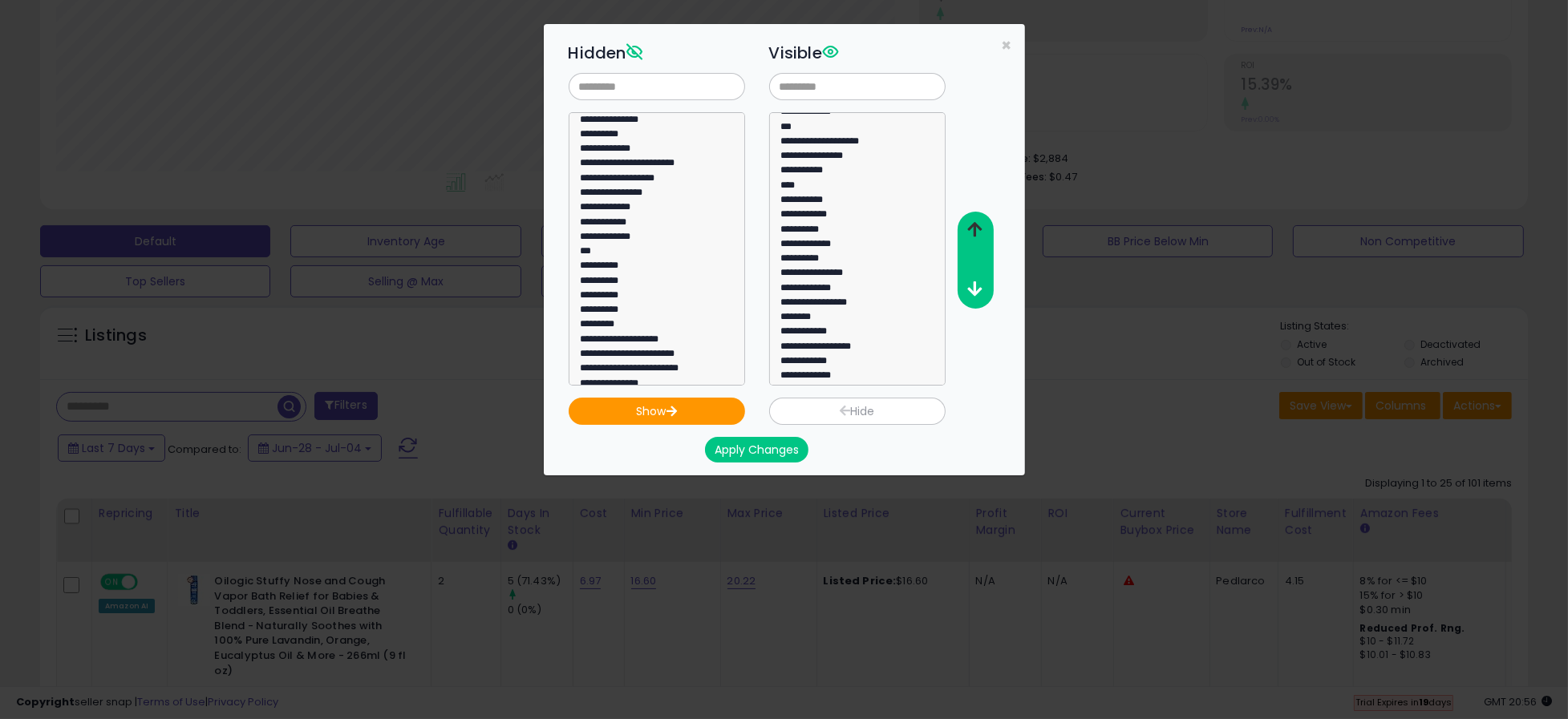 click at bounding box center [974, 229] 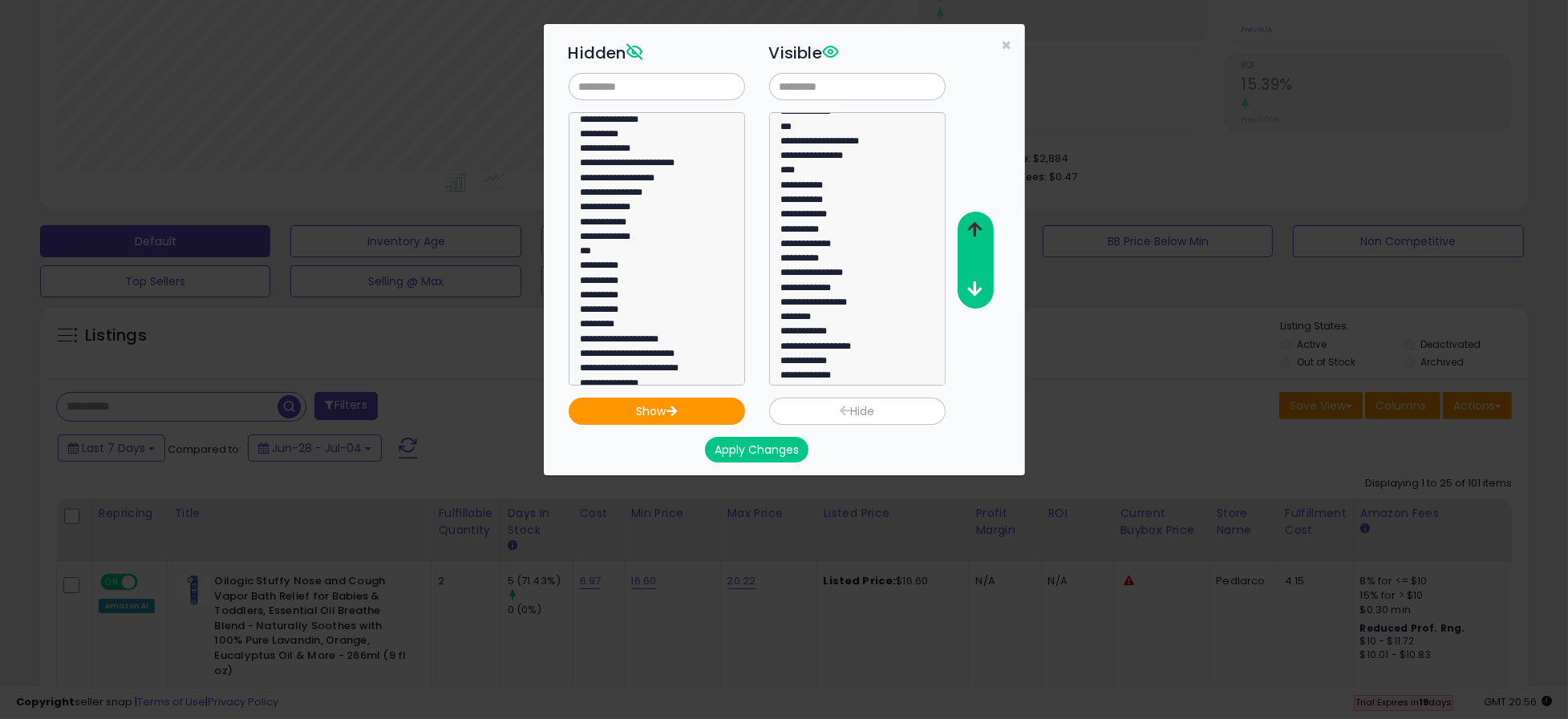 click at bounding box center (974, 229) 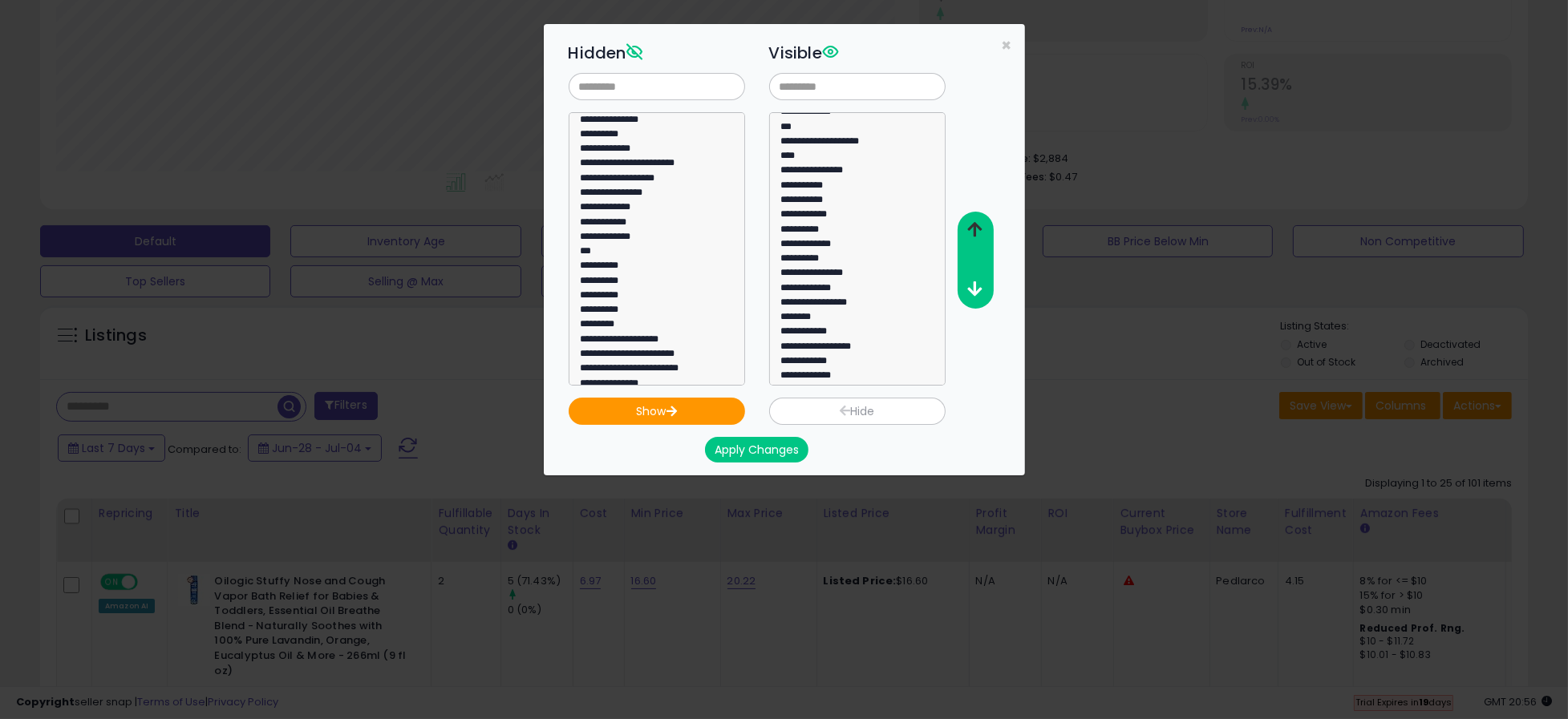 click at bounding box center [974, 229] 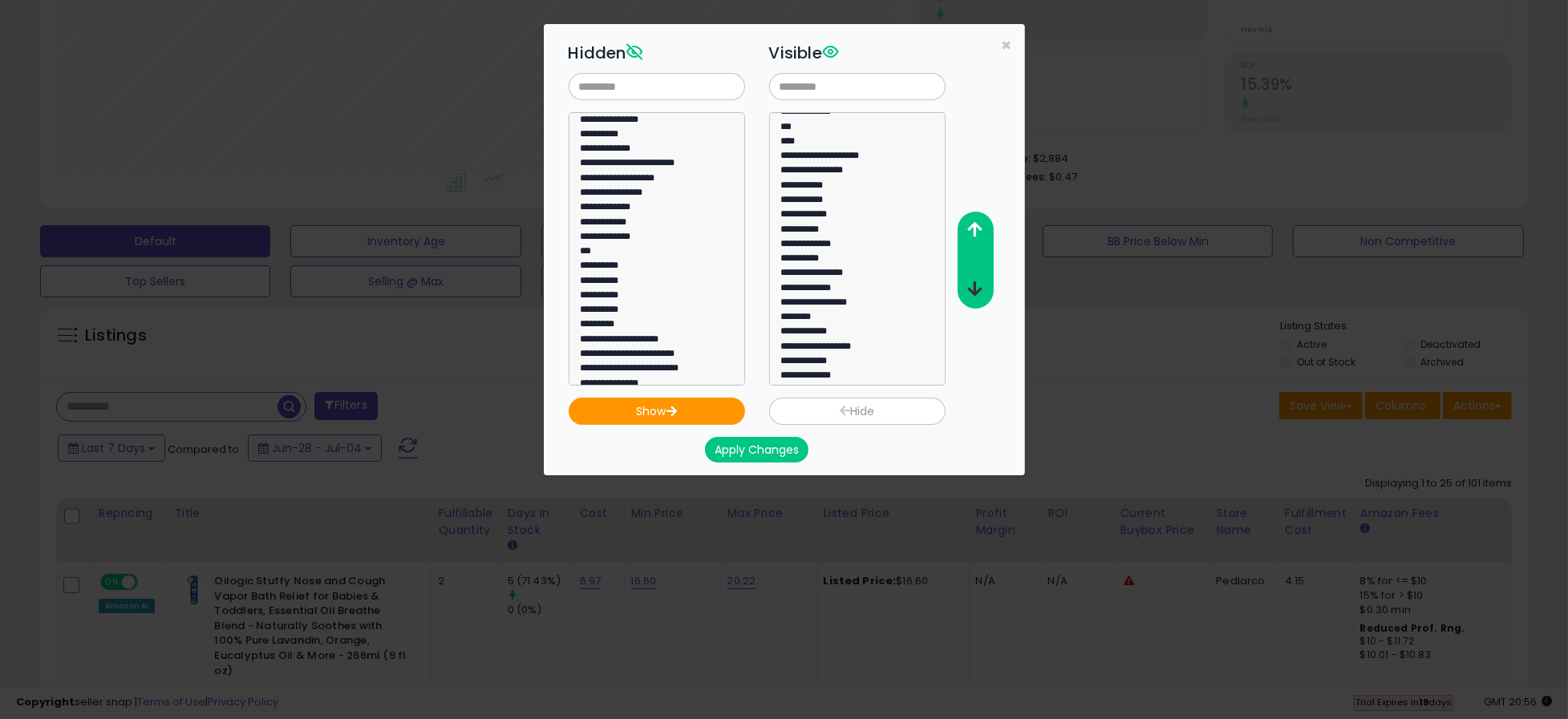click at bounding box center (974, 289) 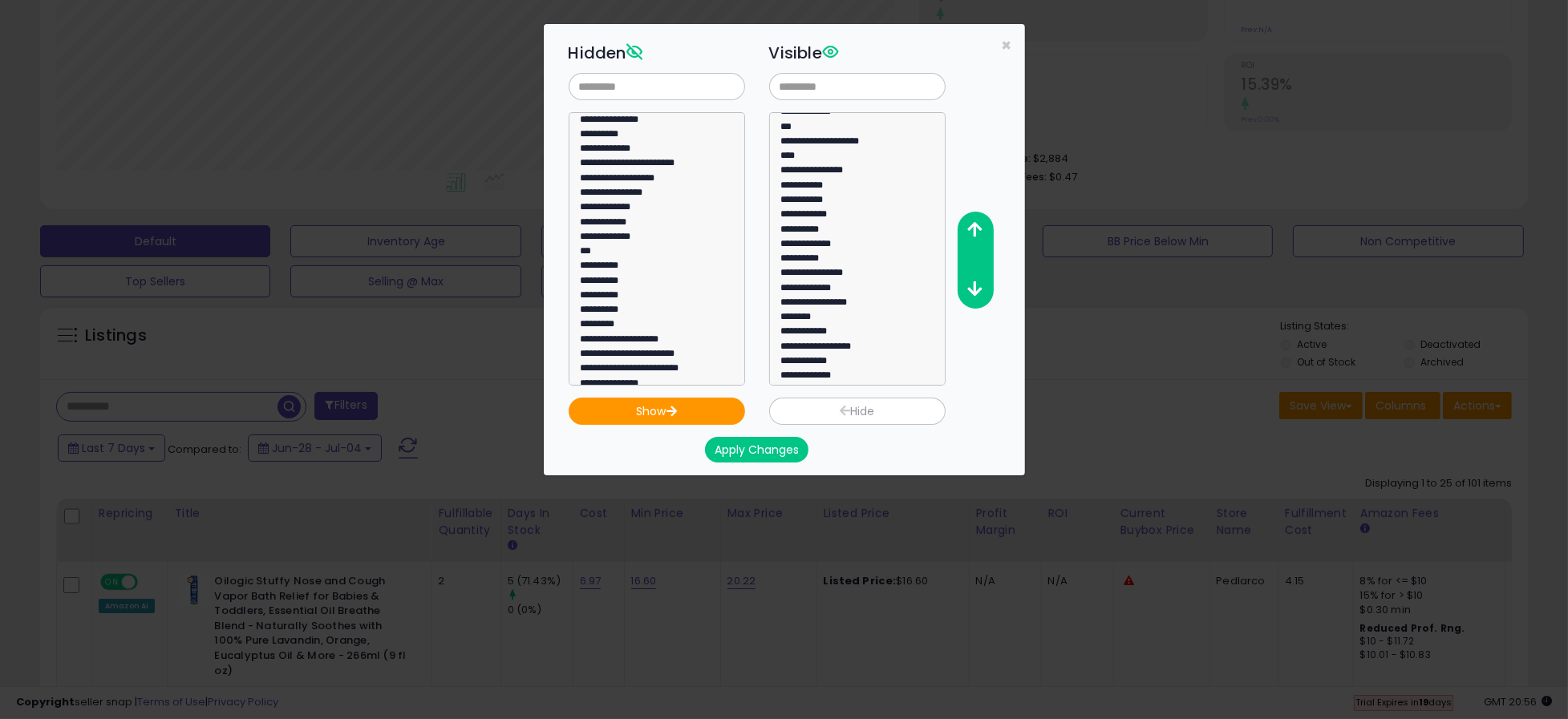 click on "Apply Changes" at bounding box center (756, 450) 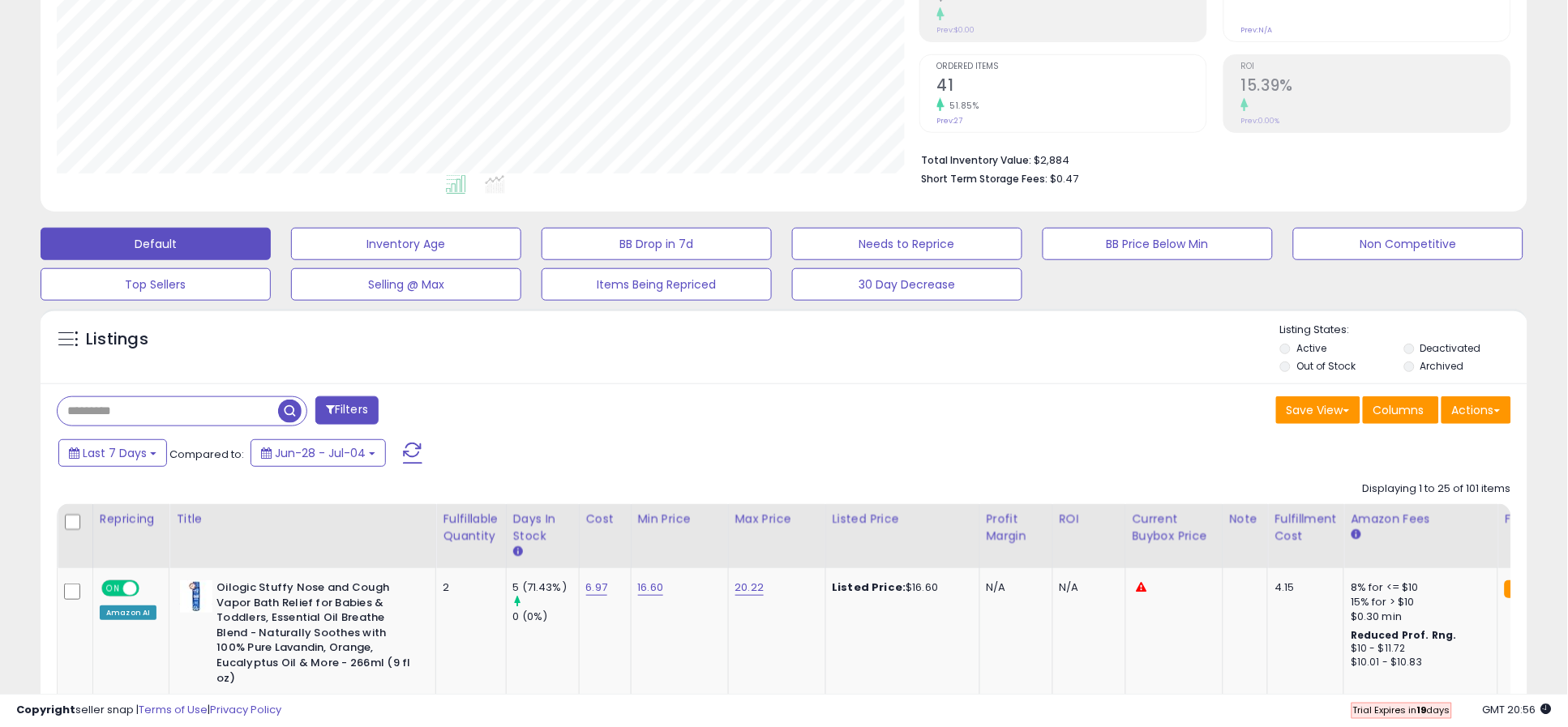 scroll, scrollTop: 332, scrollLeft: 863, axis: both 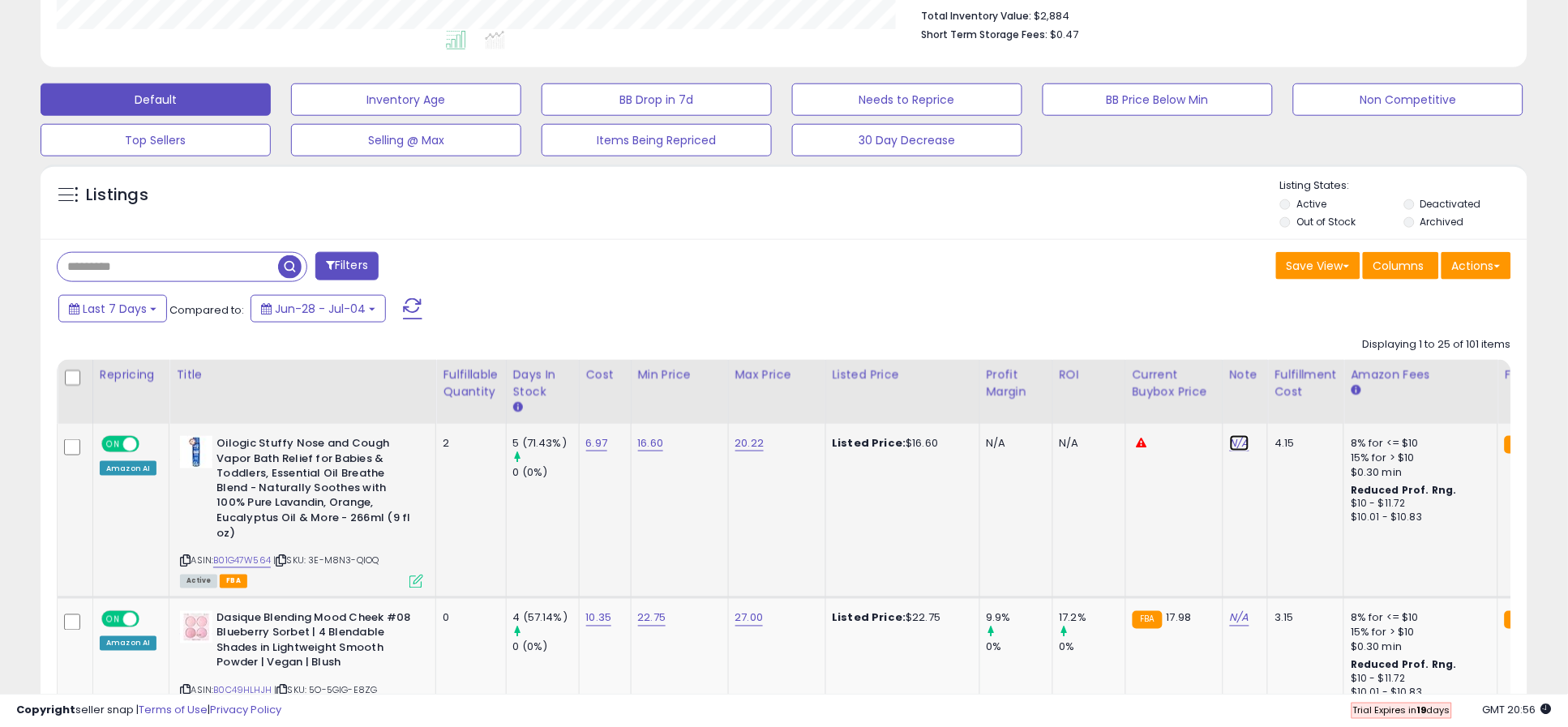 click on "N/A" at bounding box center (1240, 443) 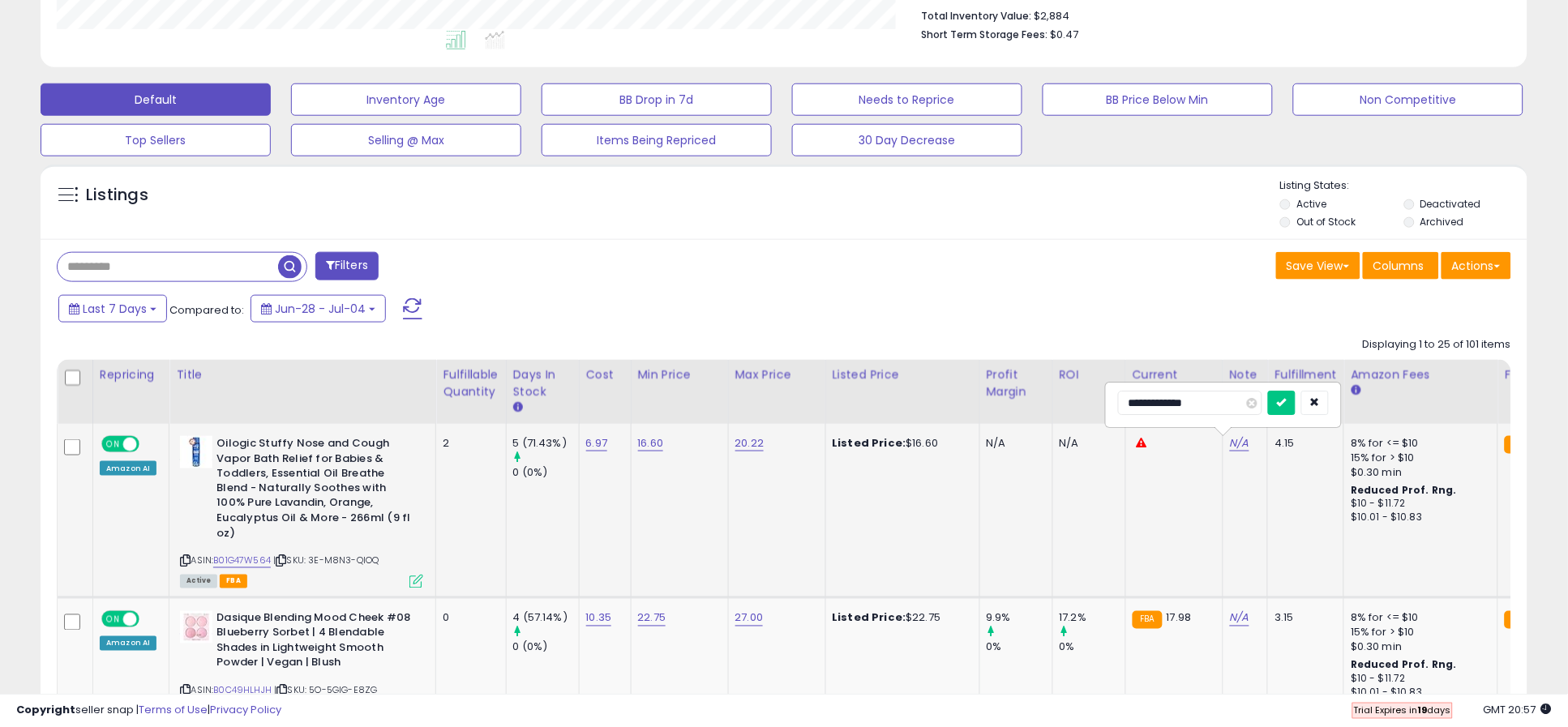 type on "**********" 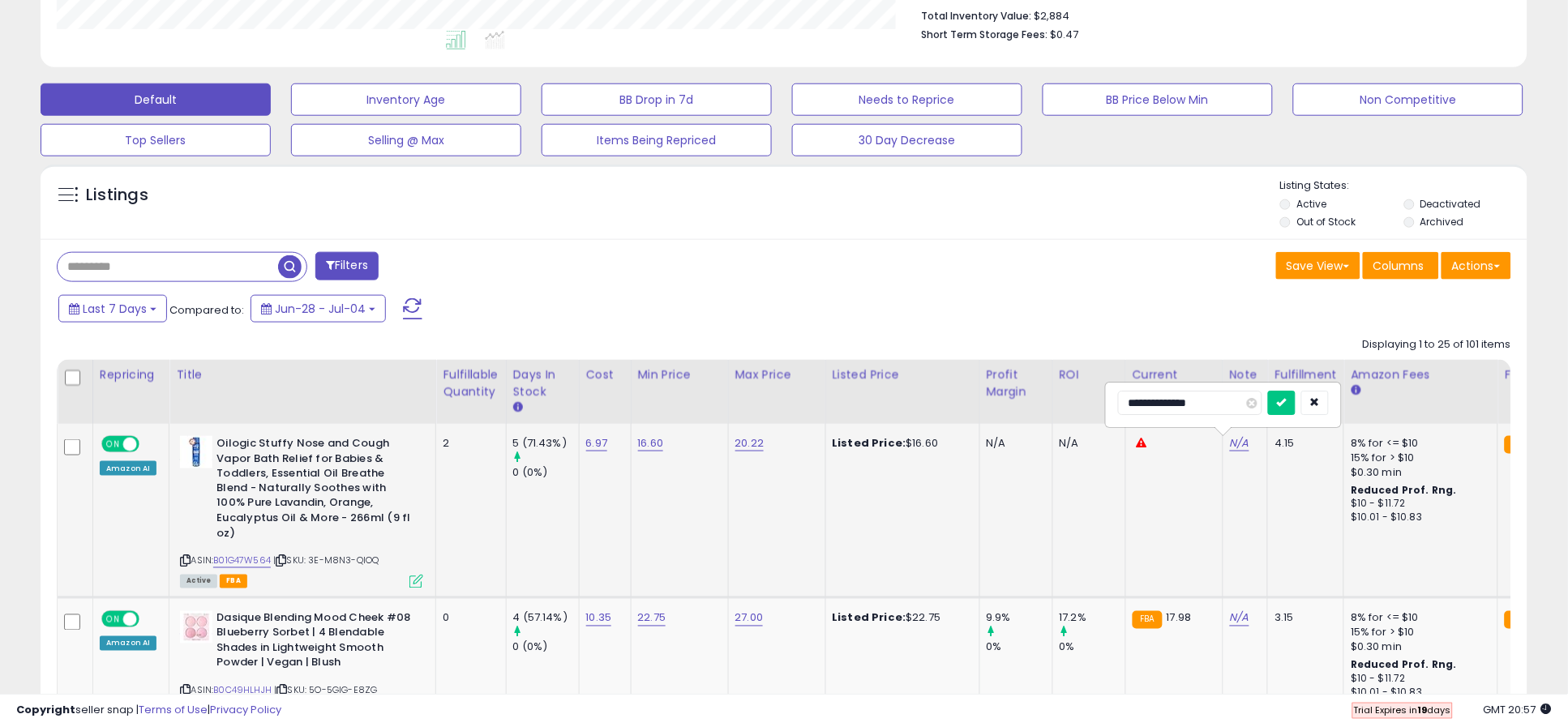 click at bounding box center (1282, 403) 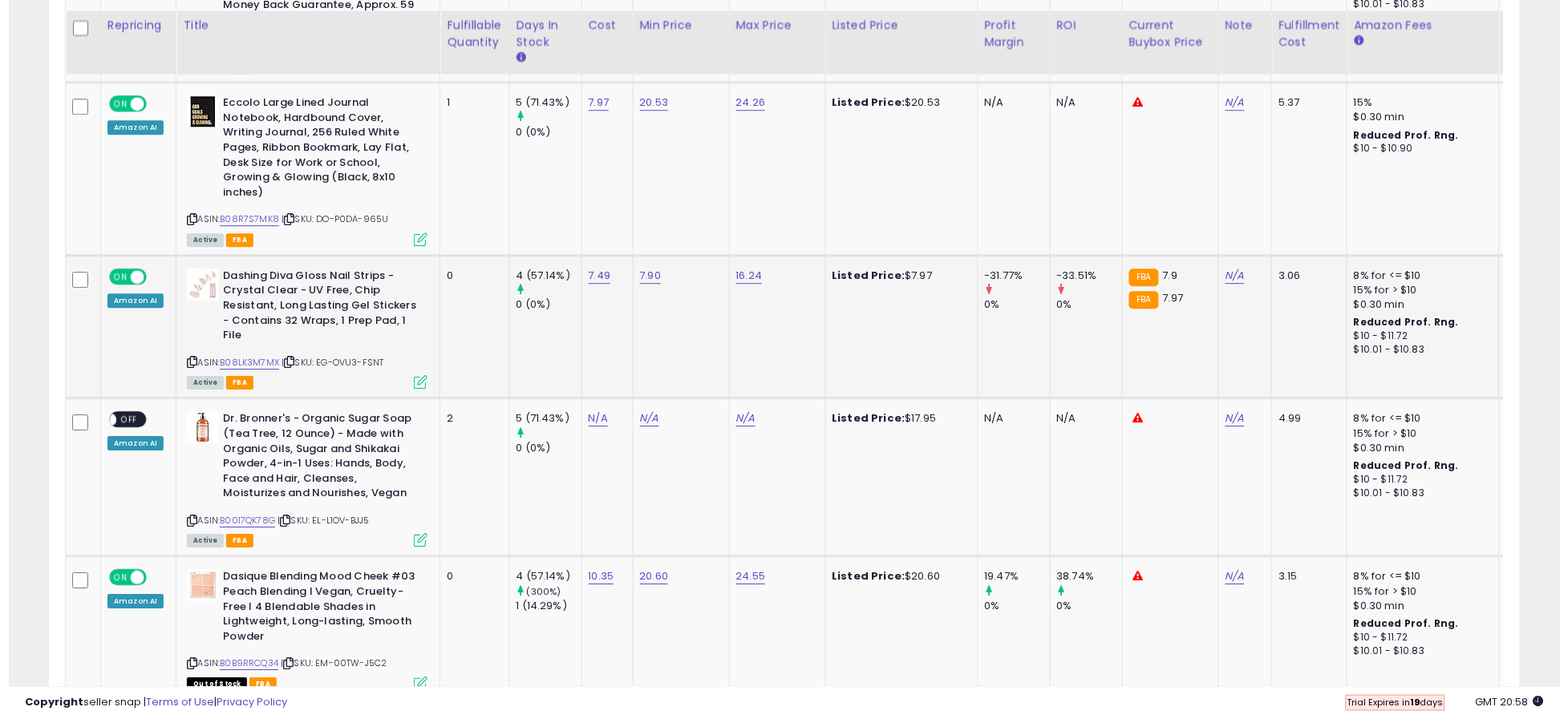 scroll, scrollTop: 1277, scrollLeft: 0, axis: vertical 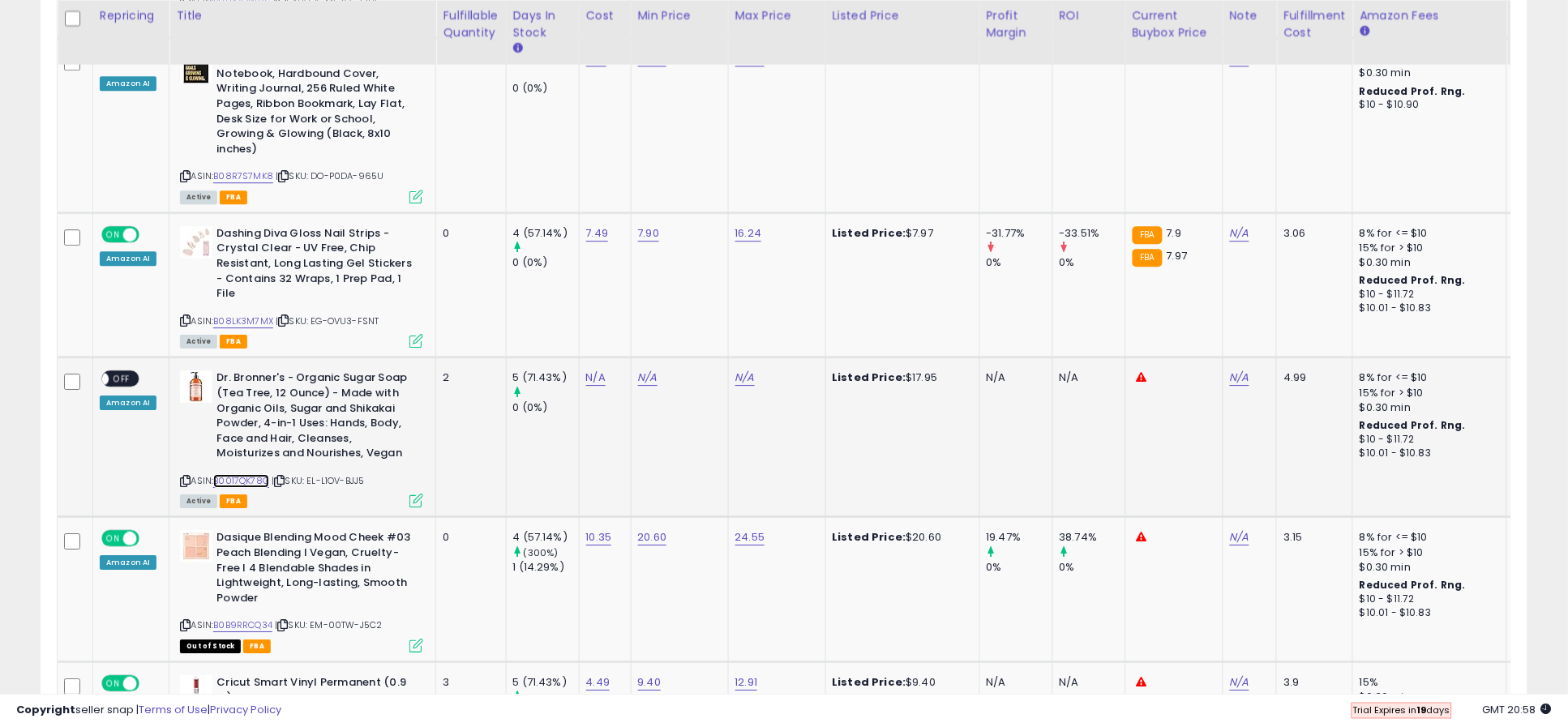 click on "B0017QK78G" at bounding box center (241, 481) 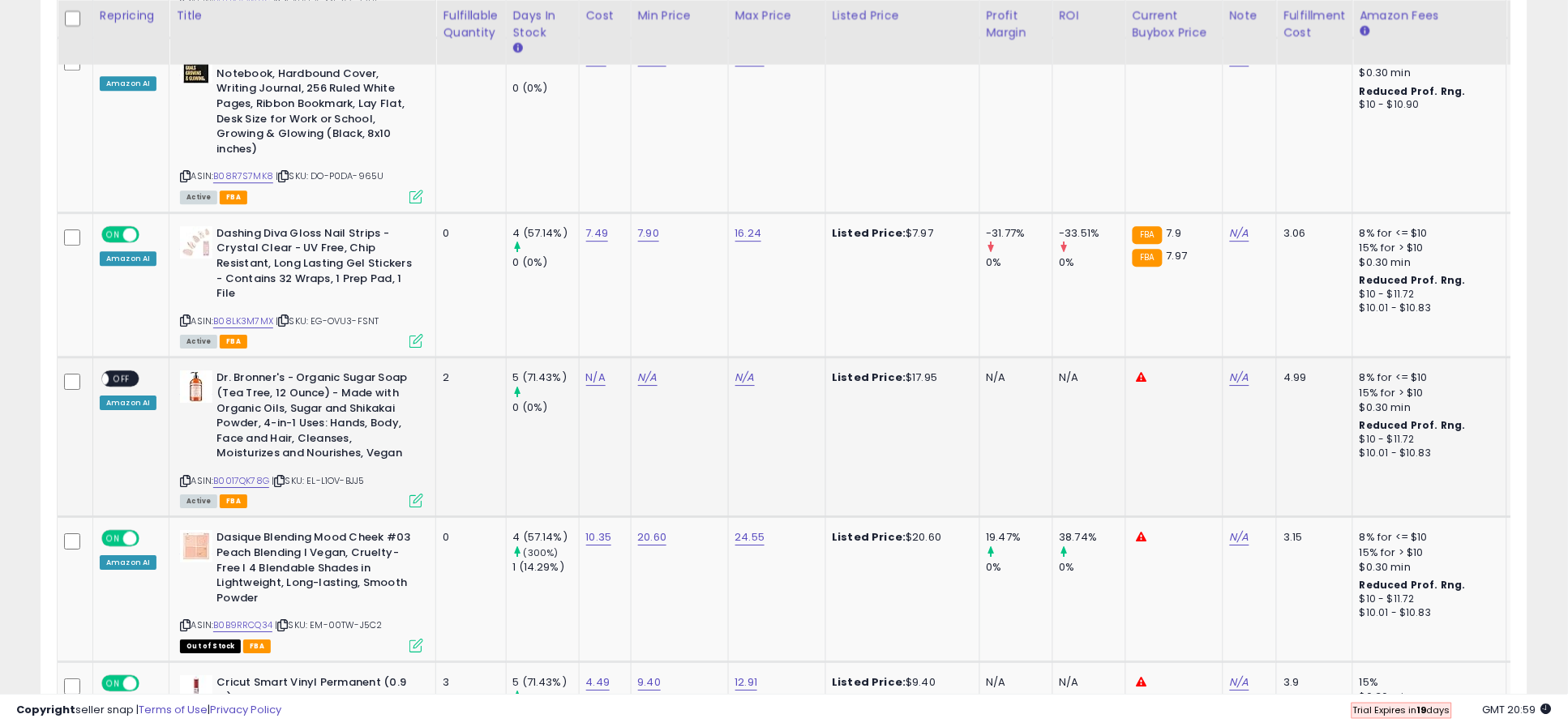 click at bounding box center [416, 500] 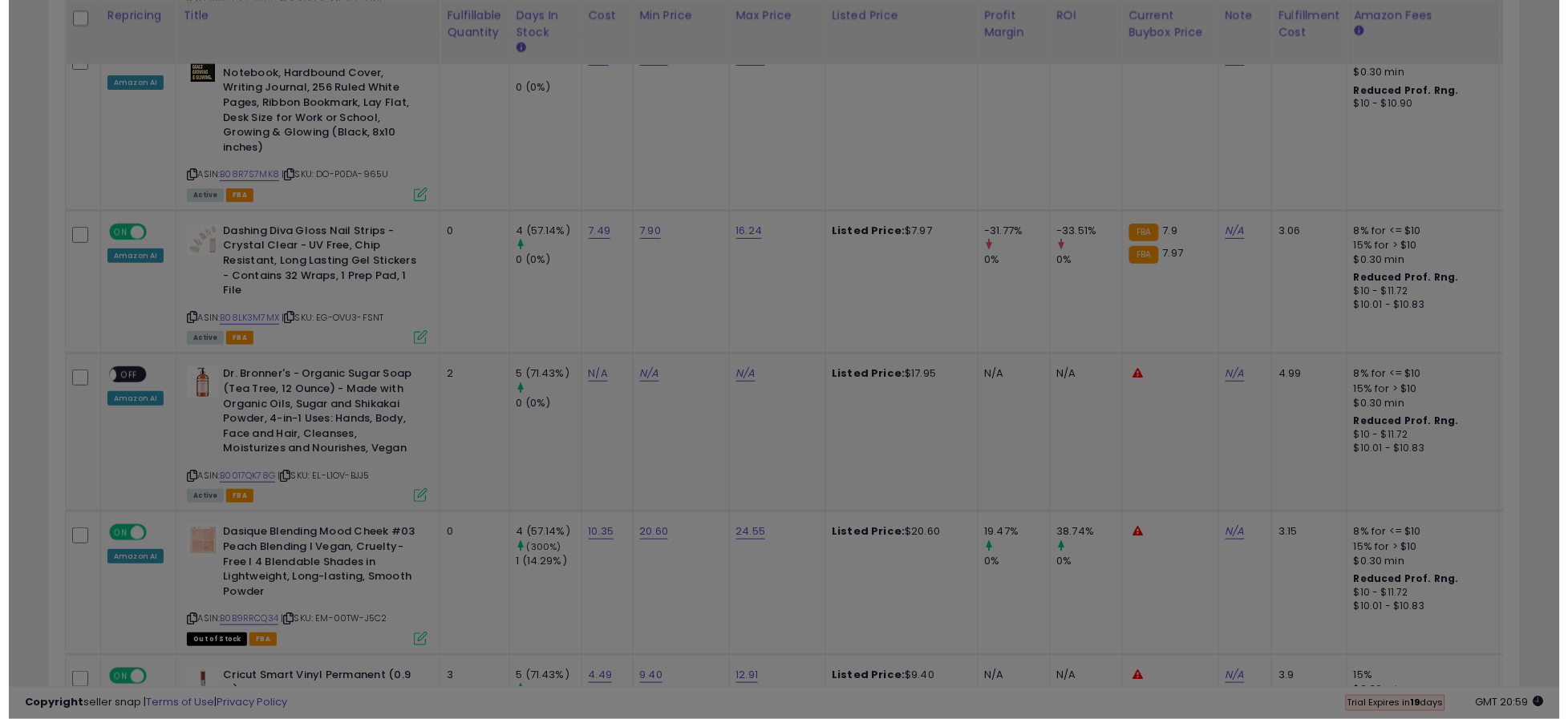 scroll, scrollTop: 801231, scrollLeft: 801182, axis: both 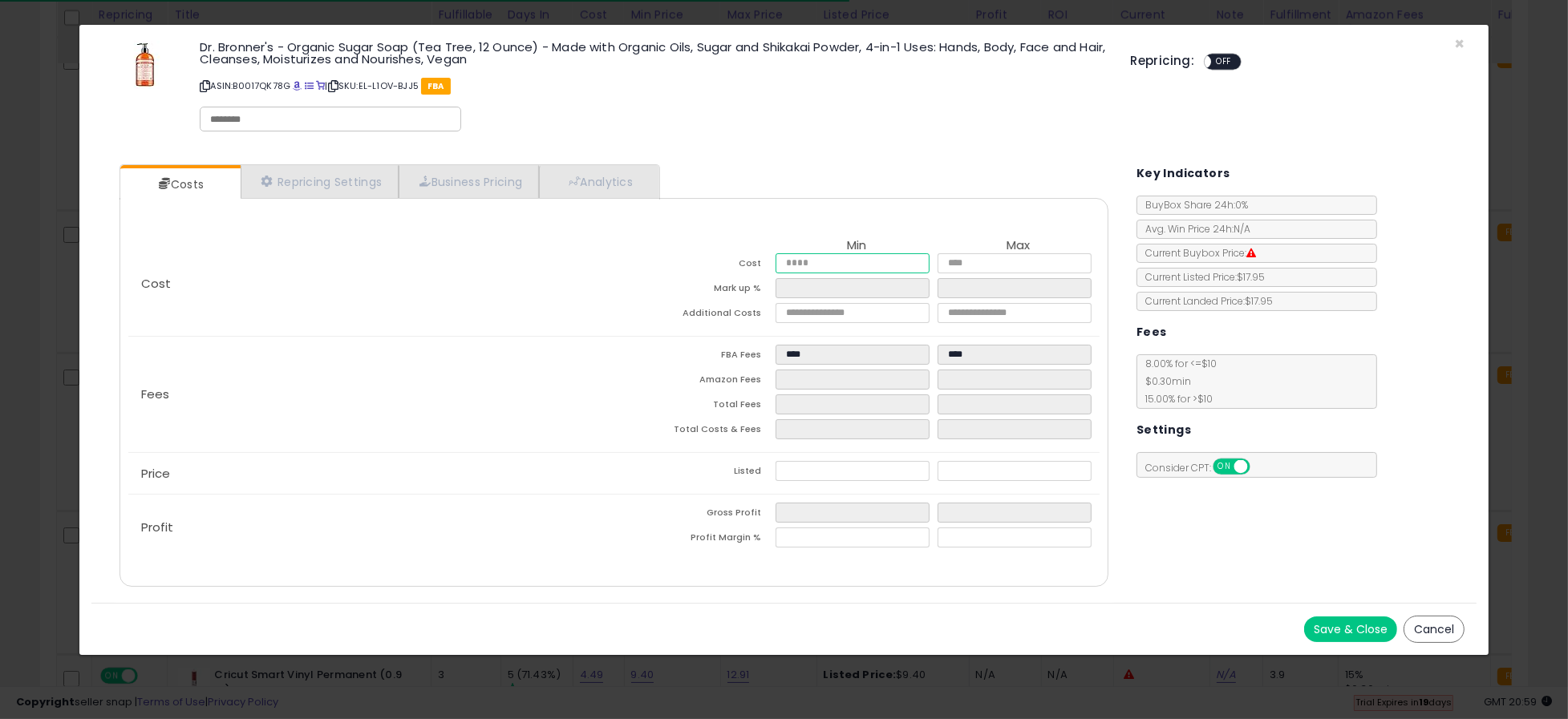 click at bounding box center (853, 263) 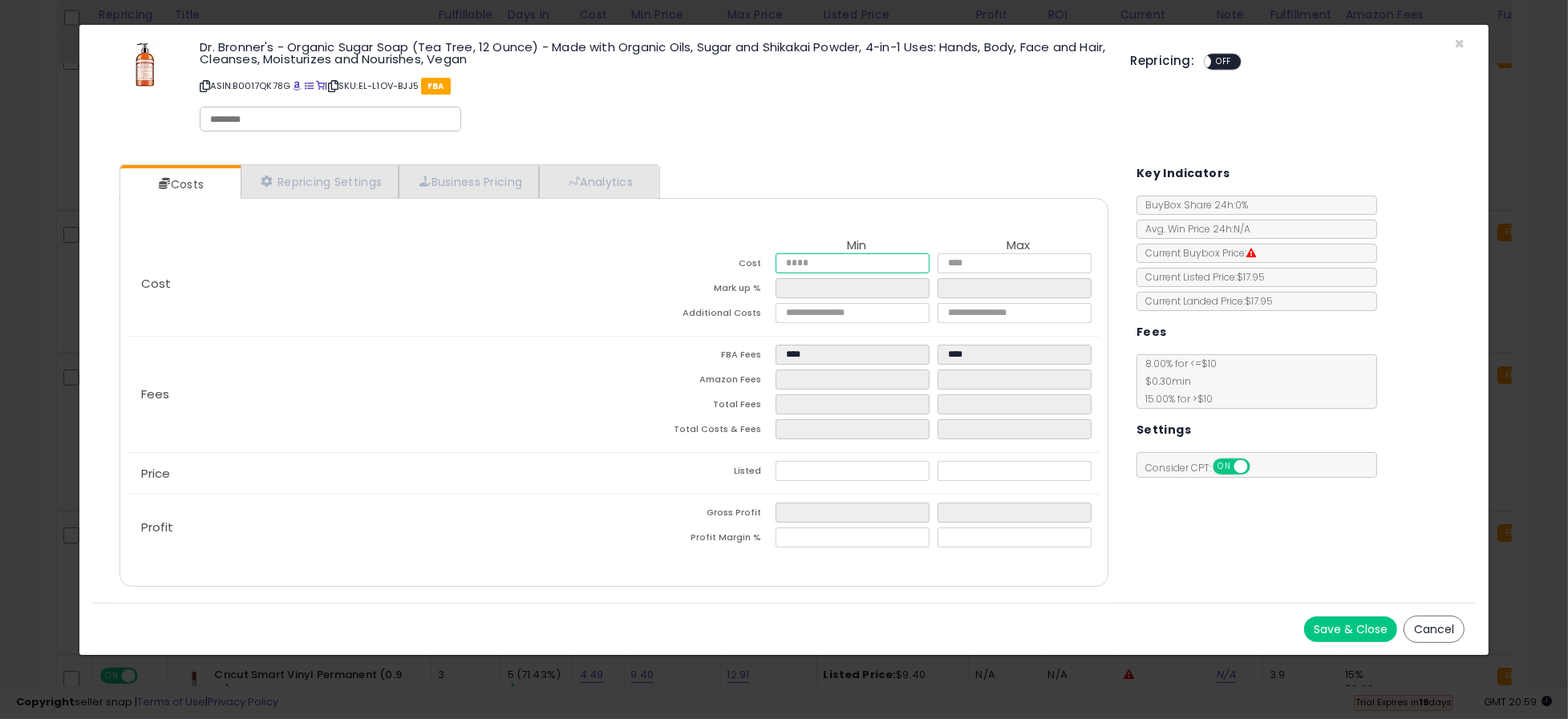 type on "*" 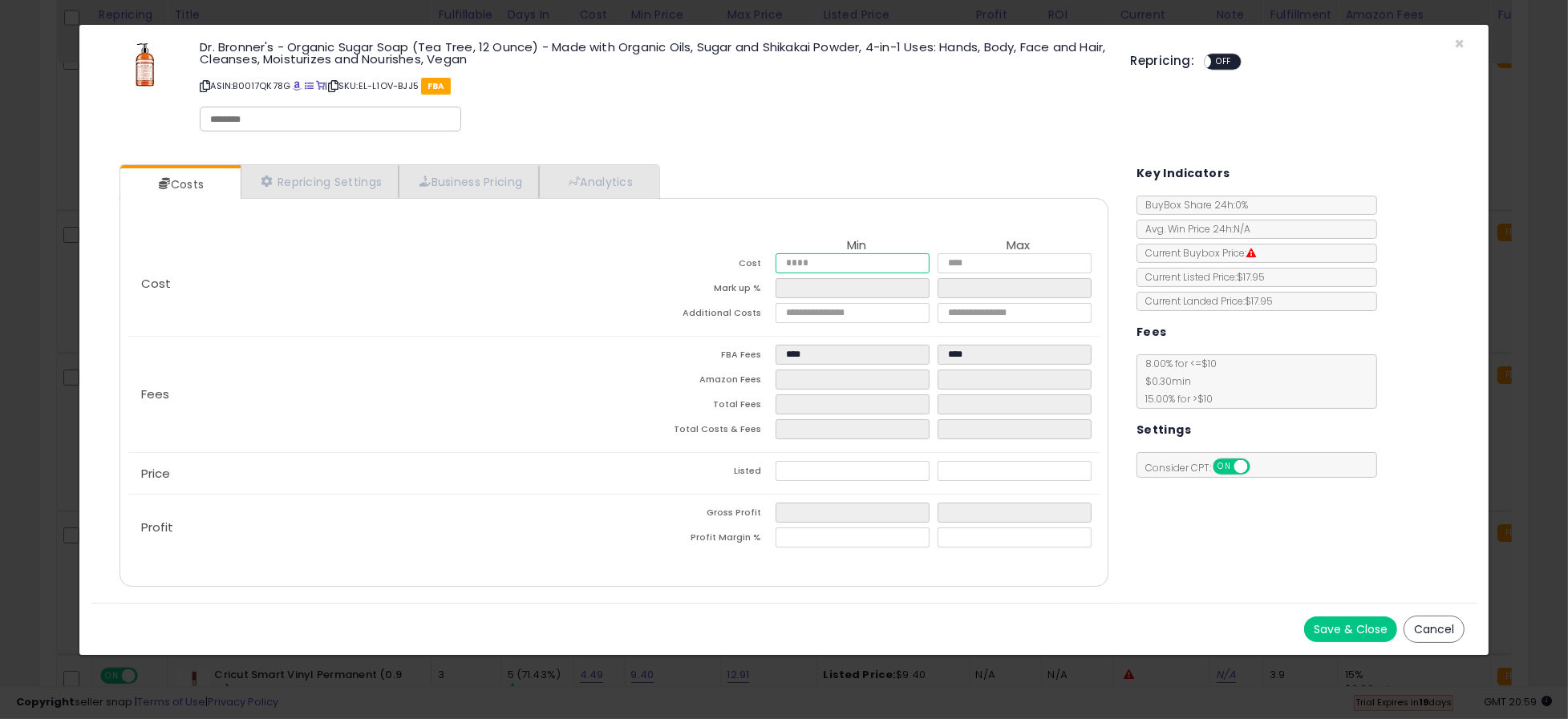 type on "****" 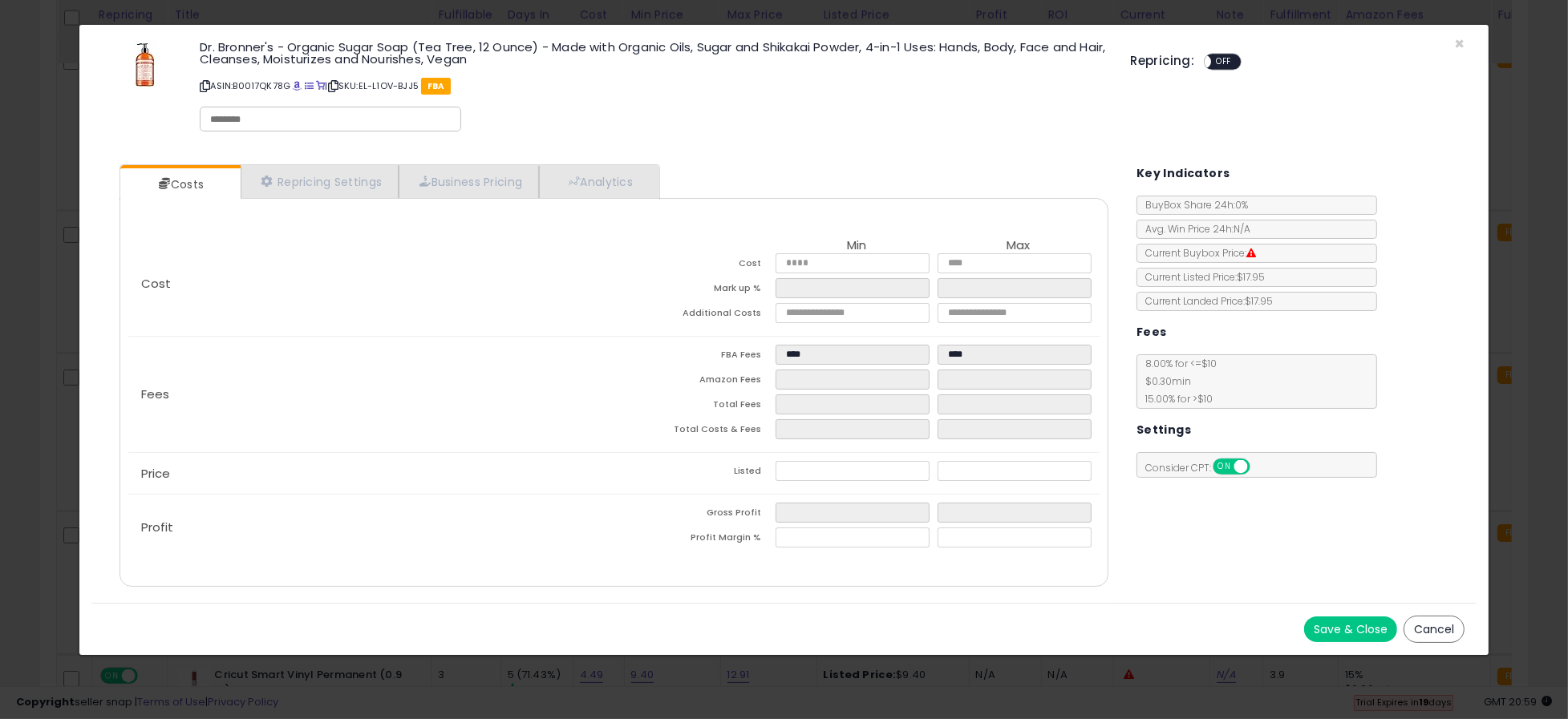 click on "Listed" at bounding box center [695, 473] 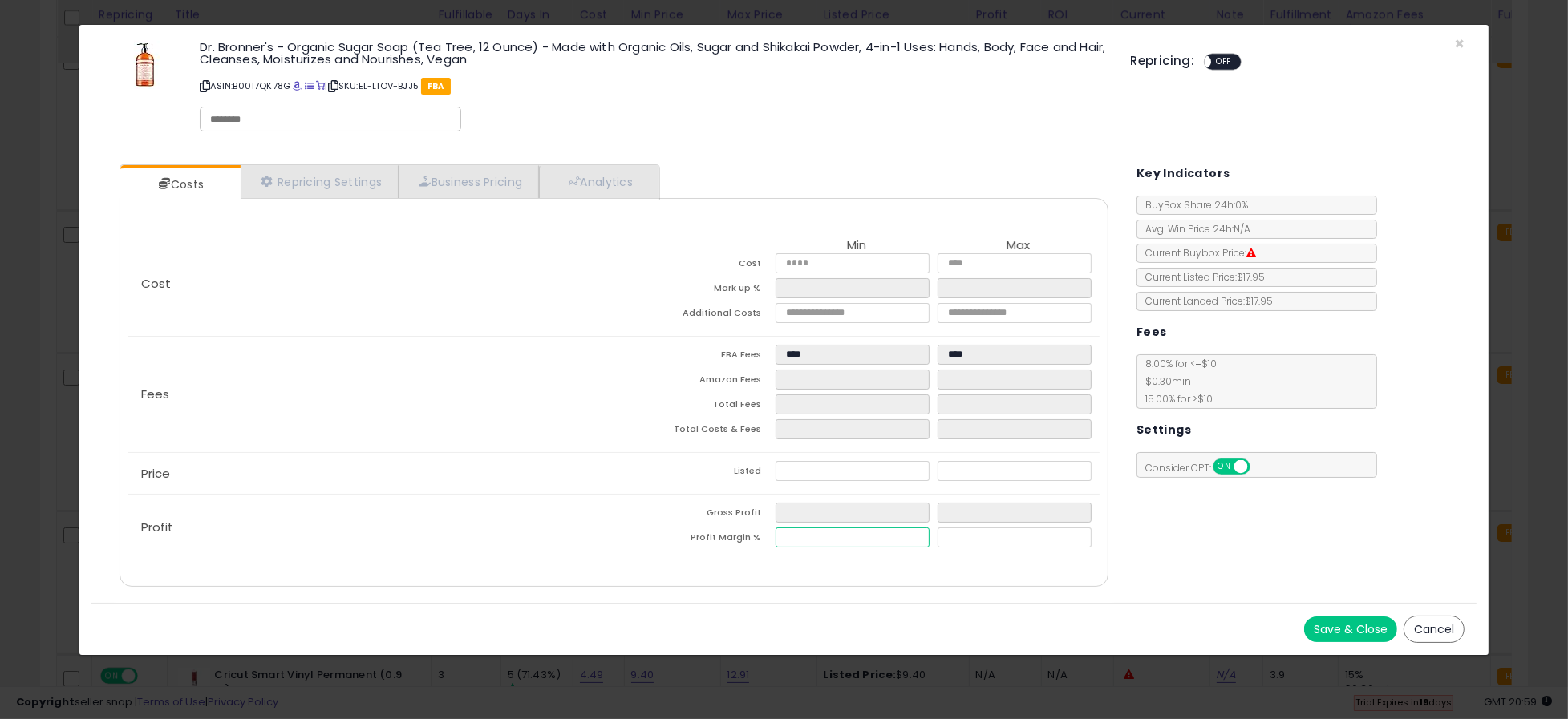 click at bounding box center (853, 537) 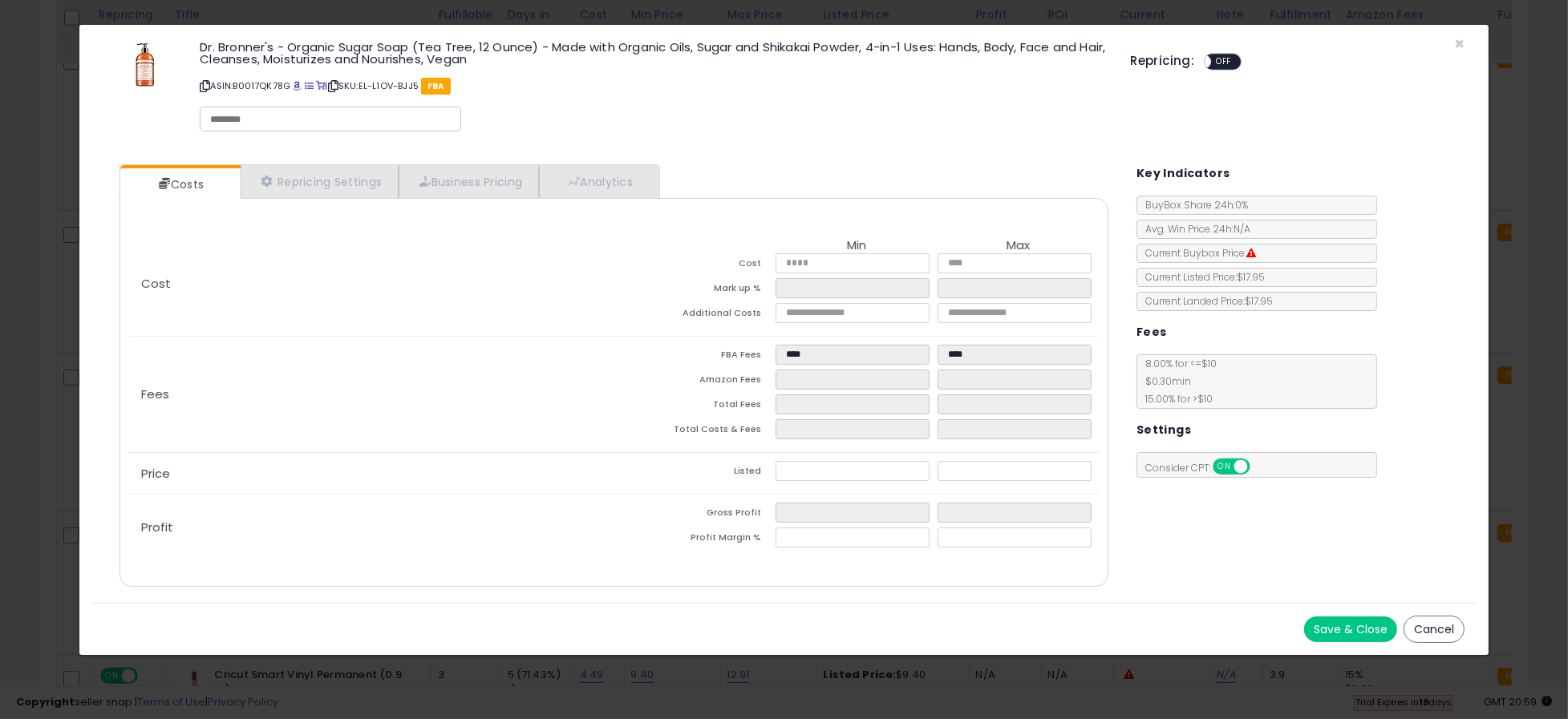 type on "****" 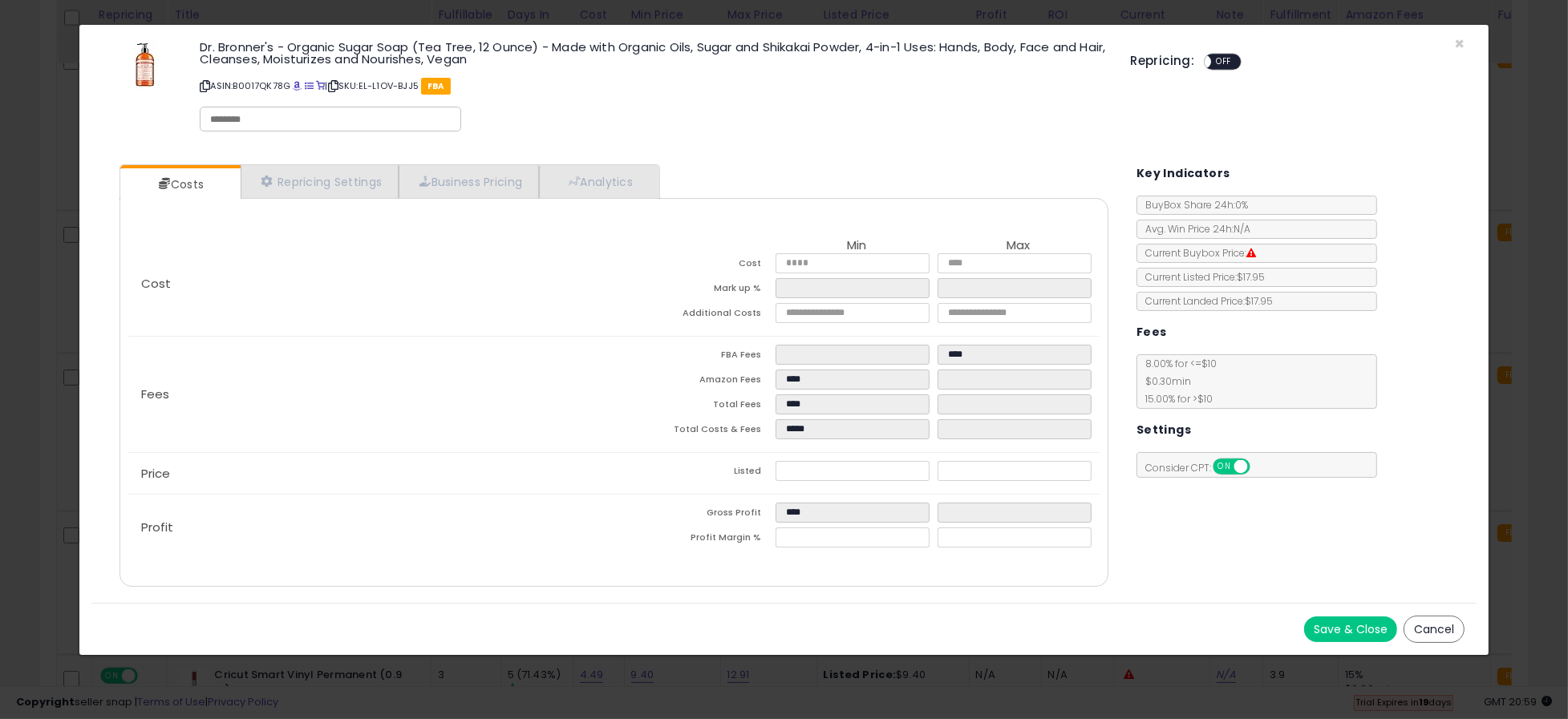 click on "Cost
Min
Max
Cost
****
****
Mark up %
****
Additional Costs
Fees" at bounding box center (614, 392) 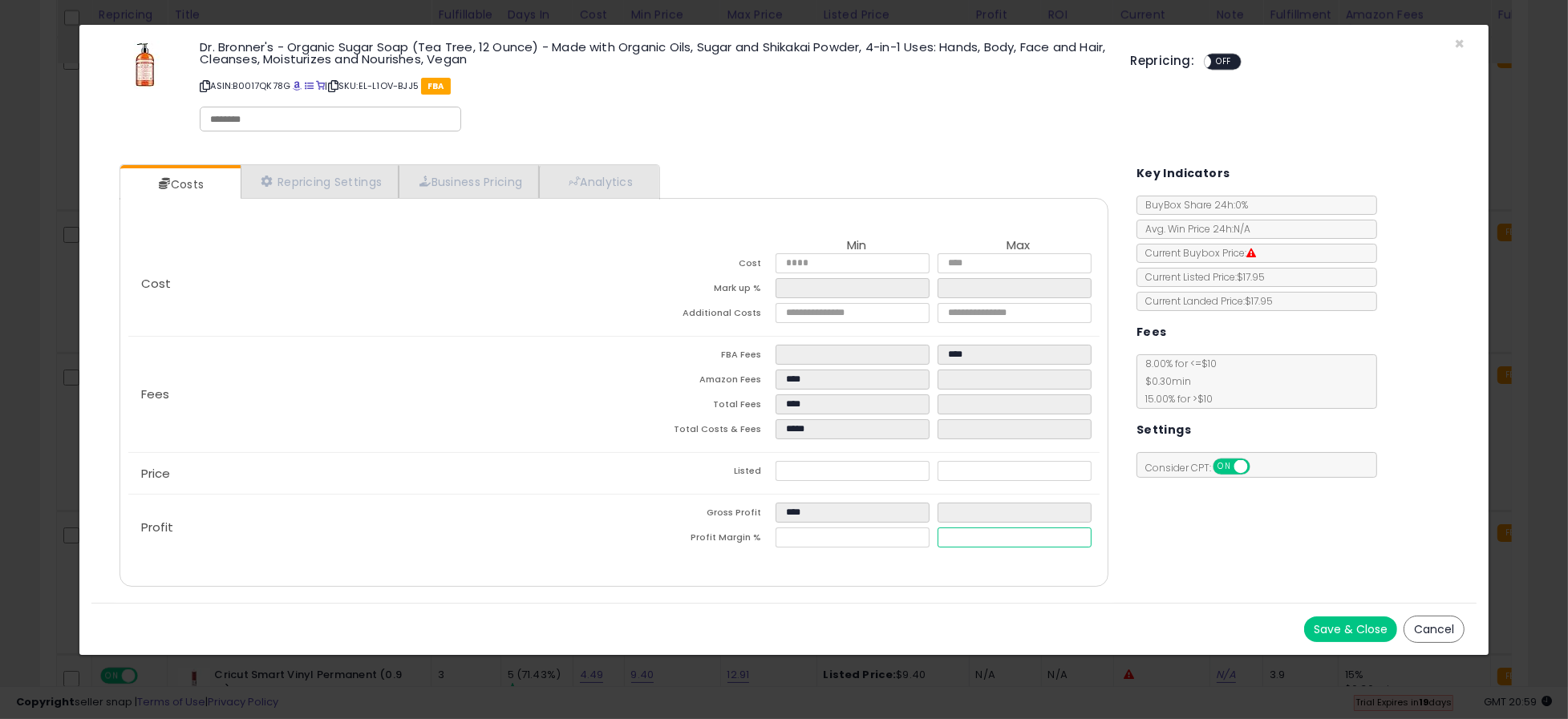 click at bounding box center [1015, 537] 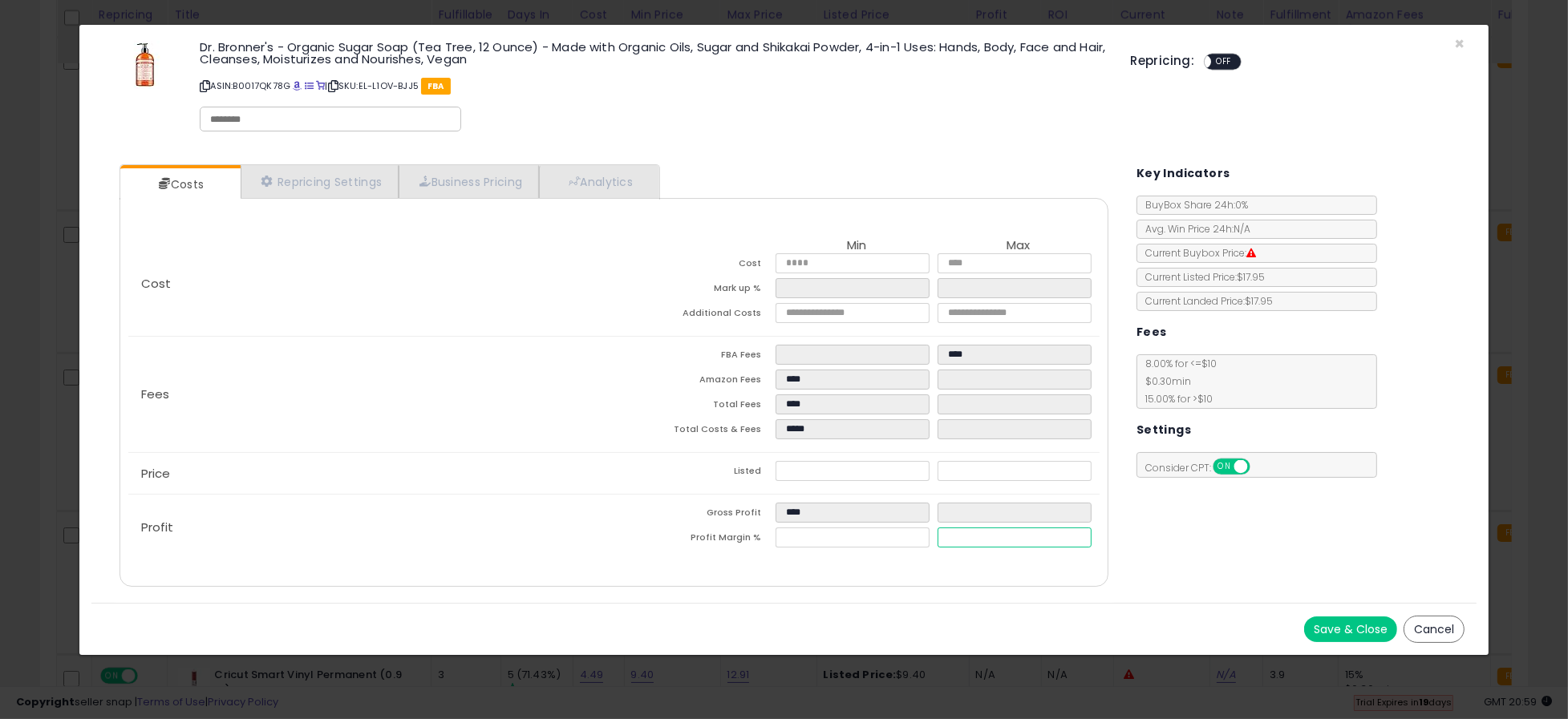 type on "**" 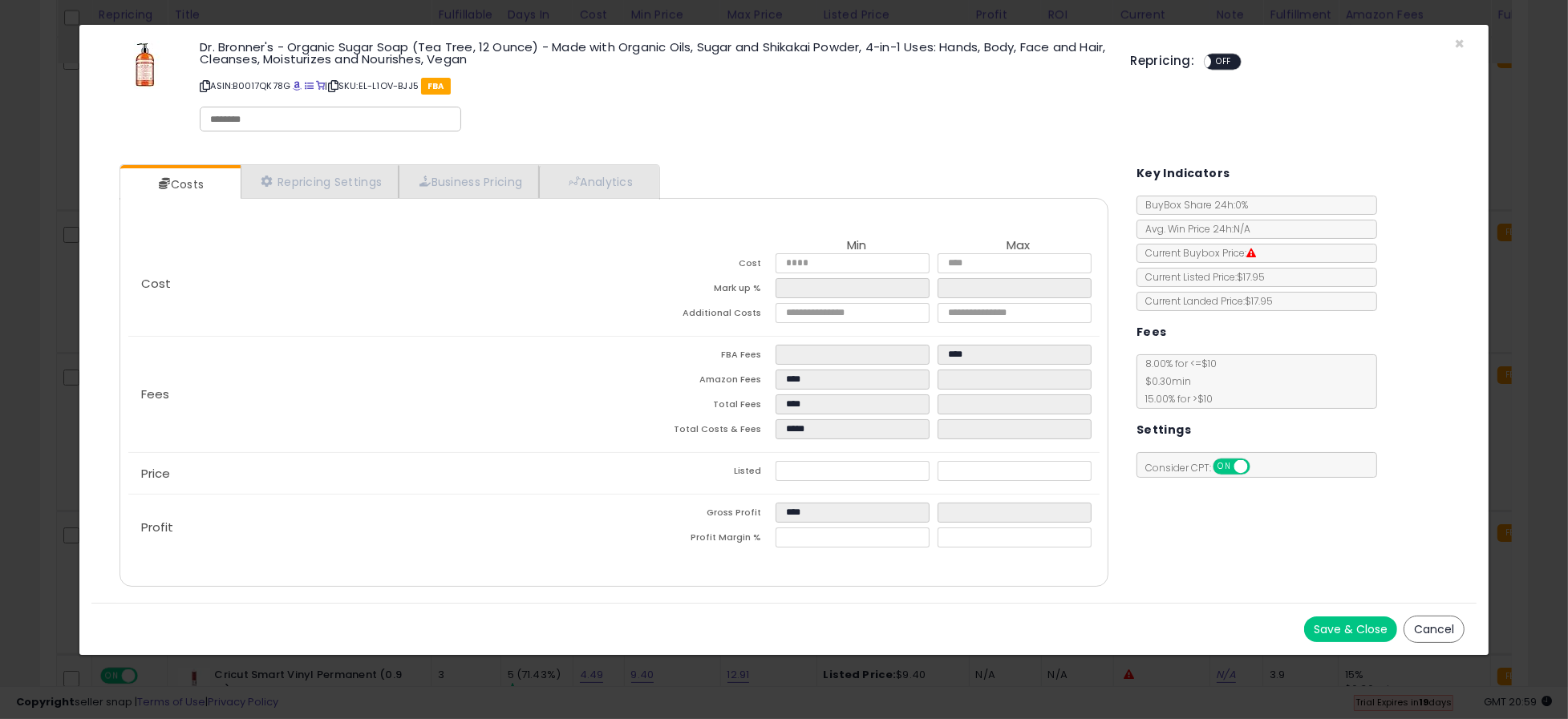 type on "*****" 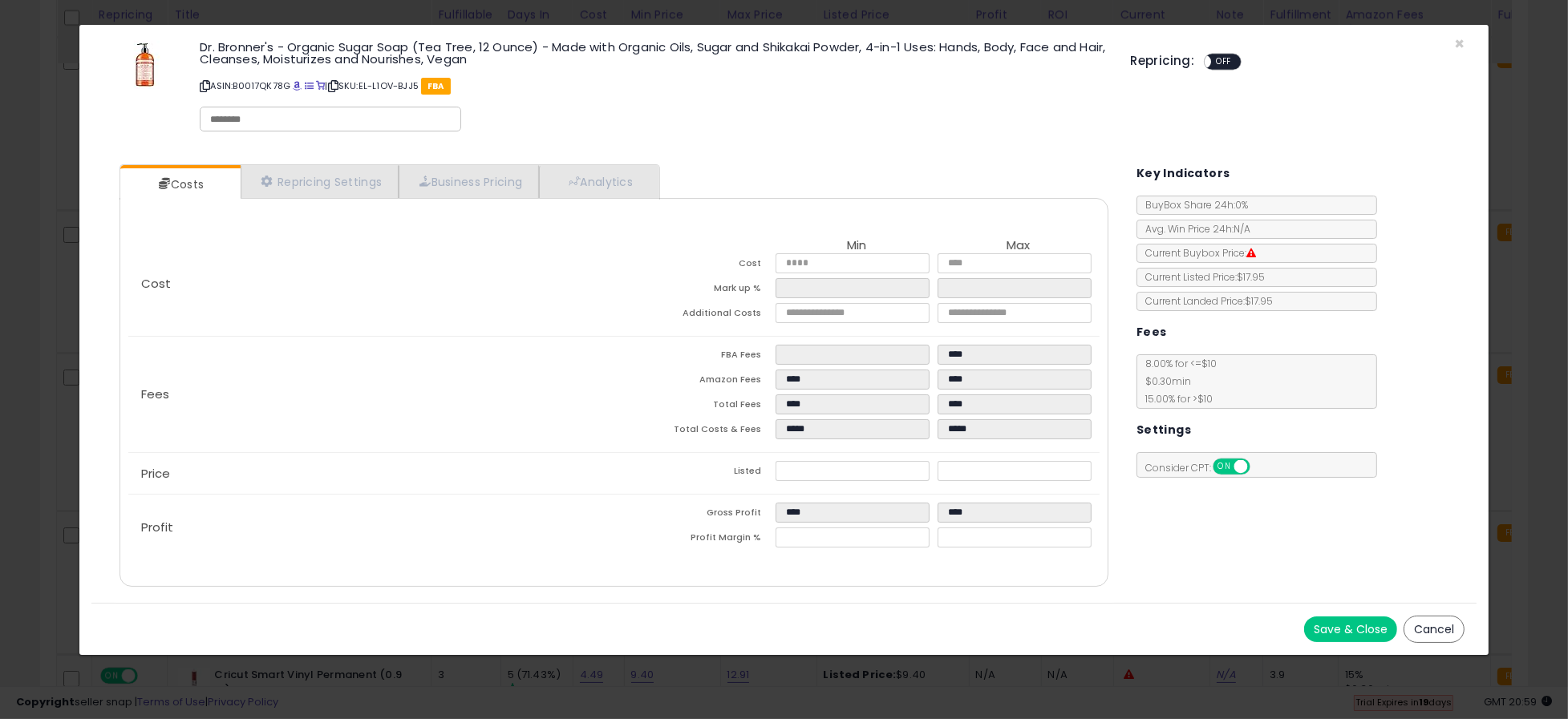 click on "Cost
Min
Max
Cost
****
****
Mark up %
****
*****
Additional Costs" at bounding box center (614, 392) 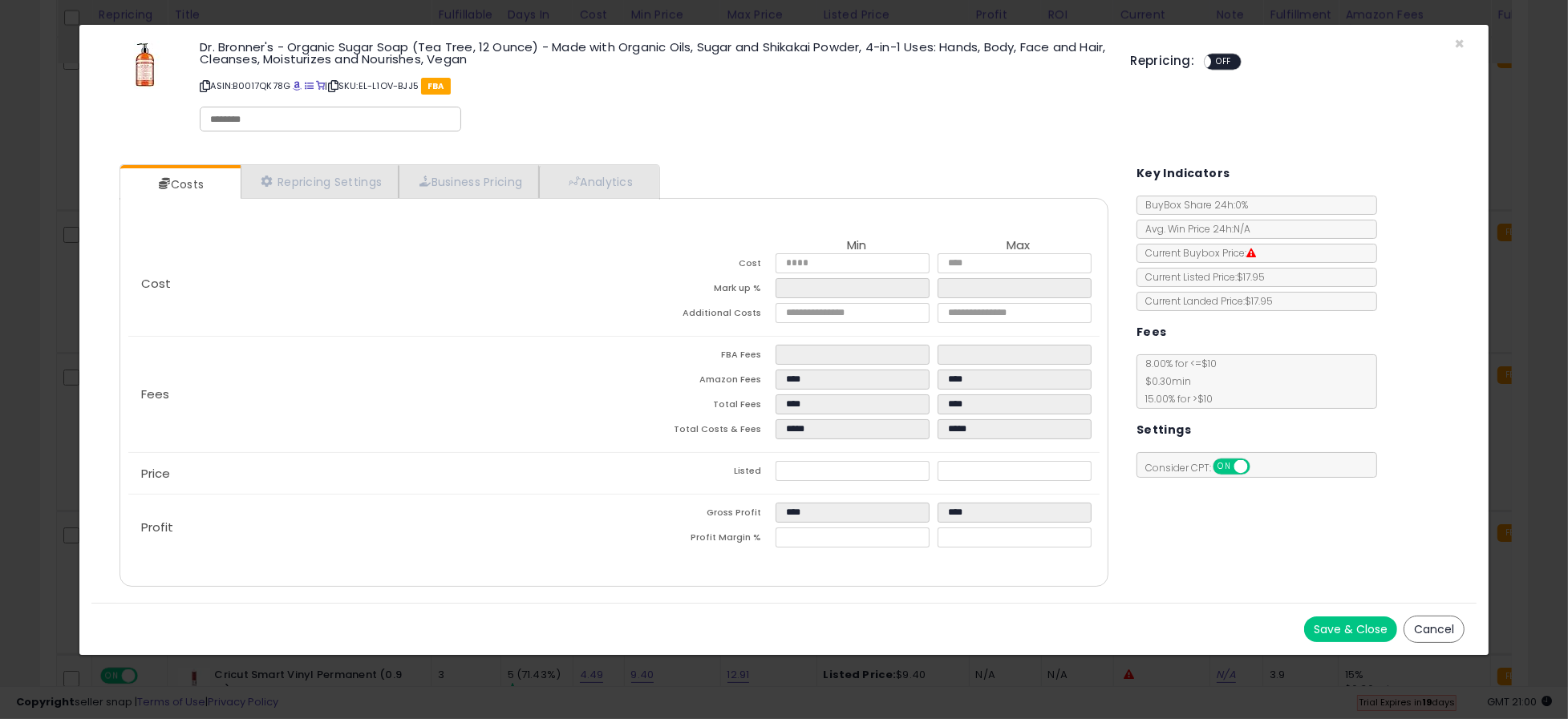 click on "Save & Close" at bounding box center (1351, 629) 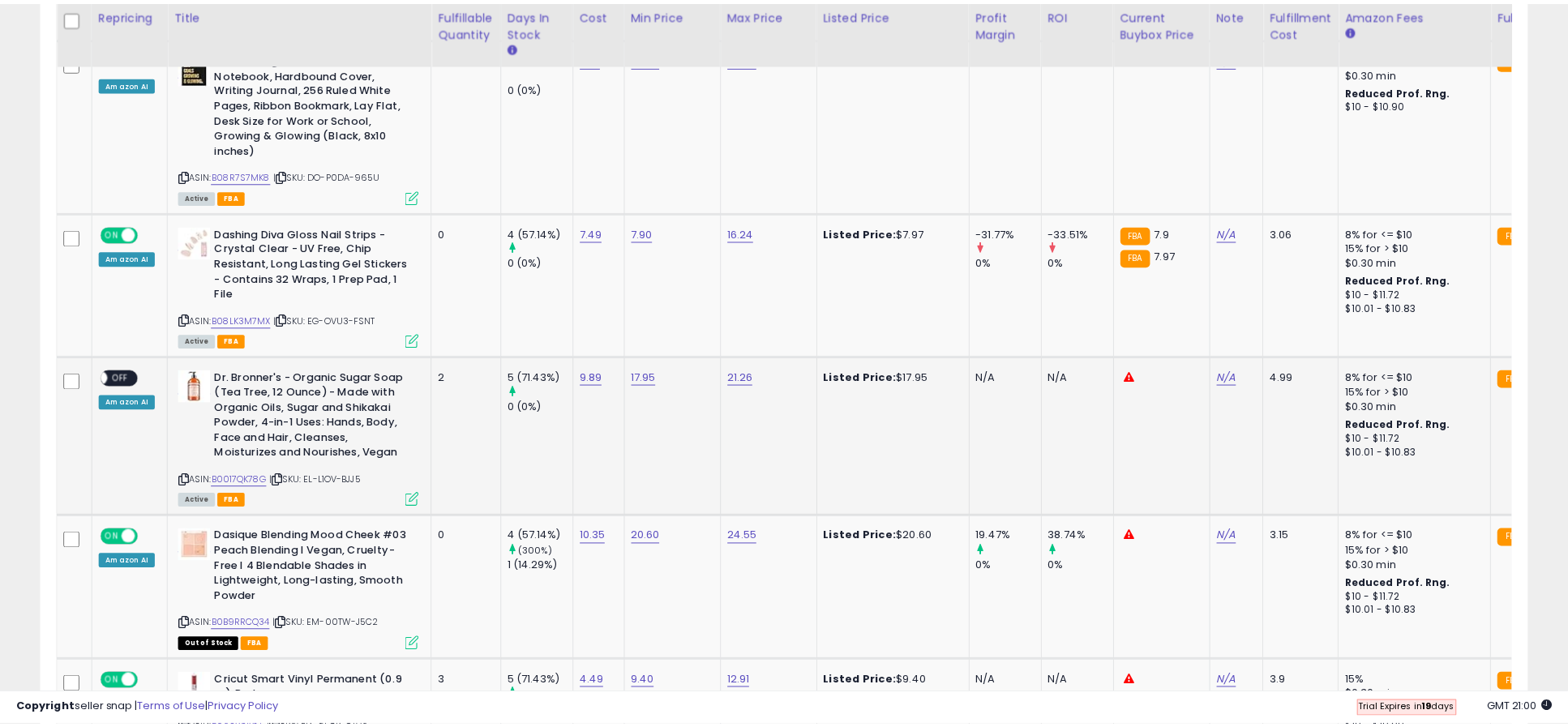 scroll, scrollTop: 332, scrollLeft: 863, axis: both 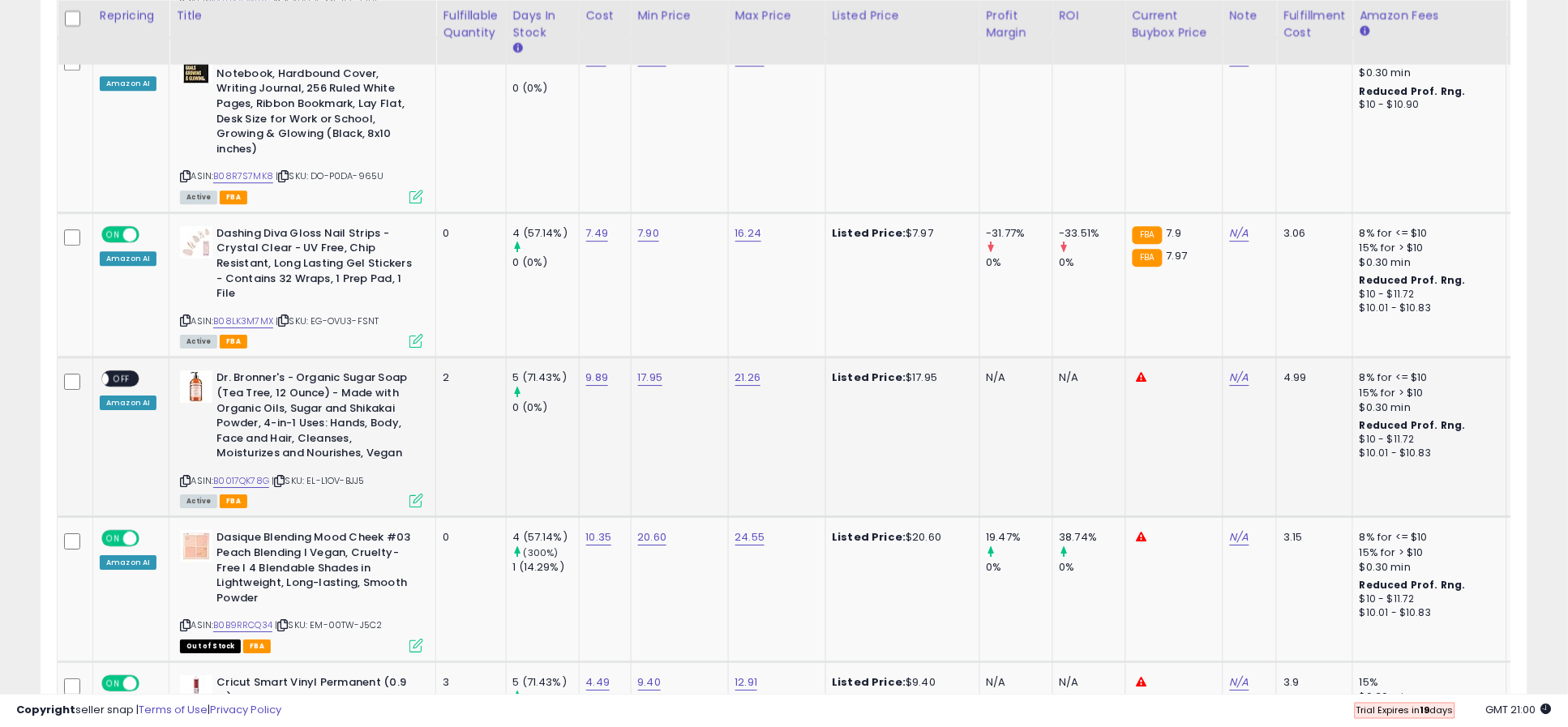click at bounding box center (101, 378) 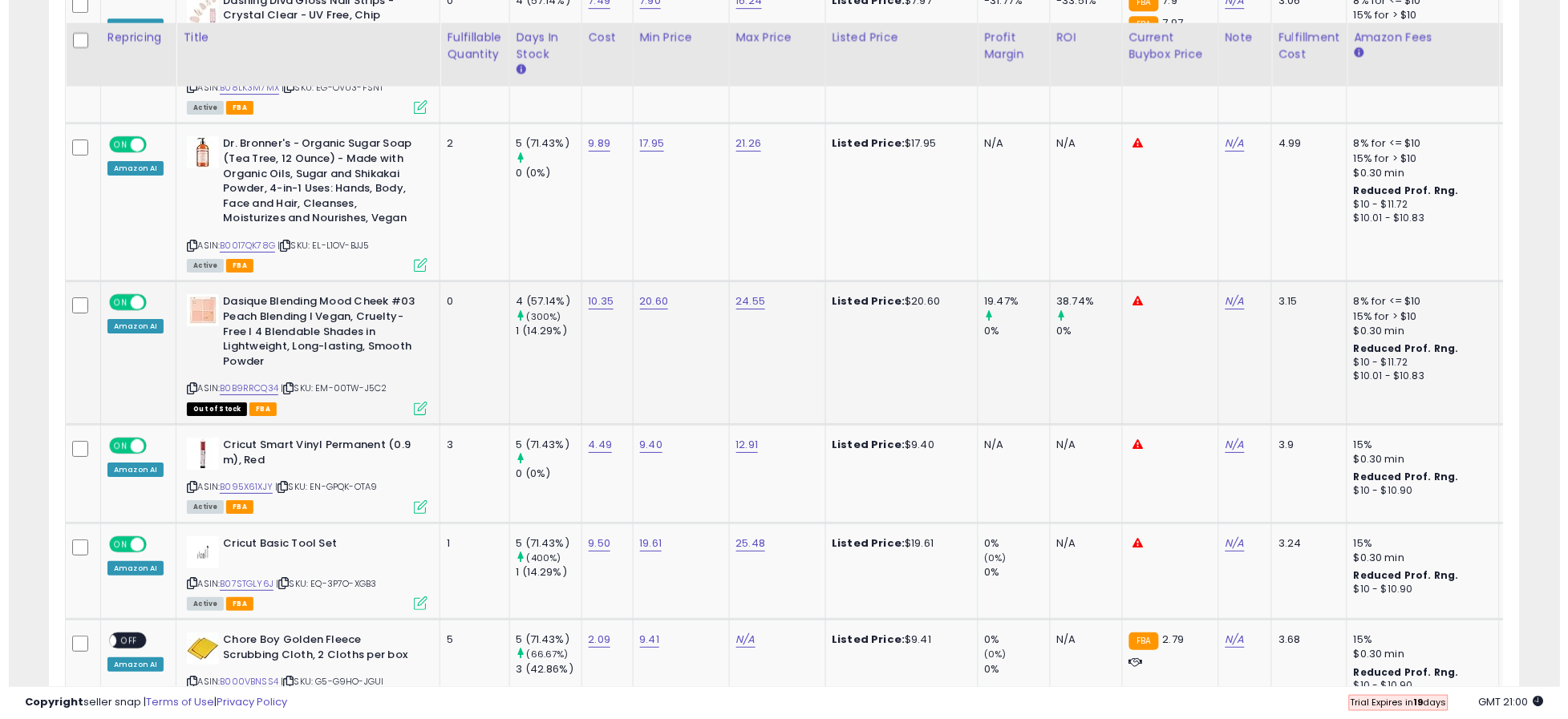 scroll, scrollTop: 1705, scrollLeft: 0, axis: vertical 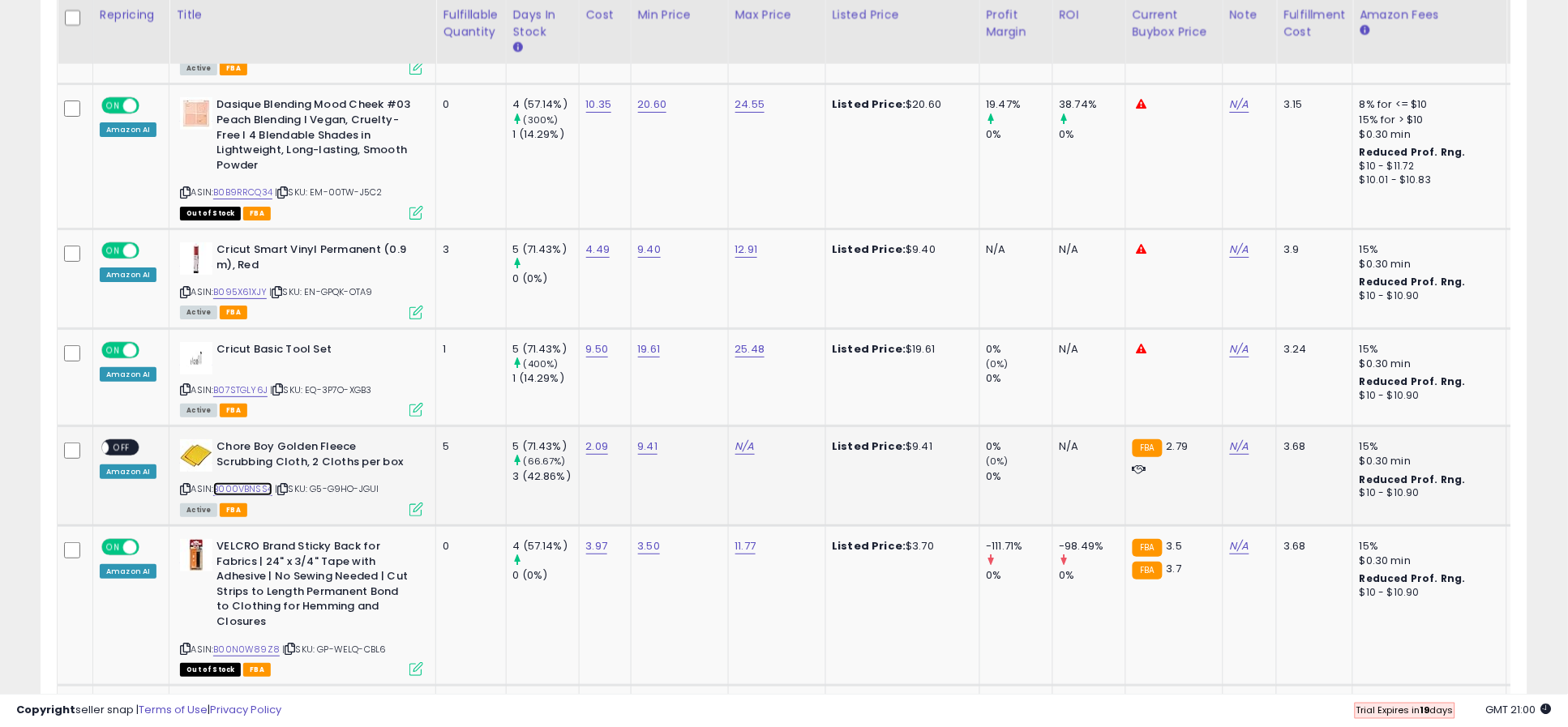 click on "B000VBNSS4" at bounding box center [242, 489] 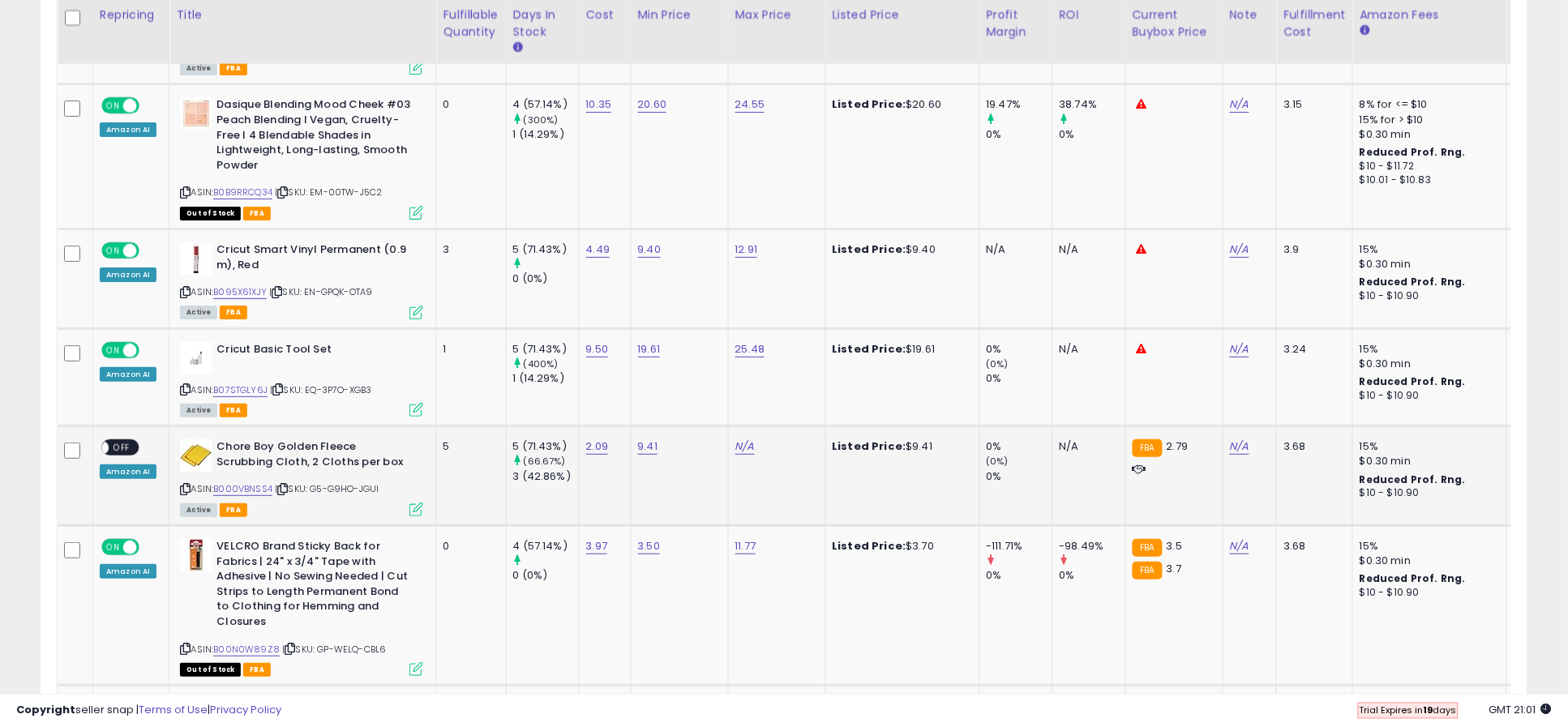 click at bounding box center (416, 509) 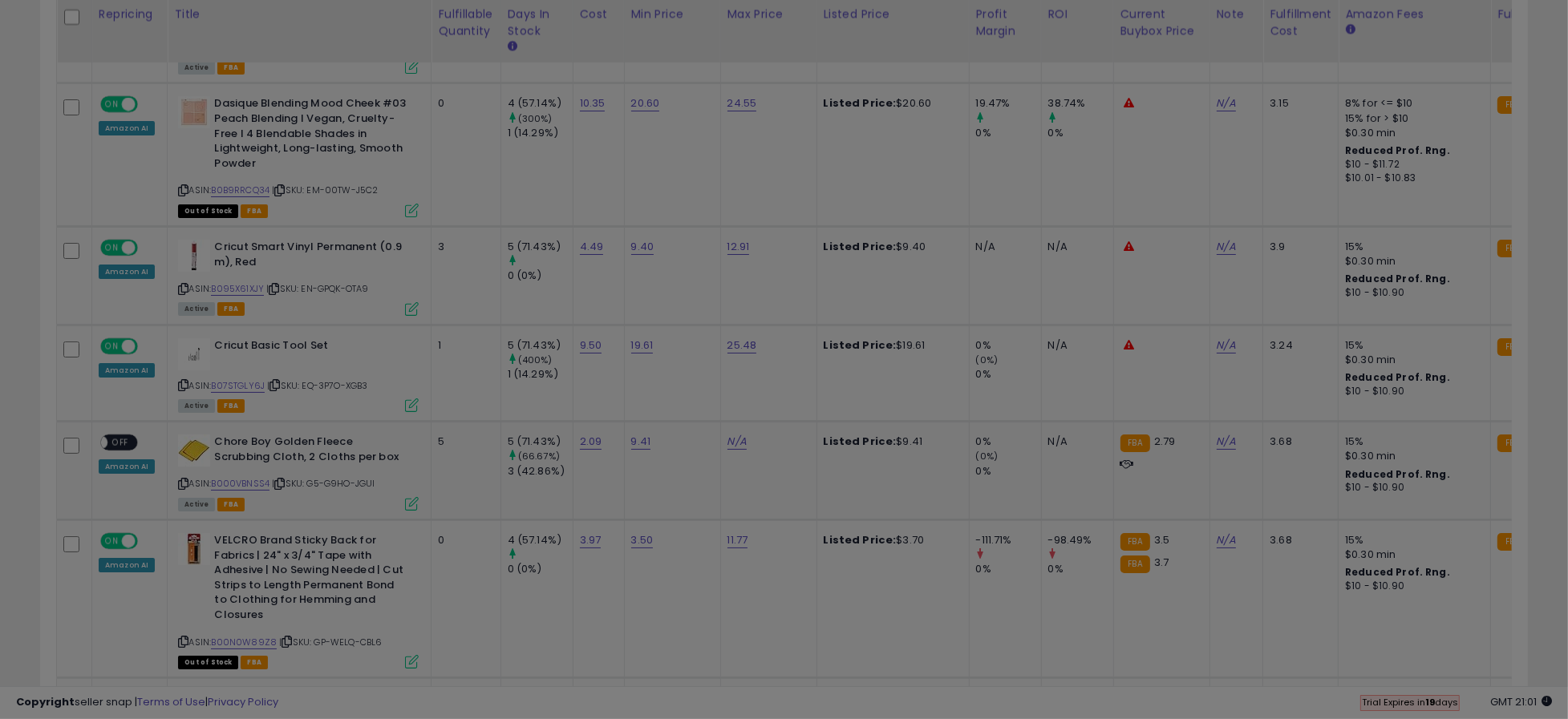 scroll, scrollTop: 801231, scrollLeft: 801182, axis: both 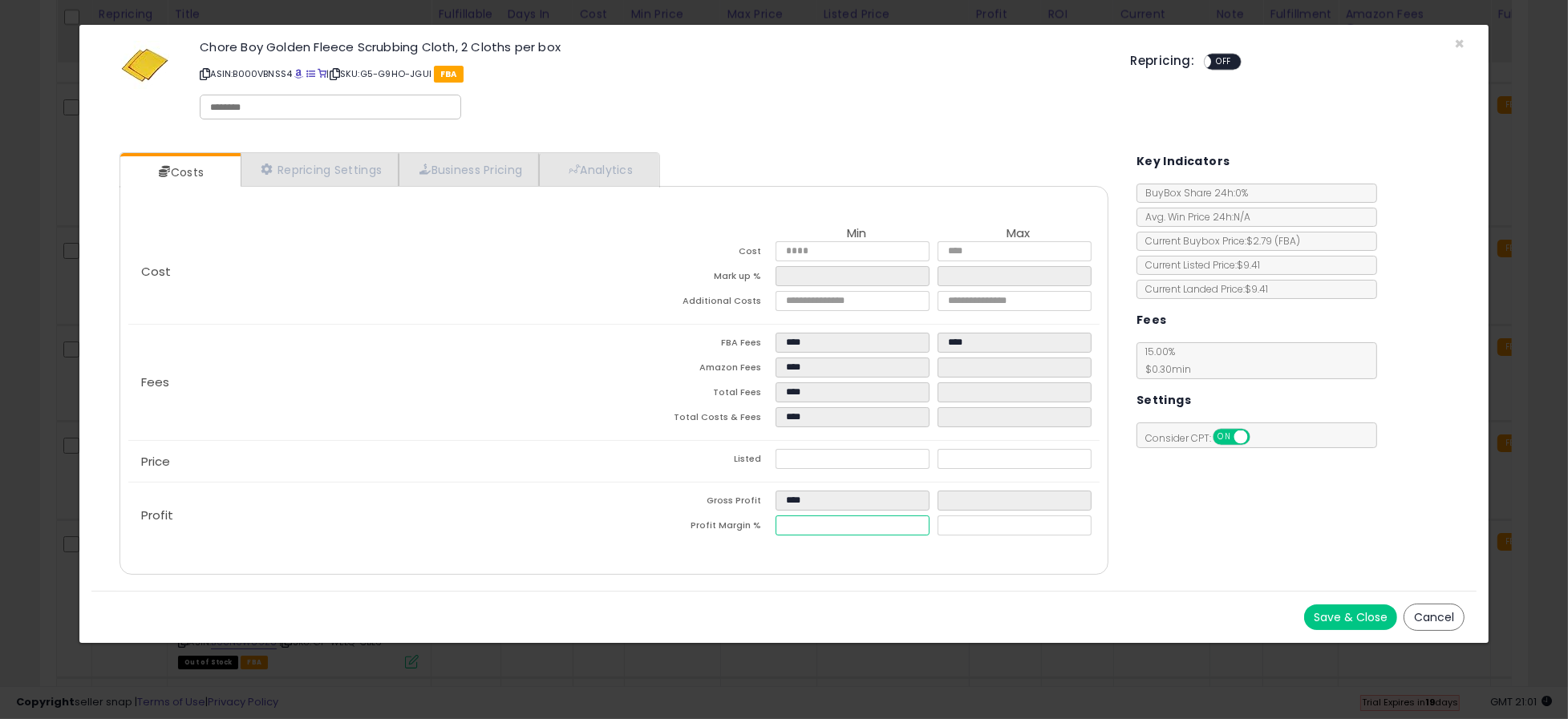 drag, startPoint x: 818, startPoint y: 522, endPoint x: 781, endPoint y: 523, distance: 37.013511 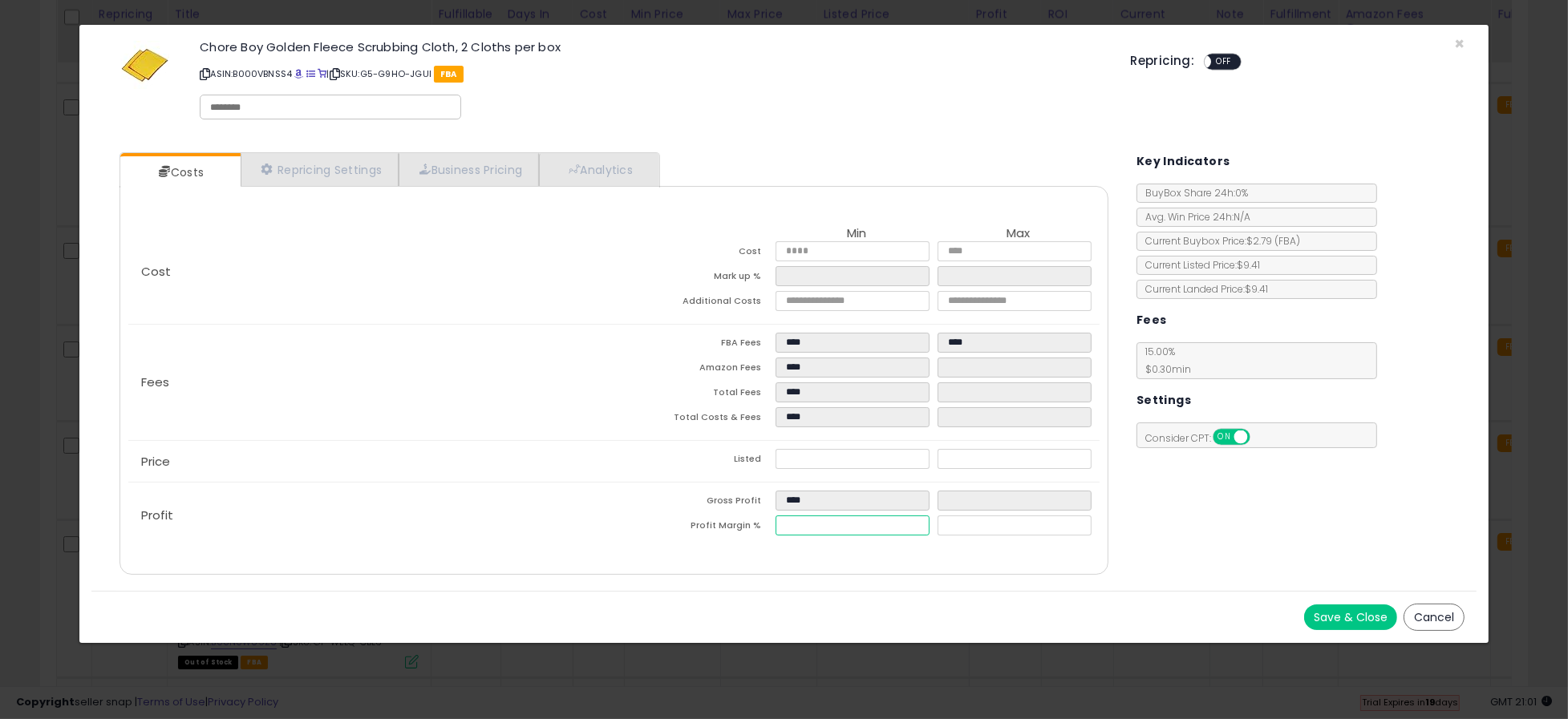 click on "*****" at bounding box center (853, 525) 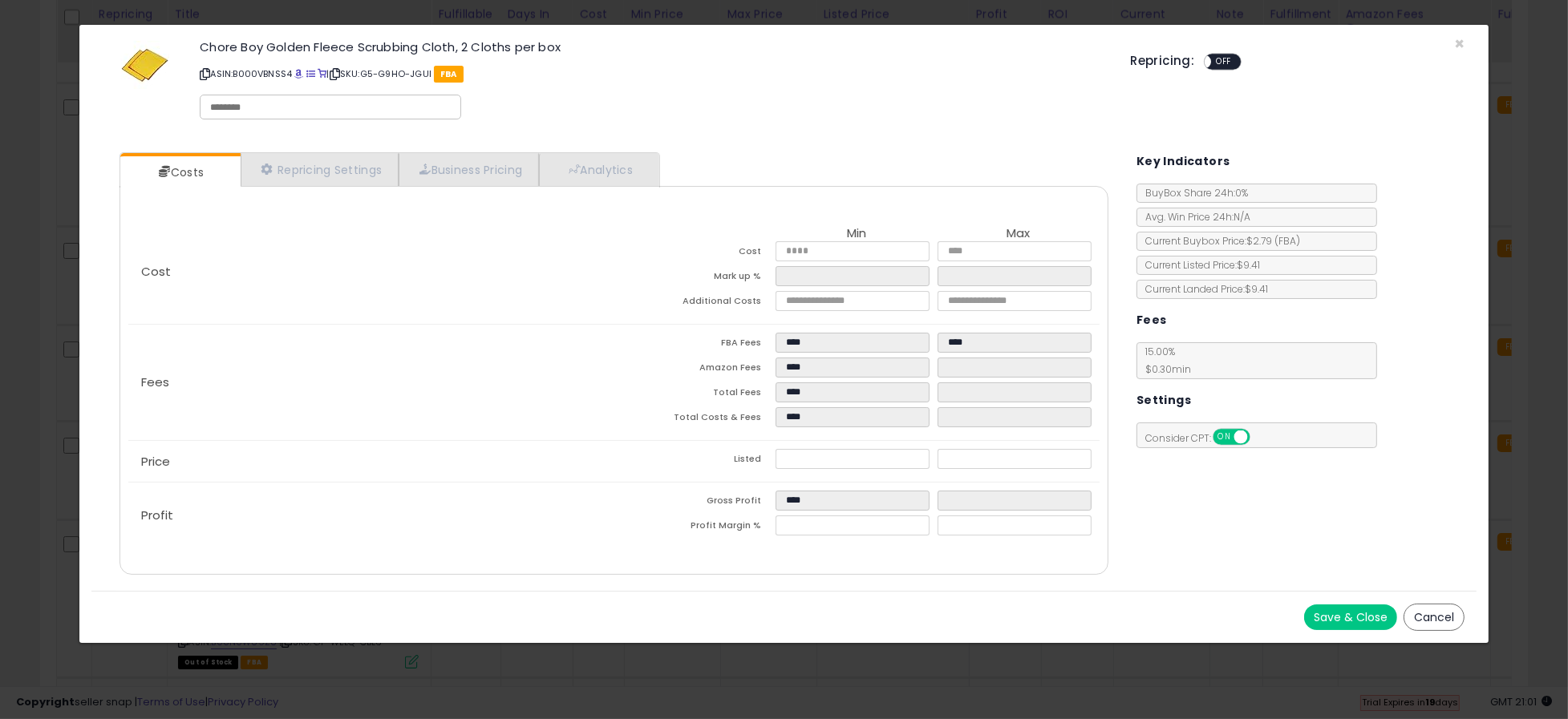 type on "*****" 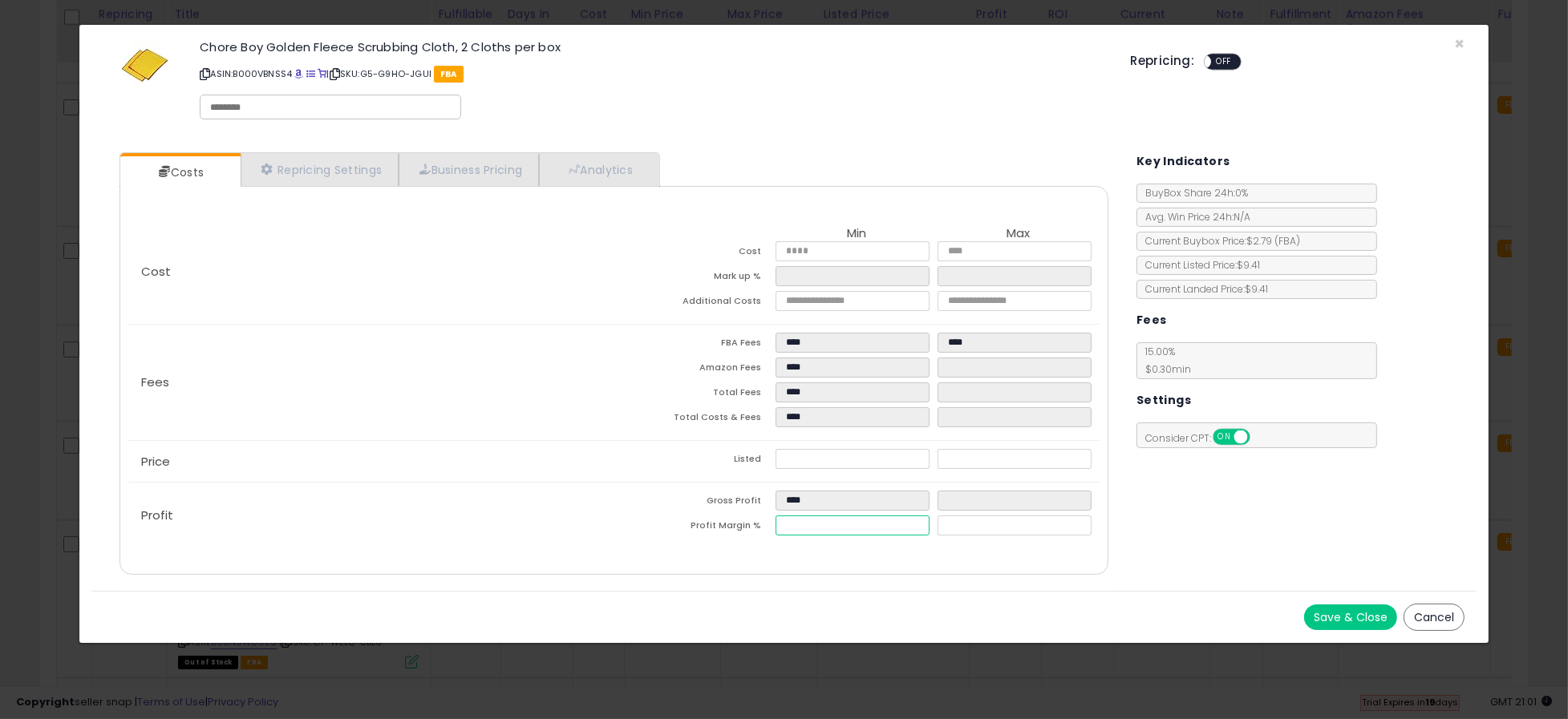 drag, startPoint x: 819, startPoint y: 522, endPoint x: 782, endPoint y: 522, distance: 37 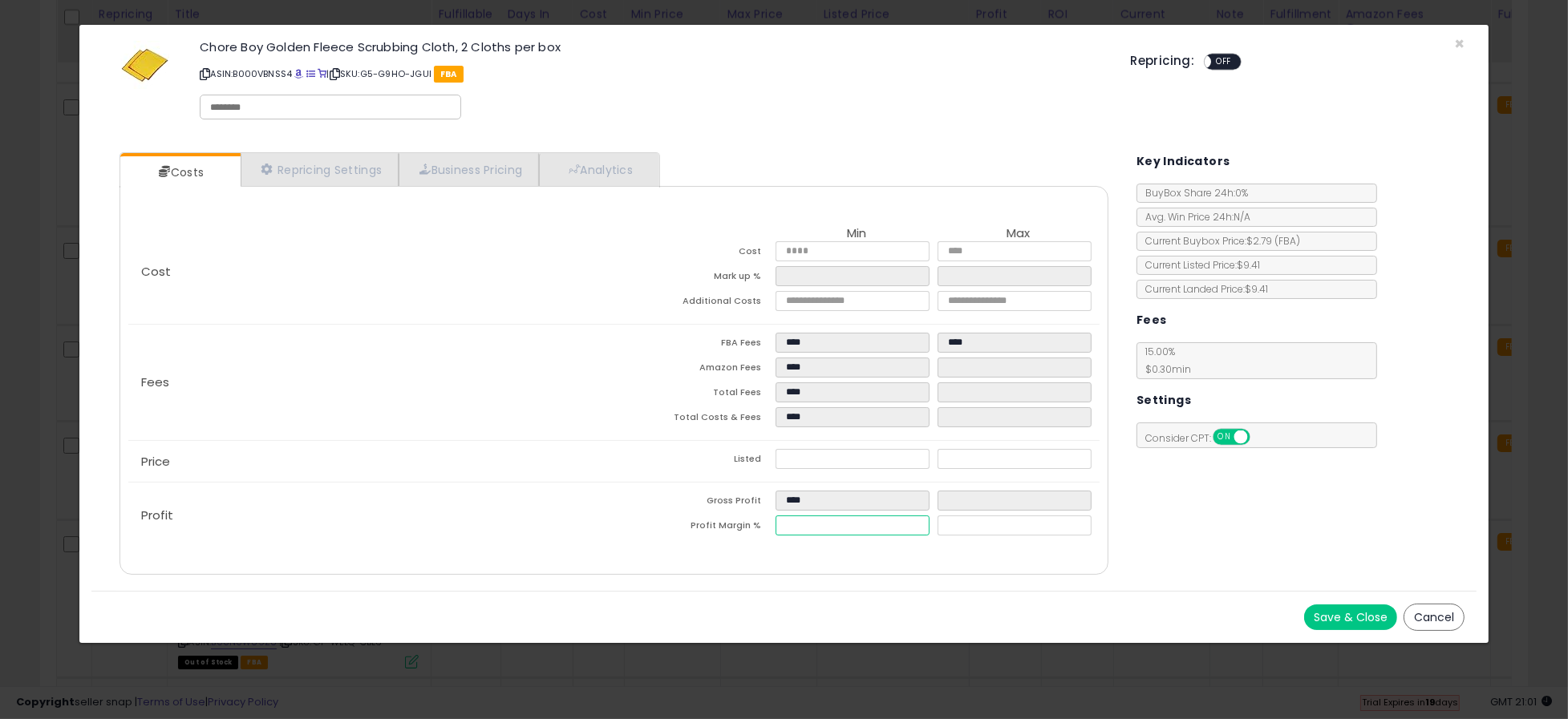 type on "**" 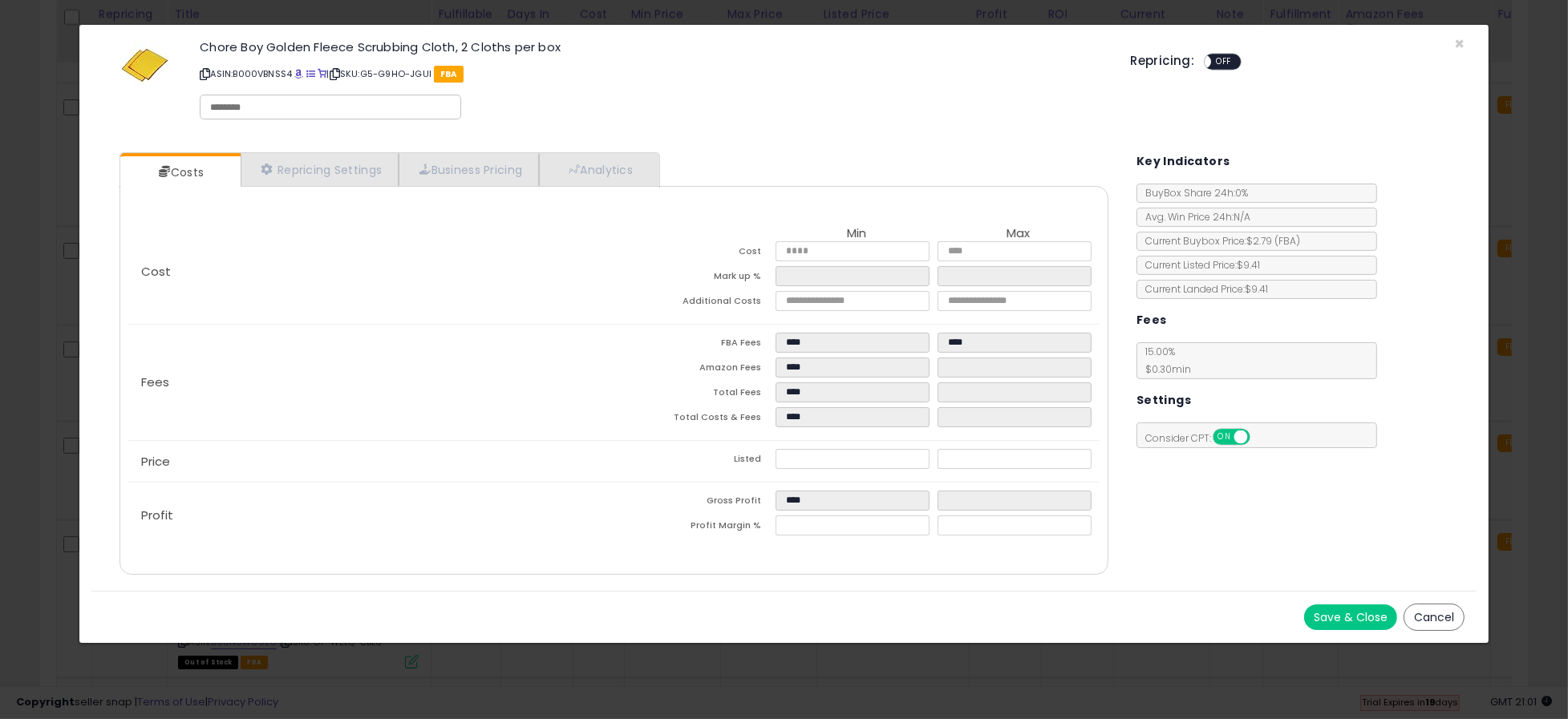 type on "*****" 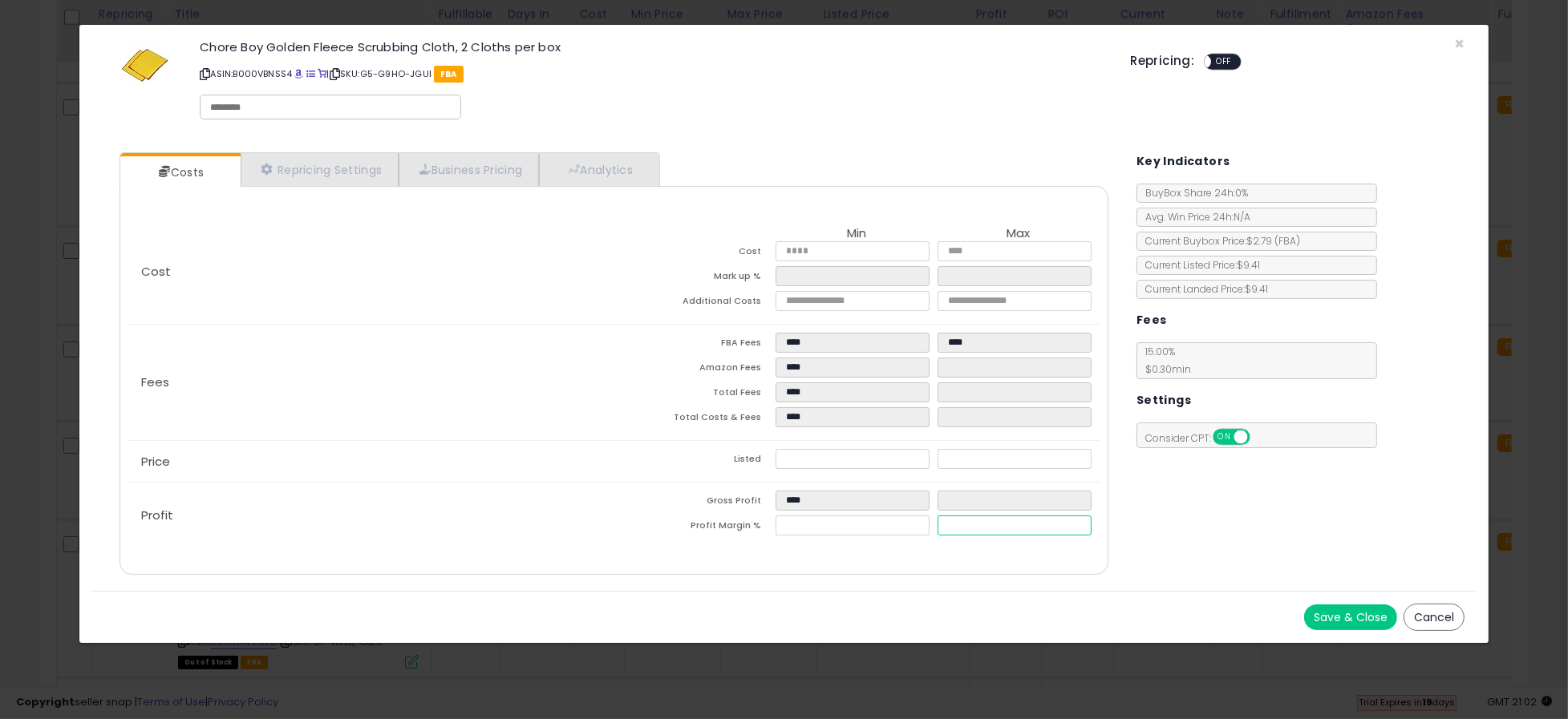 click at bounding box center (1015, 525) 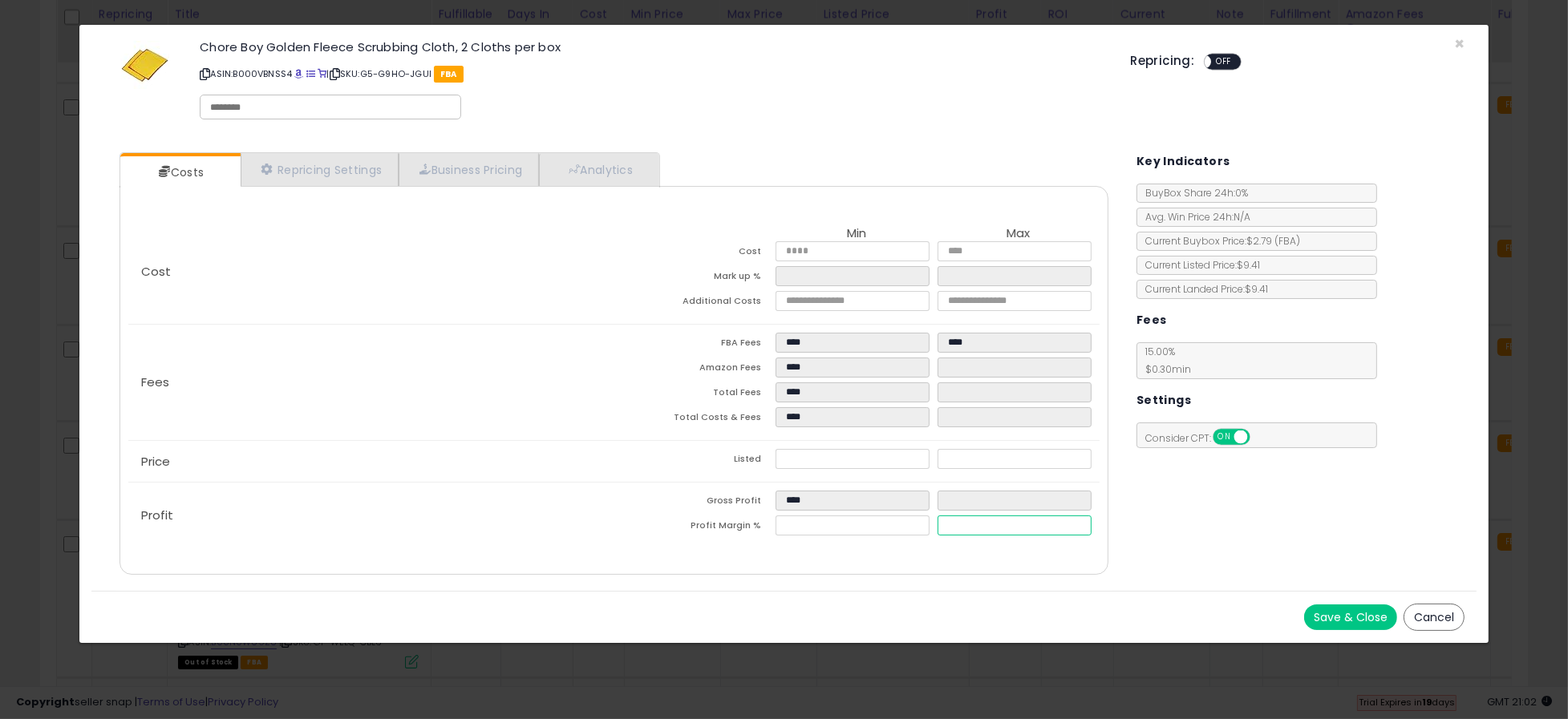 type on "**" 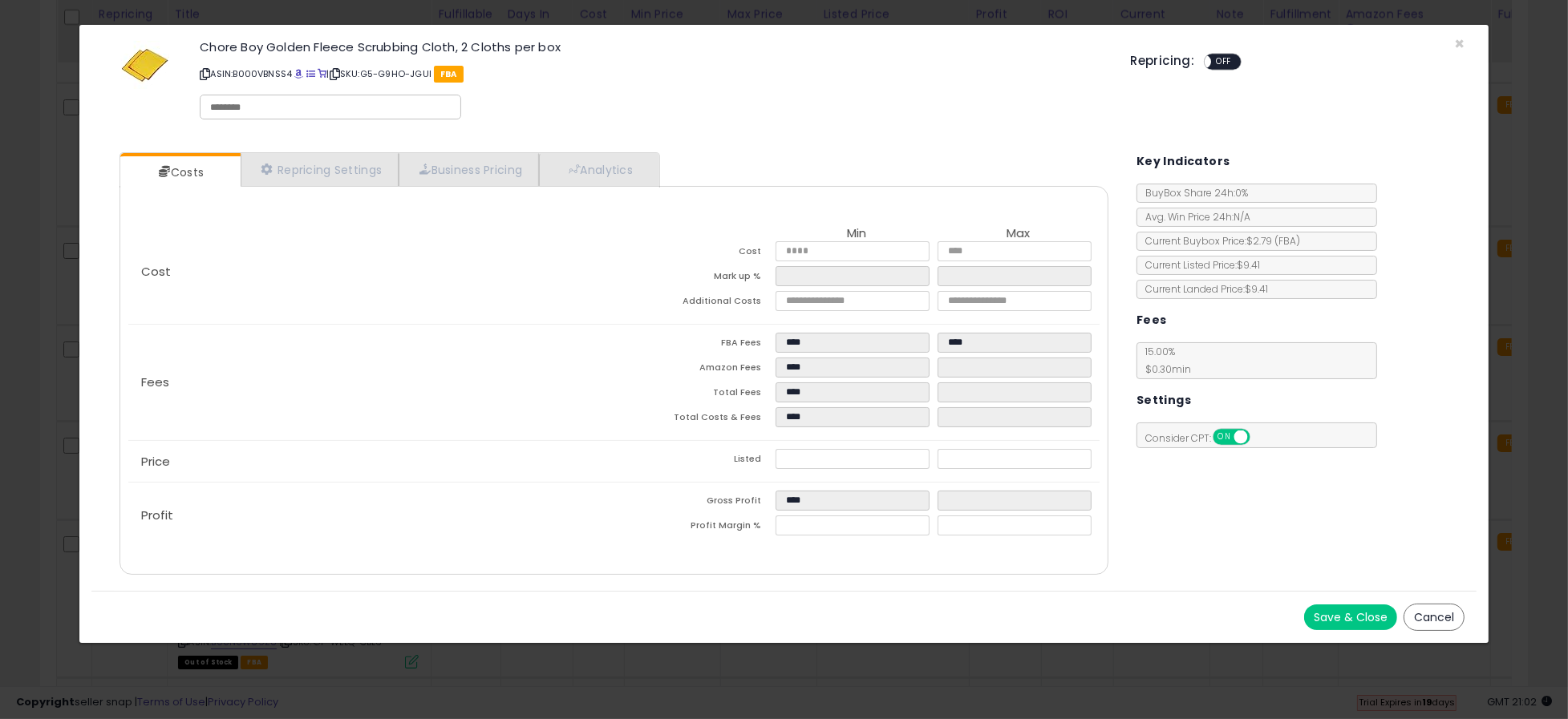 type on "******" 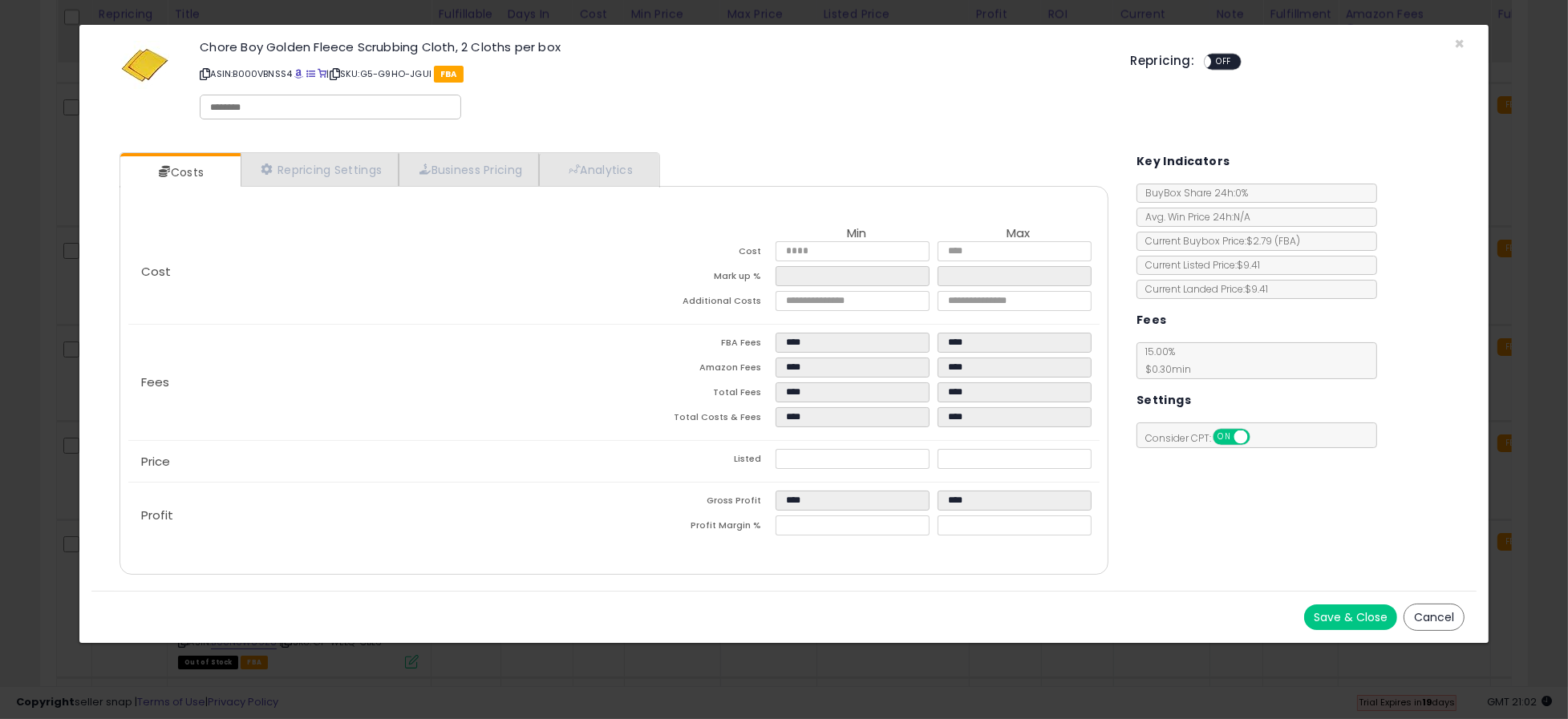click on "Profit
Gross Profit
****
****
Profit Margin %
*****
*****" 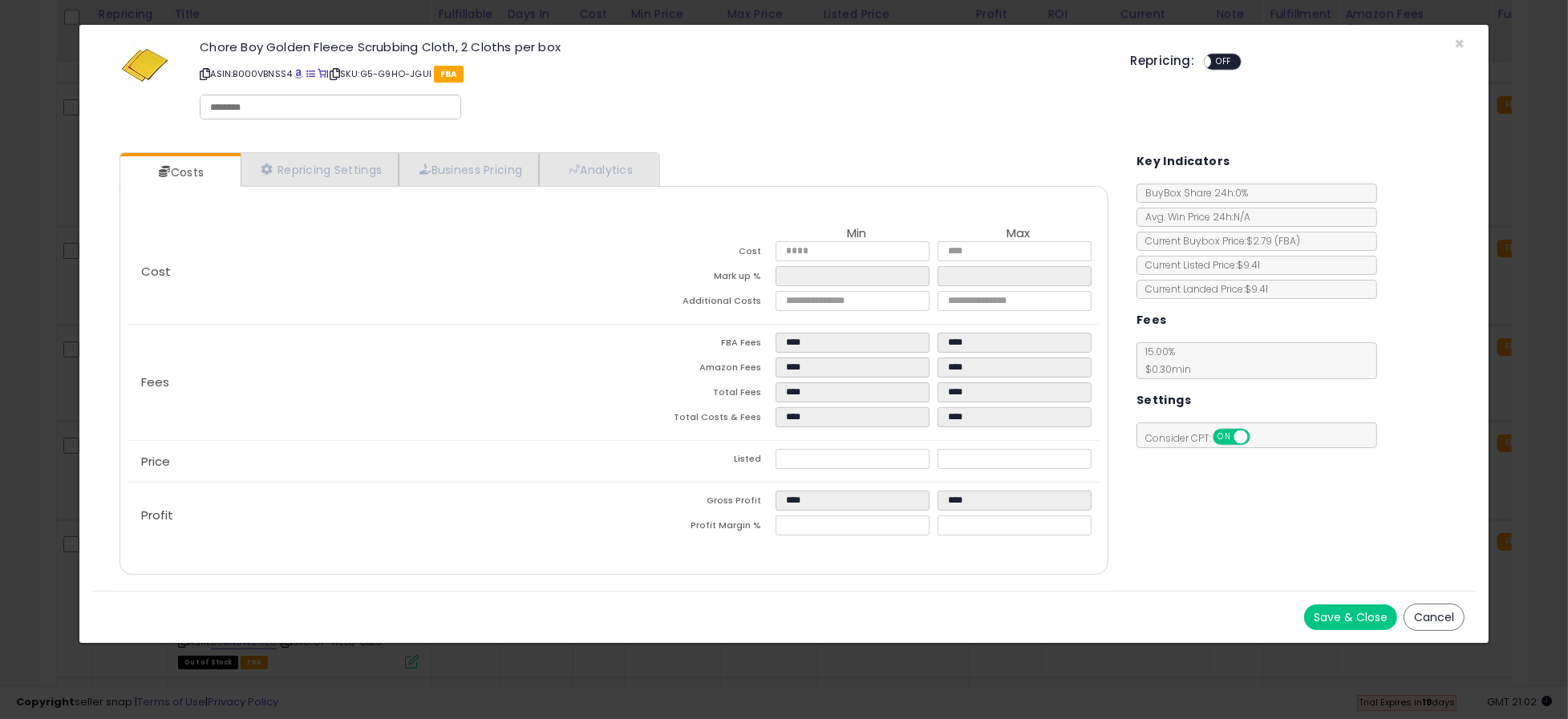 click on "Save & Close" at bounding box center [1351, 617] 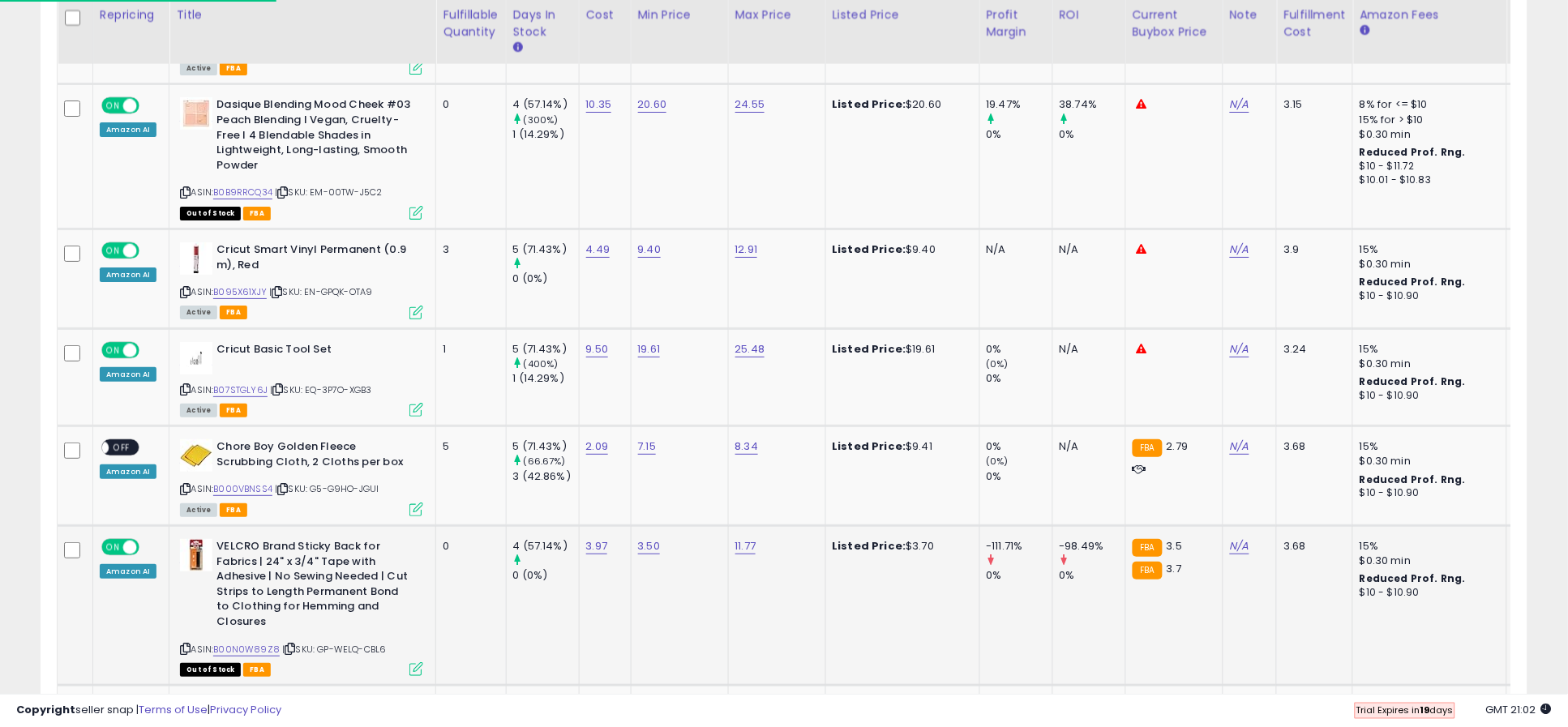 scroll, scrollTop: 332, scrollLeft: 863, axis: both 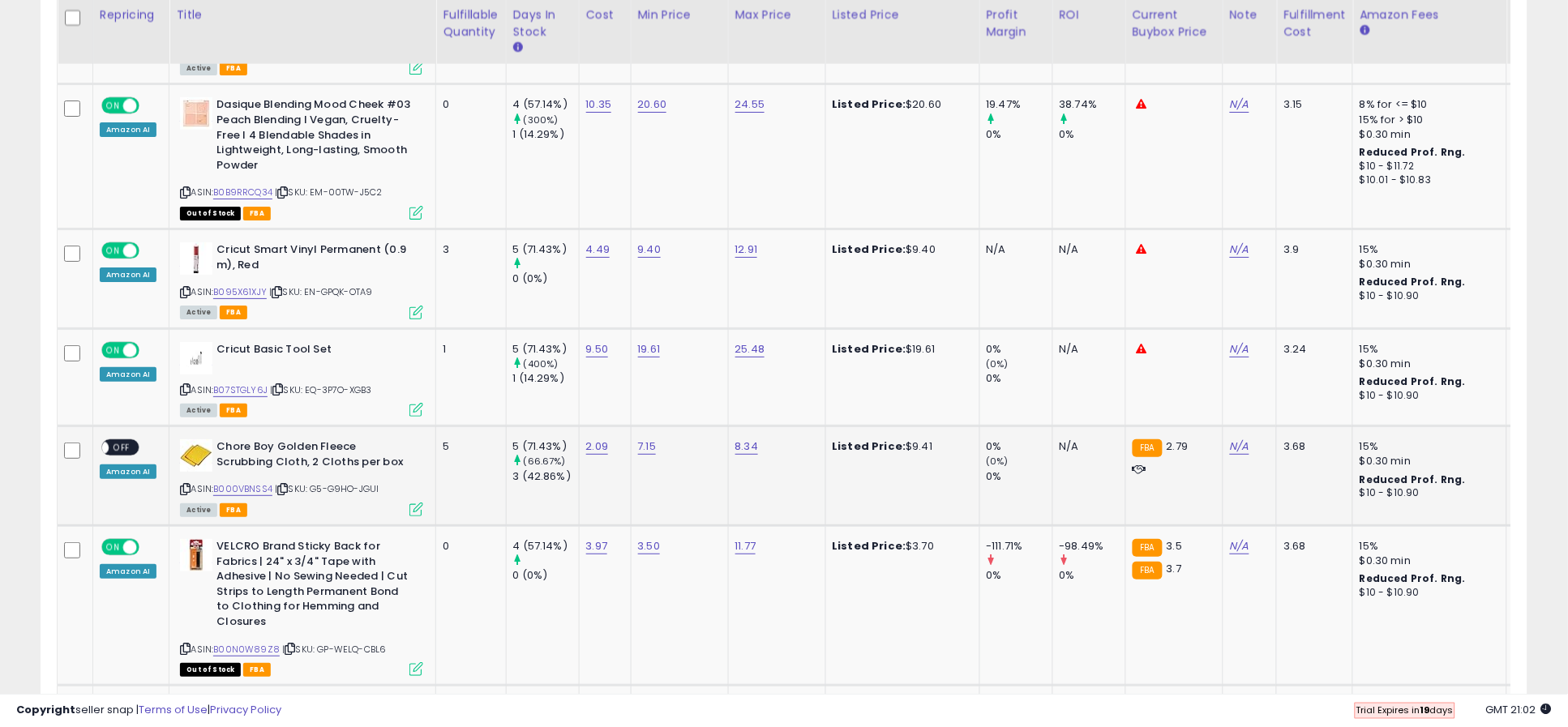 click at bounding box center (101, 447) 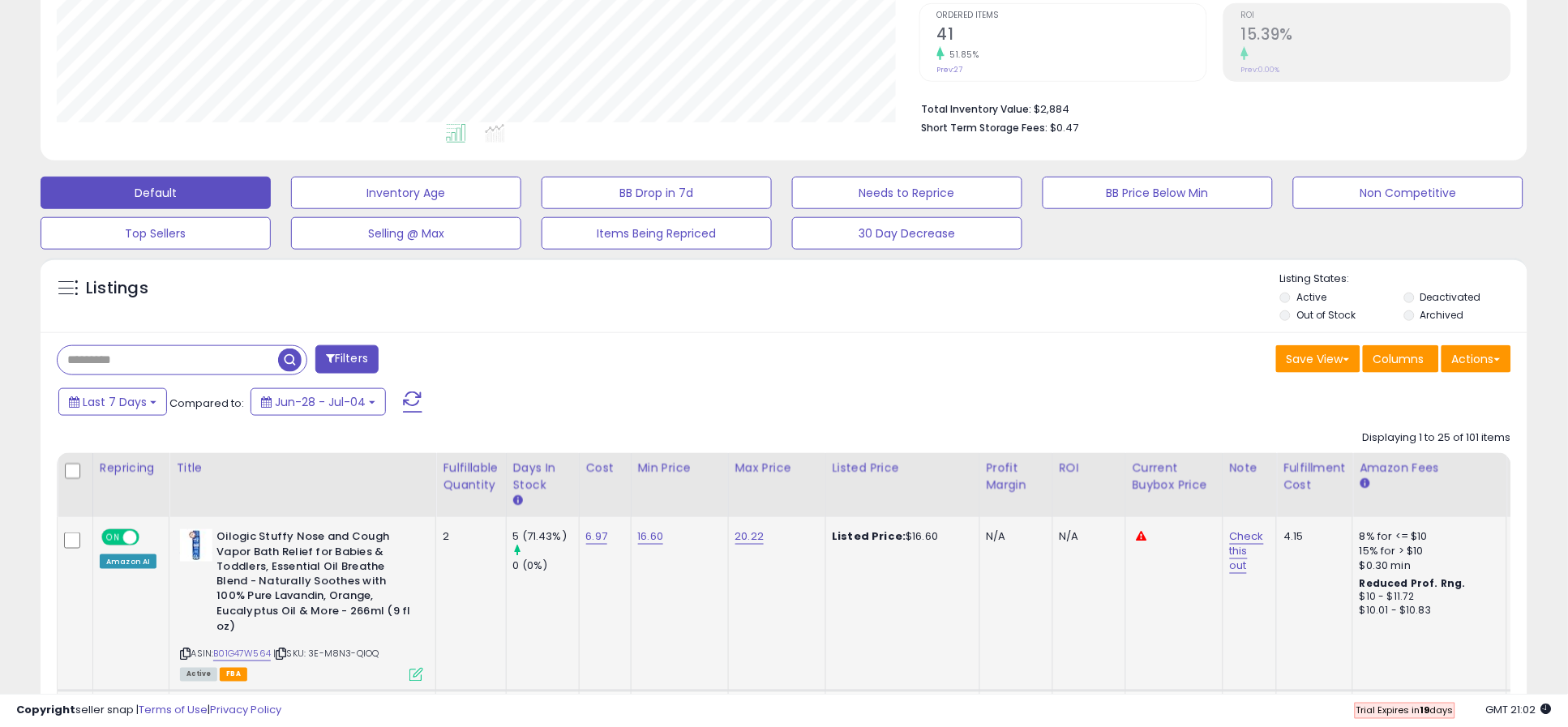 scroll, scrollTop: 0, scrollLeft: 0, axis: both 